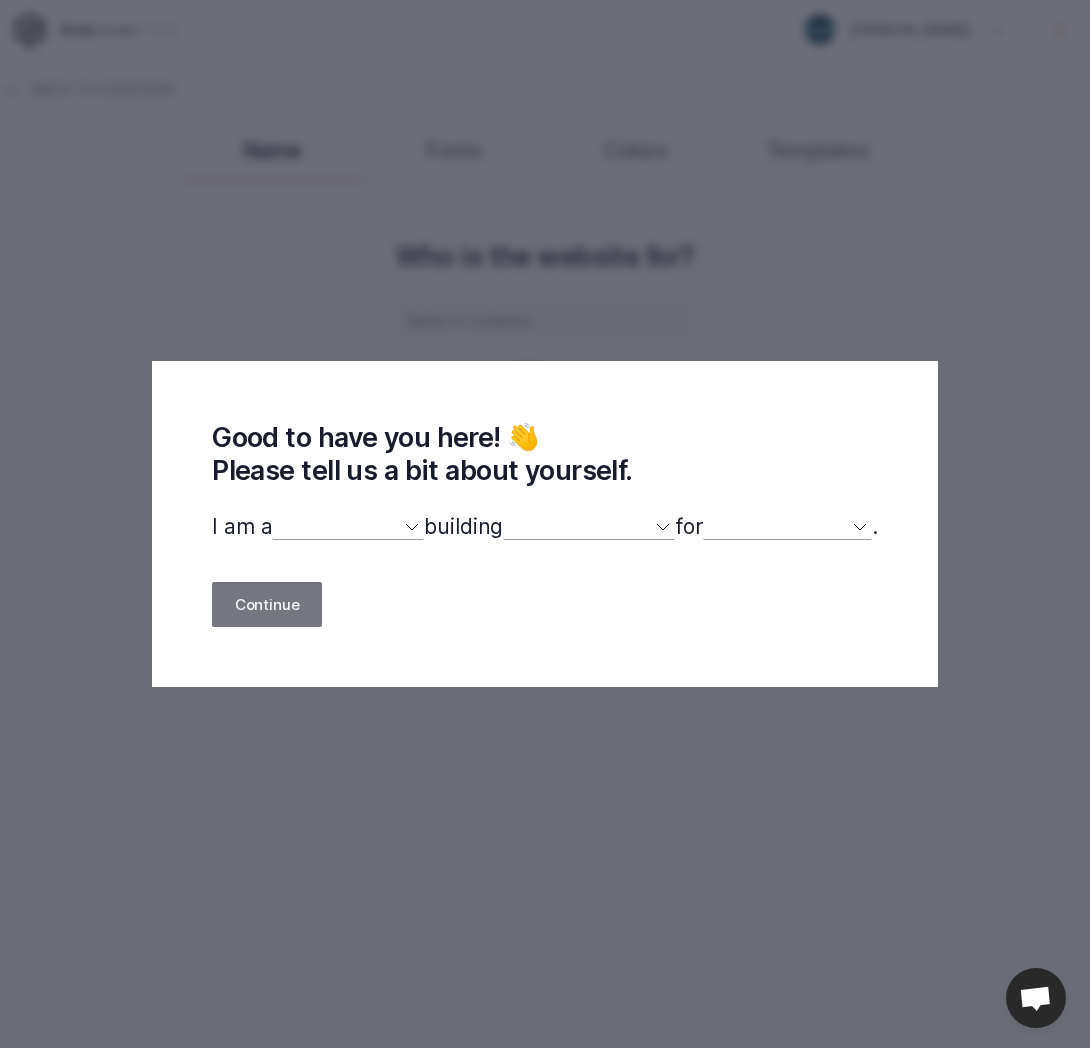 select 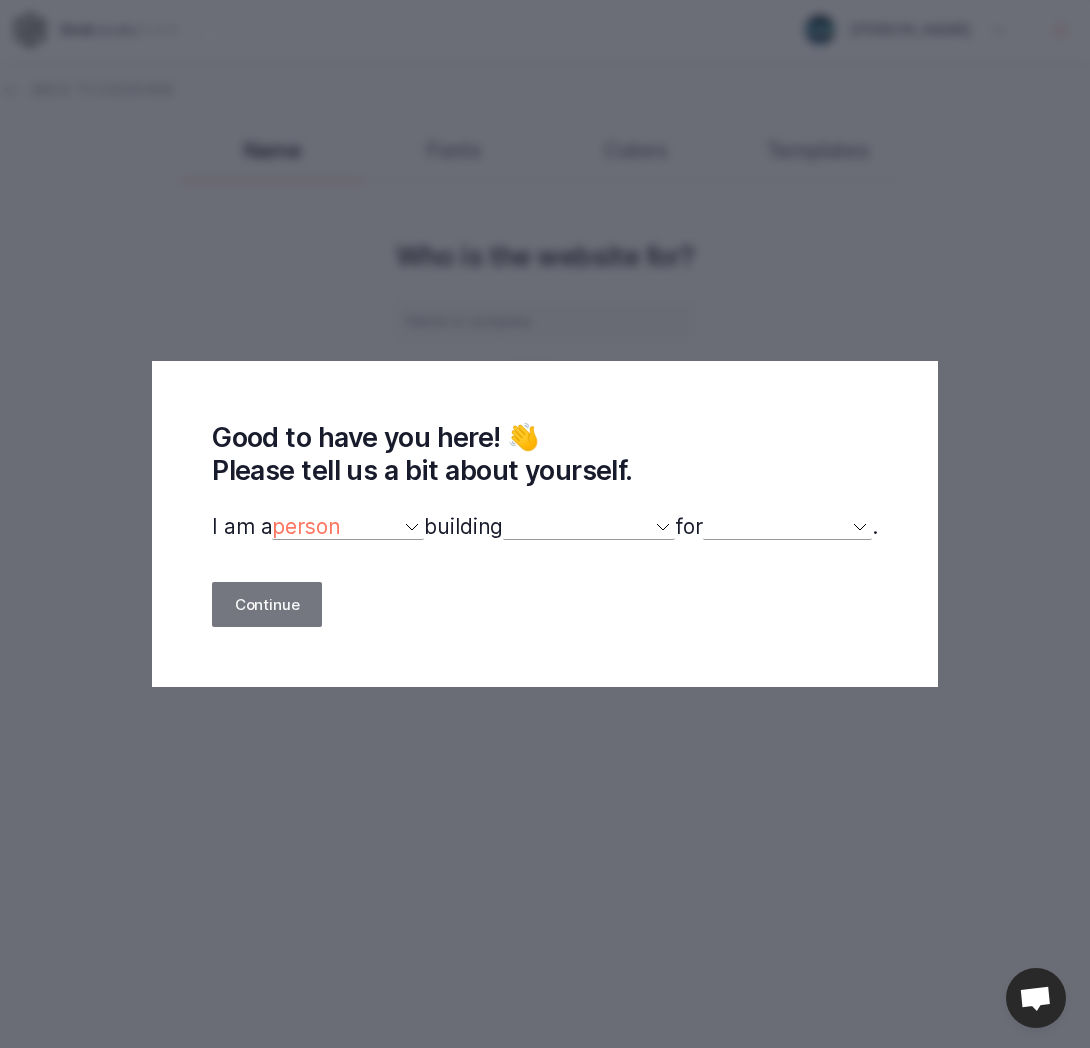 select 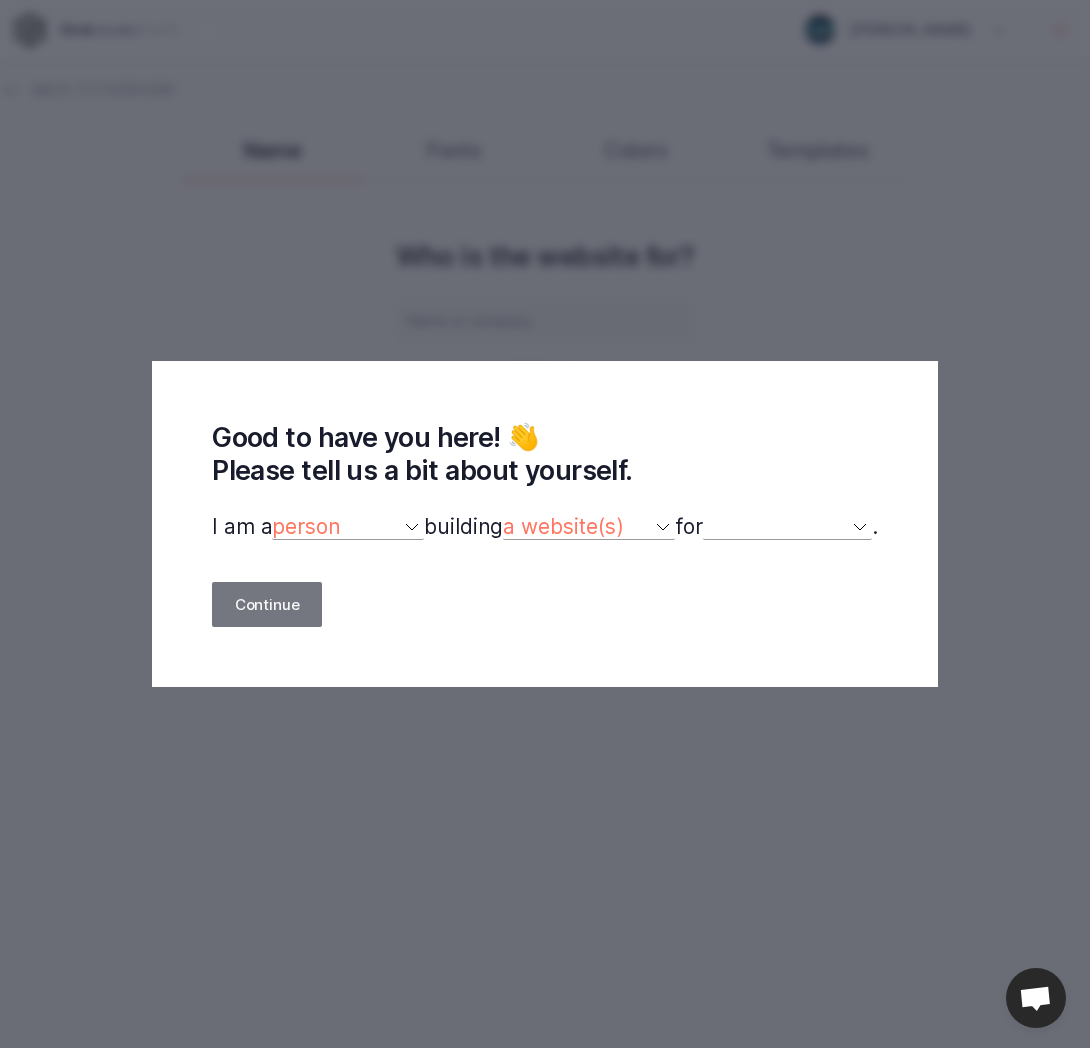 click on "myself our company a client a friend clients my dog (other)" at bounding box center (787, 527) 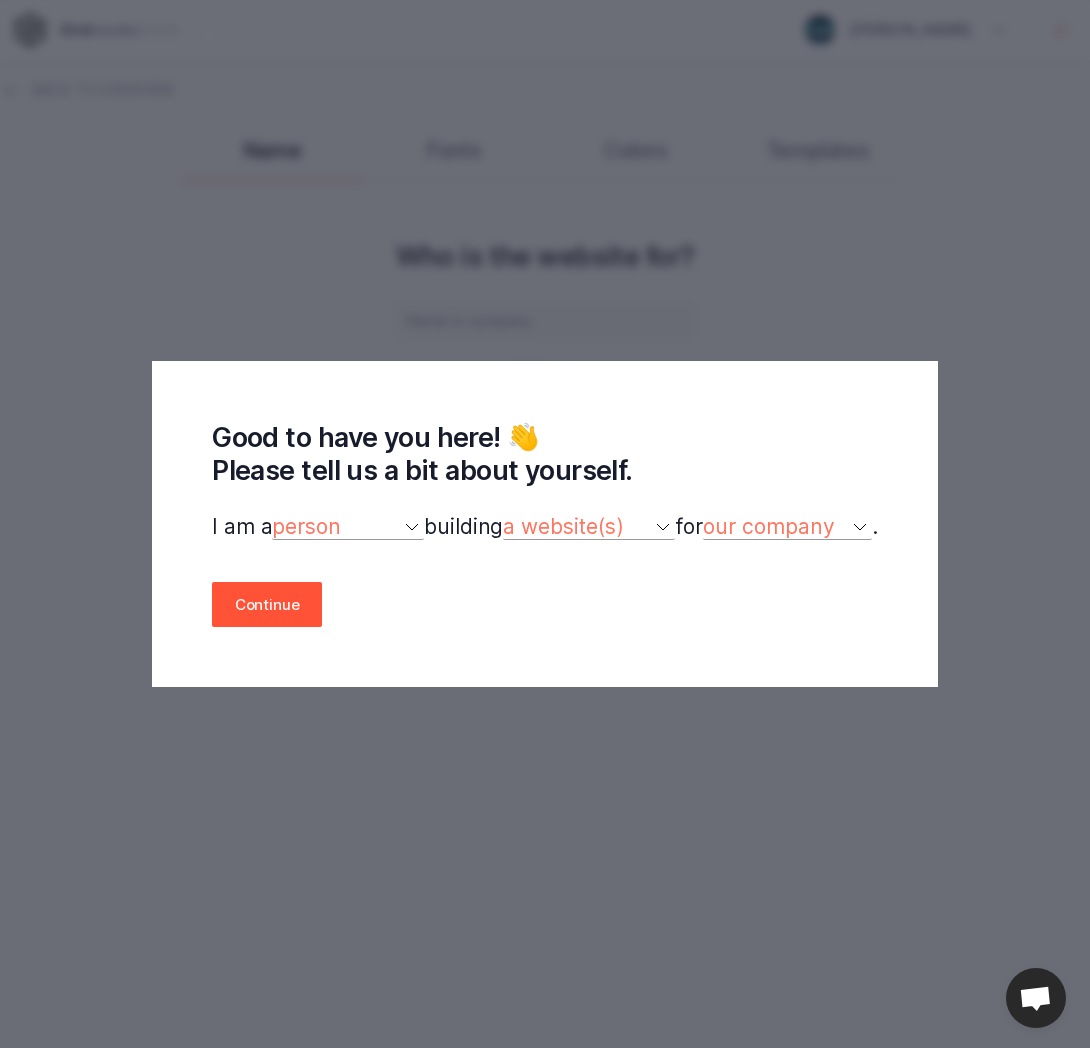 click on "Continue" at bounding box center (267, 604) 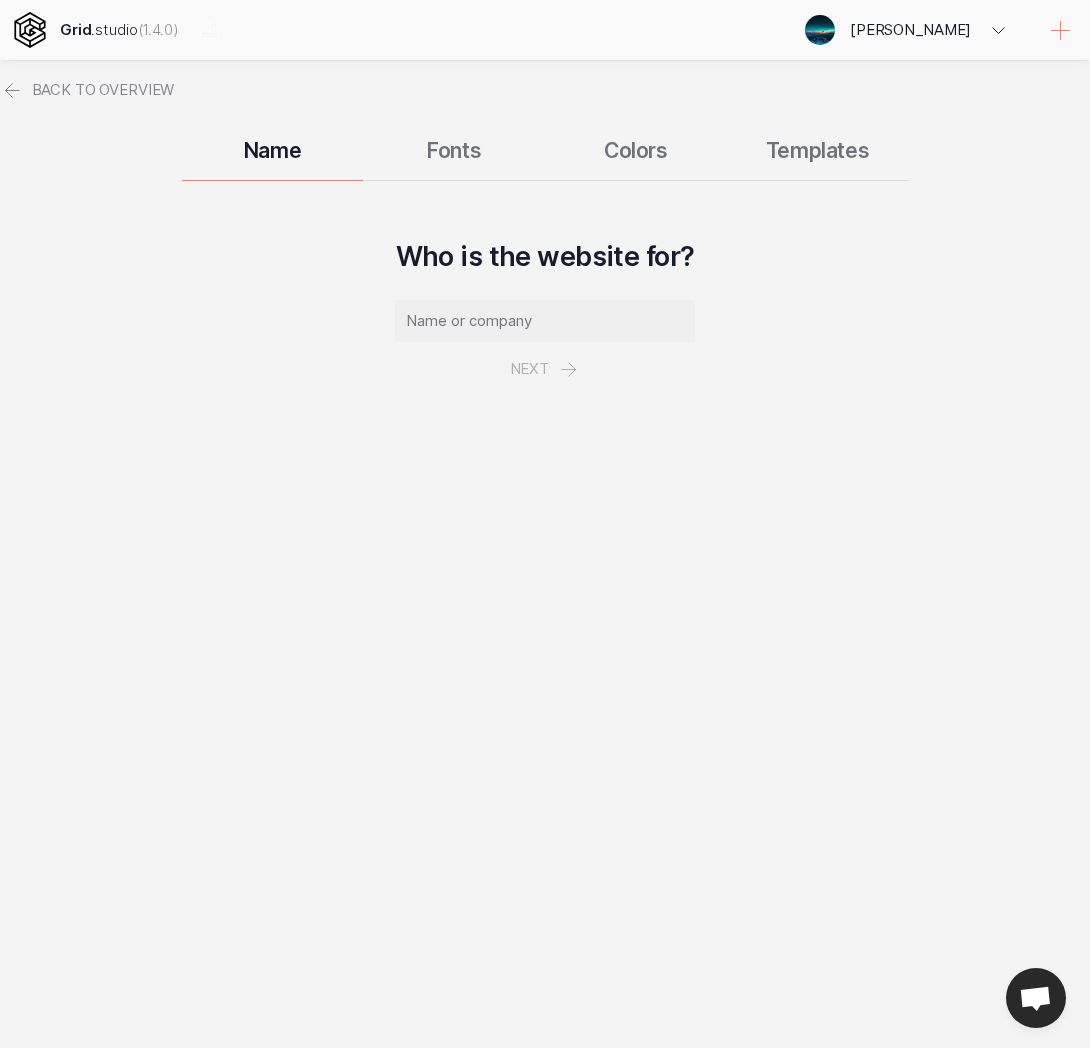 click at bounding box center (545, 321) 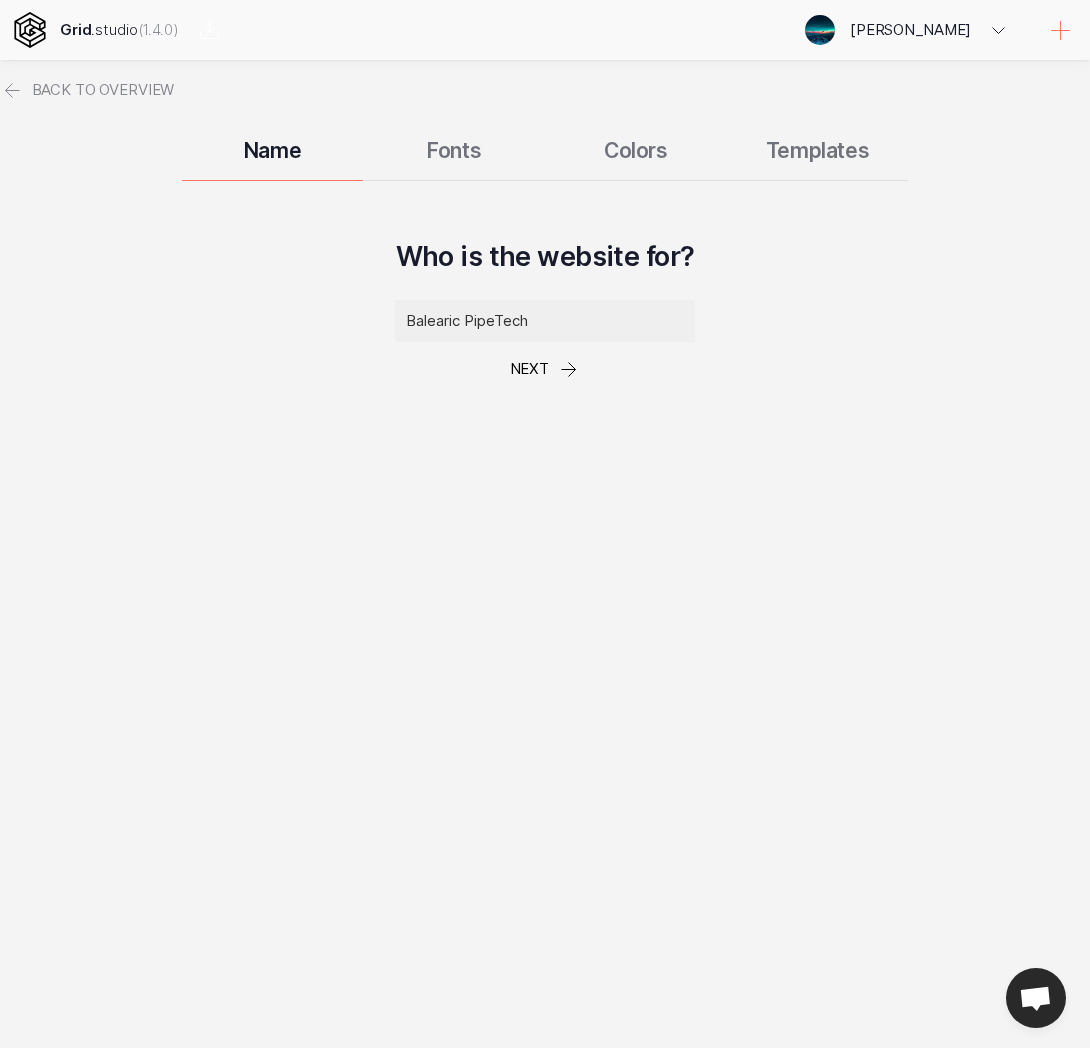 type on "Balearic PipeTech" 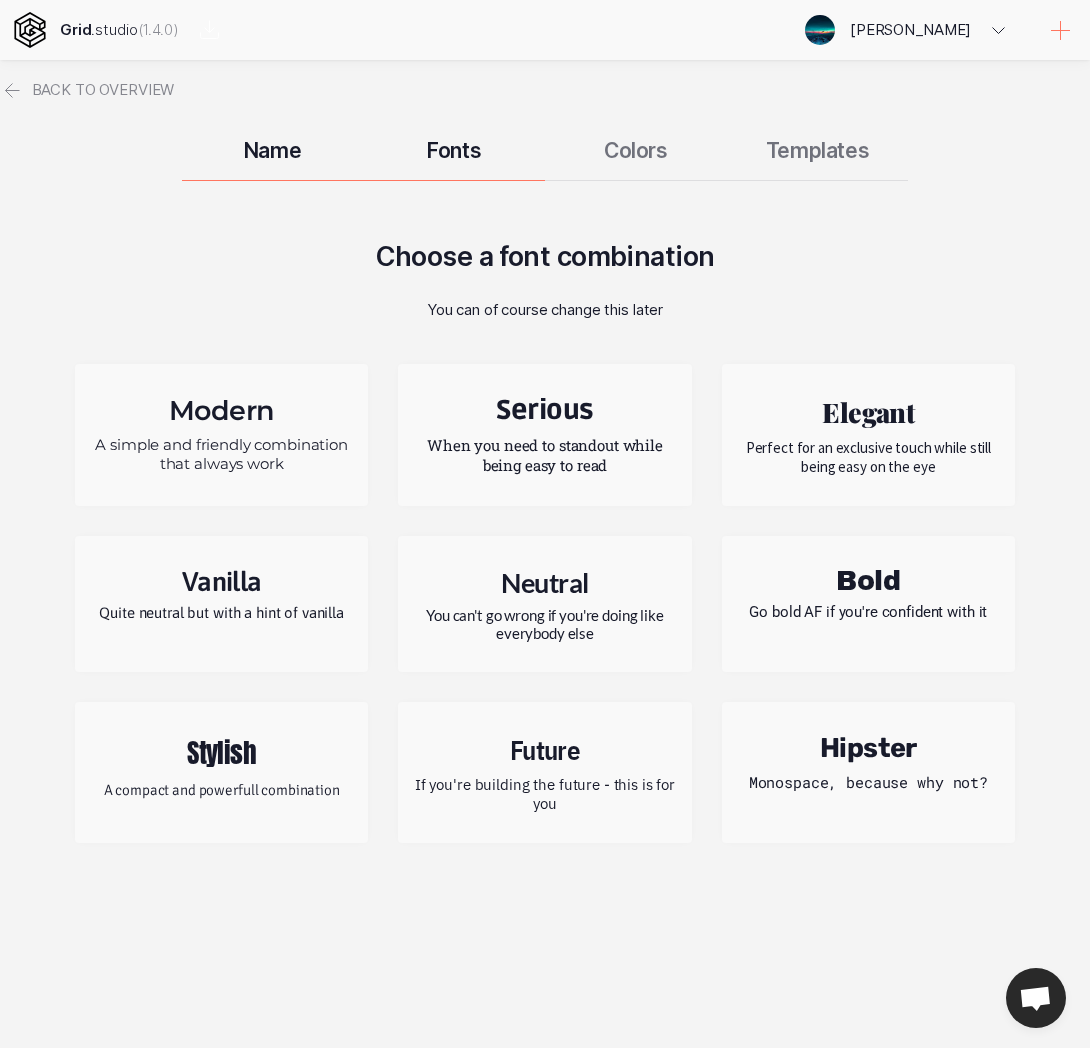 click on "Perfect for an exclusive touch while still being easy on the eye" at bounding box center [868, 457] 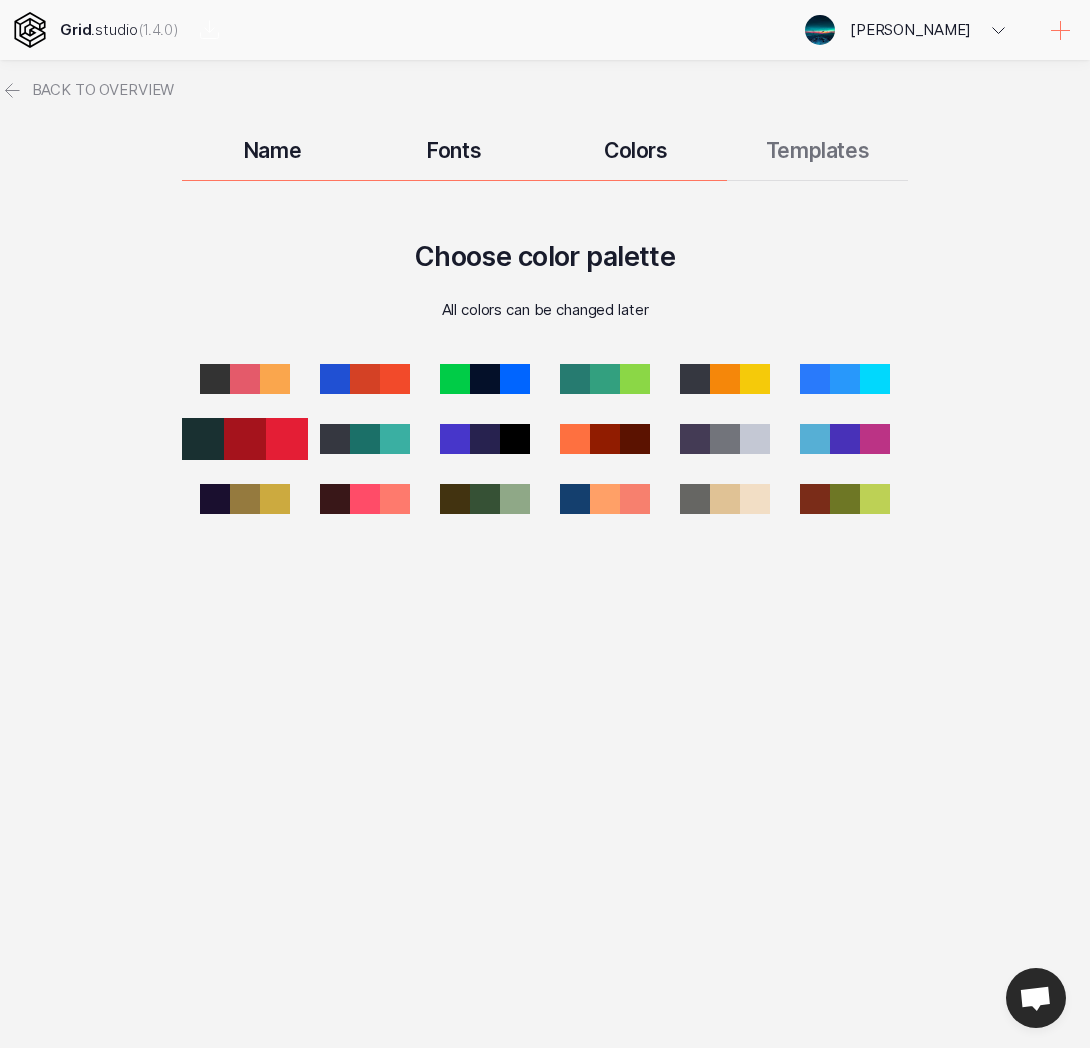 click at bounding box center (203, 439) 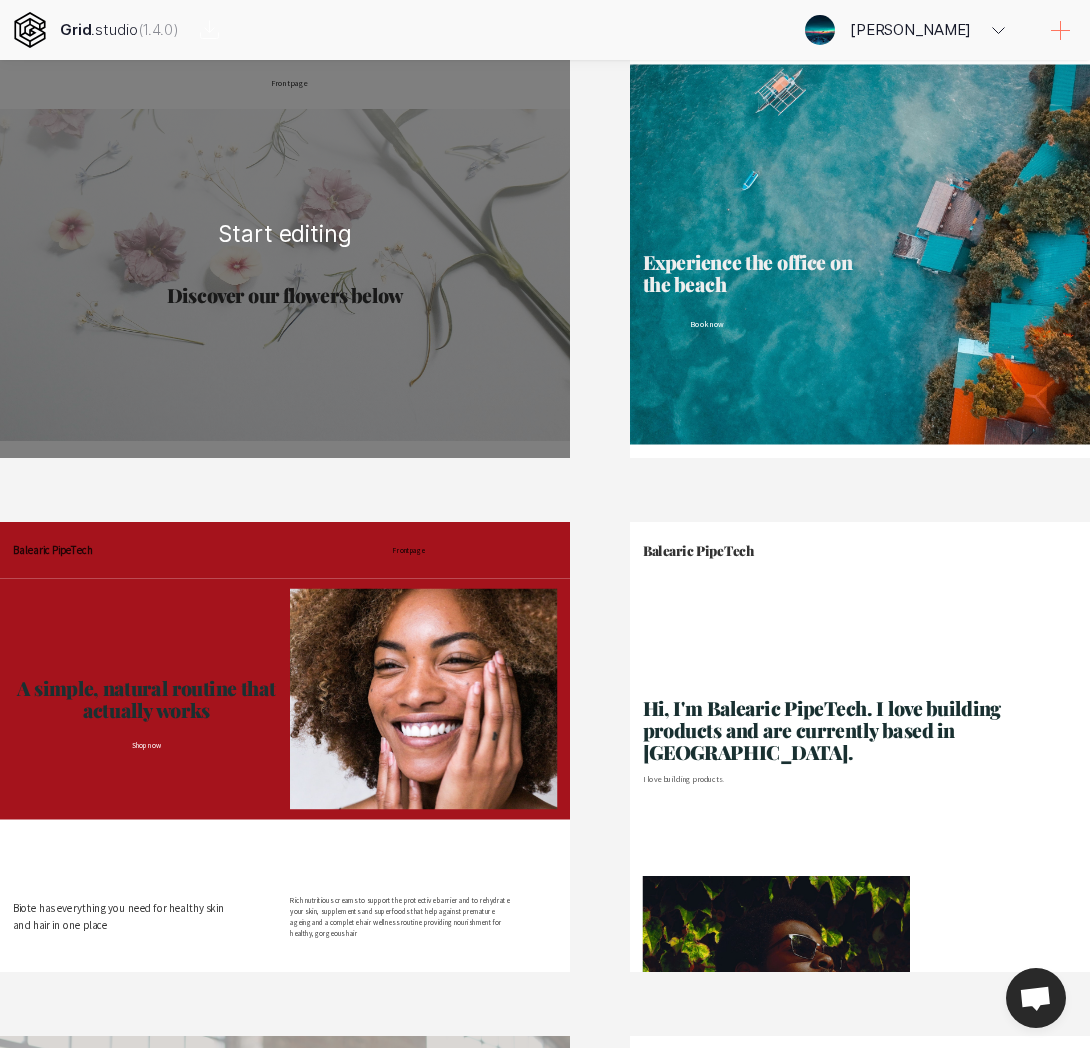 scroll, scrollTop: 0, scrollLeft: 0, axis: both 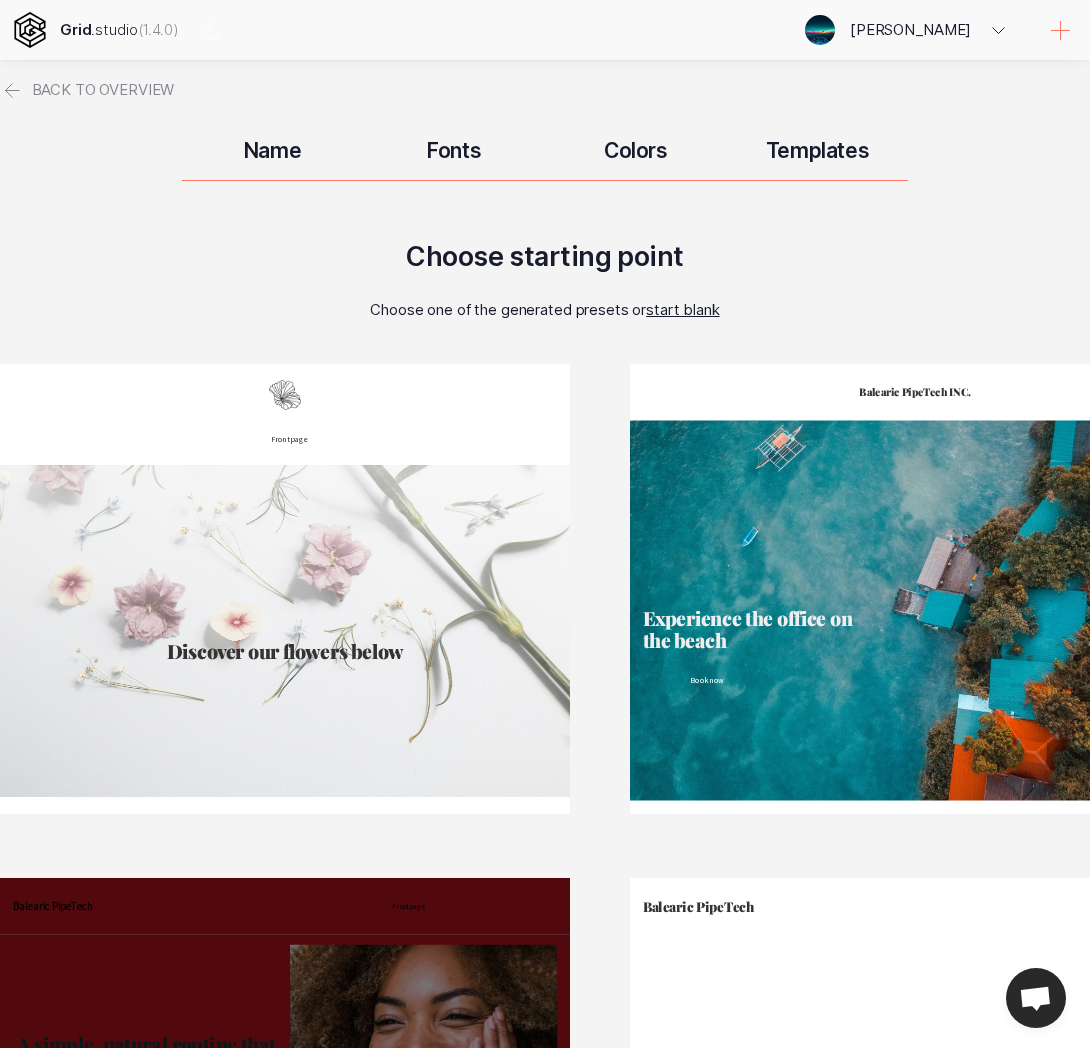click on "Frontpage Balearic PipeTech A simple, natural routine that actually works Shop now Biote has everything you need for healthy skin and hair in one place Rich nutritious creams to support the protective barrier and to rehydrate your skin, supplements and superfoods that help against premature ageing and a complete hair wellness routine providing nourishment for healthy, gorgeous hair Our products [MEDICAL_DATA] Hair care Supplements [MEDICAL_DATA] The all-natural and organic formula minimises the appearance of age spots and [MEDICAL_DATA], and [MEDICAL_DATA] to give a much-needed boost of hydration and nurture to your skin. Hair care Your hair requires gentle care and rich moisture. Our sulfate-free, 98% plant-based hair products gently cleanse and deeply hydrate your hair and scalp. The exclusive blend of lavender and lemongrass provide natural fragrance with the benefit of aromatherapy. Supplements   Subscribe to our newsletter Receive exclusive offers from us                 Submit Offices [US_STATE] - [STREET_ADDRESS][PERSON_NAME]" at bounding box center [285, 1103] 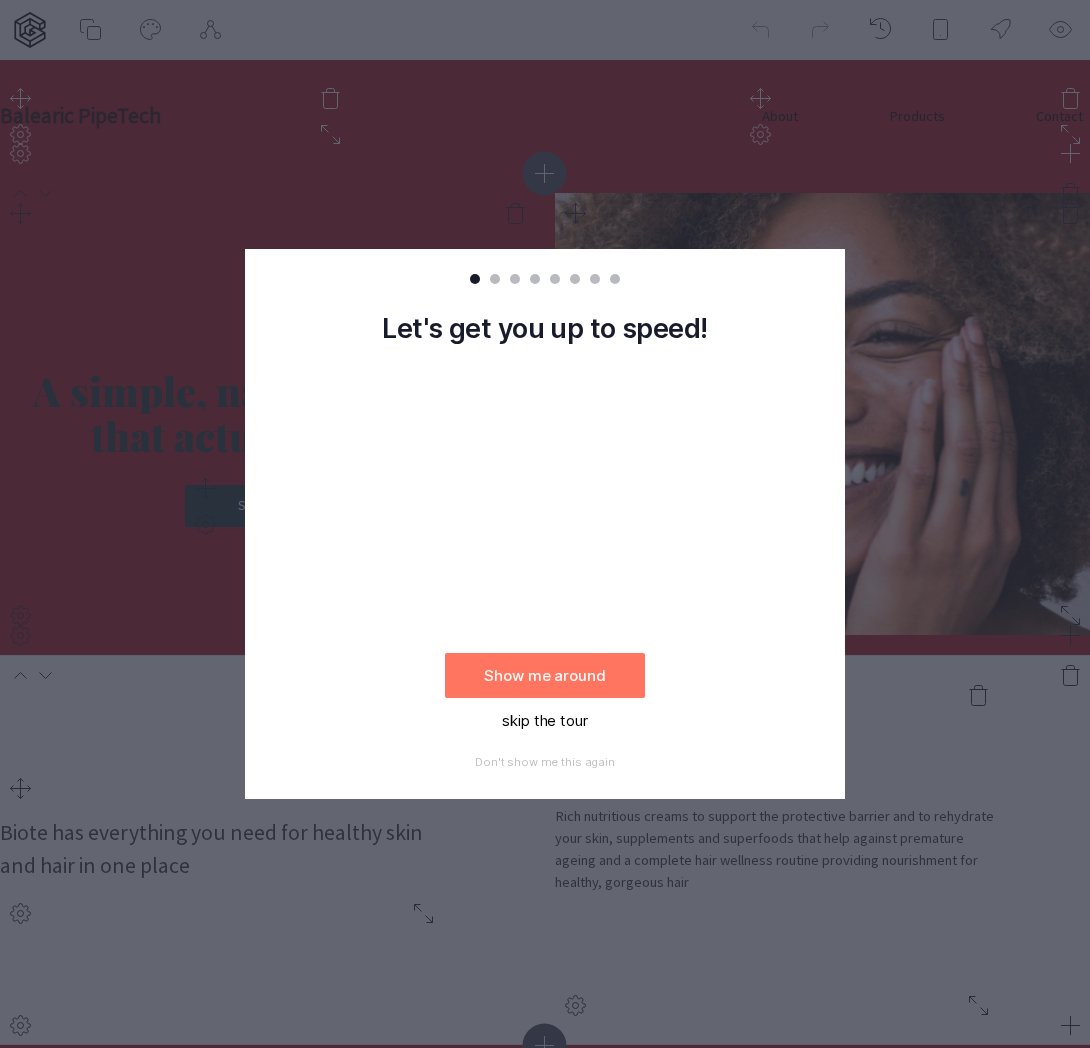 click on "skip the tour" at bounding box center (545, 720) 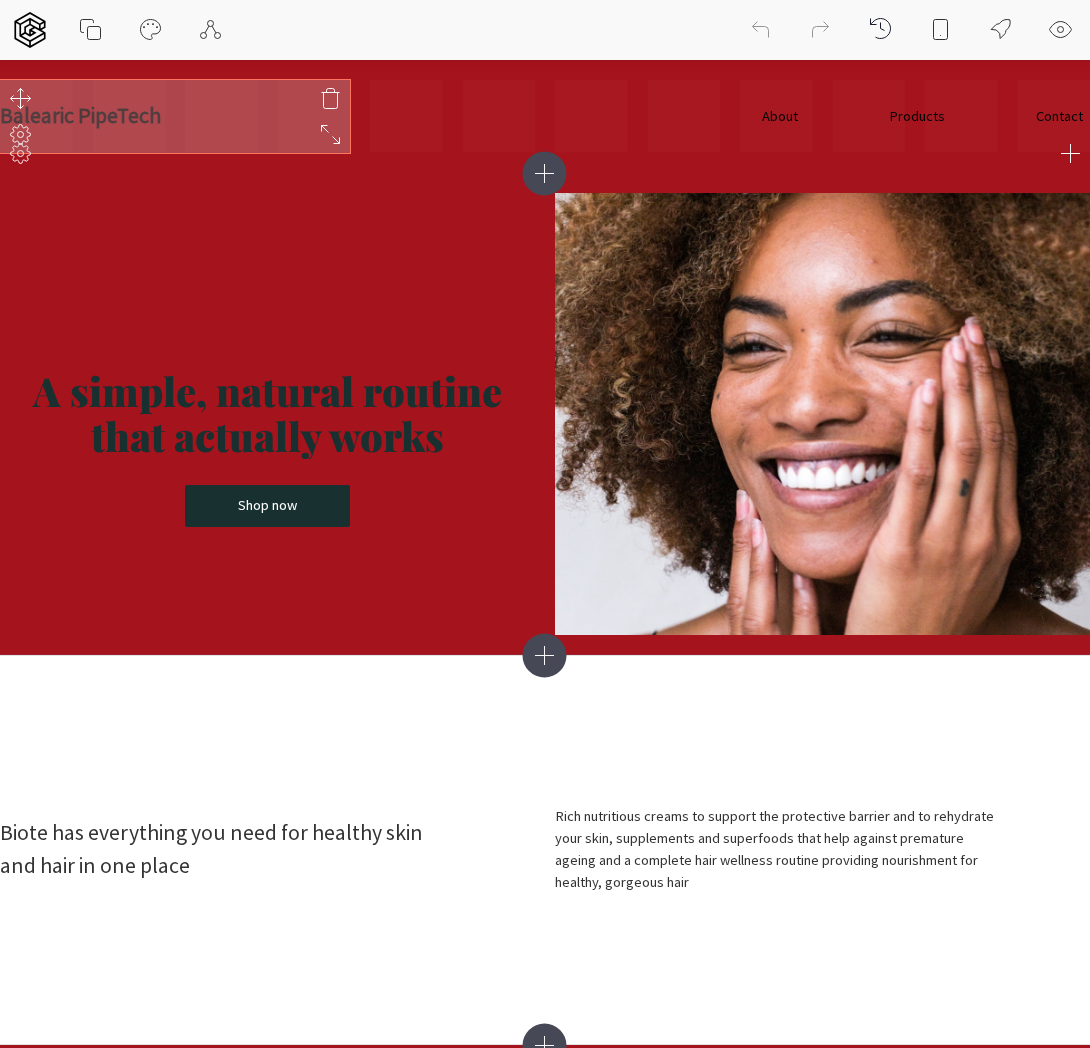 click on "Balearic PipeTech" at bounding box center (80, 115) 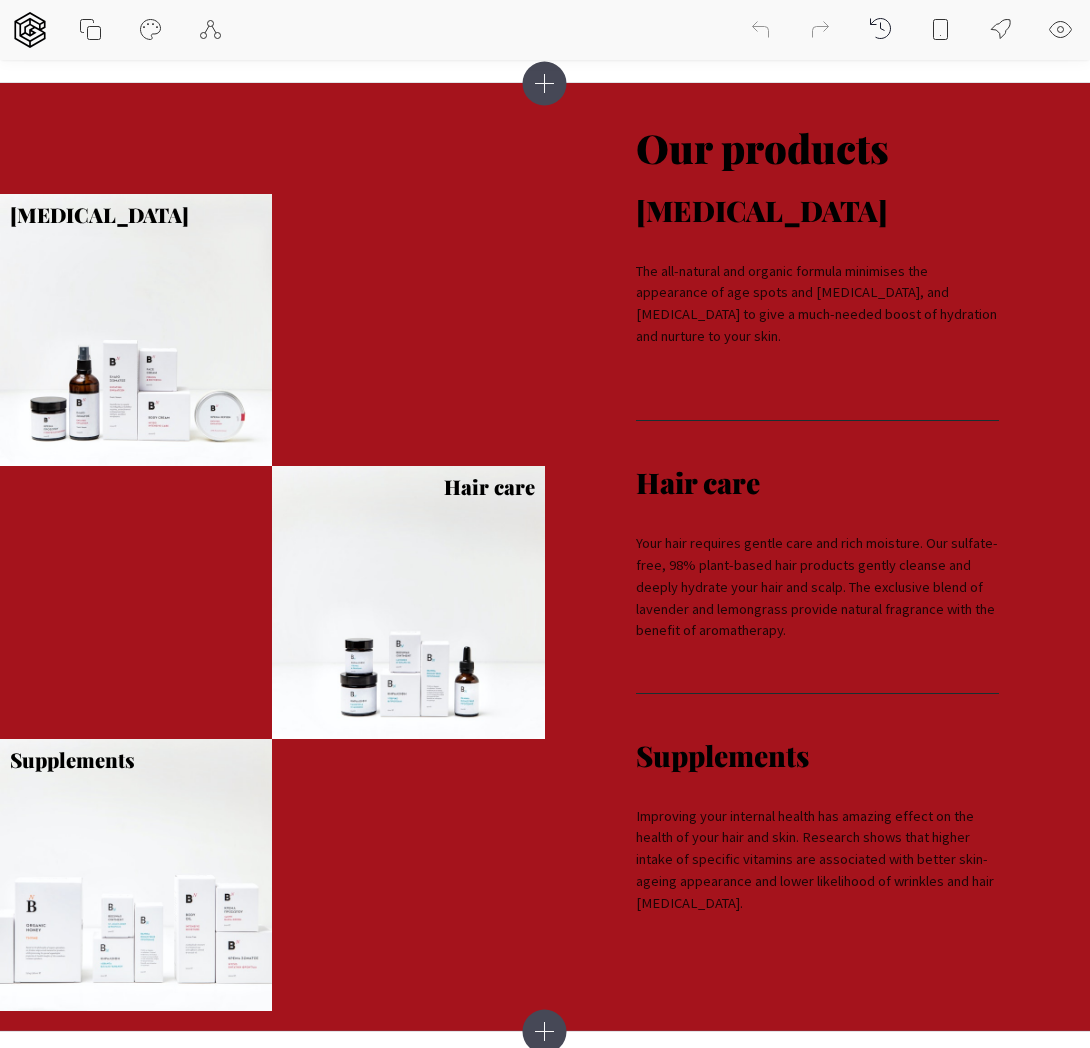 scroll, scrollTop: 1355, scrollLeft: 0, axis: vertical 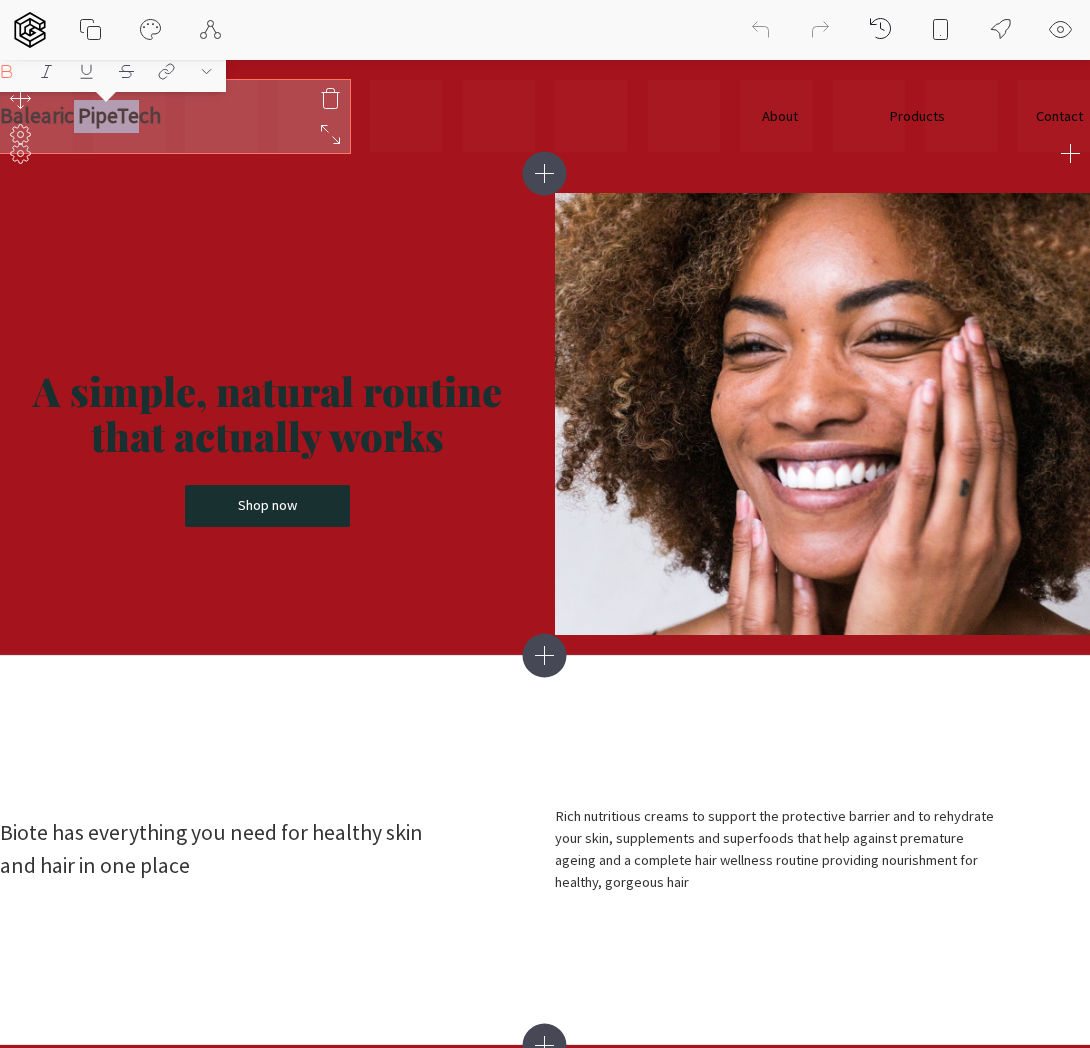 drag, startPoint x: 72, startPoint y: 121, endPoint x: 144, endPoint y: 120, distance: 72.00694 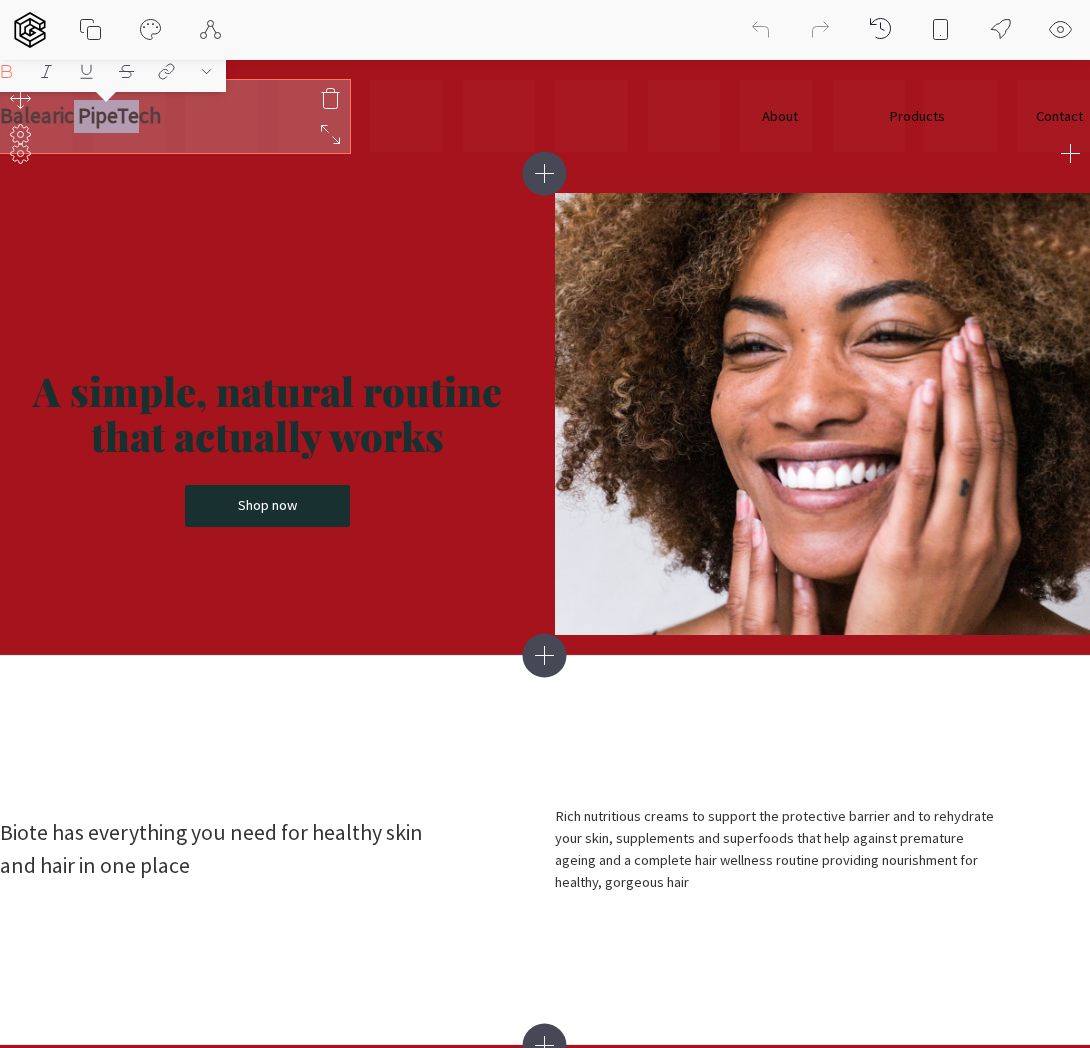click on "Balearic PipeTech" at bounding box center [80, 115] 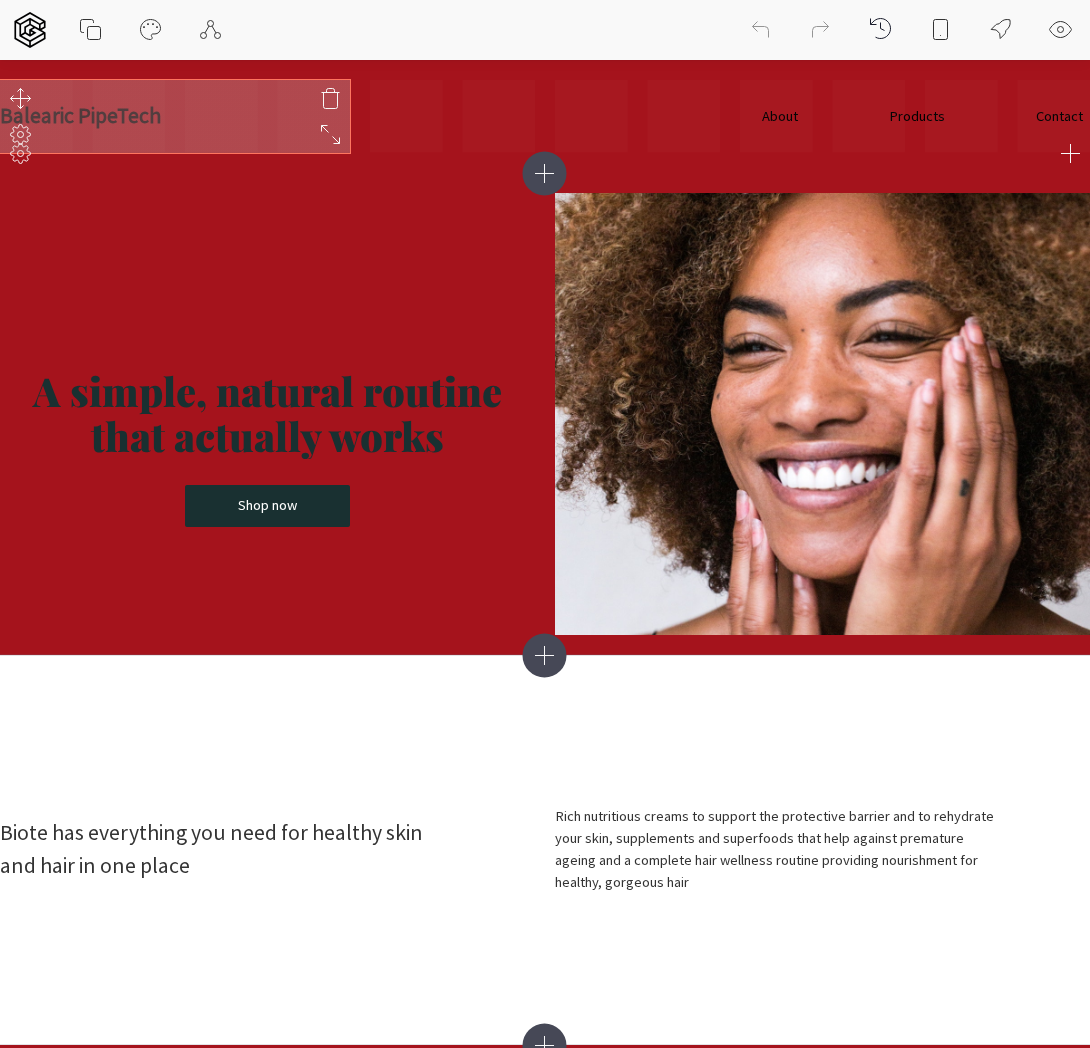 click on "Balearic PipeTech" at bounding box center [175, 116] 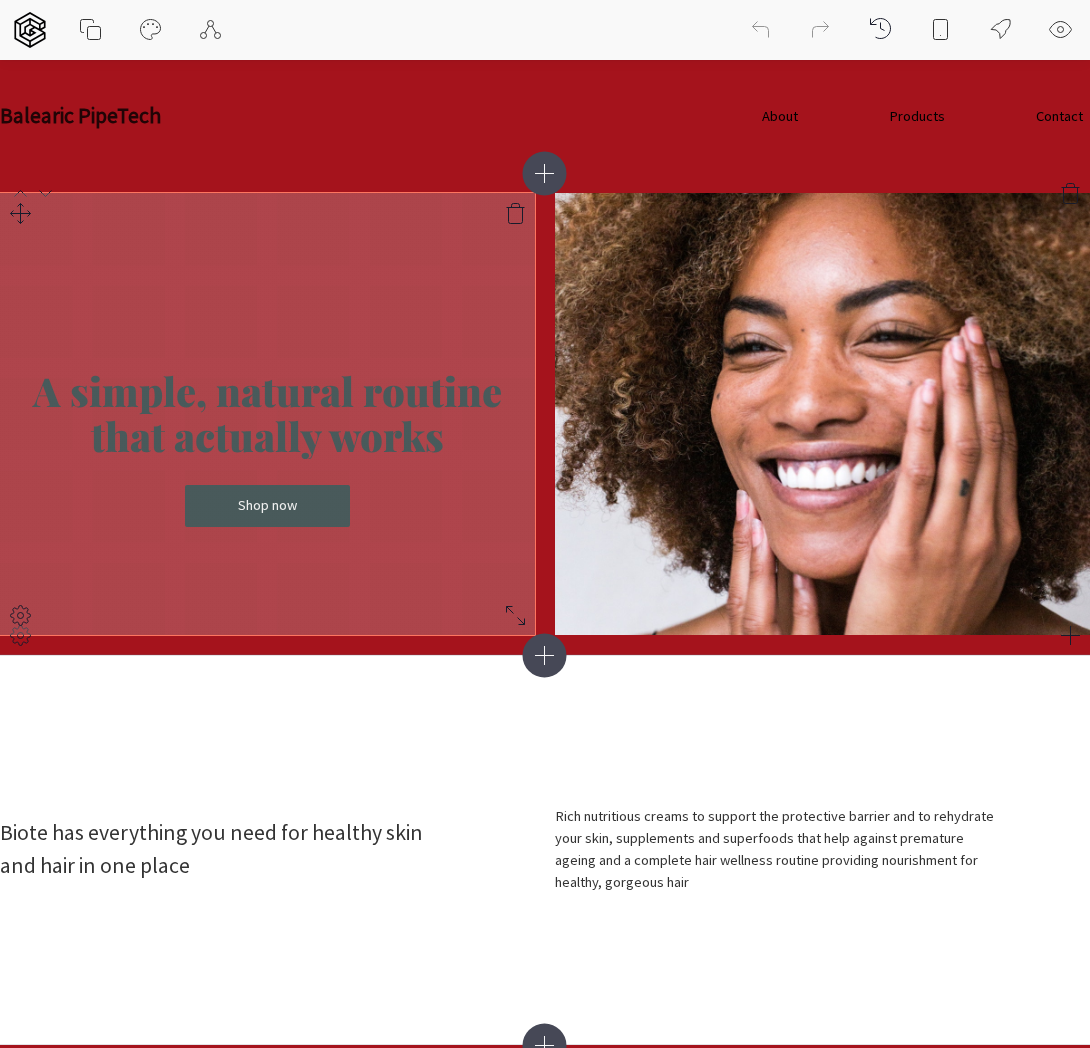 click on "A simple, natural routine that actually works" at bounding box center [267, 414] 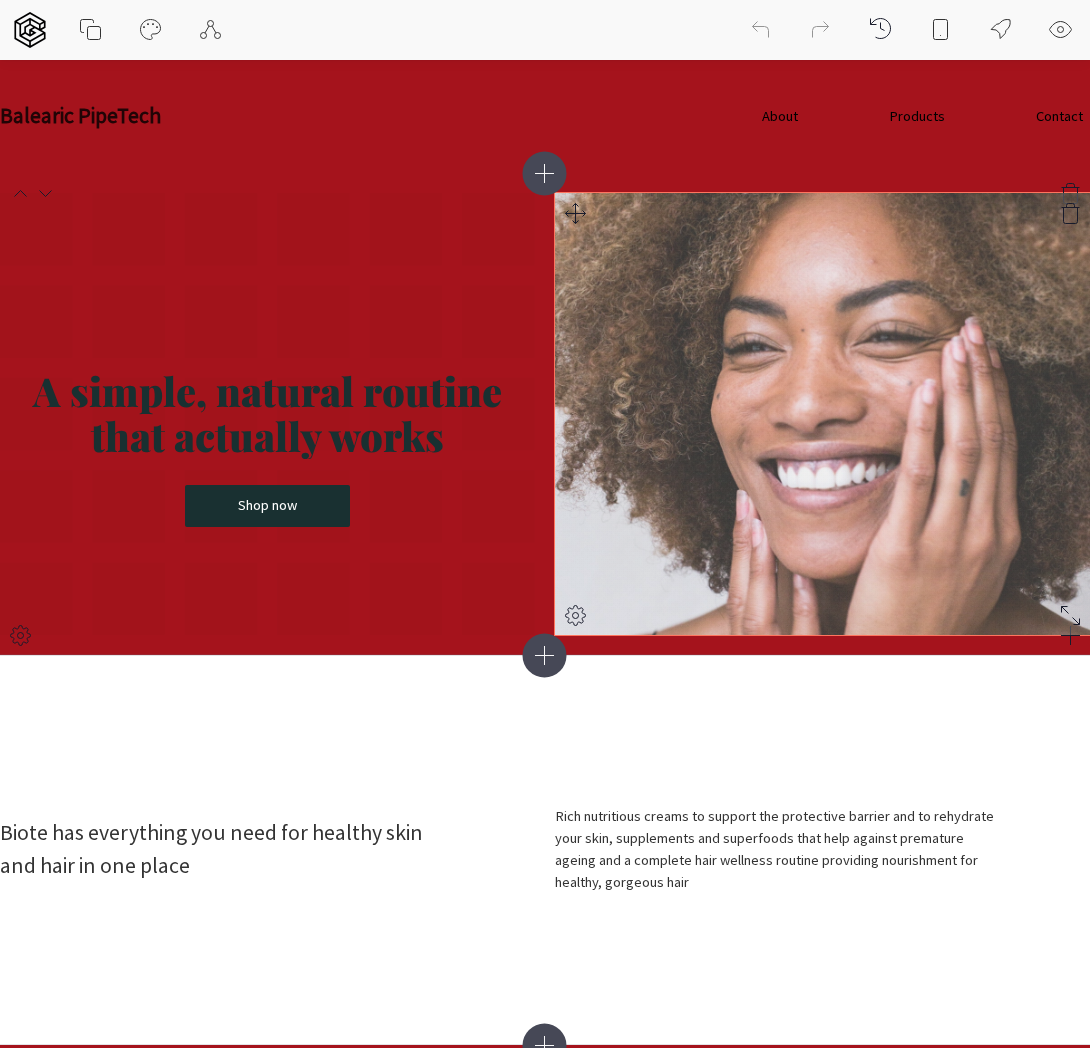 click at bounding box center [822, 414] 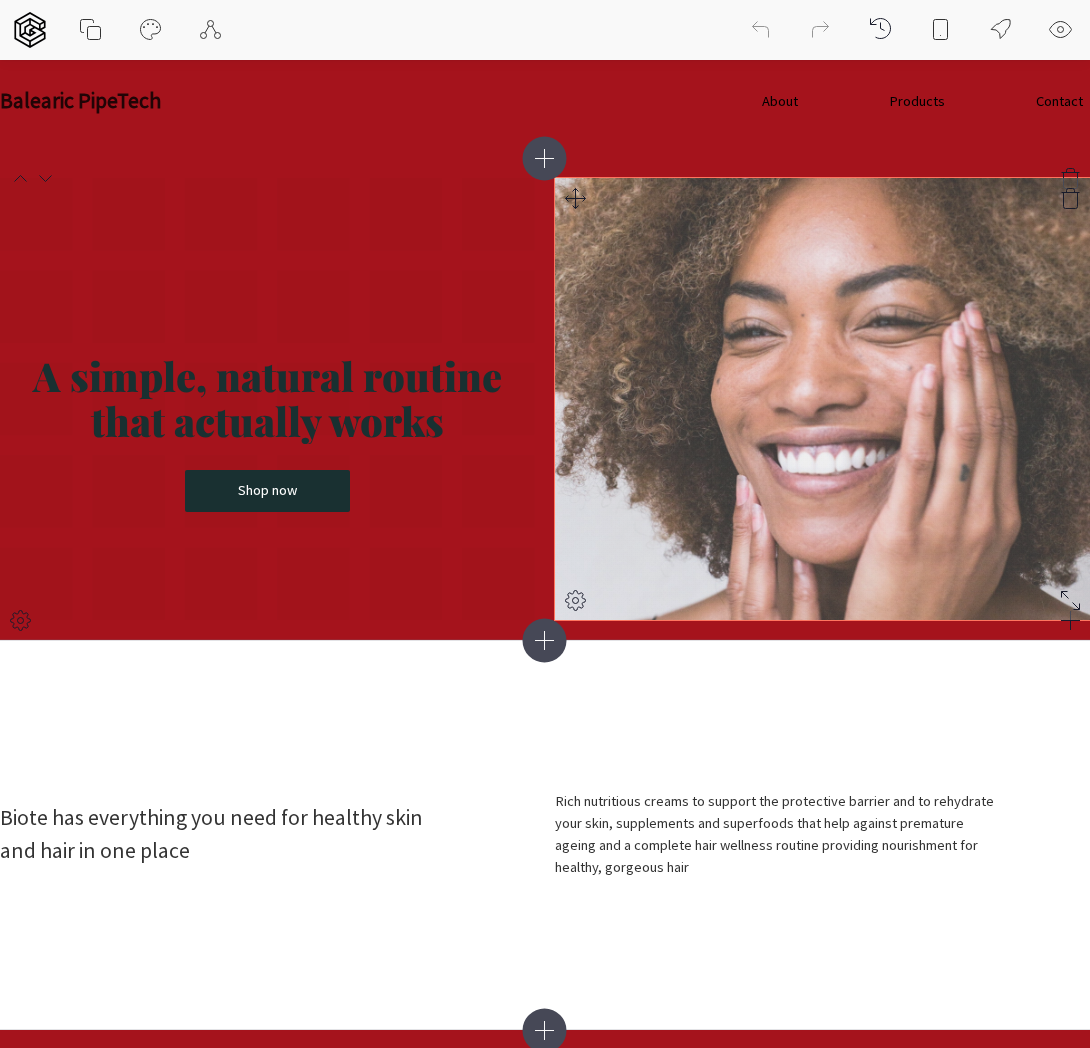 click 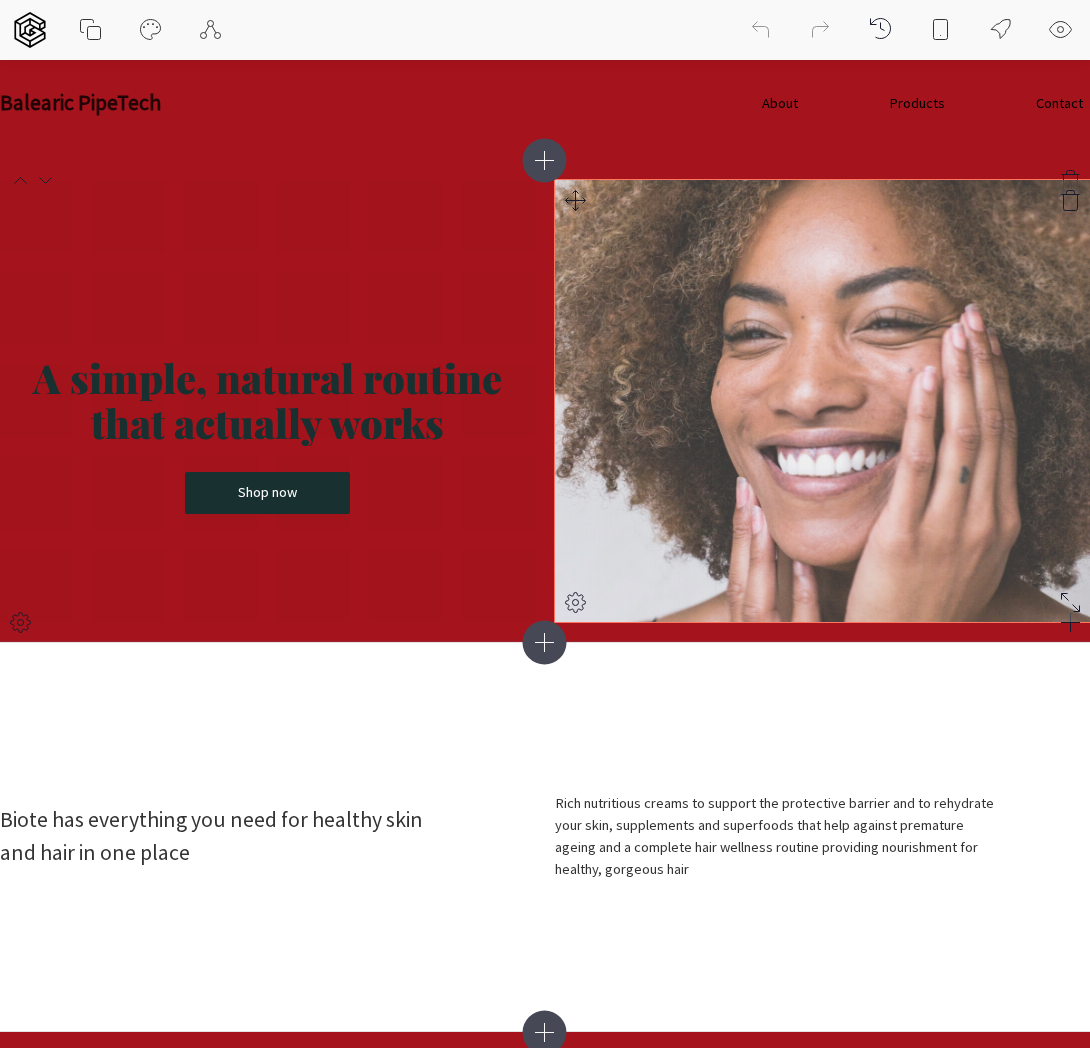 select on "crop" 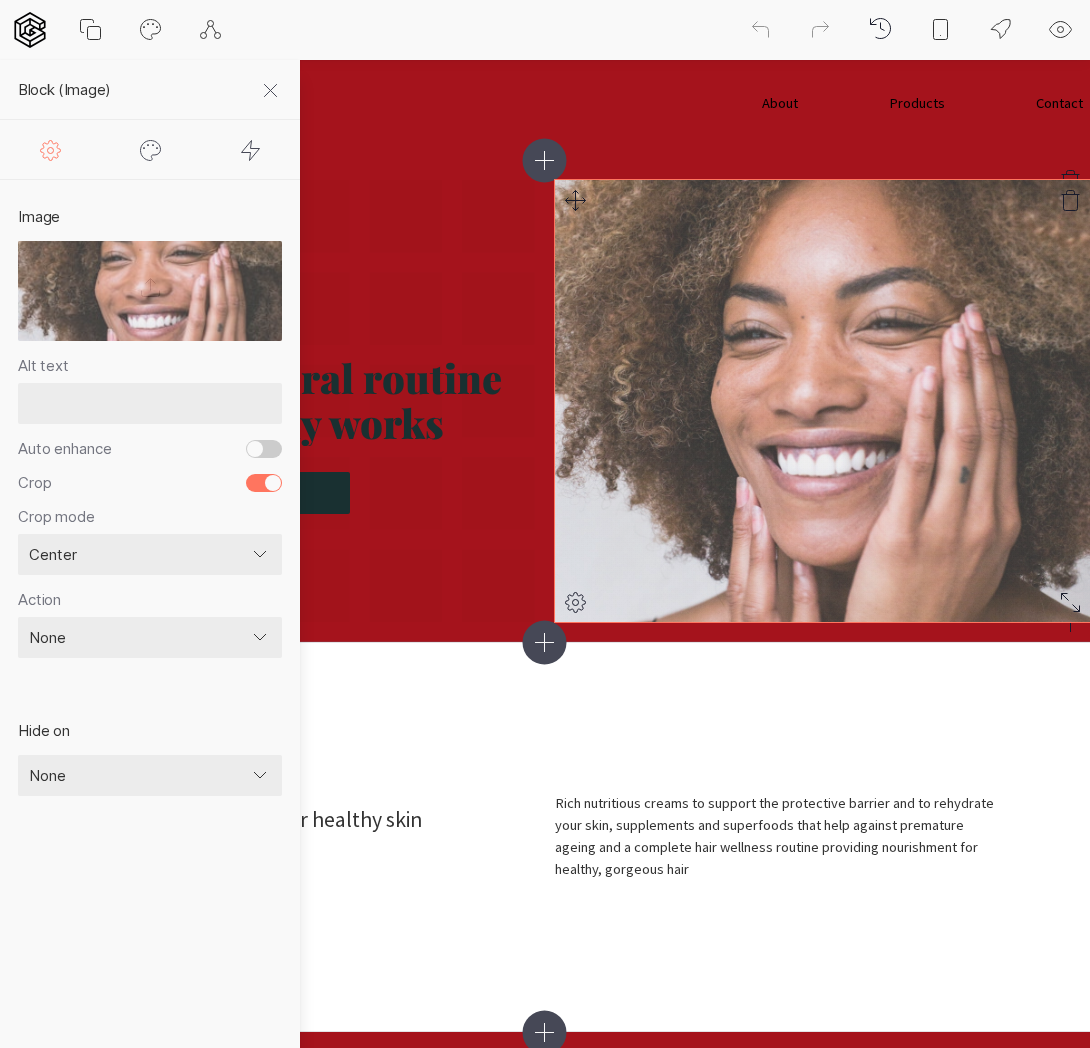 scroll, scrollTop: 14, scrollLeft: 0, axis: vertical 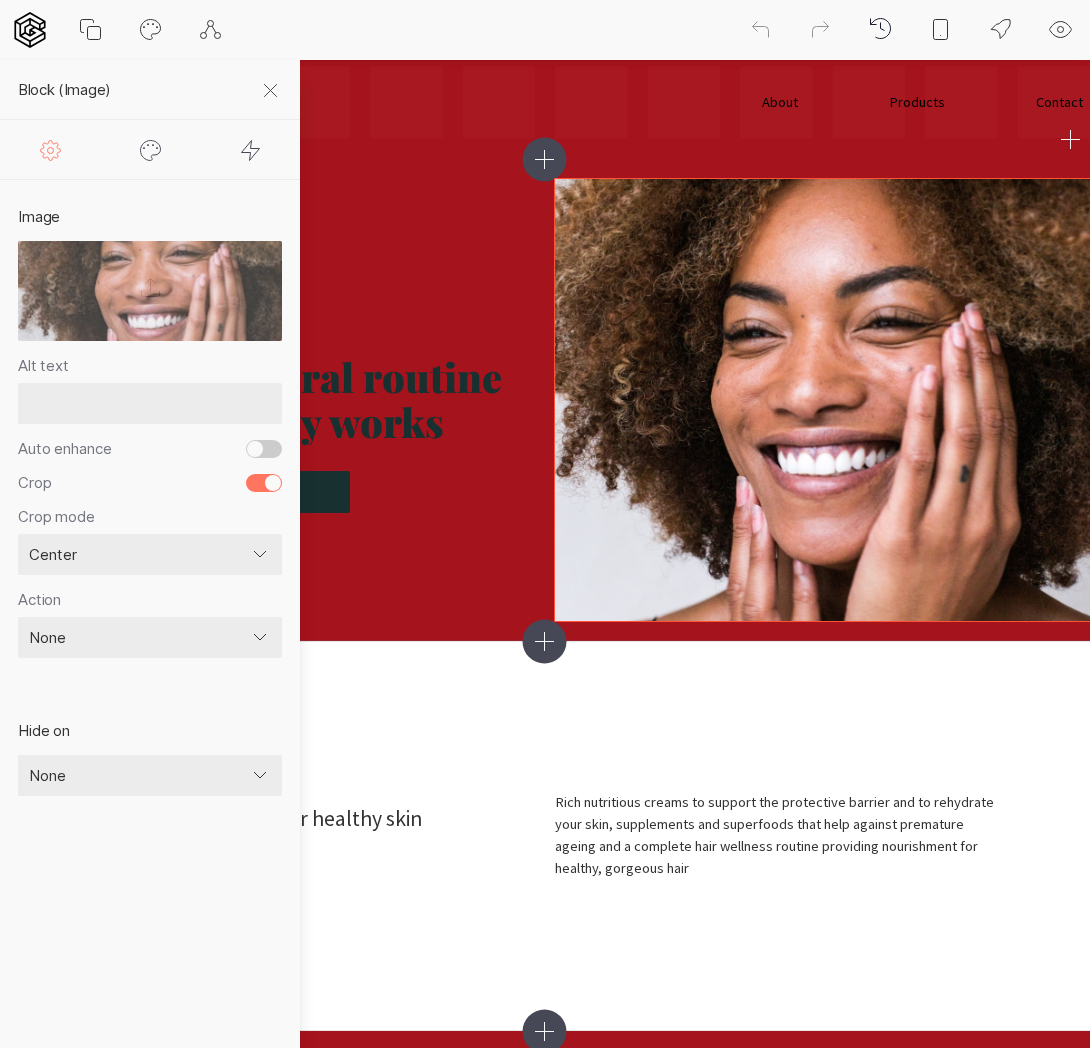 click on "About Products Contact Balearic PipeTech" at bounding box center (545, 102) 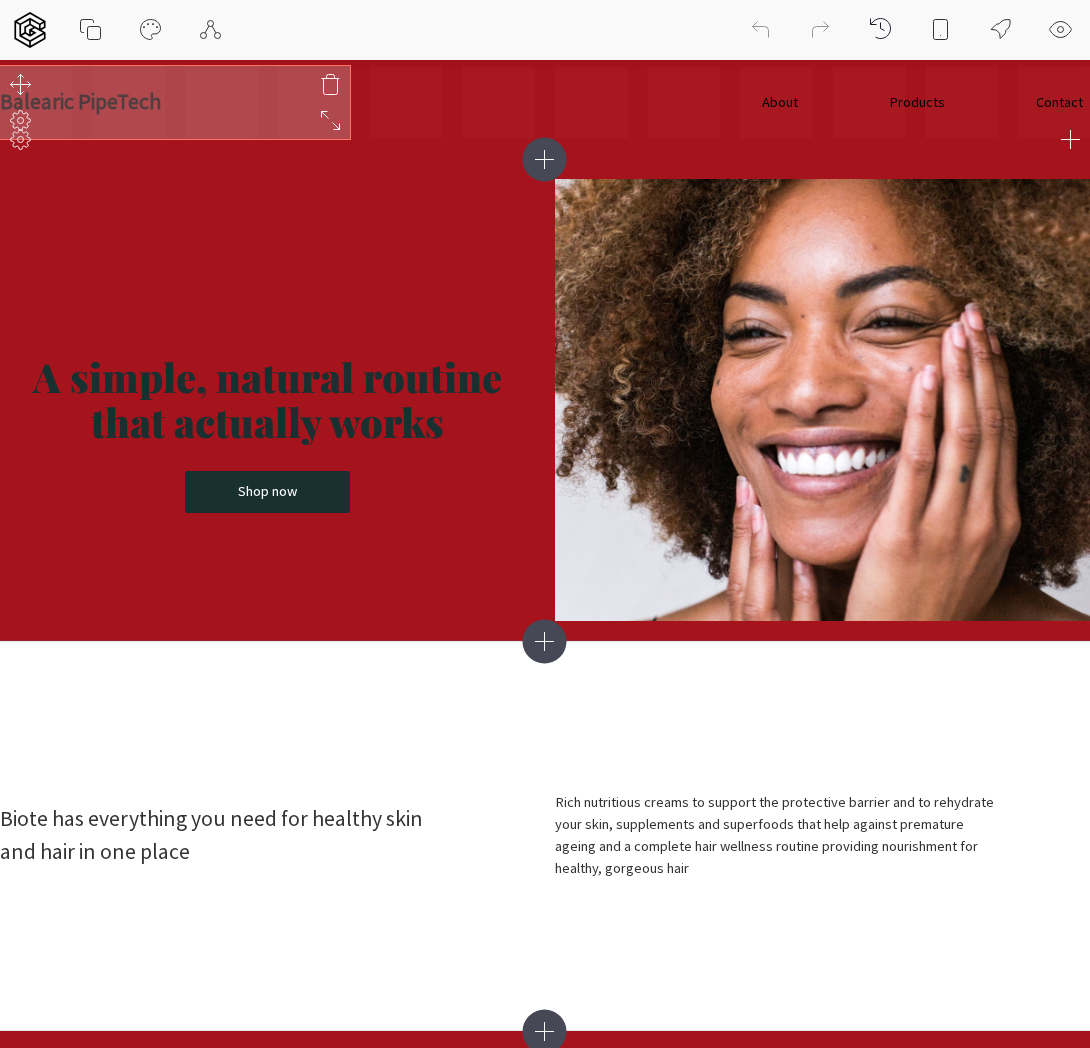 click 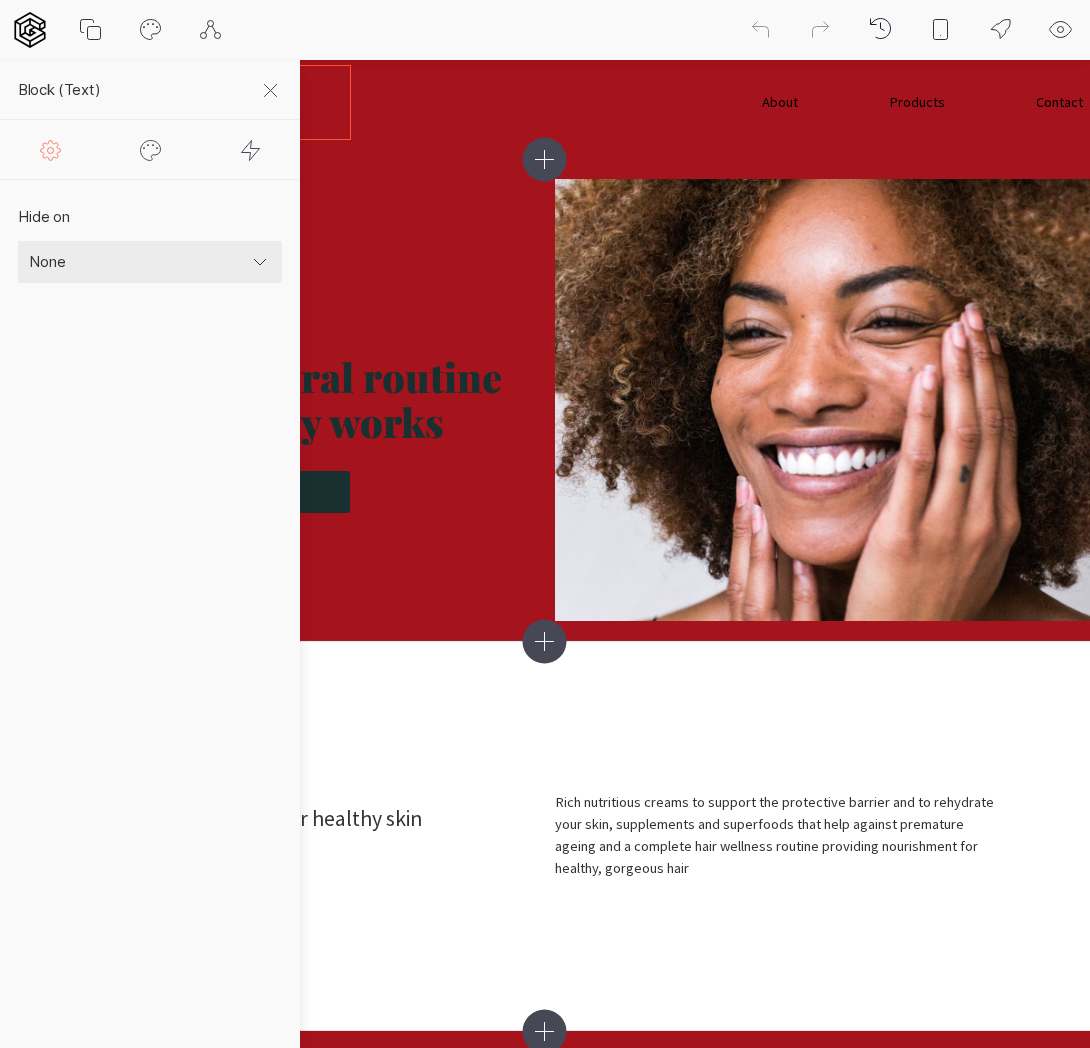 click on "None Mobile Desktop" at bounding box center (150, 262) 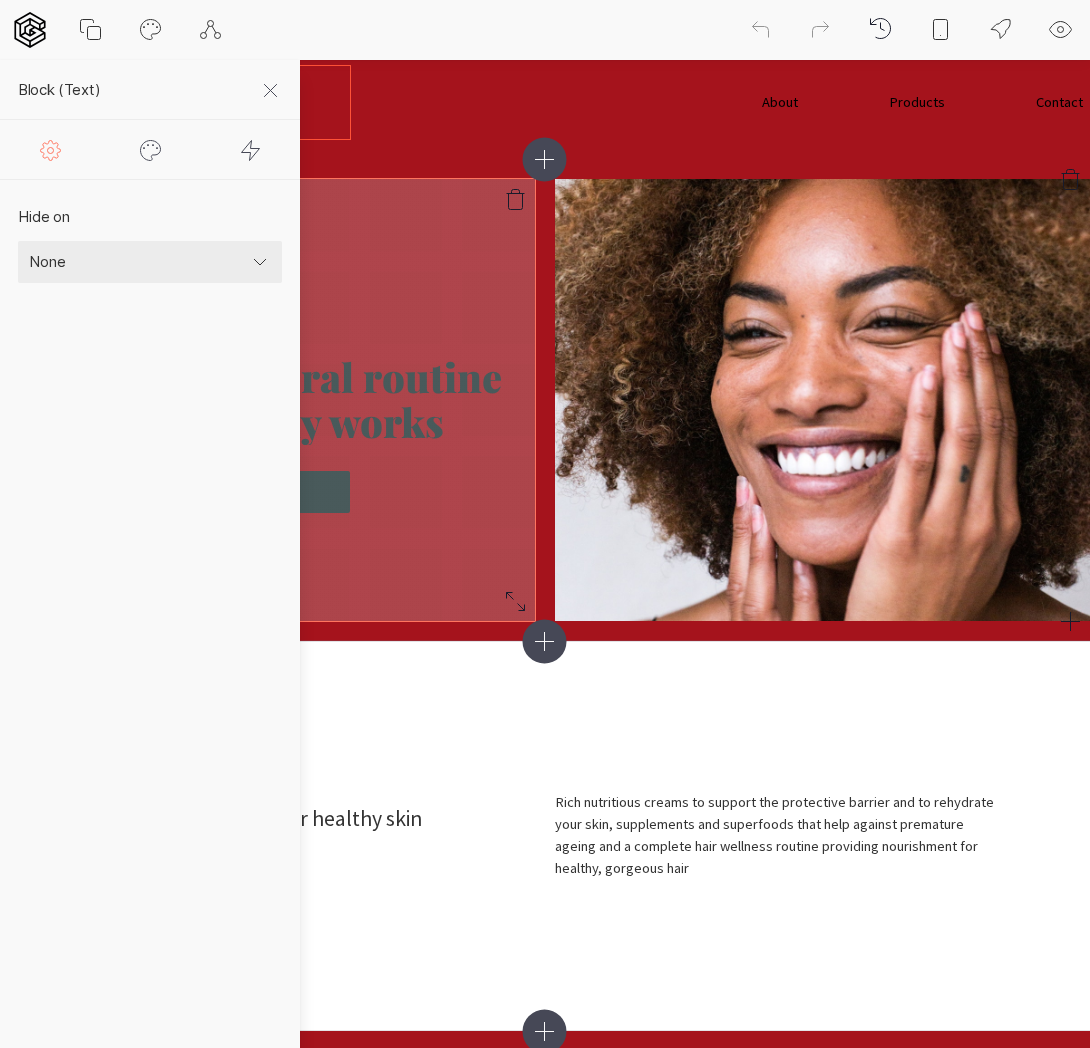 click on "A simple, natural routine that actually works" at bounding box center (267, 400) 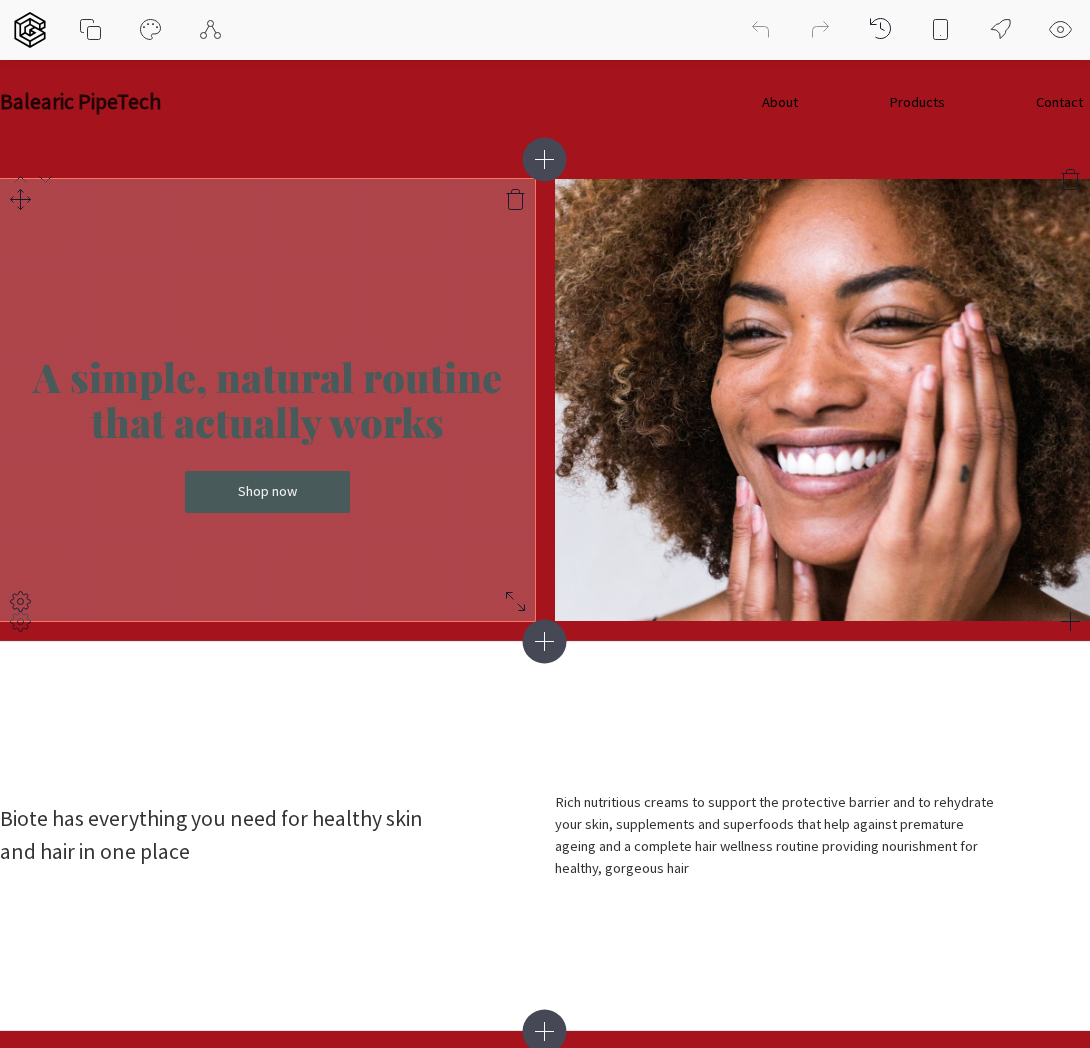 click 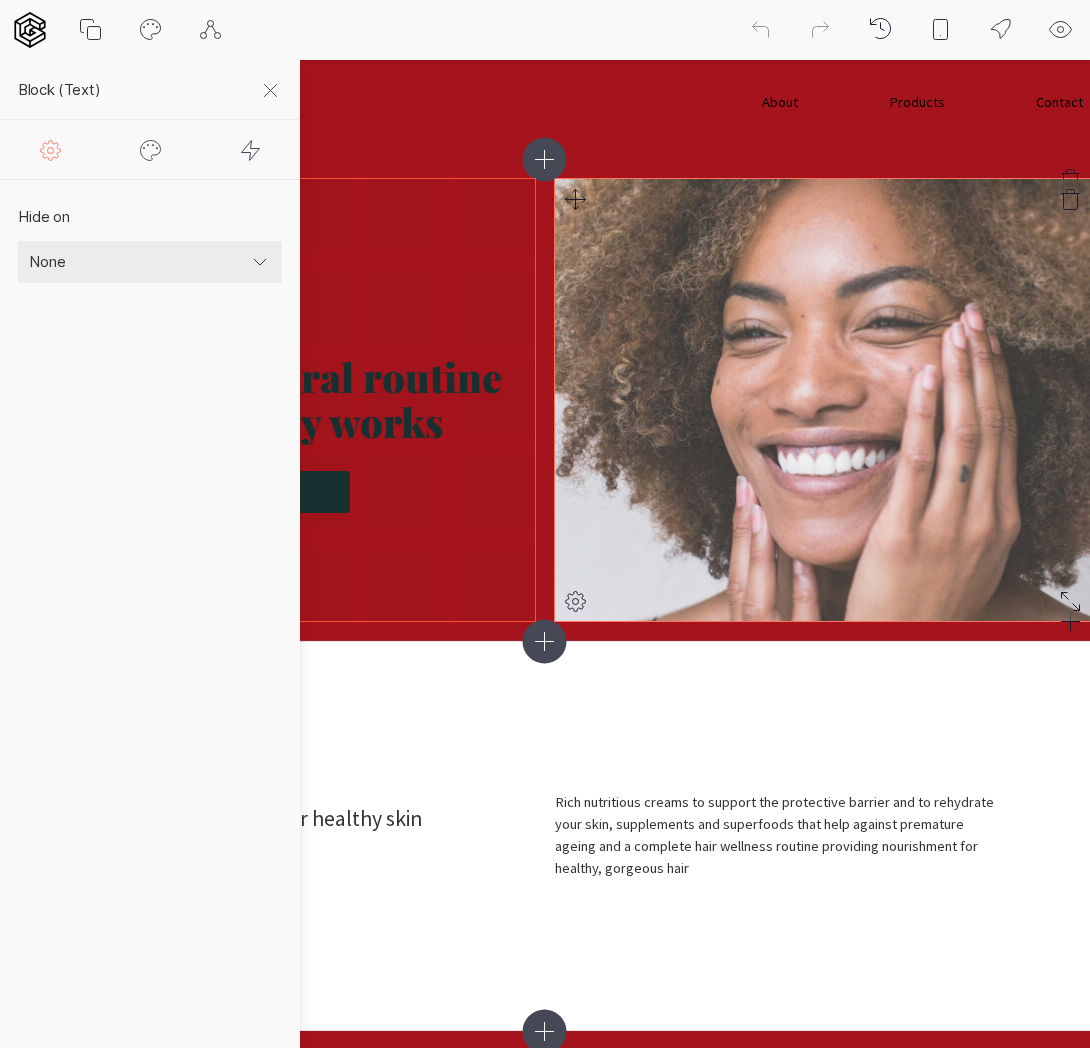 click at bounding box center [822, 400] 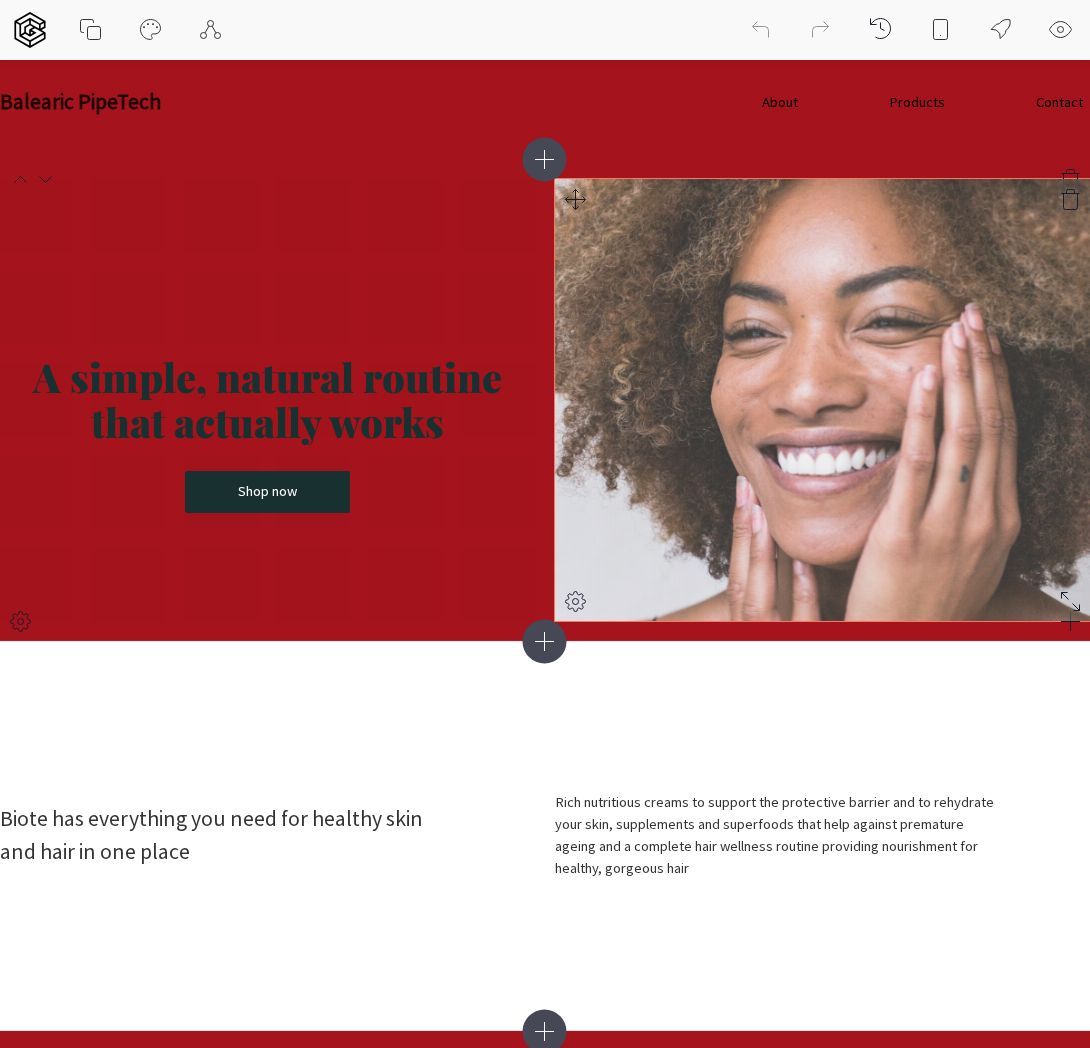 click 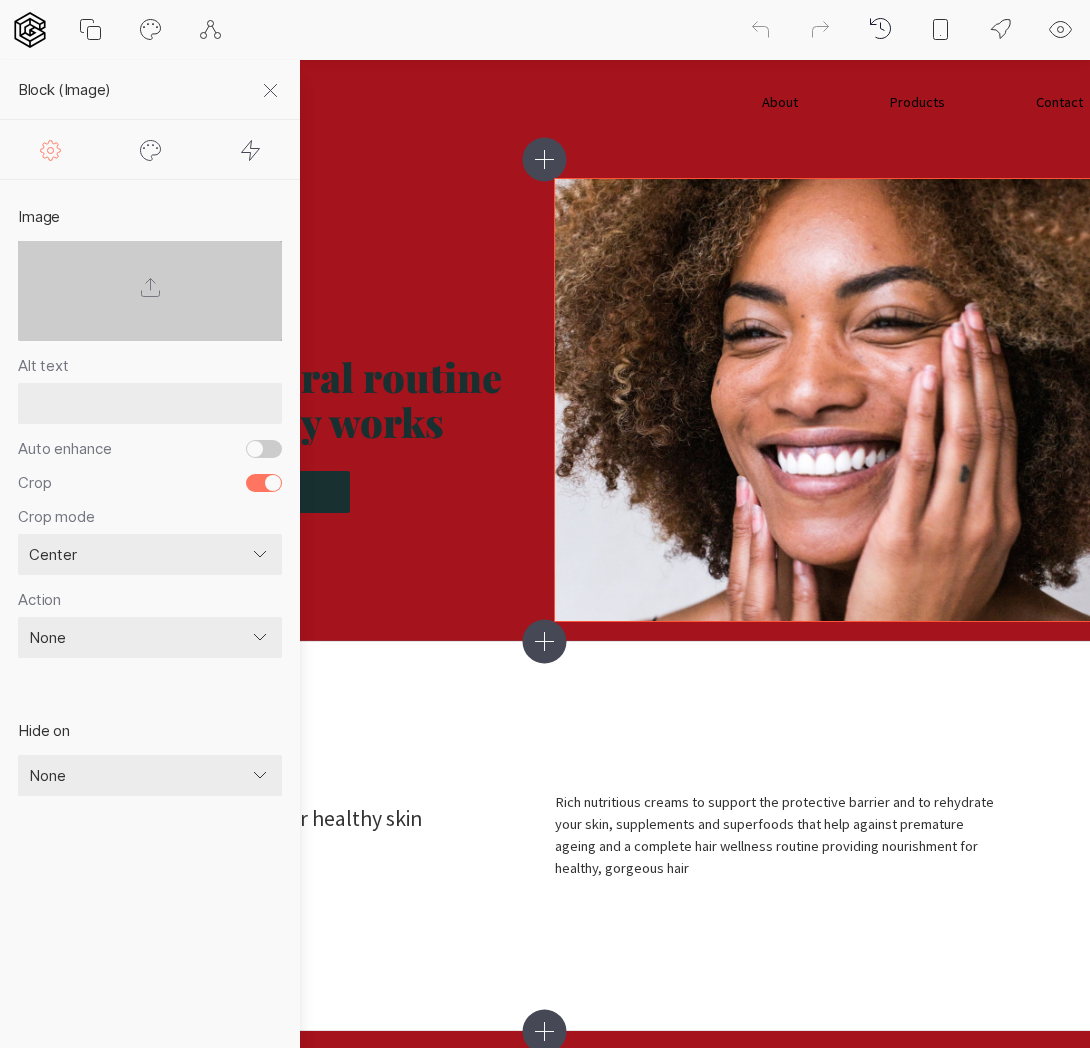 click 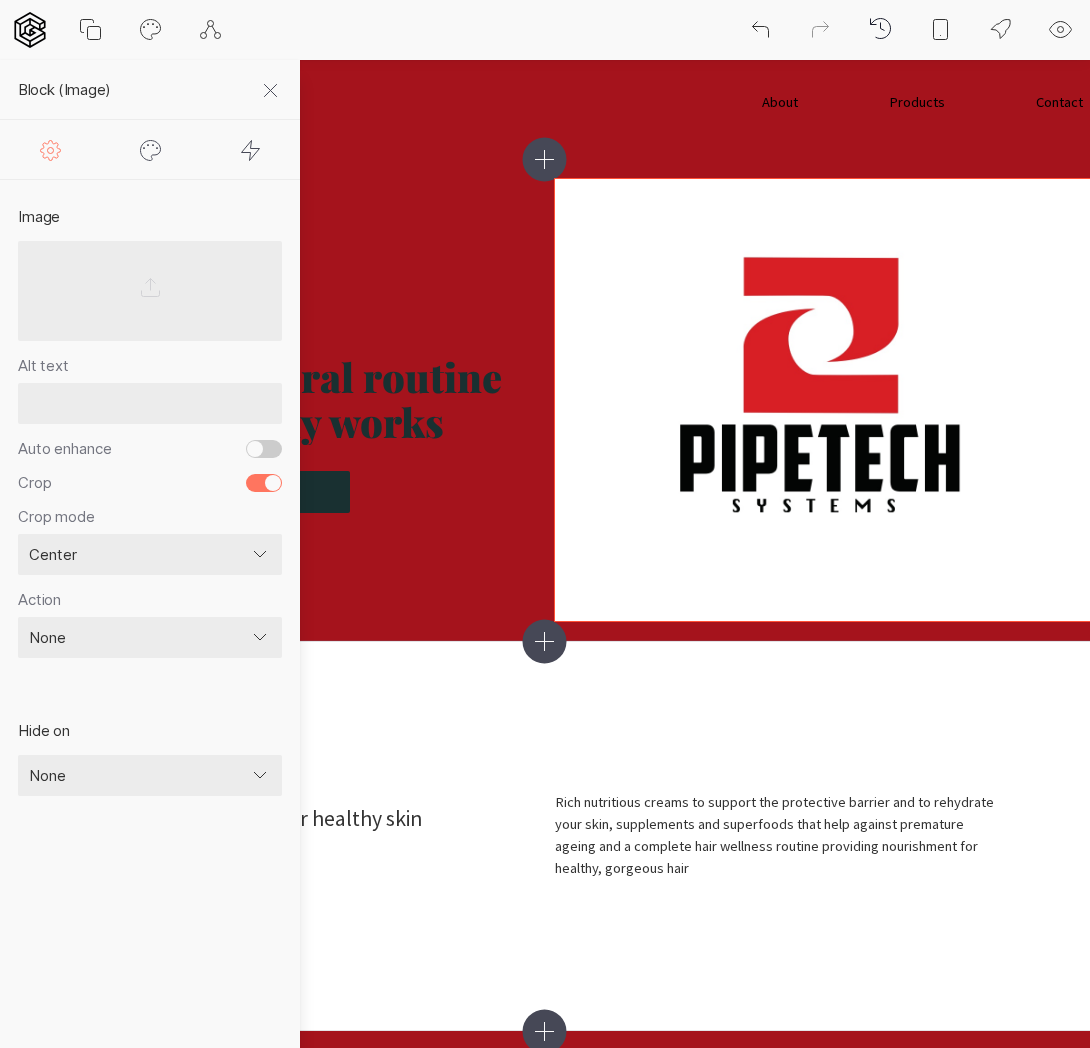 click 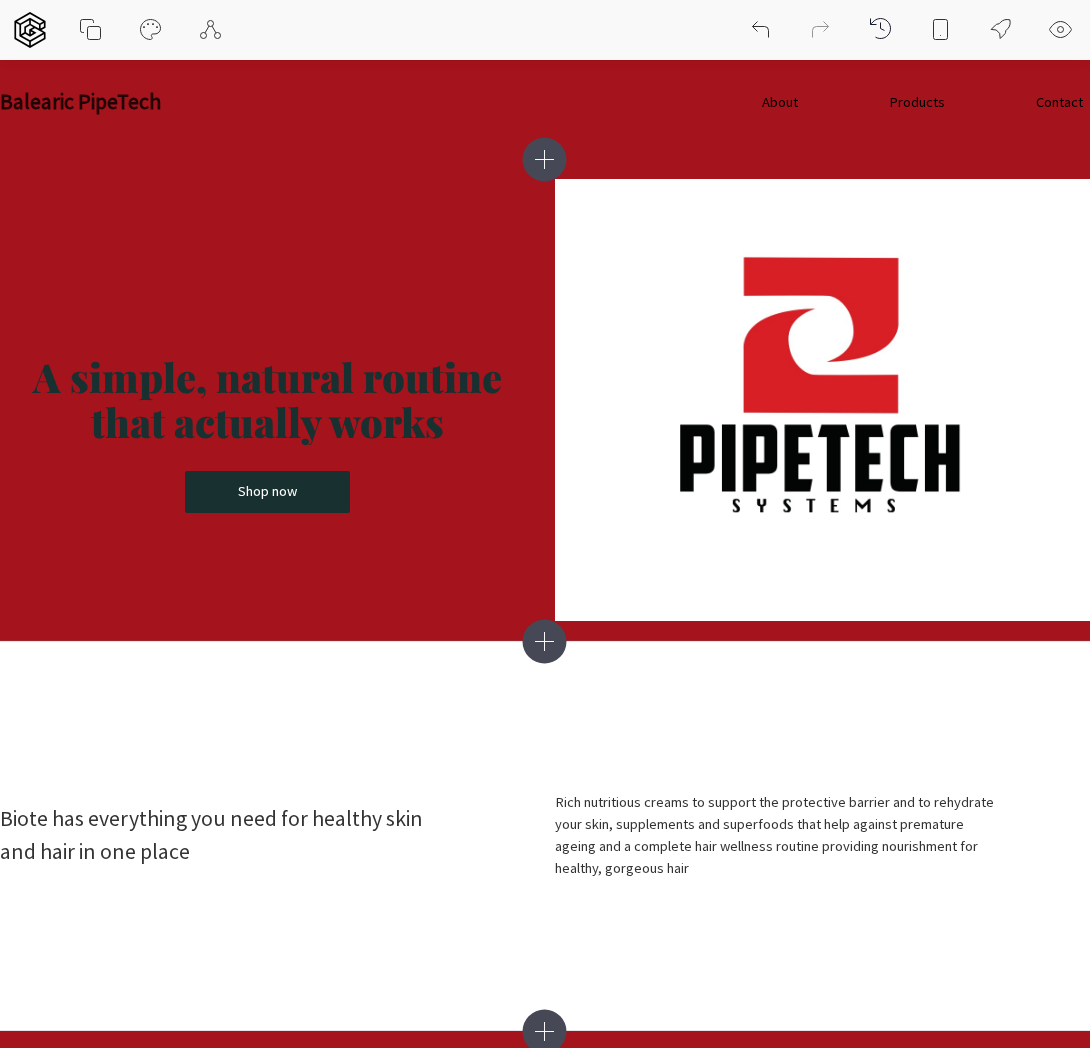 scroll, scrollTop: 17, scrollLeft: 0, axis: vertical 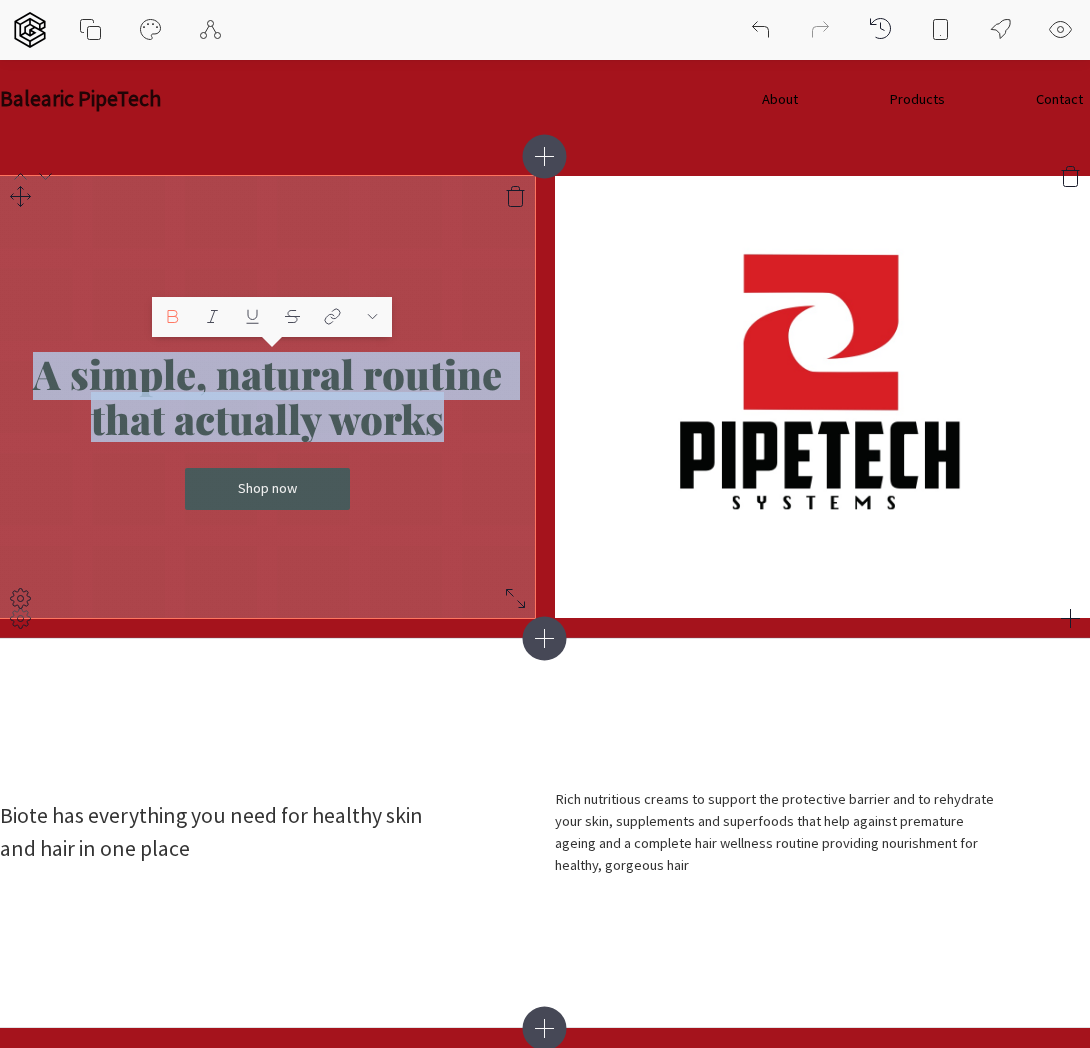 drag, startPoint x: 442, startPoint y: 431, endPoint x: 39, endPoint y: 381, distance: 406.0899 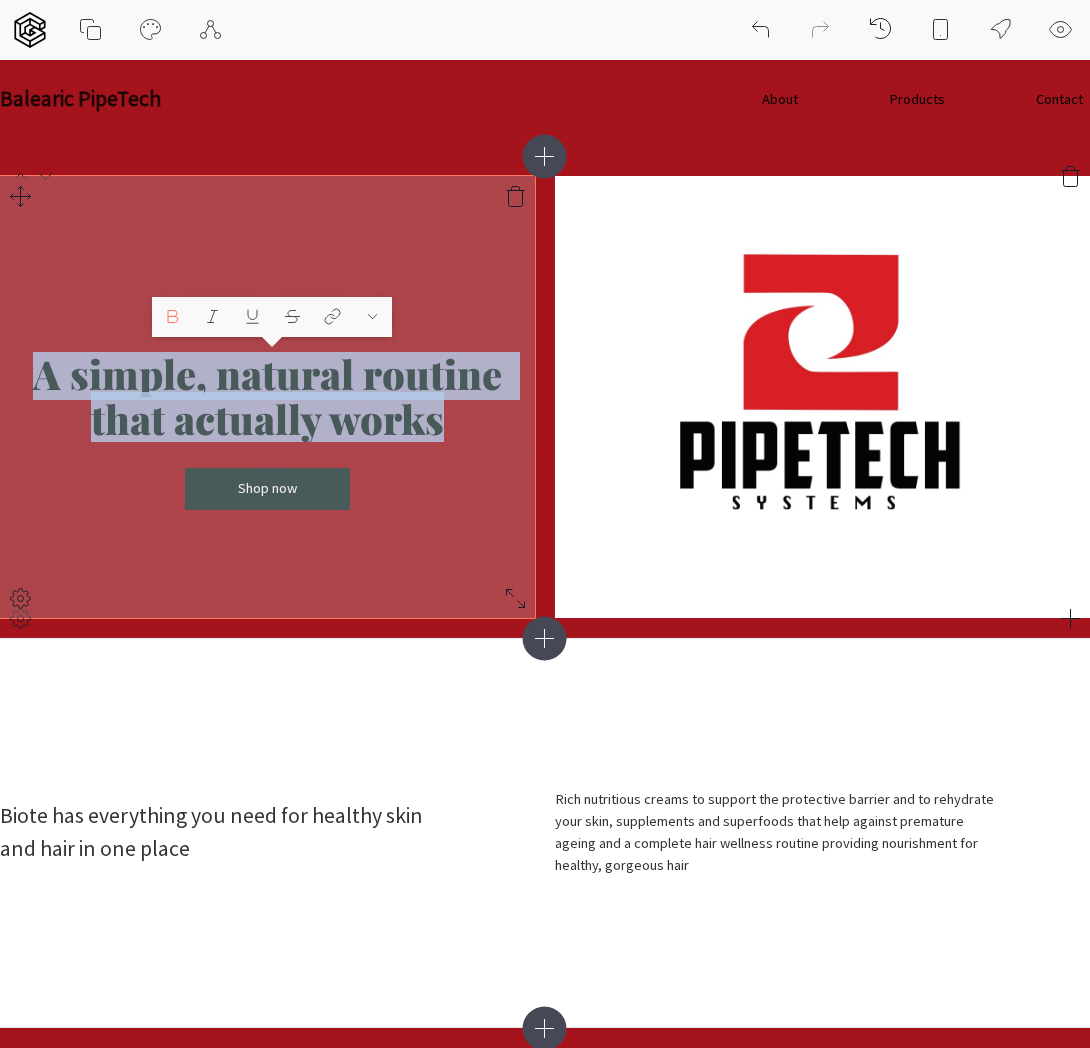 click on "A simple, natural routine that actually works" at bounding box center (272, 396) 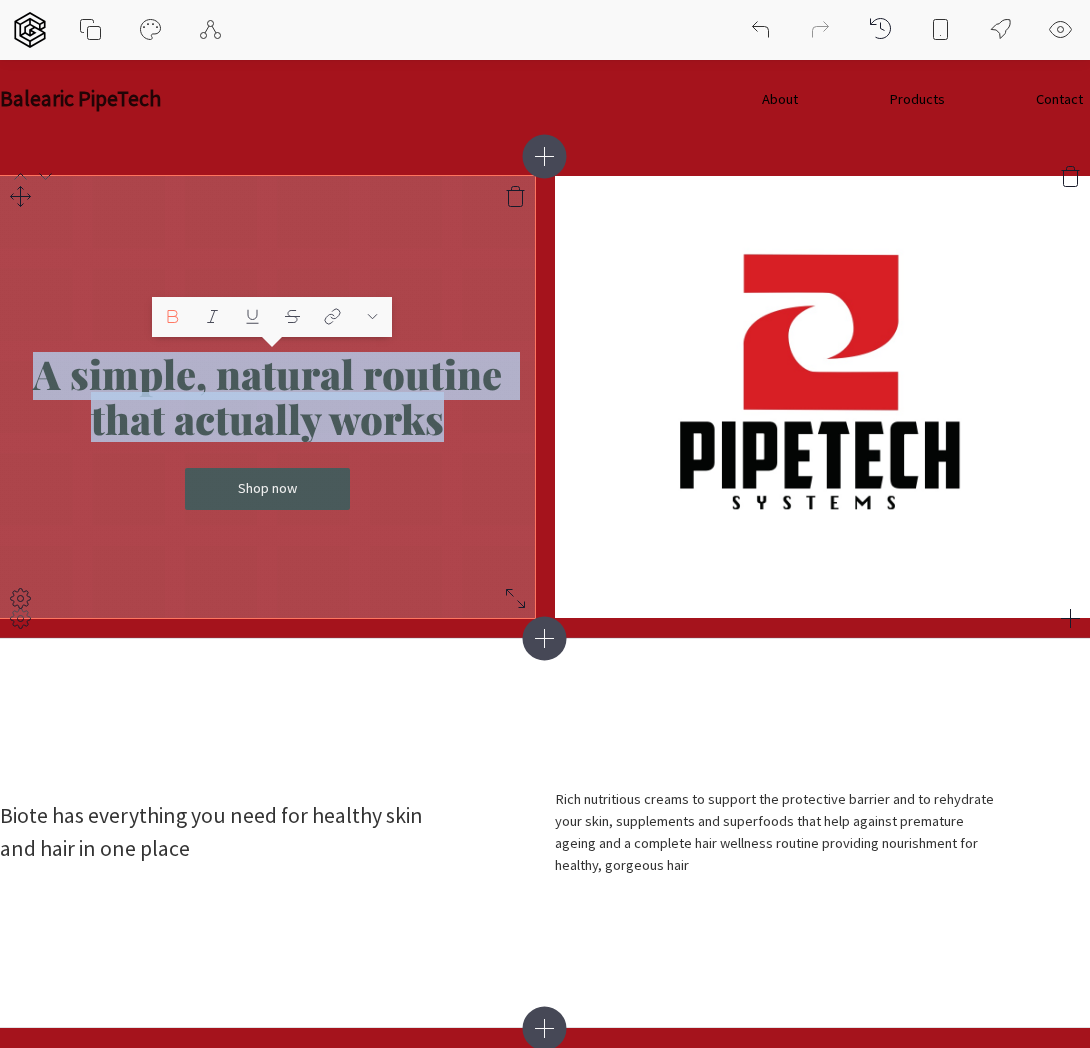 type 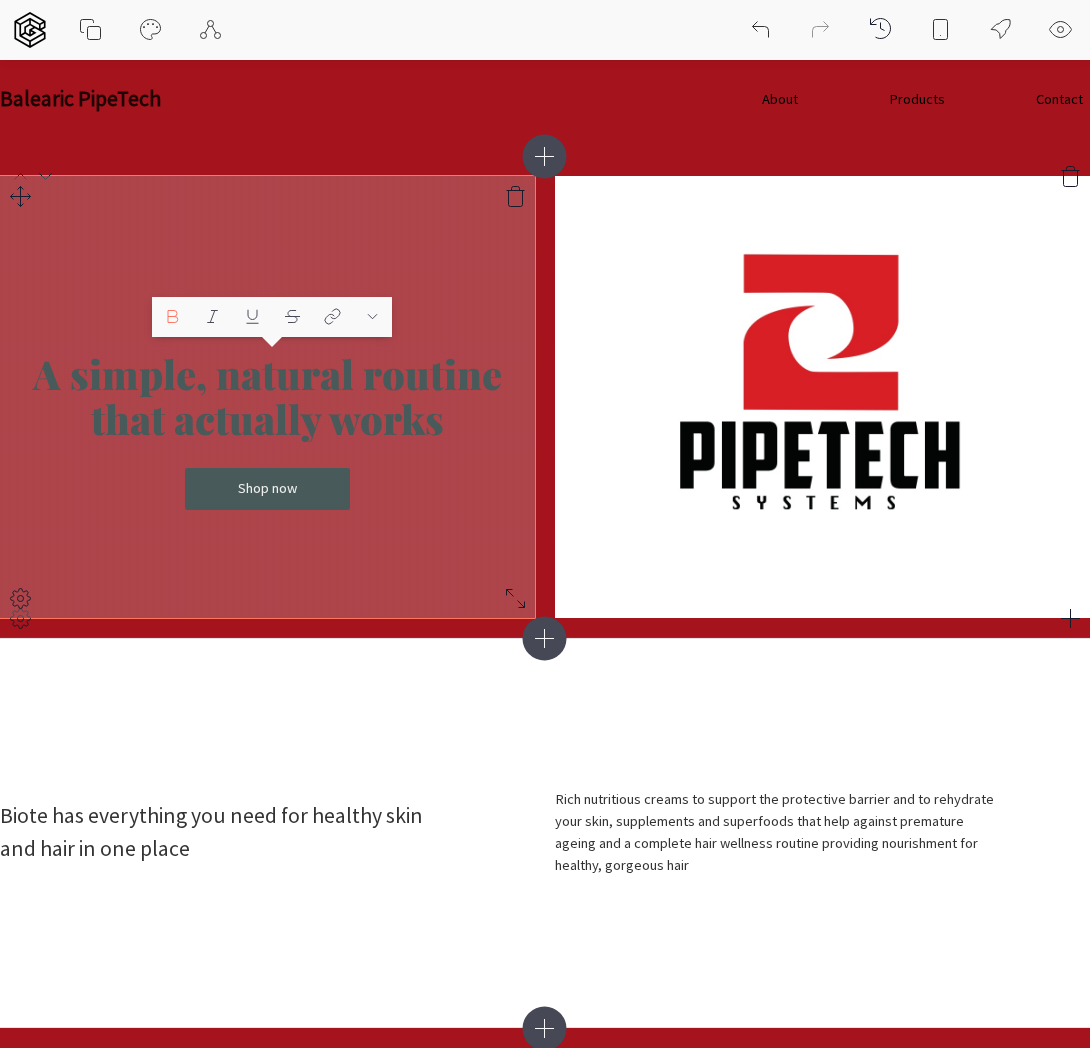 scroll, scrollTop: 39, scrollLeft: 0, axis: vertical 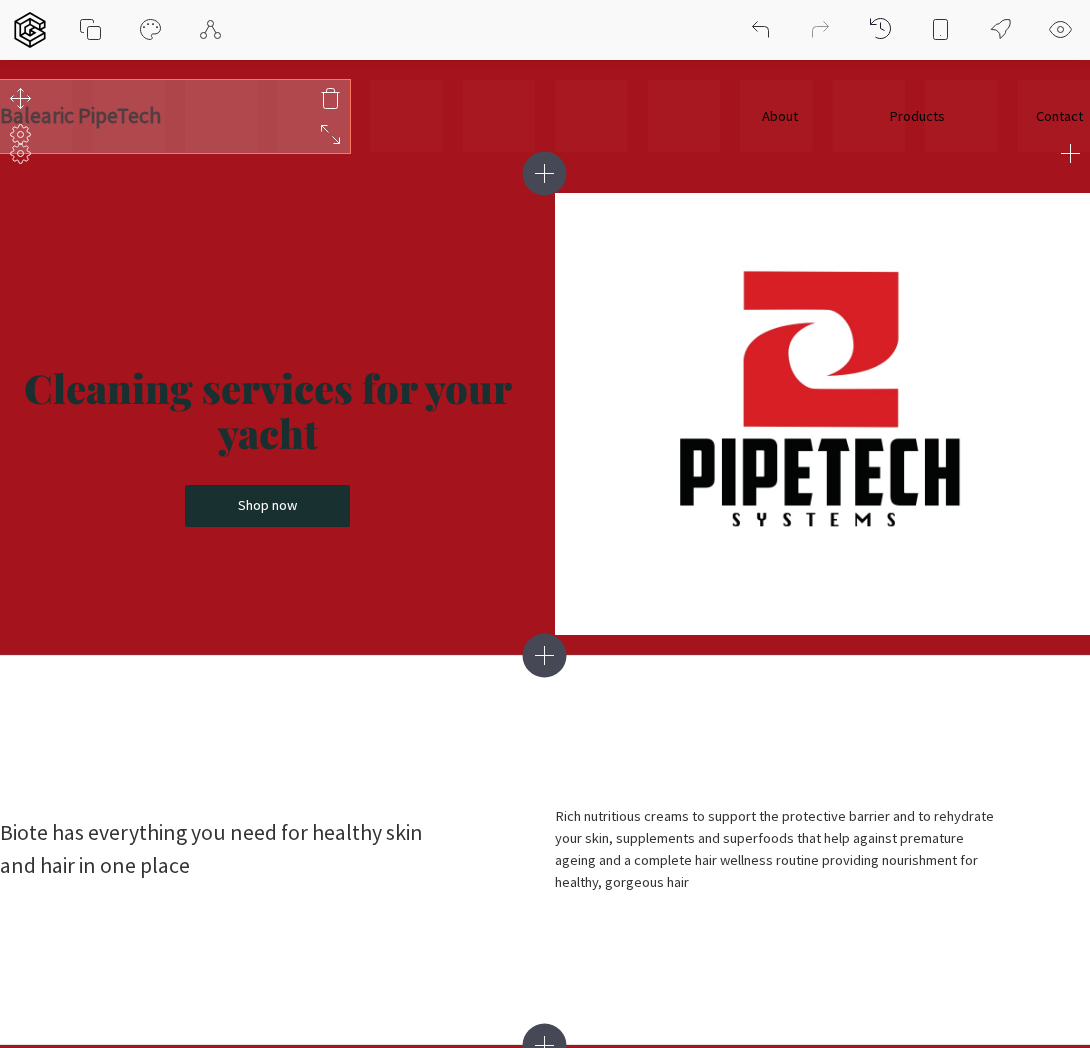 click on "Balearic PipeTech" at bounding box center (175, 116) 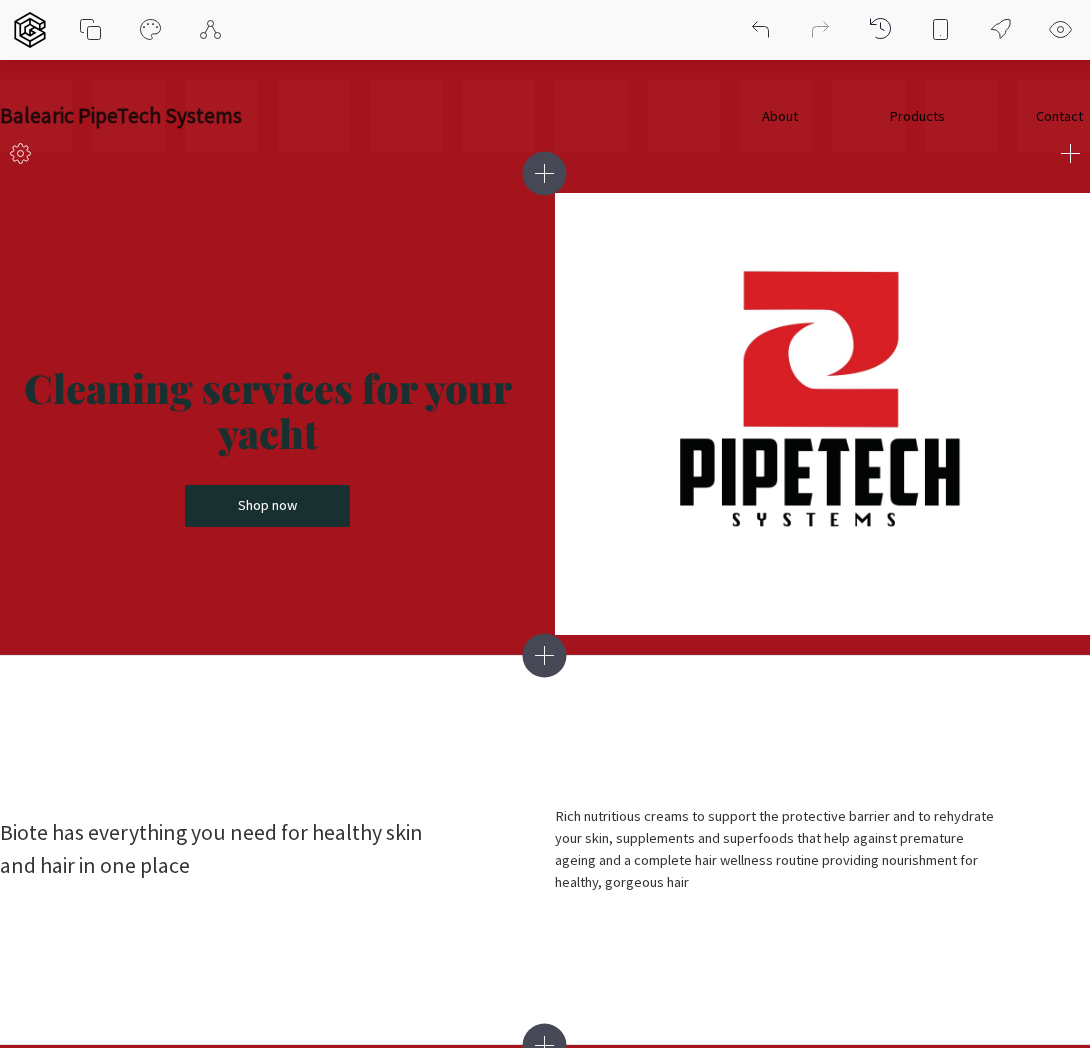 click on "About Products Contact Balearic PipeTech Systems" at bounding box center (545, 116) 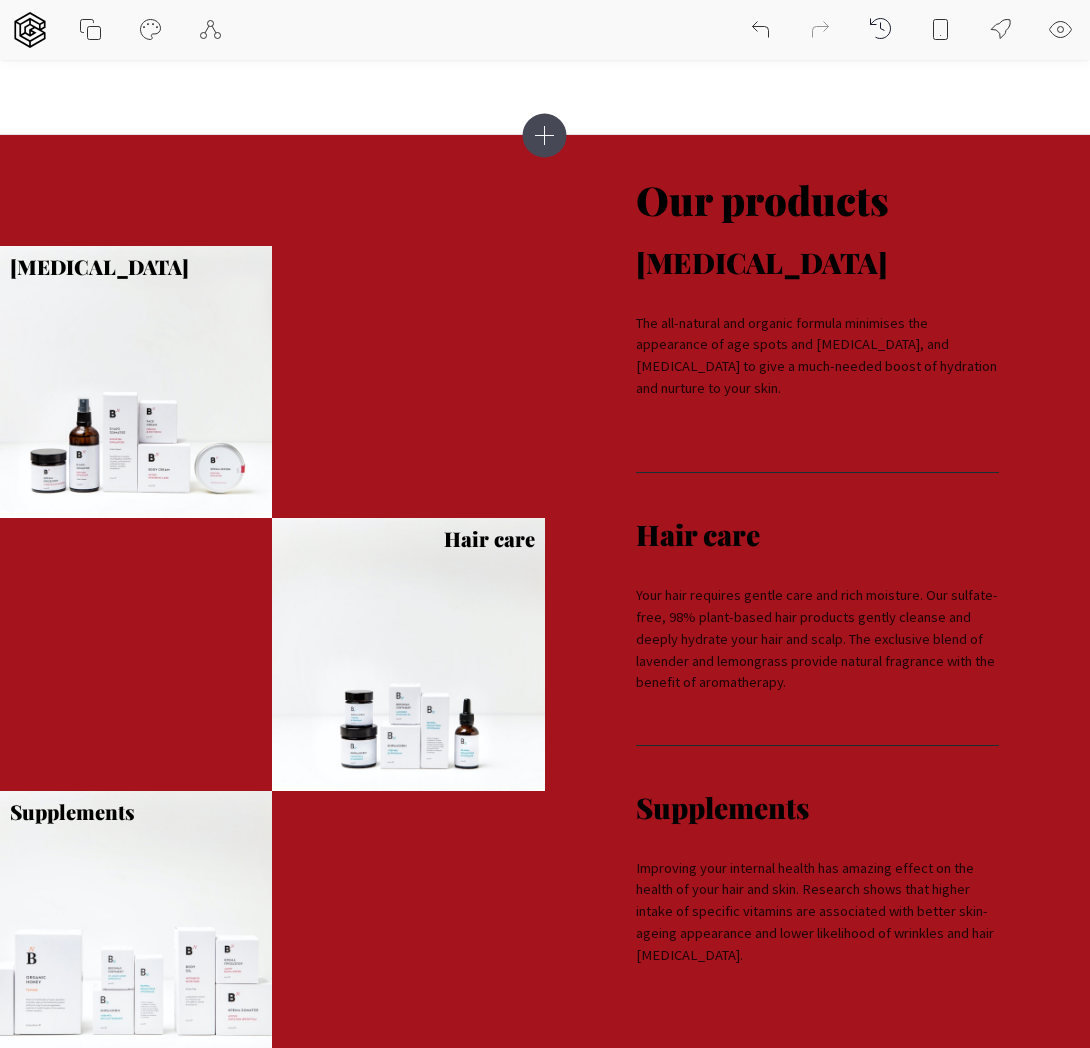 scroll, scrollTop: 1355, scrollLeft: 0, axis: vertical 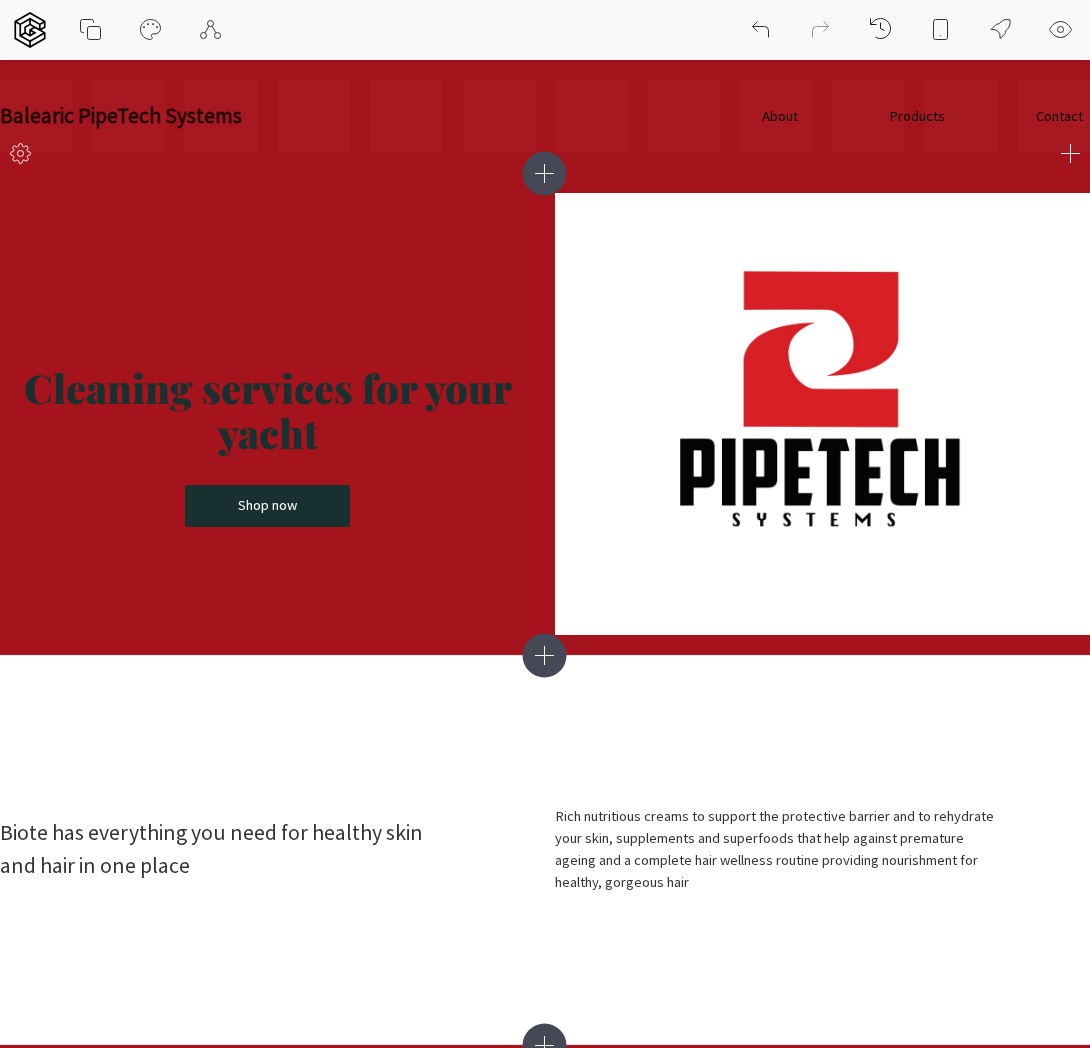click on "About Products Contact Balearic PipeTech Systems" at bounding box center [545, 116] 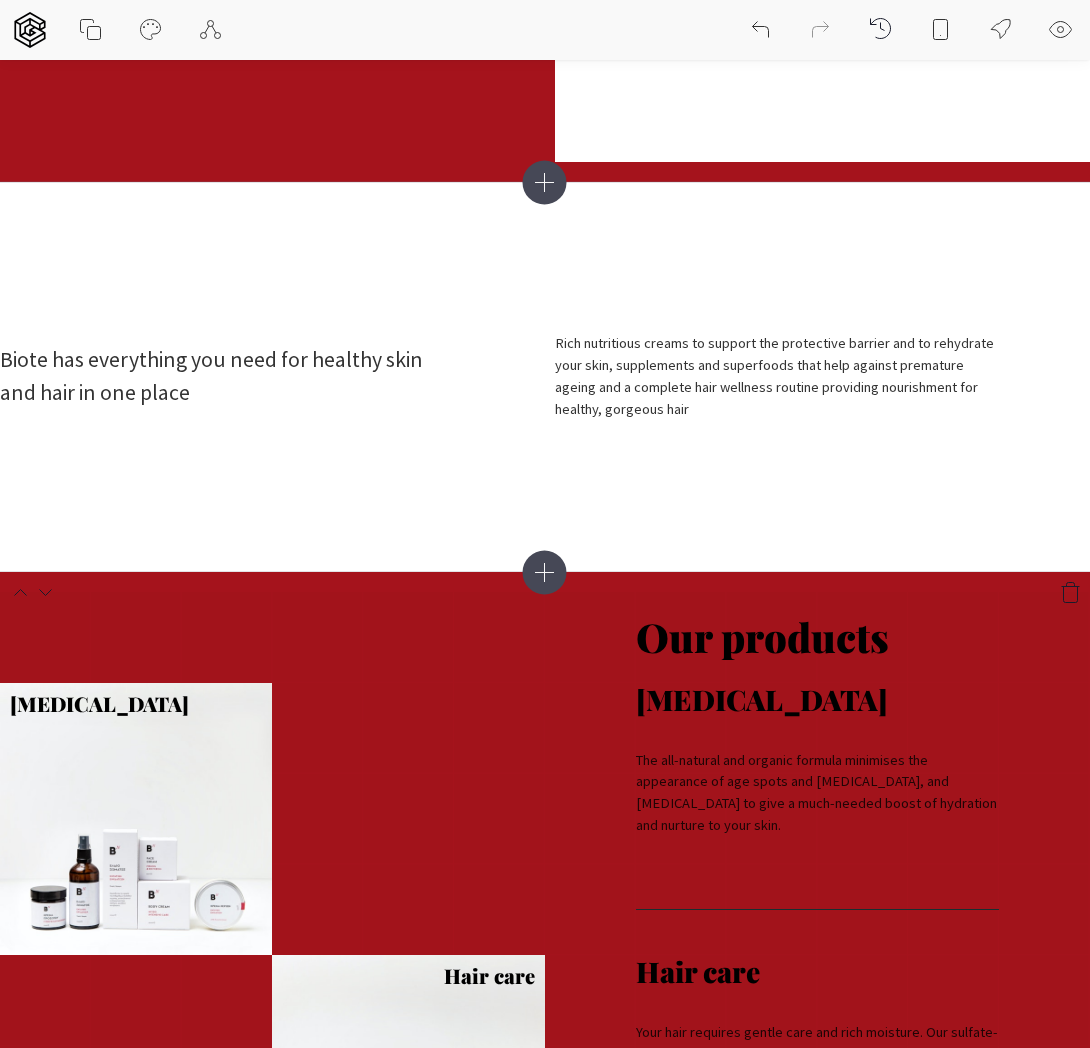 scroll, scrollTop: 478, scrollLeft: 0, axis: vertical 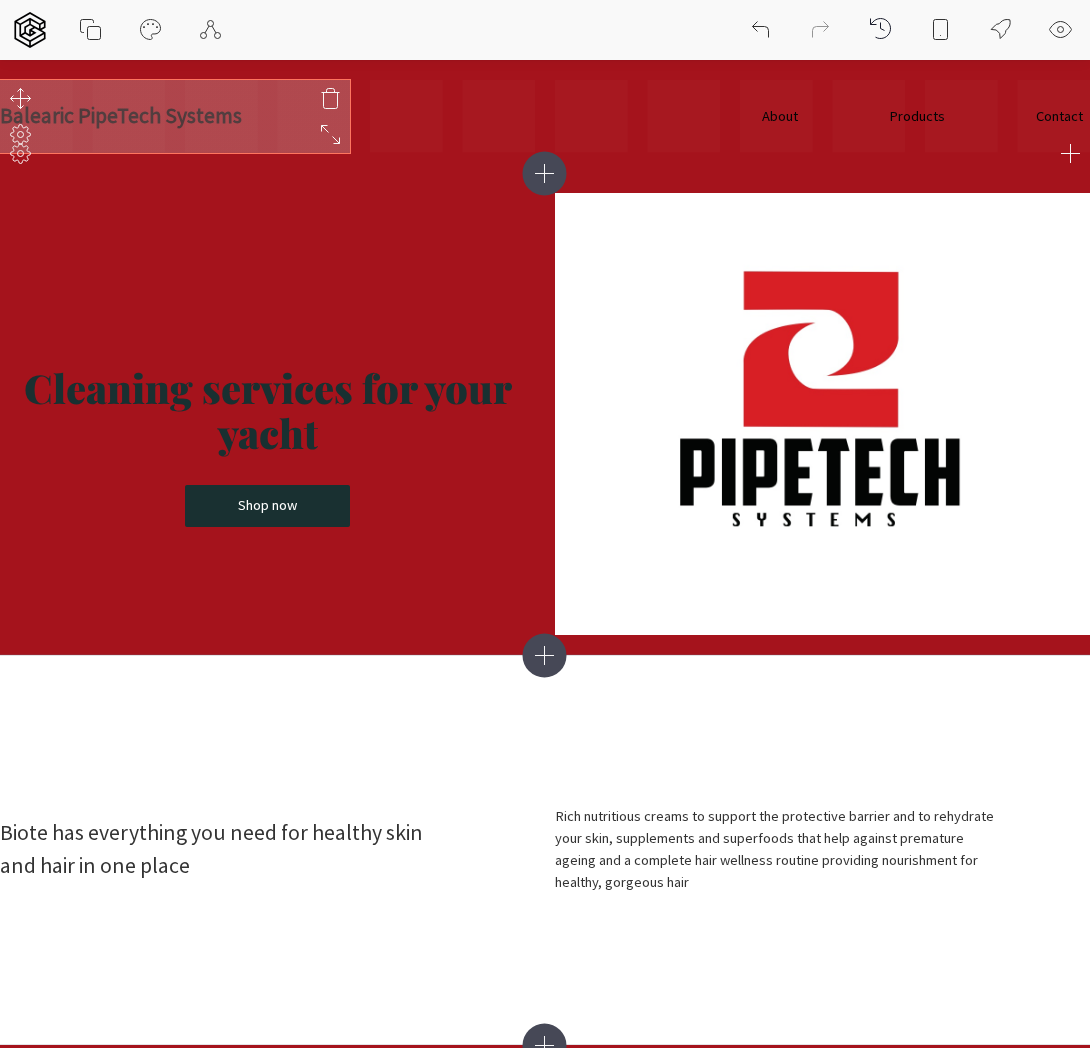 click on "Balearic PipeTech Systems" at bounding box center (121, 115) 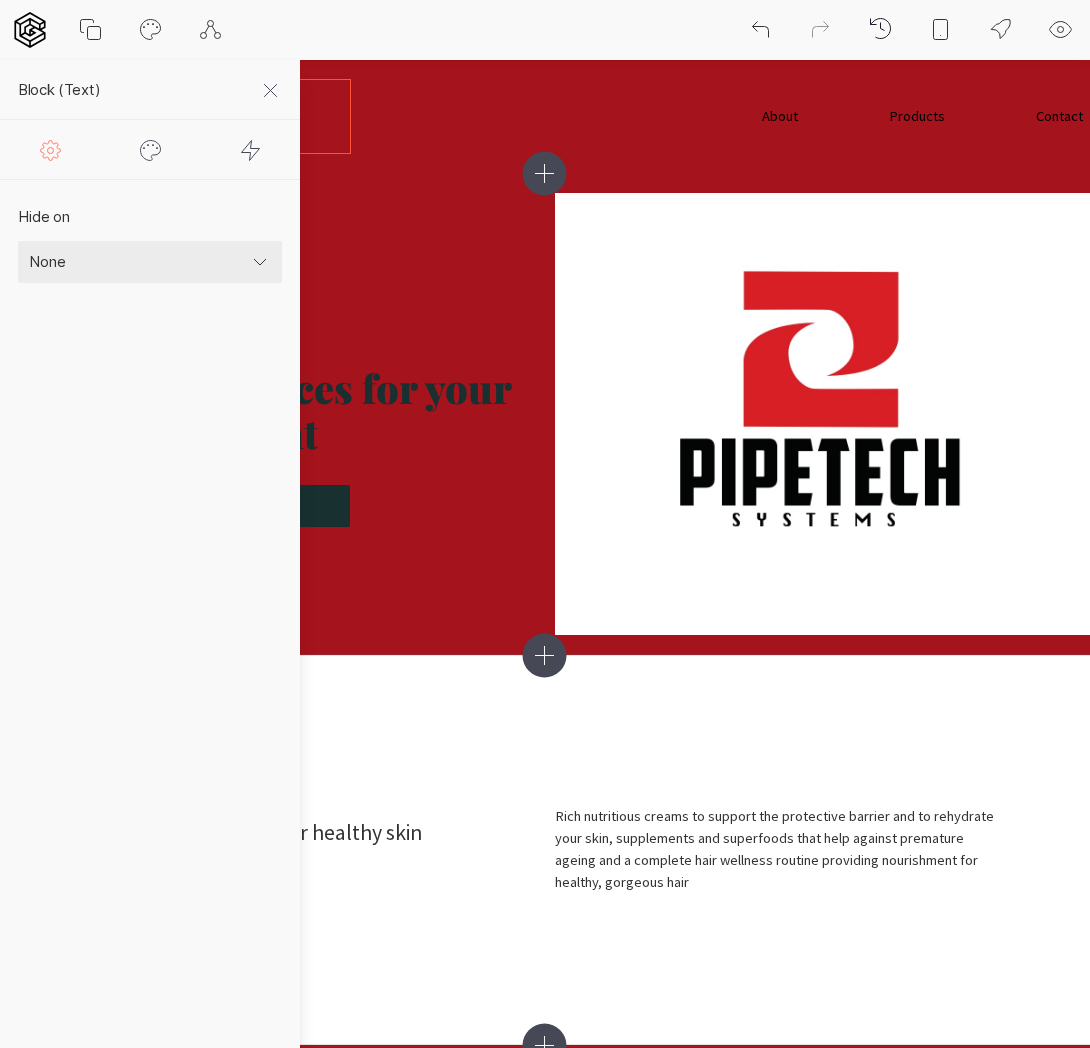 click on "block (text)" at bounding box center (159, 90) 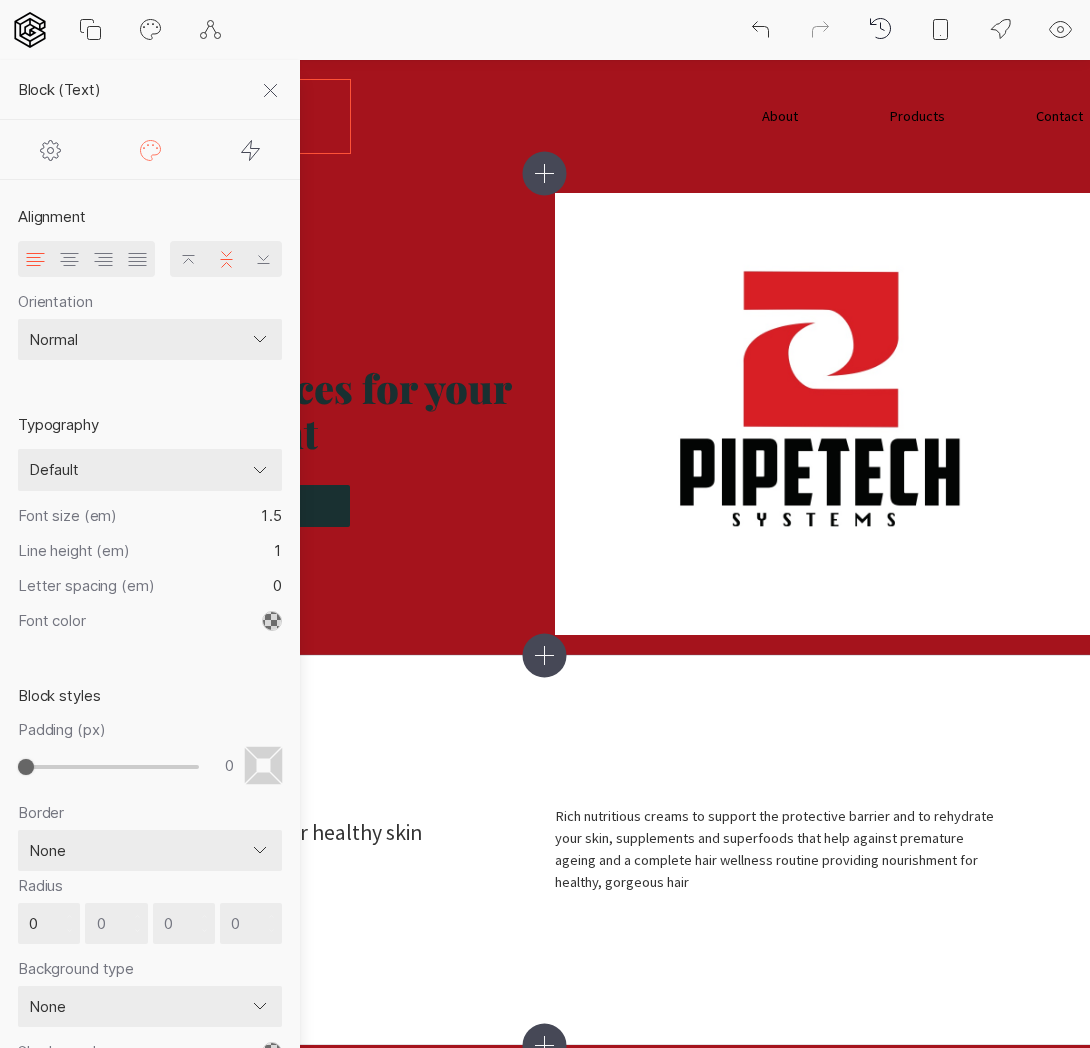 click on "Default ─── popular fonts Abril Fatface Alfa Slab One Bebas Neue Caveat Comfortaa Dancing Script IBM Plex Mono Inconsolata Indie Flower Lato Lobster [PERSON_NAME] Montserrat [PERSON_NAME] Sans [PERSON_NAME] Sans Mono Open Sans [PERSON_NAME] Display PT Serif Roboto Roboto Mono Roboto Slab Shadows Into Light Source Code Pro ─── all fonts ABeeZee [PERSON_NAME] Libre Aboreto Abril Fatface Abyssinica SIL Aclonica Acme Actor [PERSON_NAME] Advent Pro Aguafina Script Akaya Kanadaka Akaya Telivigala [PERSON_NAME] Alata Alatsi [PERSON_NAME] [PERSON_NAME] Alef Alegreya Alegreya Sans Alegreya Sans SC Alegreya SC [PERSON_NAME] Alfa Slab One [PERSON_NAME] Alike Angular Alkalami [PERSON_NAME] Allerta Allerta Stencil [PERSON_NAME] Almarai [PERSON_NAME] Display Almendra SC Alumni Sans Alumni Sans Collegiate One Alumni Sans Inline One Alumni Sans Pinstripe Amarante Amaranth Amatic SC Amethysta Amiko [PERSON_NAME] Quran [PERSON_NAME] Anaheim Andada Pro Andika Anek Bangla Anek Devanagari Anek [DEMOGRAPHIC_DATA] Anek Gurmukhi Anek Kannada Anek Latin Antic" at bounding box center [150, 470] 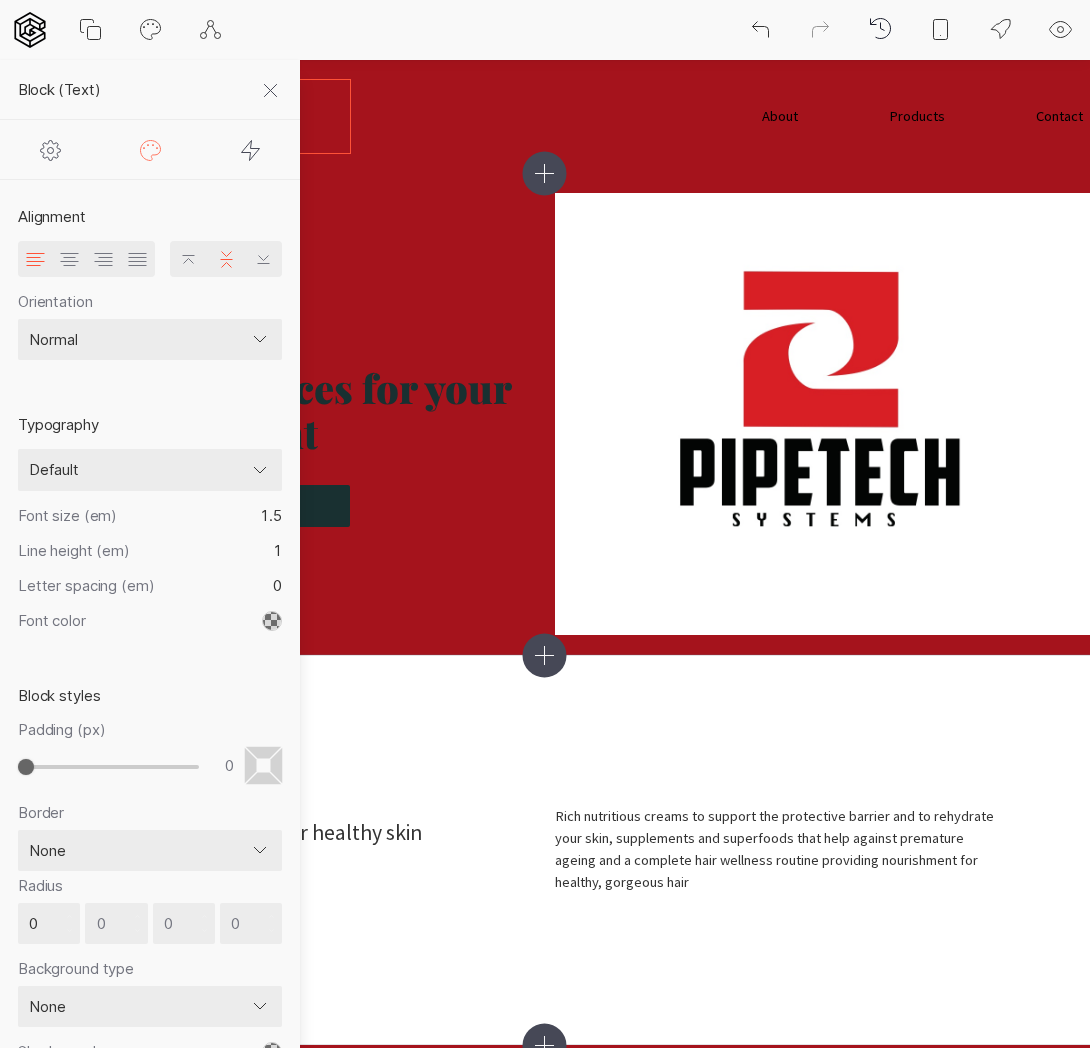 select on "[DEMOGRAPHIC_DATA]" 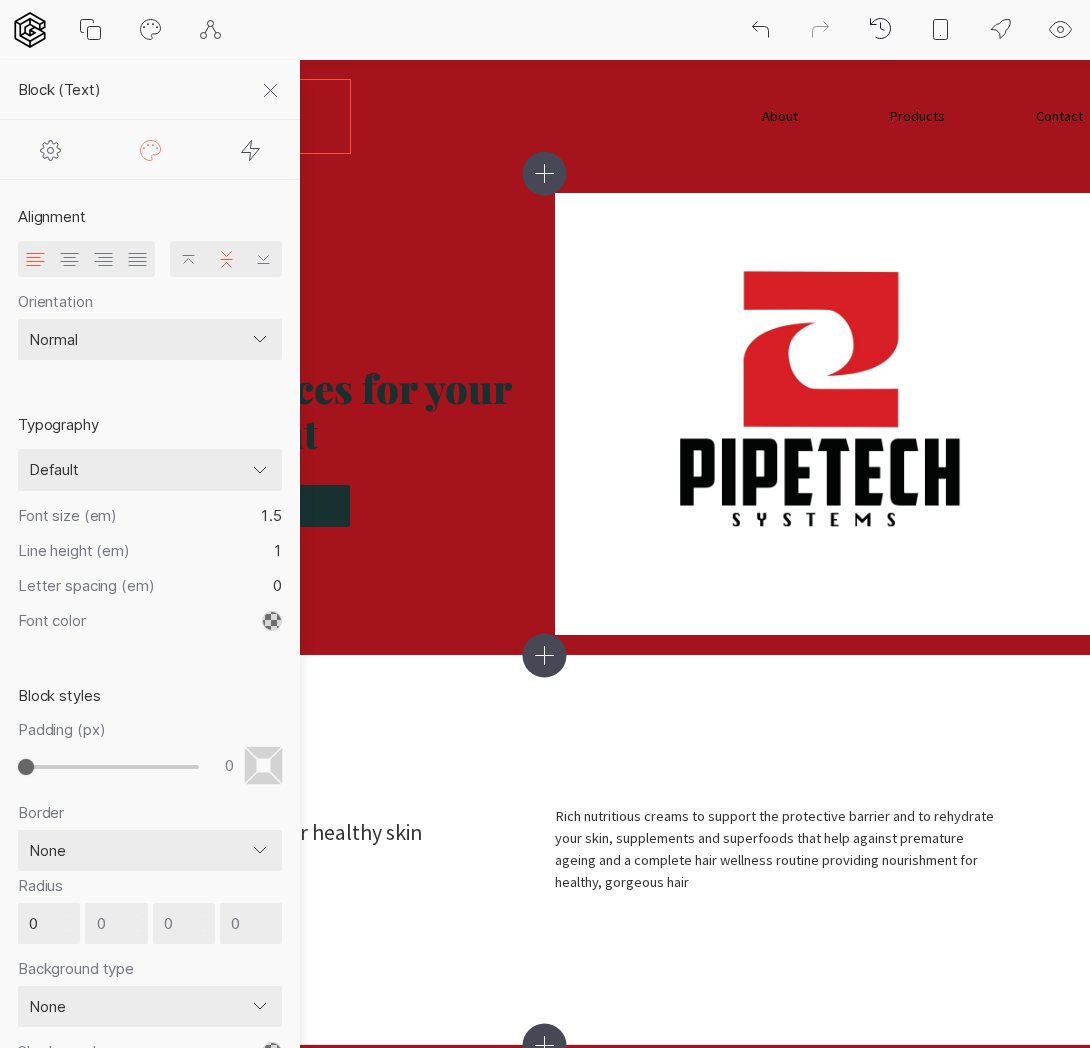 select on "400" 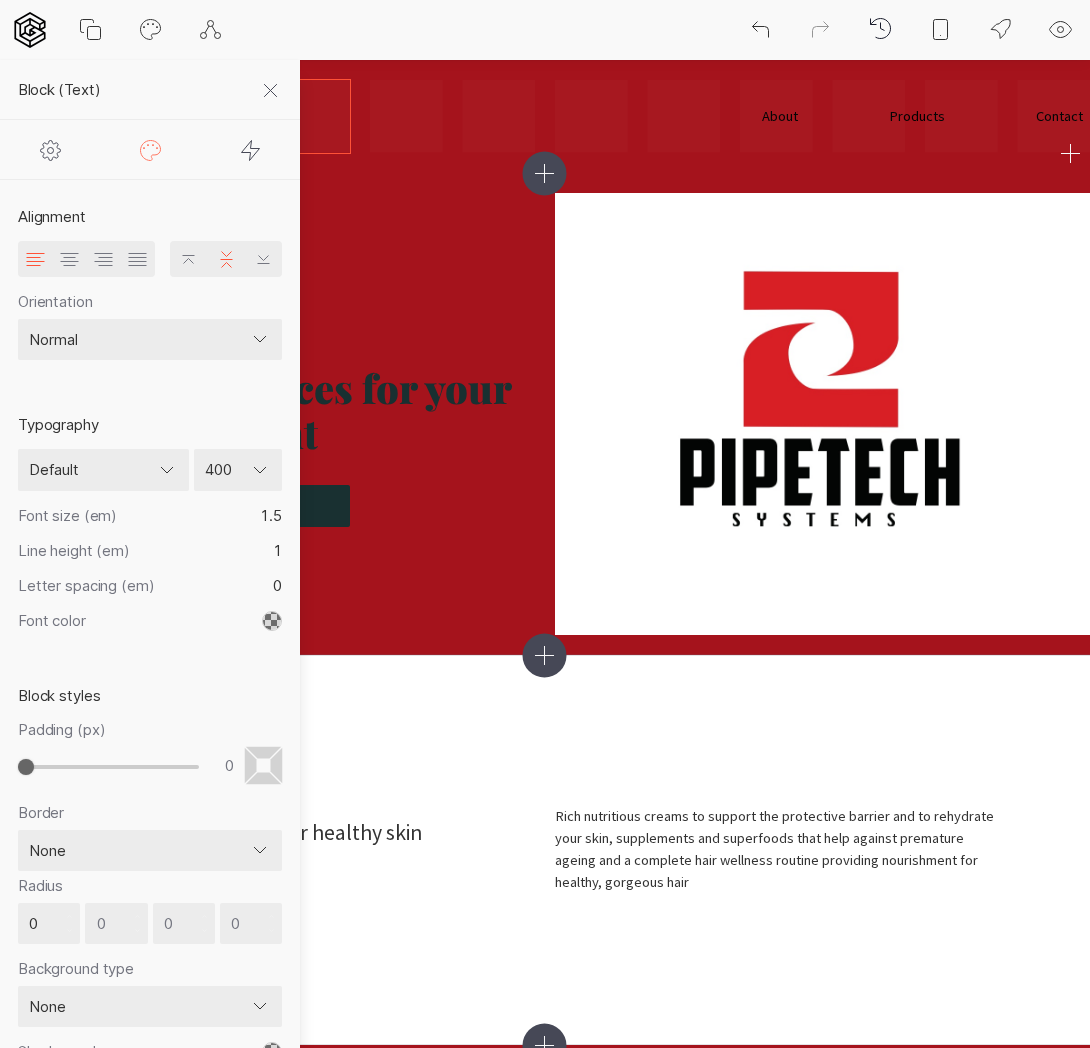 click on "About Products Contact Balearic PipeTech Systems" at bounding box center (545, 116) 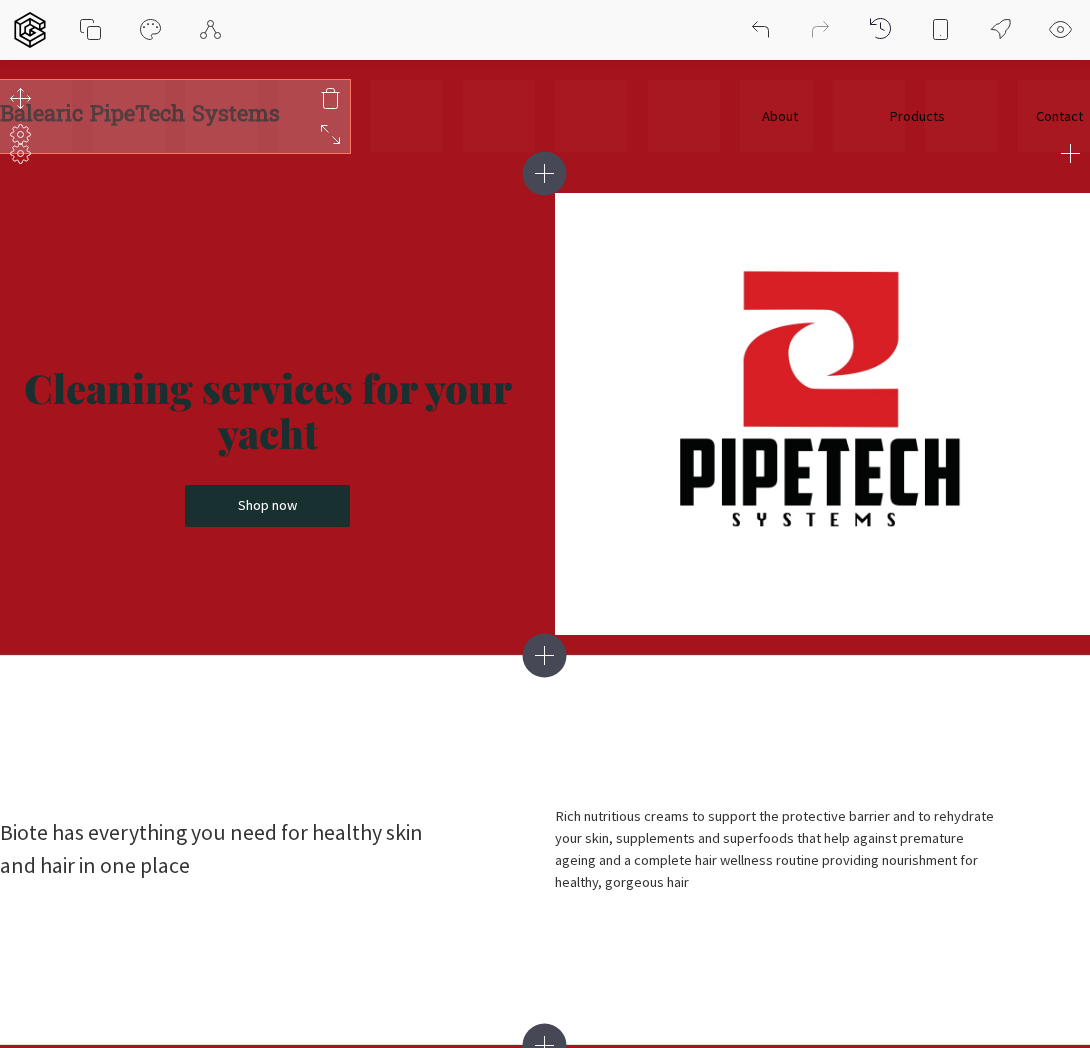 click on "Balearic PipeTech Systems" at bounding box center [140, 116] 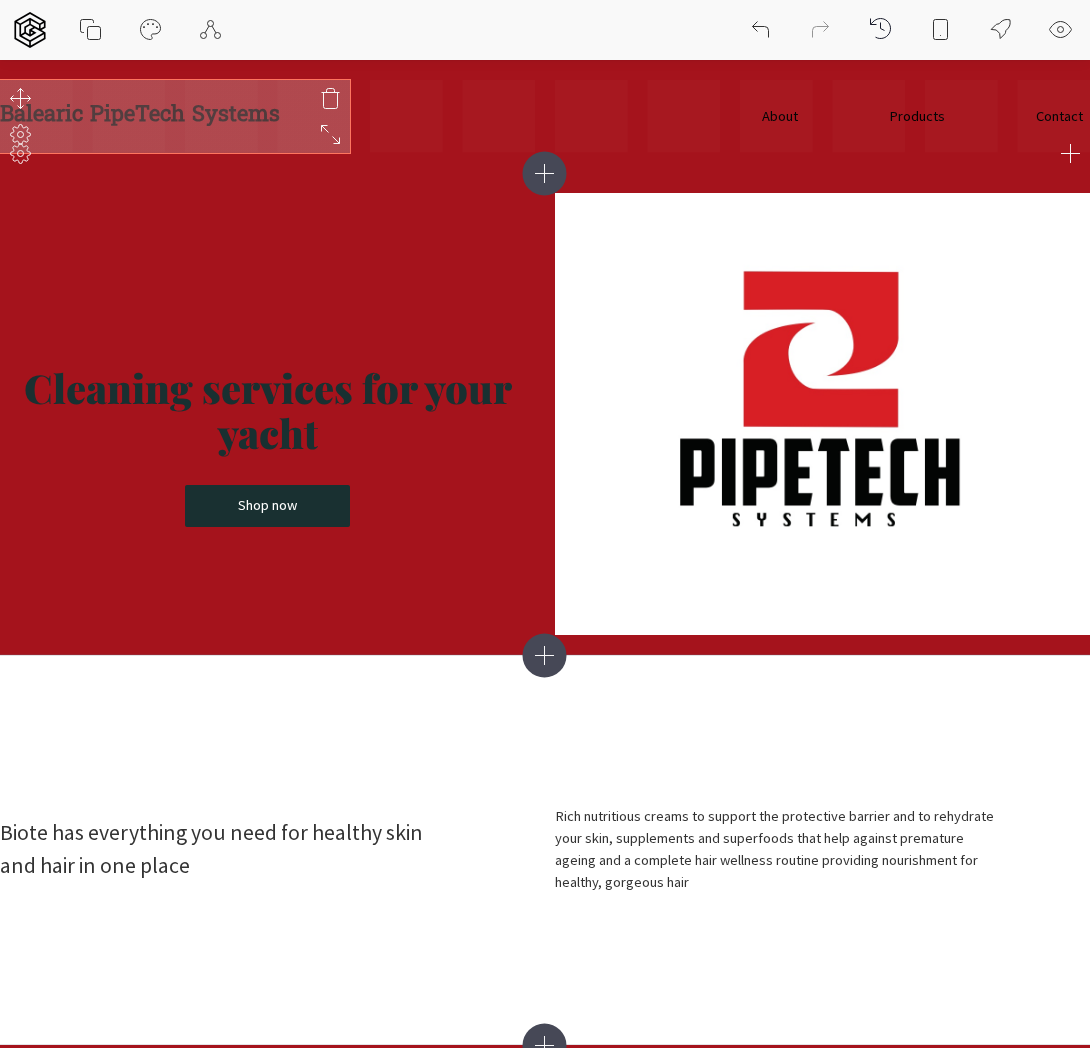 click 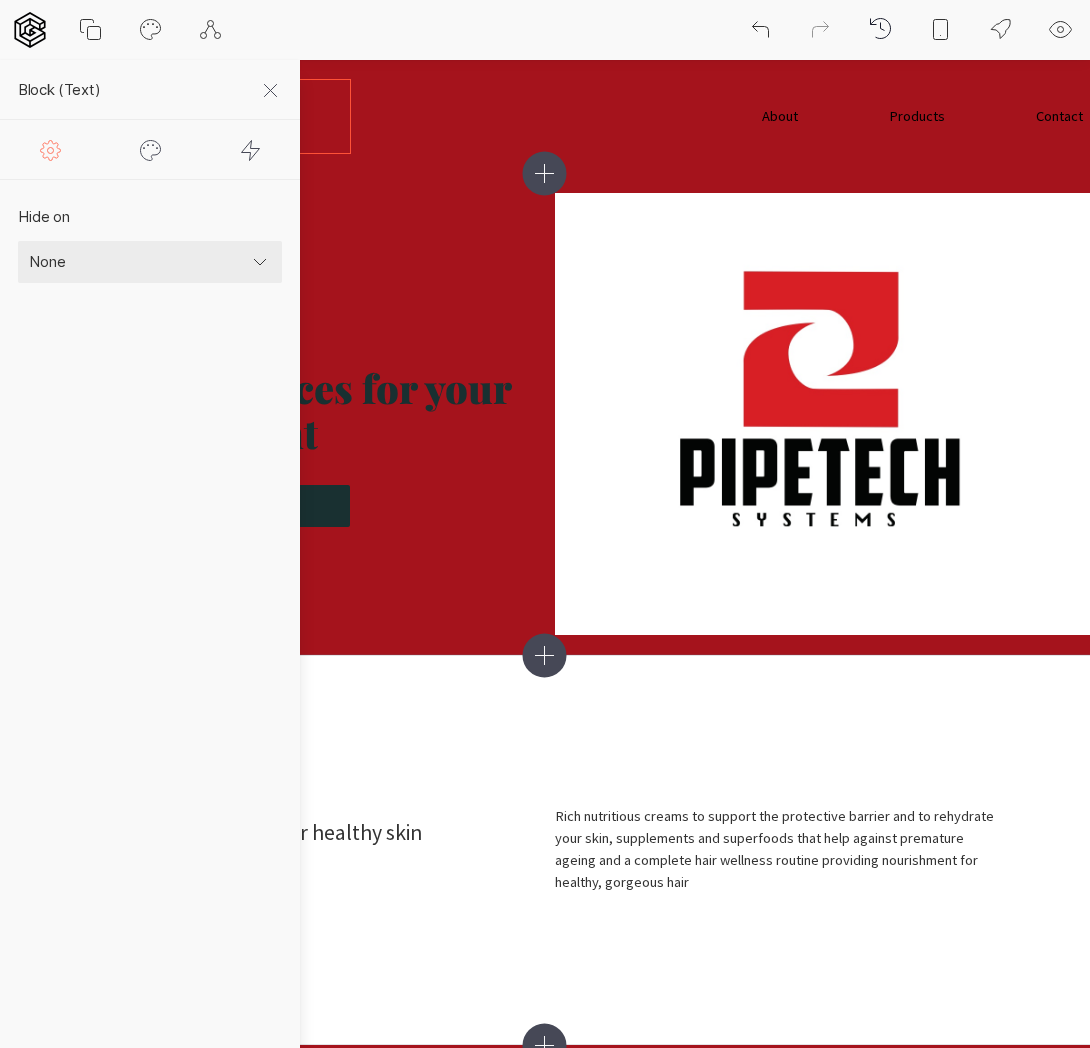 click on "block (text)" at bounding box center (159, 90) 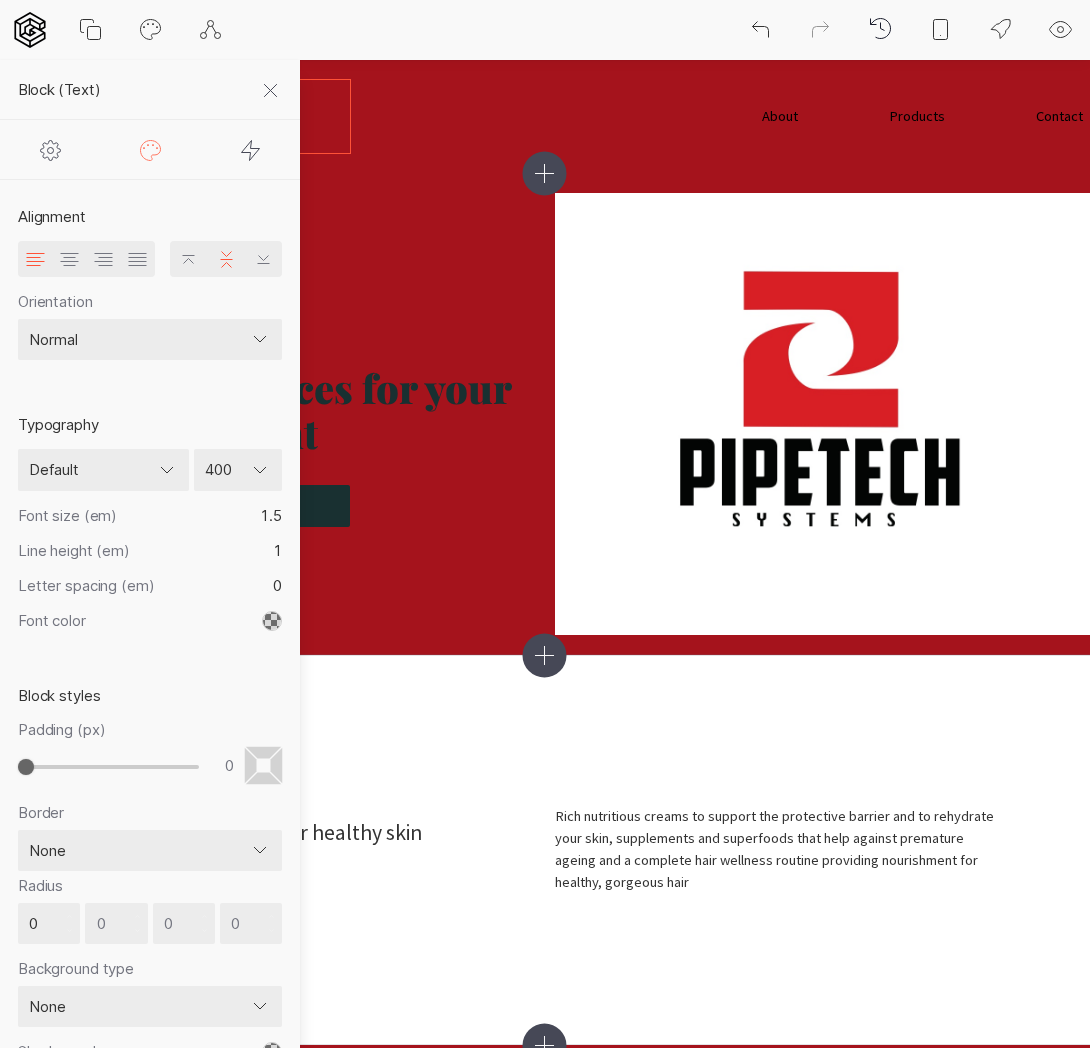 click on "Default ─── popular fonts Abril Fatface Alfa Slab One Bebas Neue Caveat Comfortaa Dancing Script IBM Plex Mono Inconsolata Indie Flower Lato Lobster [PERSON_NAME] Montserrat [PERSON_NAME] Sans [PERSON_NAME] Sans Mono Open Sans [PERSON_NAME] Display PT Serif Roboto Roboto Mono Roboto Slab Shadows Into Light Source Code Pro ─── all fonts ABeeZee [PERSON_NAME] Libre Aboreto Abril Fatface Abyssinica SIL Aclonica Acme Actor [PERSON_NAME] Advent Pro Aguafina Script Akaya Kanadaka Akaya Telivigala [PERSON_NAME] Alata Alatsi [PERSON_NAME] [PERSON_NAME] Alef Alegreya Alegreya Sans Alegreya Sans SC Alegreya SC [PERSON_NAME] Alfa Slab One [PERSON_NAME] Alike Angular Alkalami [PERSON_NAME] Allerta Allerta Stencil [PERSON_NAME] Almarai [PERSON_NAME] Display Almendra SC Alumni Sans Alumni Sans Collegiate One Alumni Sans Inline One Alumni Sans Pinstripe Amarante Amaranth Amatic SC Amethysta Amiko [PERSON_NAME] Quran [PERSON_NAME] Anaheim Andada Pro Andika Anek Bangla Anek Devanagari Anek [DEMOGRAPHIC_DATA] Anek Gurmukhi Anek Kannada Anek Latin Antic" at bounding box center (103, 470) 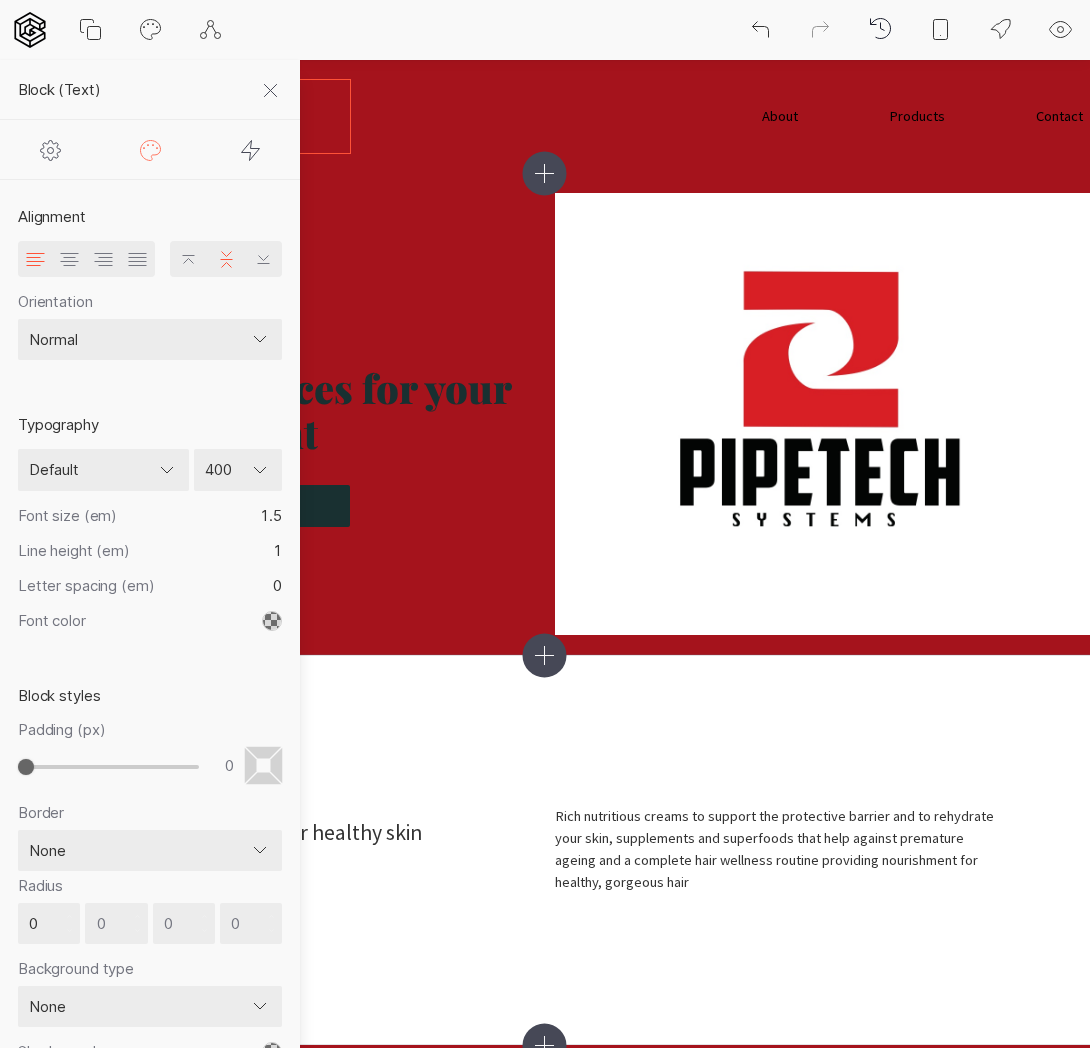 select on "Amiri [DEMOGRAPHIC_DATA]" 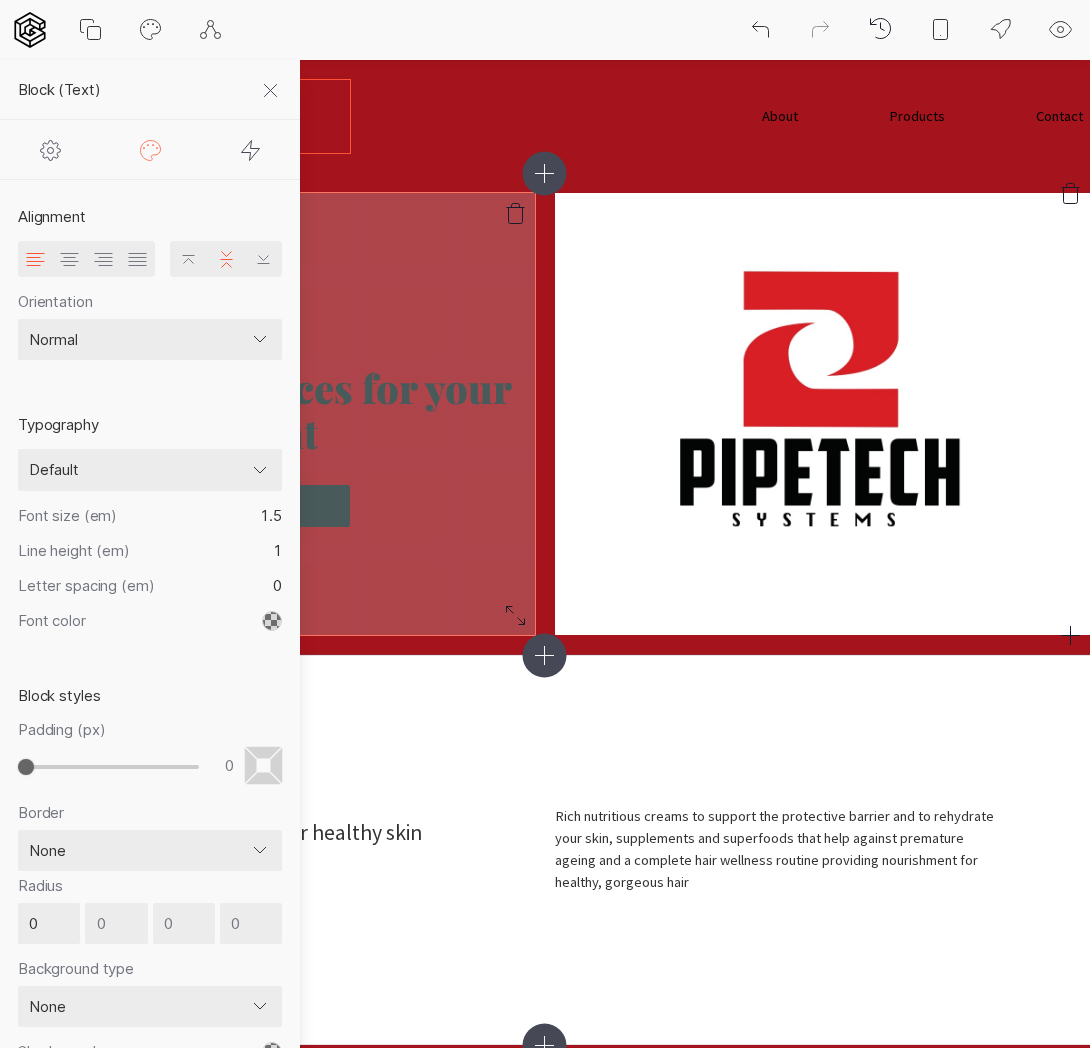 click on "Cleaning services for your yacht" at bounding box center (267, 414) 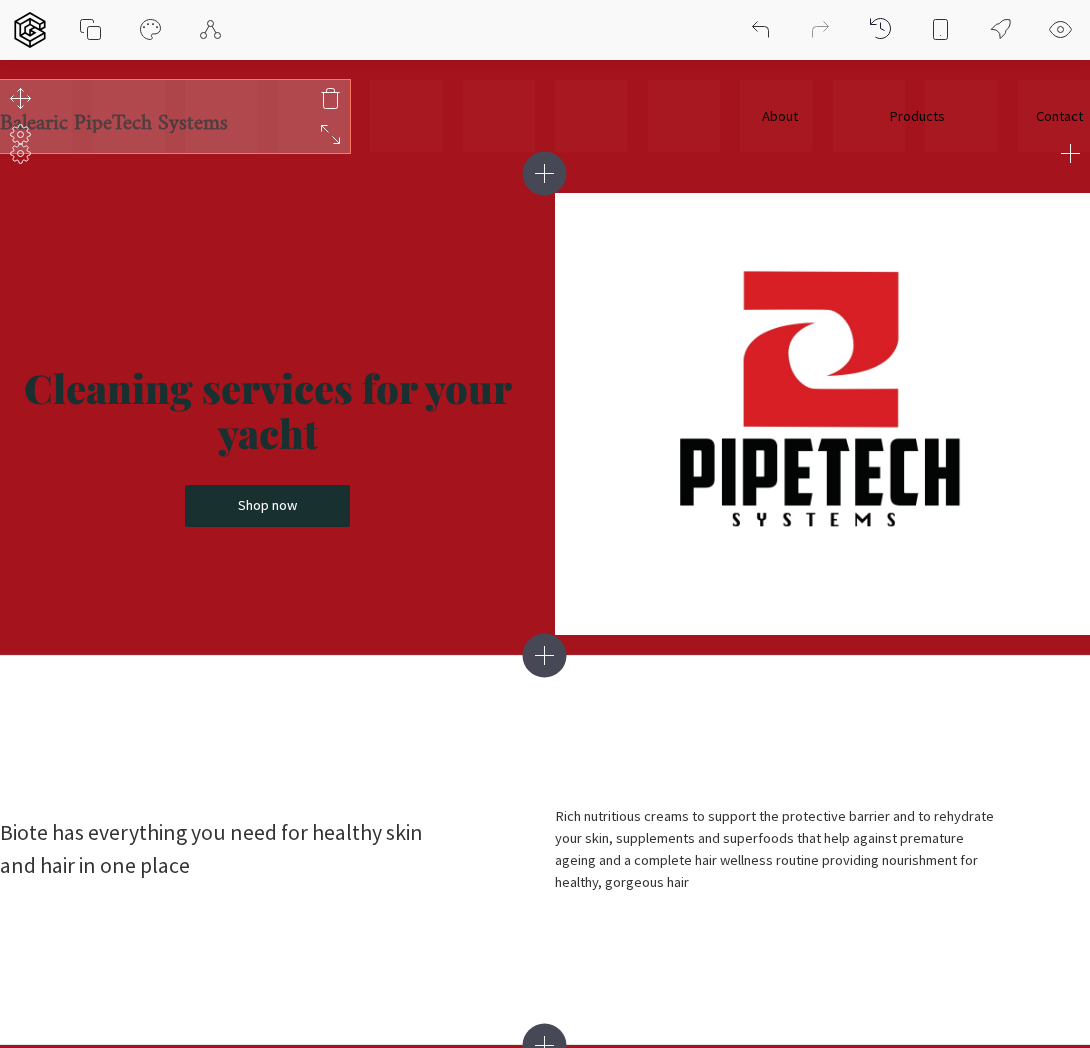 click 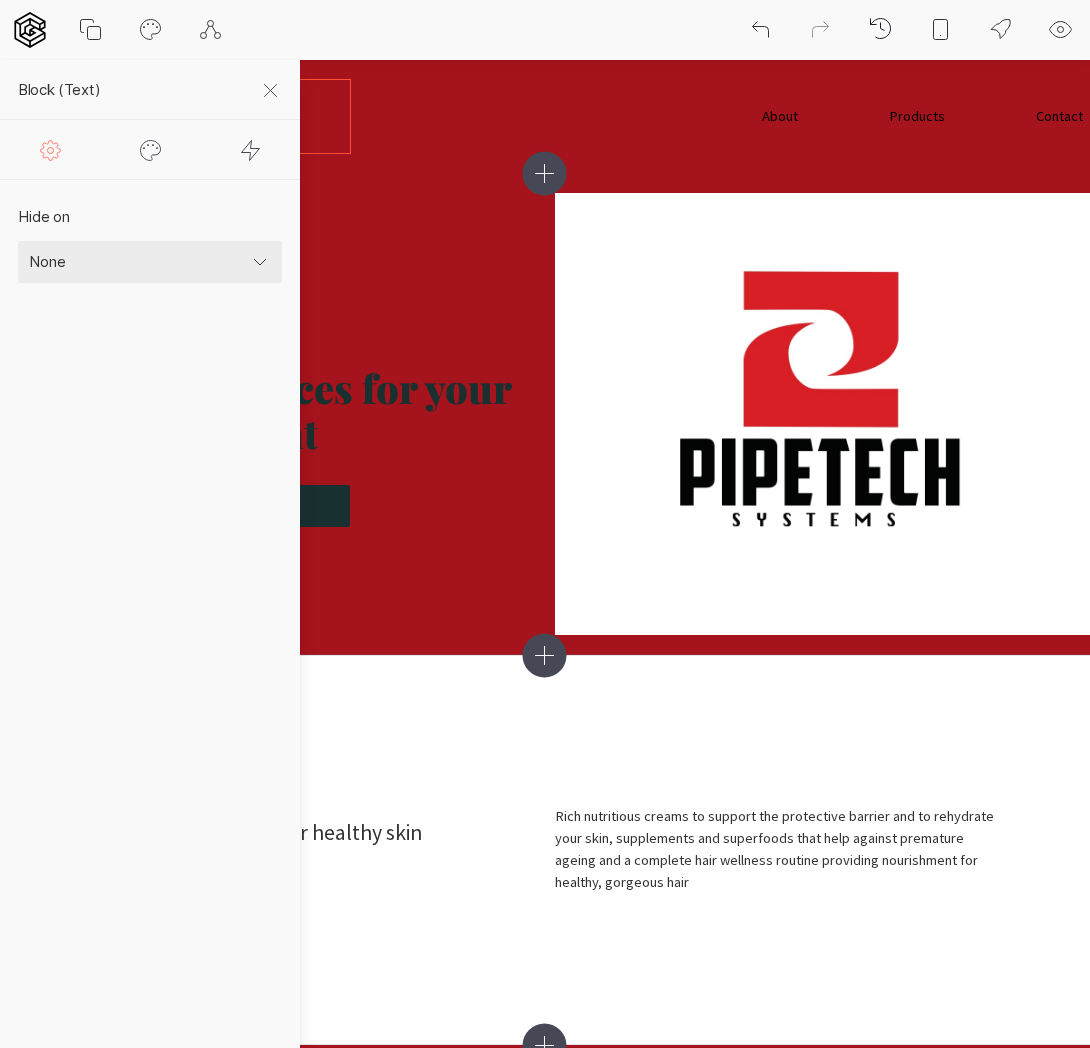 click 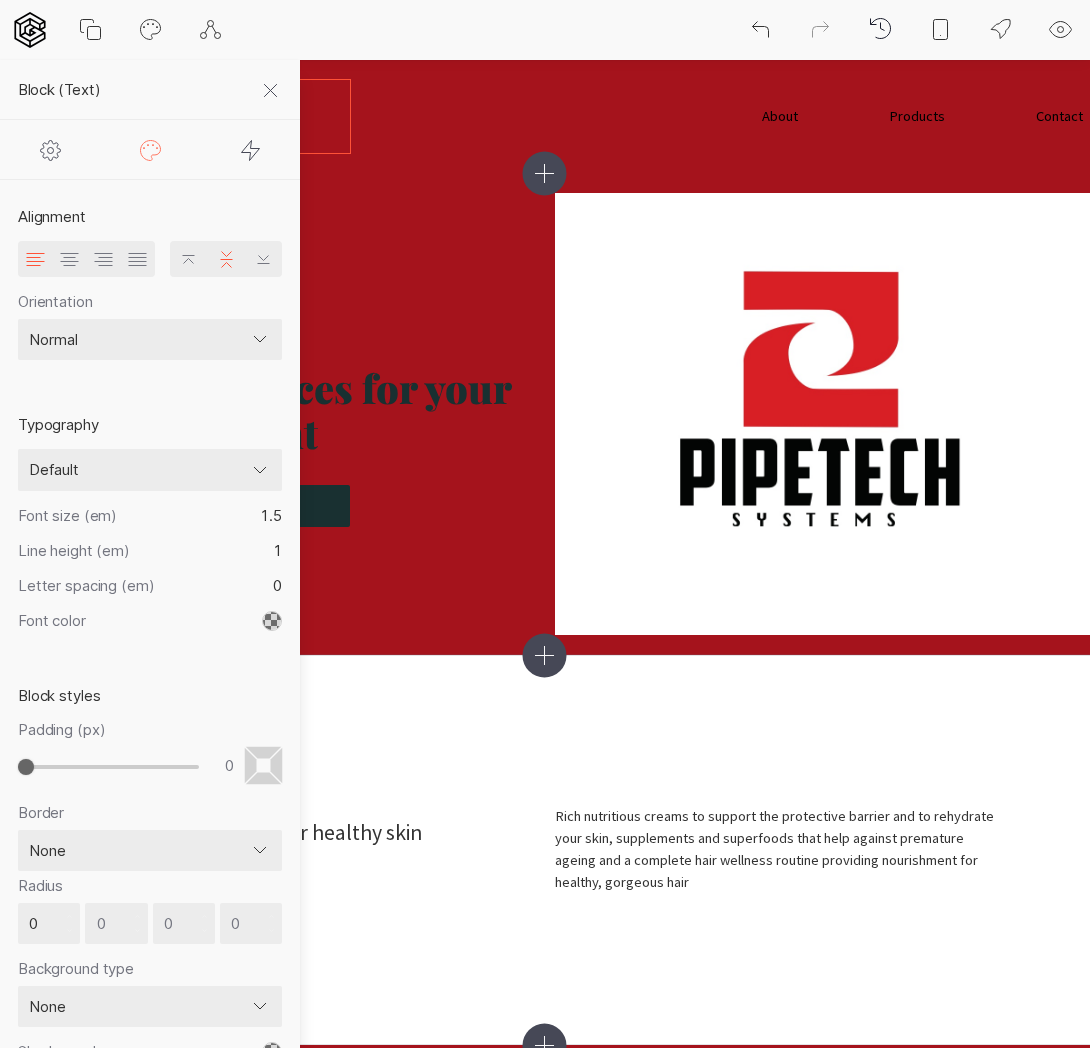 click on "Default ─── popular fonts Abril Fatface Alfa Slab One Bebas Neue Caveat Comfortaa Dancing Script IBM Plex Mono Inconsolata Indie Flower Lato Lobster [PERSON_NAME] Montserrat [PERSON_NAME] Sans [PERSON_NAME] Sans Mono Open Sans [PERSON_NAME] Display PT Serif Roboto Roboto Mono Roboto Slab Shadows Into Light Source Code Pro ─── all fonts ABeeZee [PERSON_NAME] Libre Aboreto Abril Fatface Abyssinica SIL Aclonica Acme Actor [PERSON_NAME] Advent Pro Aguafina Script Akaya Kanadaka Akaya Telivigala [PERSON_NAME] Alata Alatsi [PERSON_NAME] [PERSON_NAME] Alef Alegreya Alegreya Sans Alegreya Sans SC Alegreya SC [PERSON_NAME] Alfa Slab One [PERSON_NAME] Alike Angular Alkalami [PERSON_NAME] Allerta Allerta Stencil [PERSON_NAME] Almarai [PERSON_NAME] Display Almendra SC Alumni Sans Alumni Sans Collegiate One Alumni Sans Inline One Alumni Sans Pinstripe Amarante Amaranth Amatic SC Amethysta Amiko [PERSON_NAME] Quran [PERSON_NAME] Anaheim Andada Pro Andika Anek Bangla Anek Devanagari Anek [DEMOGRAPHIC_DATA] Anek Gurmukhi Anek Kannada Anek Latin Antic" at bounding box center [150, 470] 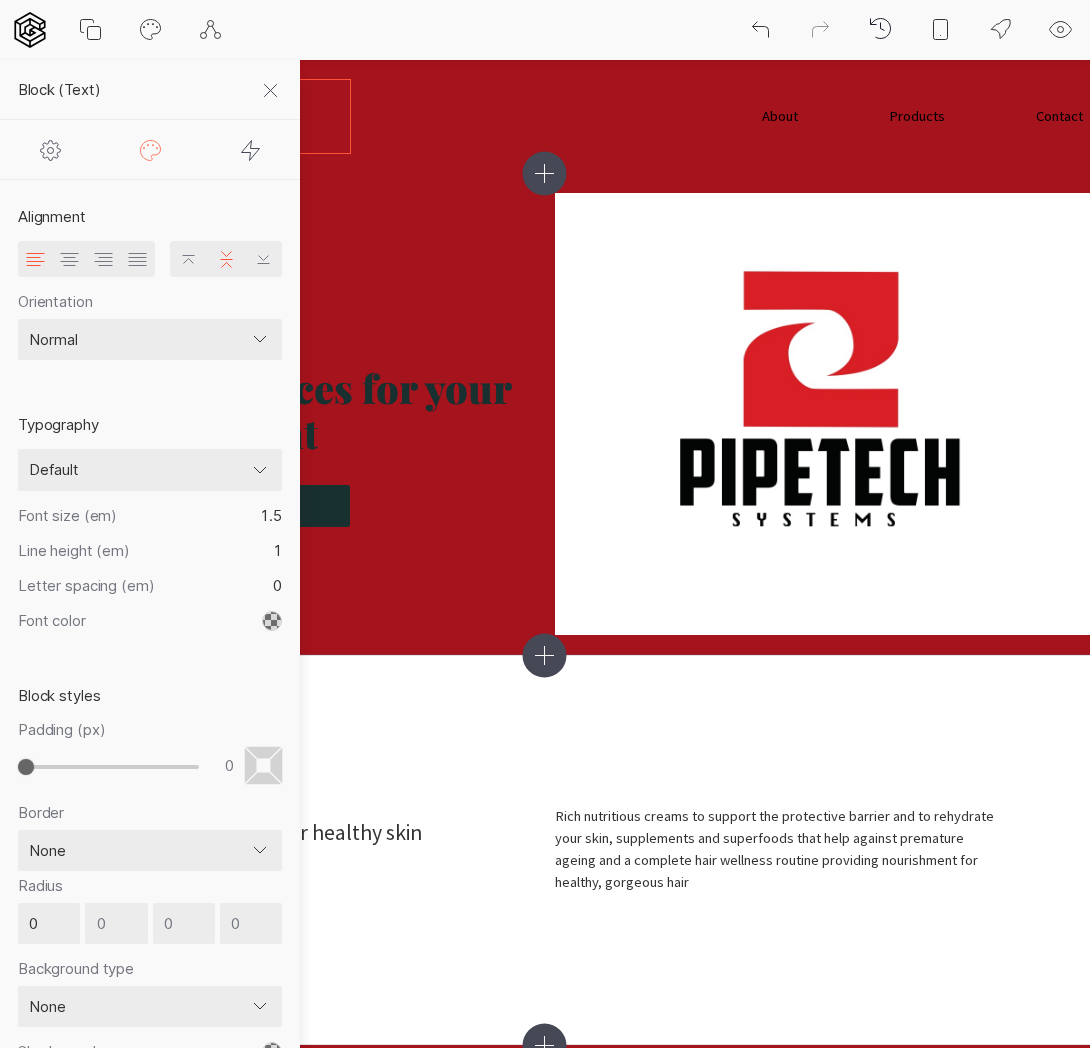 select on "Corinthia" 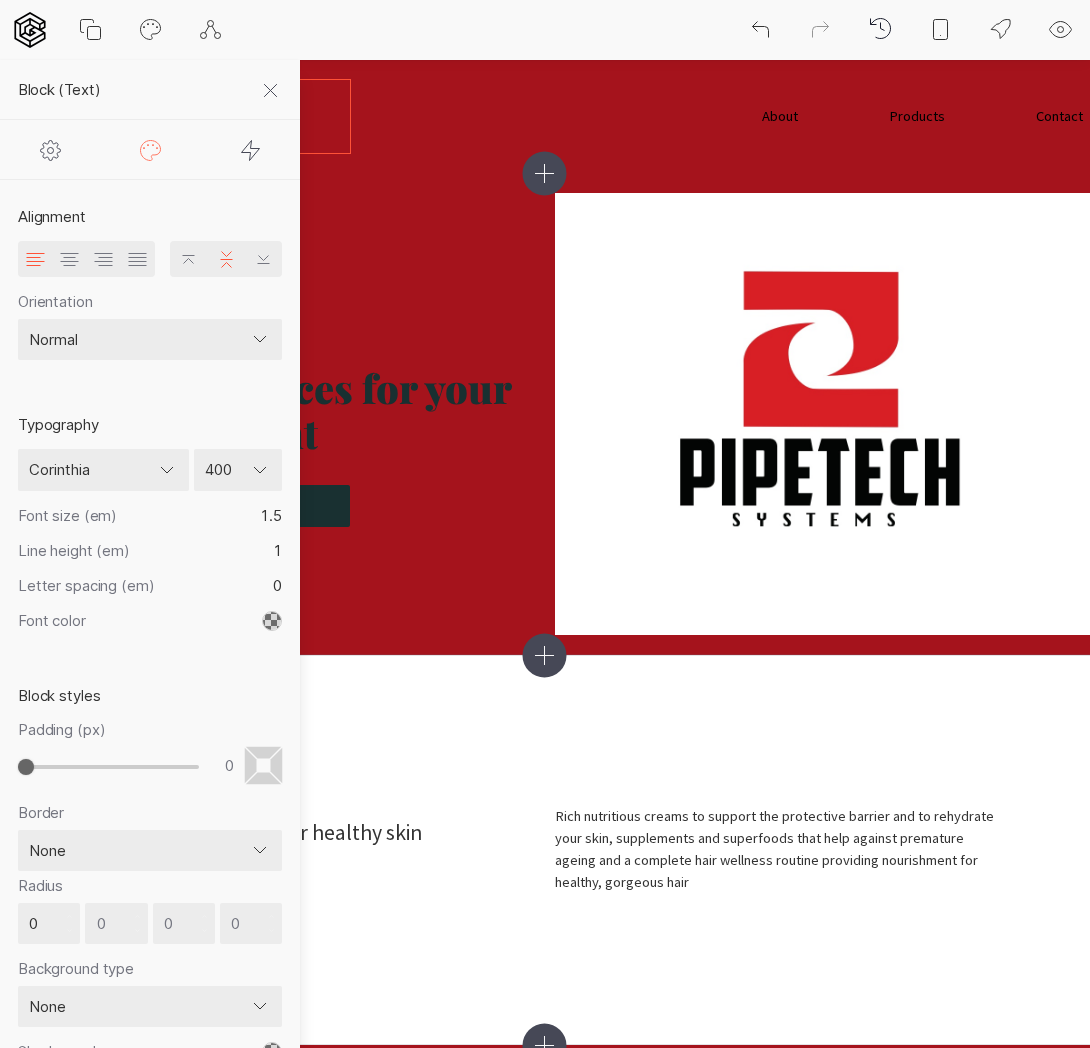 click 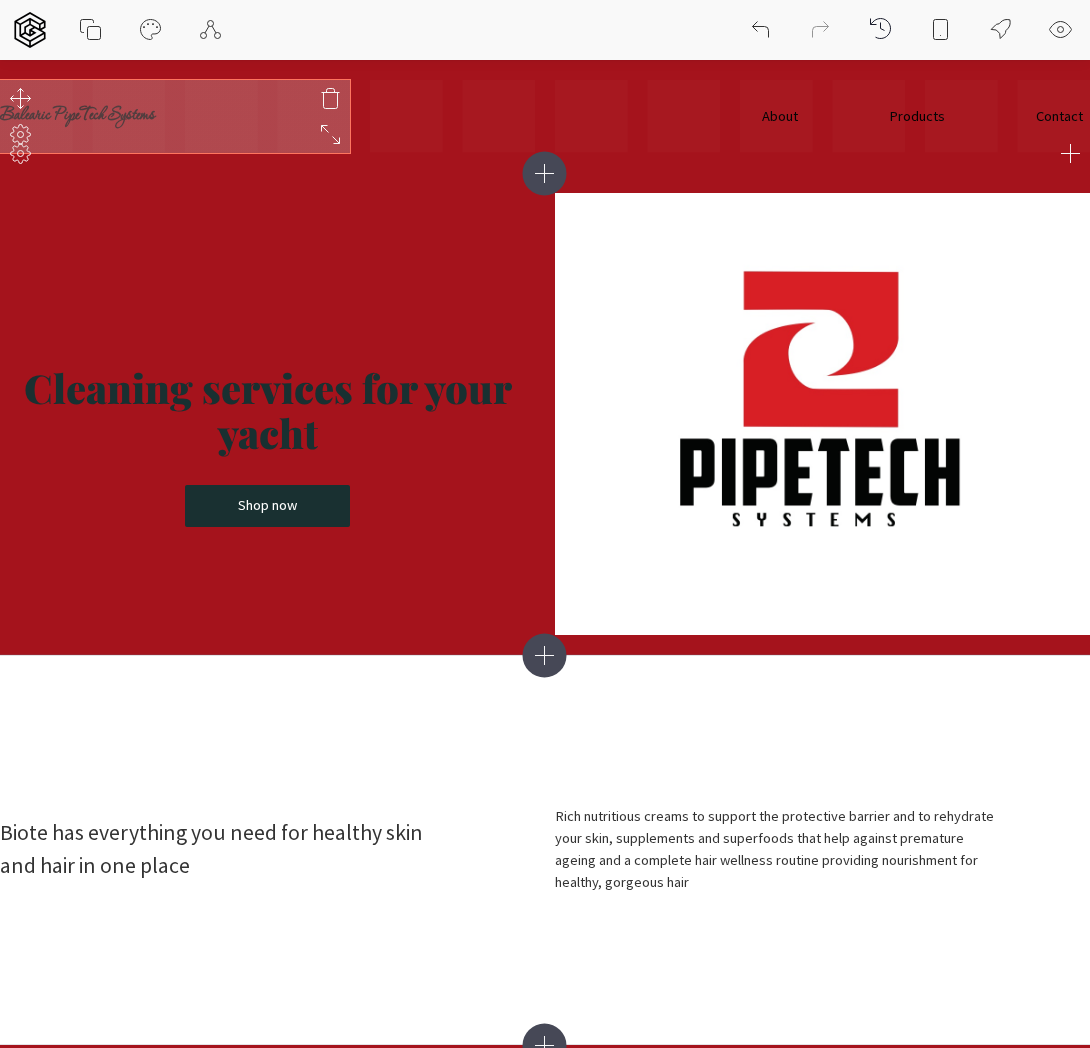 click 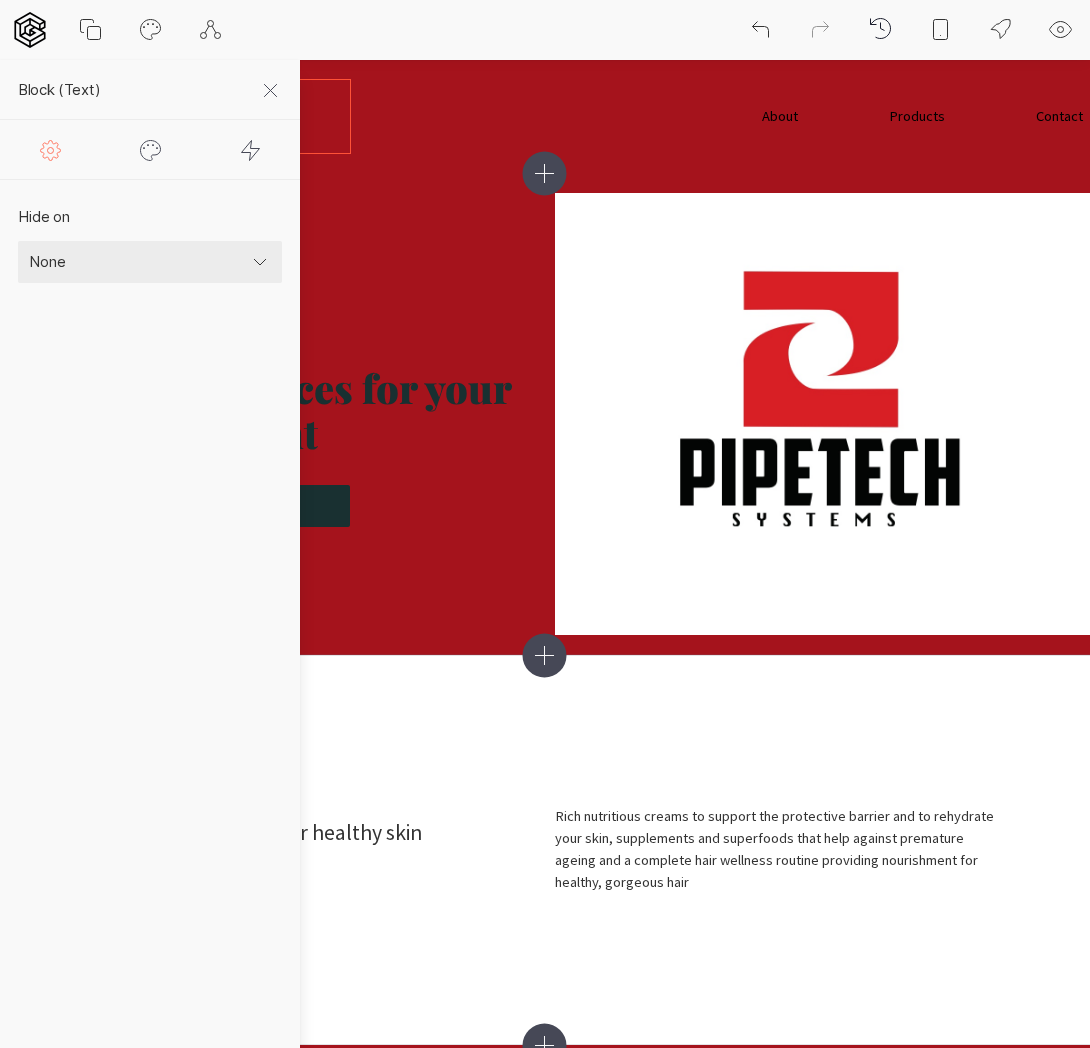click 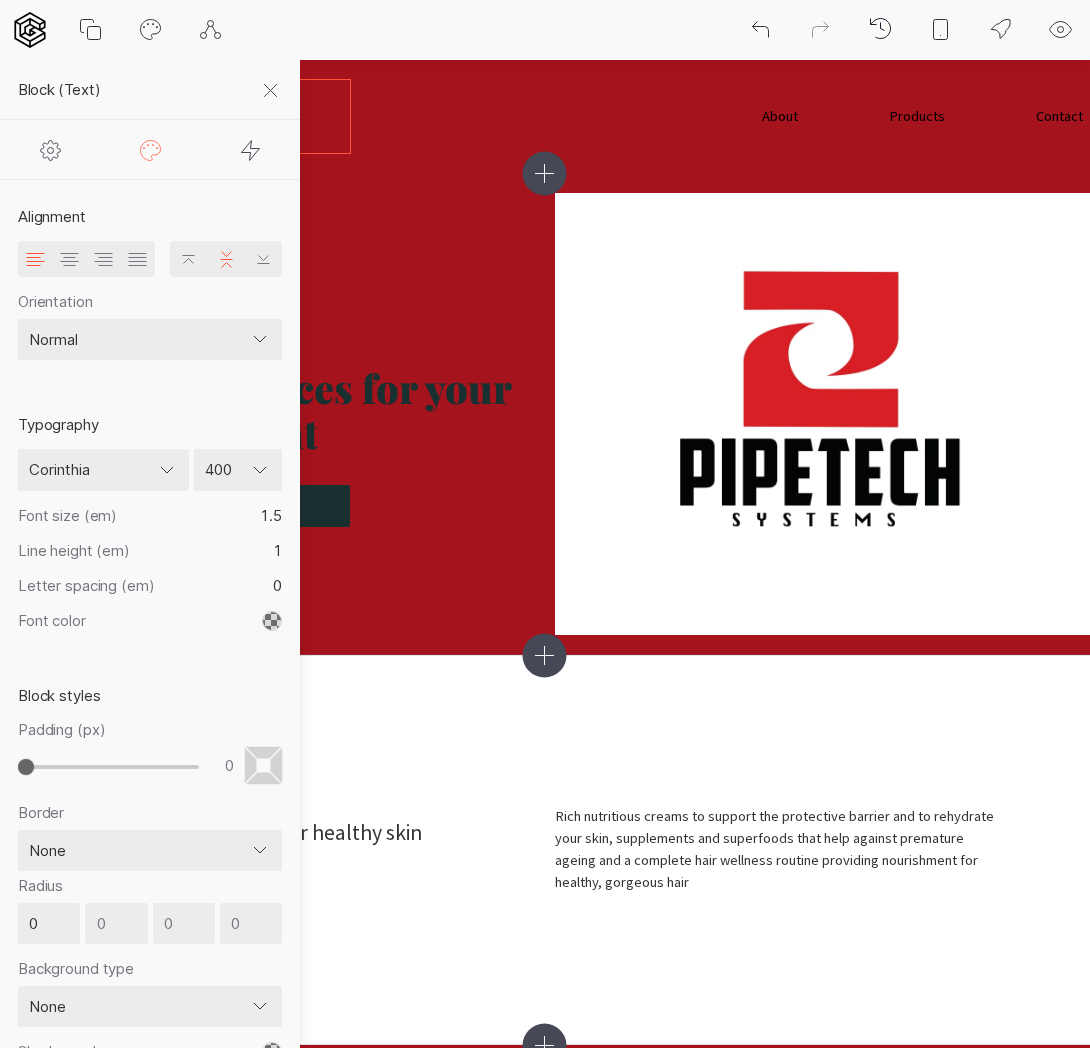 click on "Default ─── popular fonts Abril Fatface Alfa Slab One Bebas Neue Caveat Comfortaa Dancing Script IBM Plex Mono Inconsolata Indie Flower Lato Lobster [PERSON_NAME] Montserrat [PERSON_NAME] Sans [PERSON_NAME] Sans Mono Open Sans [PERSON_NAME] Display PT Serif Roboto Roboto Mono Roboto Slab Shadows Into Light Source Code Pro ─── all fonts ABeeZee [PERSON_NAME] Libre Aboreto Abril Fatface Abyssinica SIL Aclonica Acme Actor [PERSON_NAME] Advent Pro Aguafina Script Akaya Kanadaka Akaya Telivigala [PERSON_NAME] Alata Alatsi [PERSON_NAME] [PERSON_NAME] Alef Alegreya Alegreya Sans Alegreya Sans SC Alegreya SC [PERSON_NAME] Alfa Slab One [PERSON_NAME] Alike Angular Alkalami [PERSON_NAME] Allerta Allerta Stencil [PERSON_NAME] Almarai [PERSON_NAME] Display Almendra SC Alumni Sans Alumni Sans Collegiate One Alumni Sans Inline One Alumni Sans Pinstripe Amarante Amaranth Amatic SC Amethysta Amiko [PERSON_NAME] Quran [PERSON_NAME] Anaheim Andada Pro Andika Anek Bangla Anek Devanagari Anek [DEMOGRAPHIC_DATA] Anek Gurmukhi Anek Kannada Anek Latin Antic" at bounding box center (103, 470) 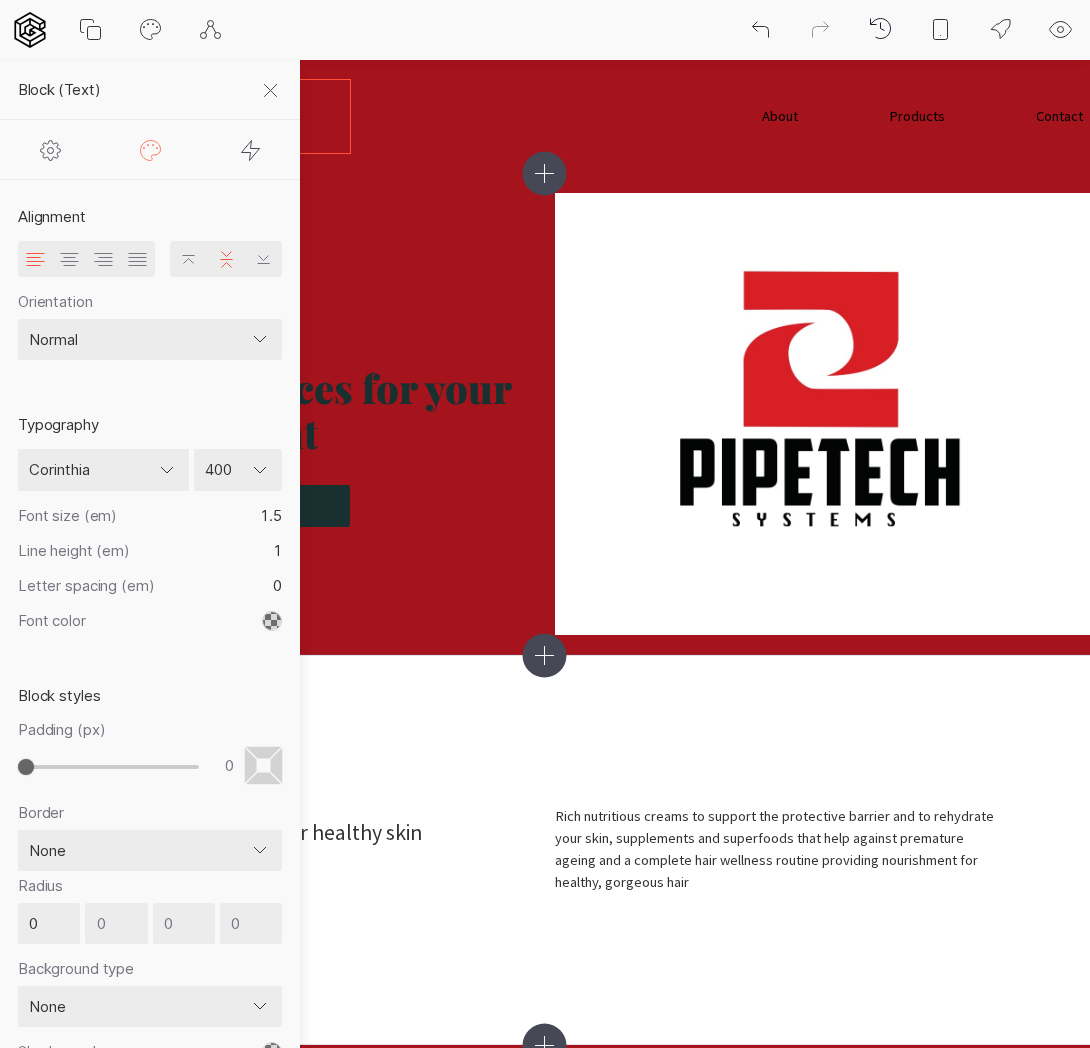 select on "Chivo" 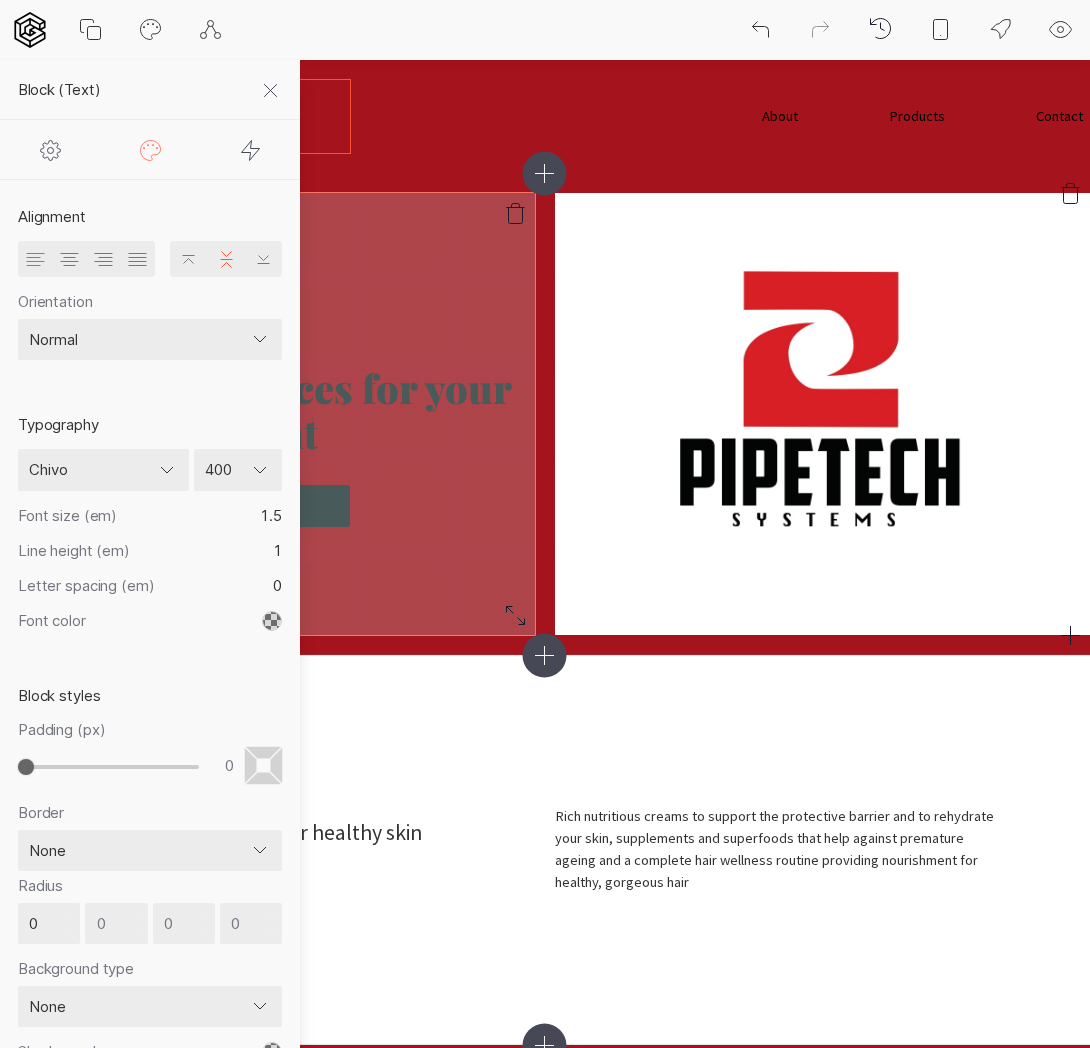 click on "Cleaning services for your yacht" at bounding box center (267, 414) 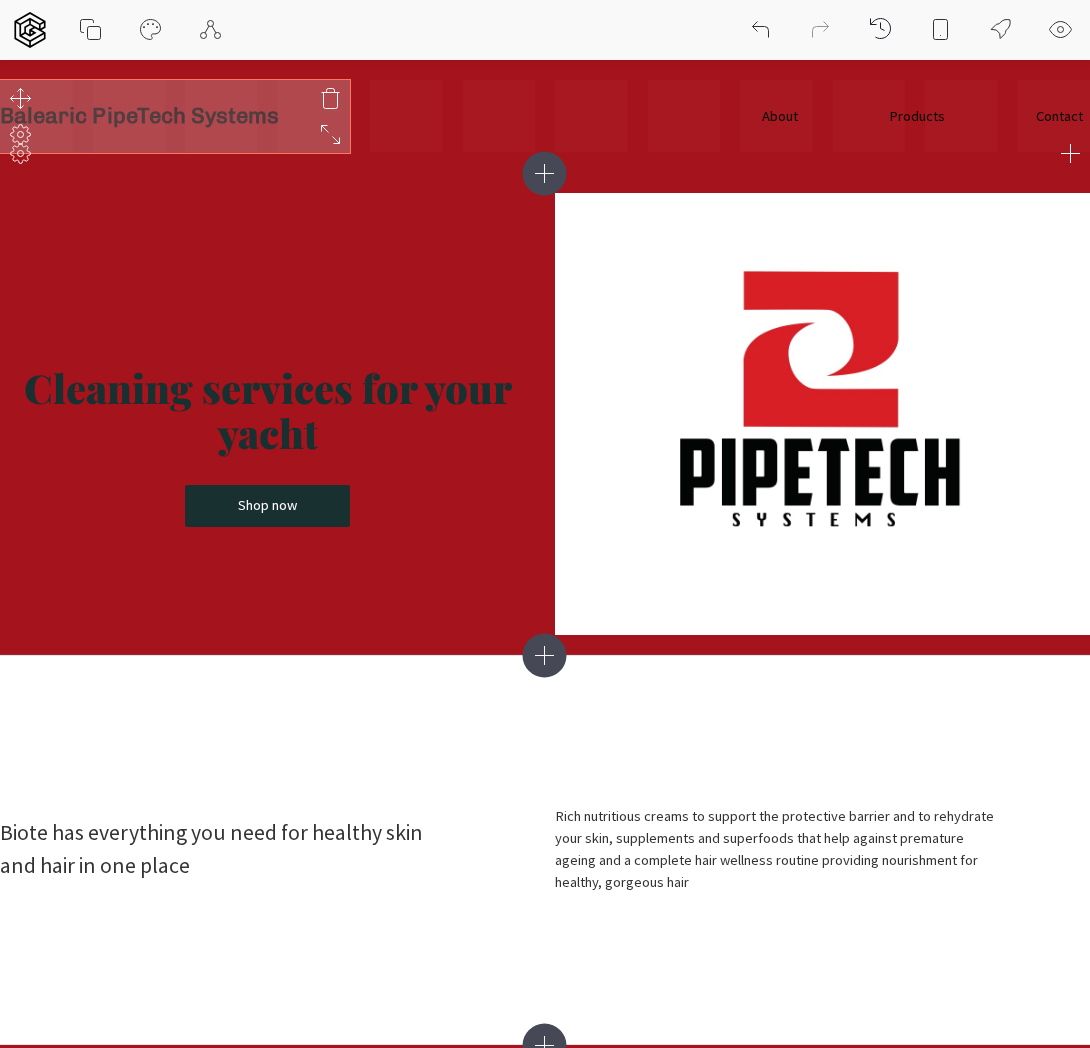 click on "Balearic PipeTech Systems" at bounding box center (139, 115) 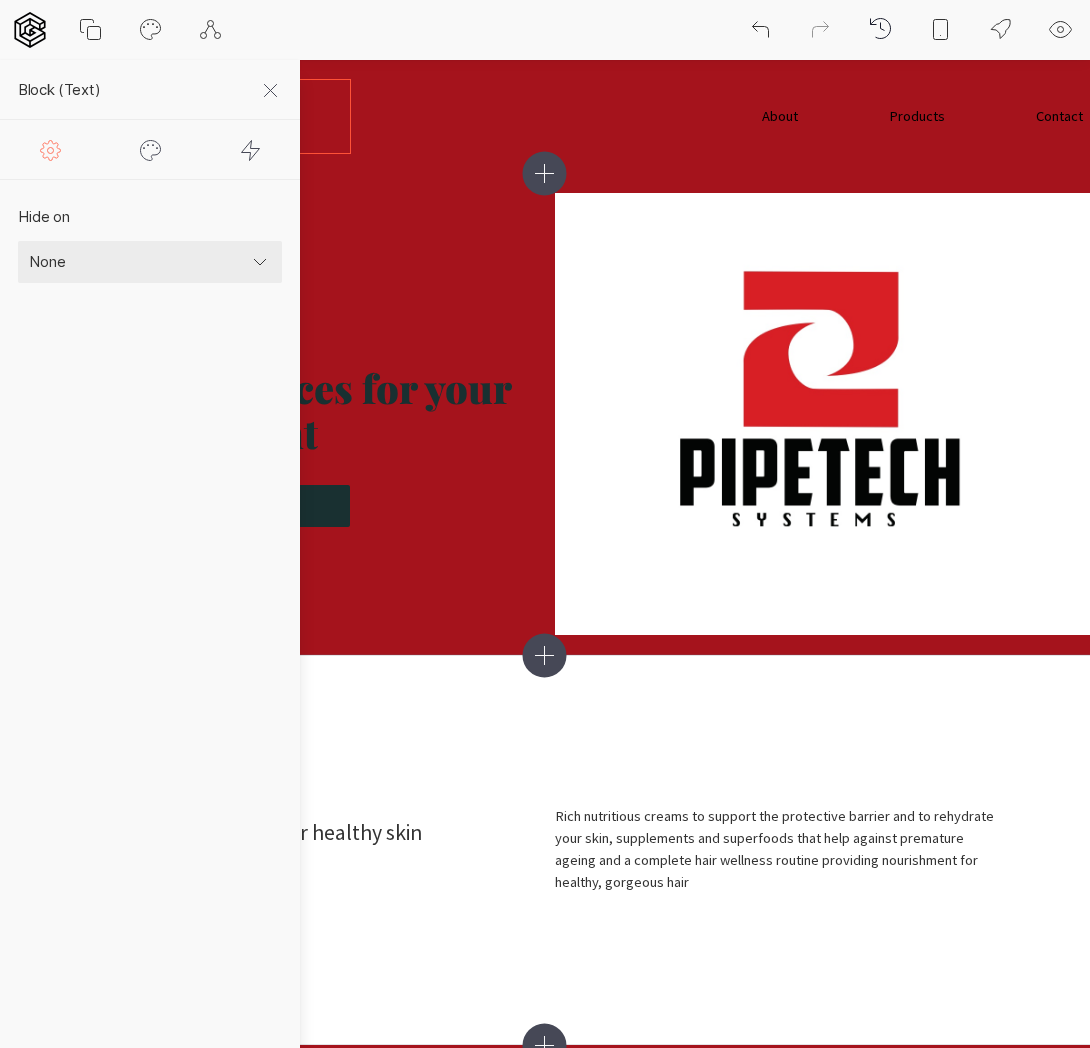click 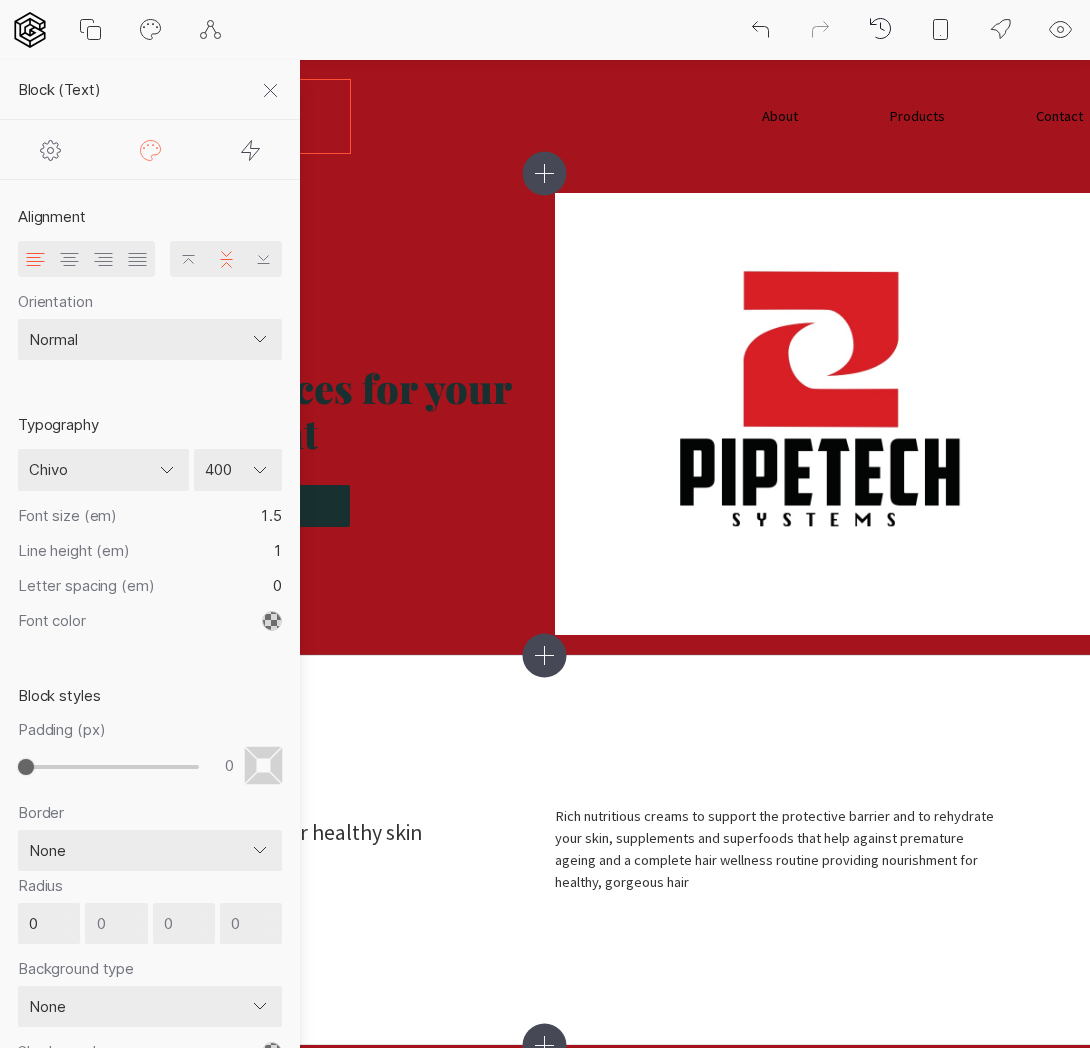 click on "Default ─── popular fonts Abril Fatface Alfa Slab One Bebas Neue Caveat Comfortaa Dancing Script IBM Plex Mono Inconsolata Indie Flower Lato Lobster [PERSON_NAME] Montserrat [PERSON_NAME] Sans [PERSON_NAME] Sans Mono Open Sans [PERSON_NAME] Display PT Serif Roboto Roboto Mono Roboto Slab Shadows Into Light Source Code Pro ─── all fonts ABeeZee [PERSON_NAME] Libre Aboreto Abril Fatface Abyssinica SIL Aclonica Acme Actor [PERSON_NAME] Advent Pro Aguafina Script Akaya Kanadaka Akaya Telivigala [PERSON_NAME] Alata Alatsi [PERSON_NAME] [PERSON_NAME] Alef Alegreya Alegreya Sans Alegreya Sans SC Alegreya SC [PERSON_NAME] Alfa Slab One [PERSON_NAME] Alike Angular Alkalami [PERSON_NAME] Allerta Allerta Stencil [PERSON_NAME] Almarai [PERSON_NAME] Display Almendra SC Alumni Sans Alumni Sans Collegiate One Alumni Sans Inline One Alumni Sans Pinstripe Amarante Amaranth Amatic SC Amethysta Amiko [PERSON_NAME] Quran [PERSON_NAME] Anaheim Andada Pro Andika Anek Bangla Anek Devanagari Anek [DEMOGRAPHIC_DATA] Anek Gurmukhi Anek Kannada Anek Latin Antic" at bounding box center [103, 470] 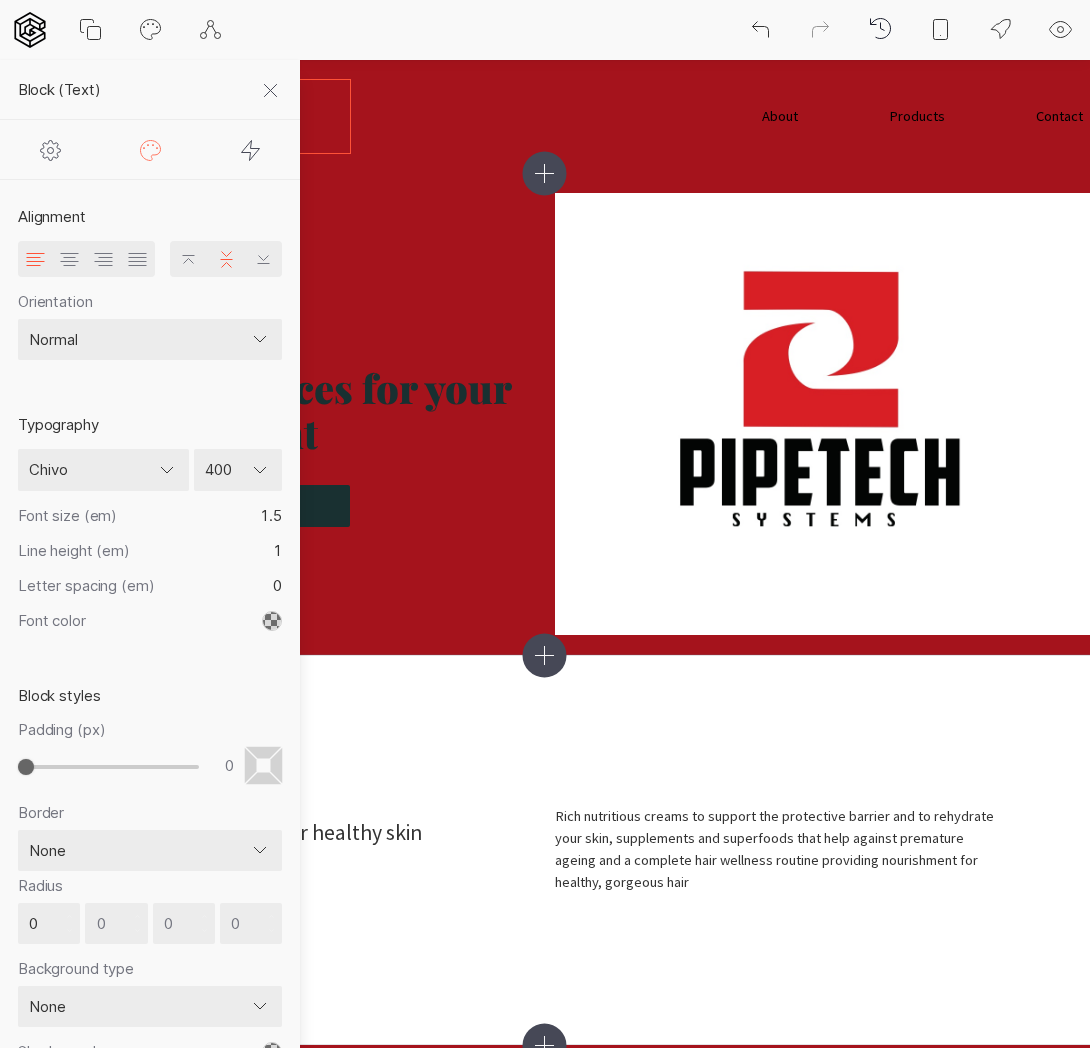 select on "Georama" 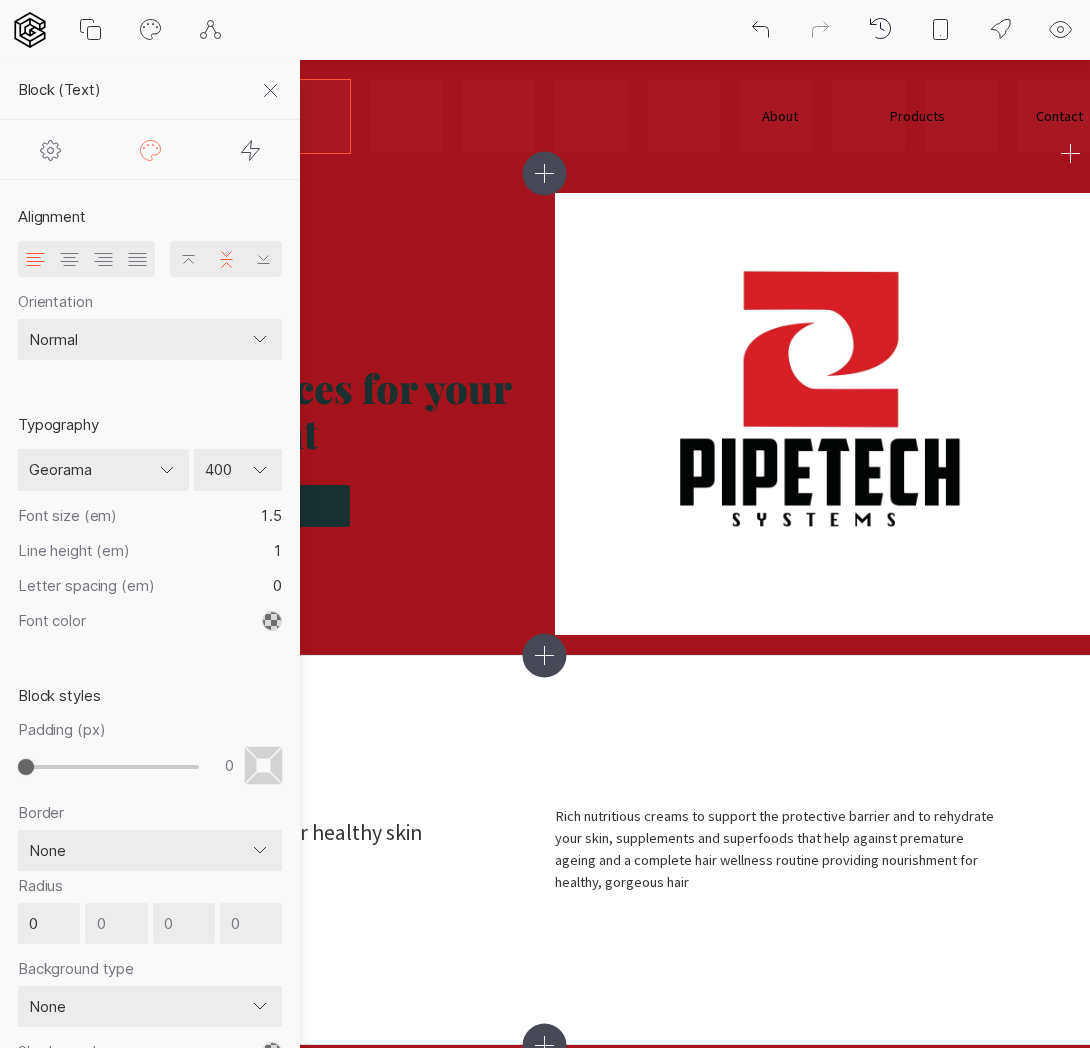 click on "About Products Contact Balearic PipeTech Systems" at bounding box center [545, 116] 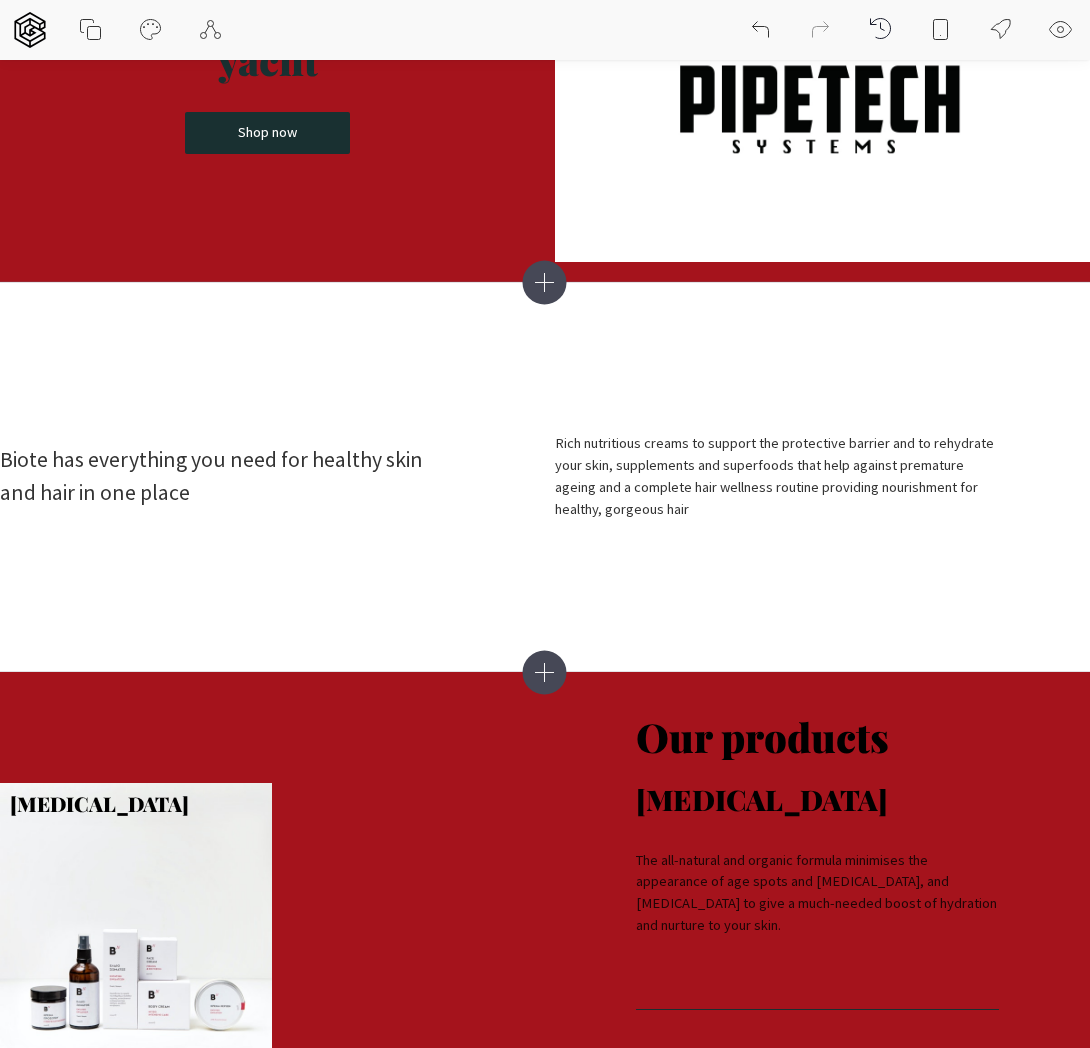 scroll, scrollTop: 0, scrollLeft: 0, axis: both 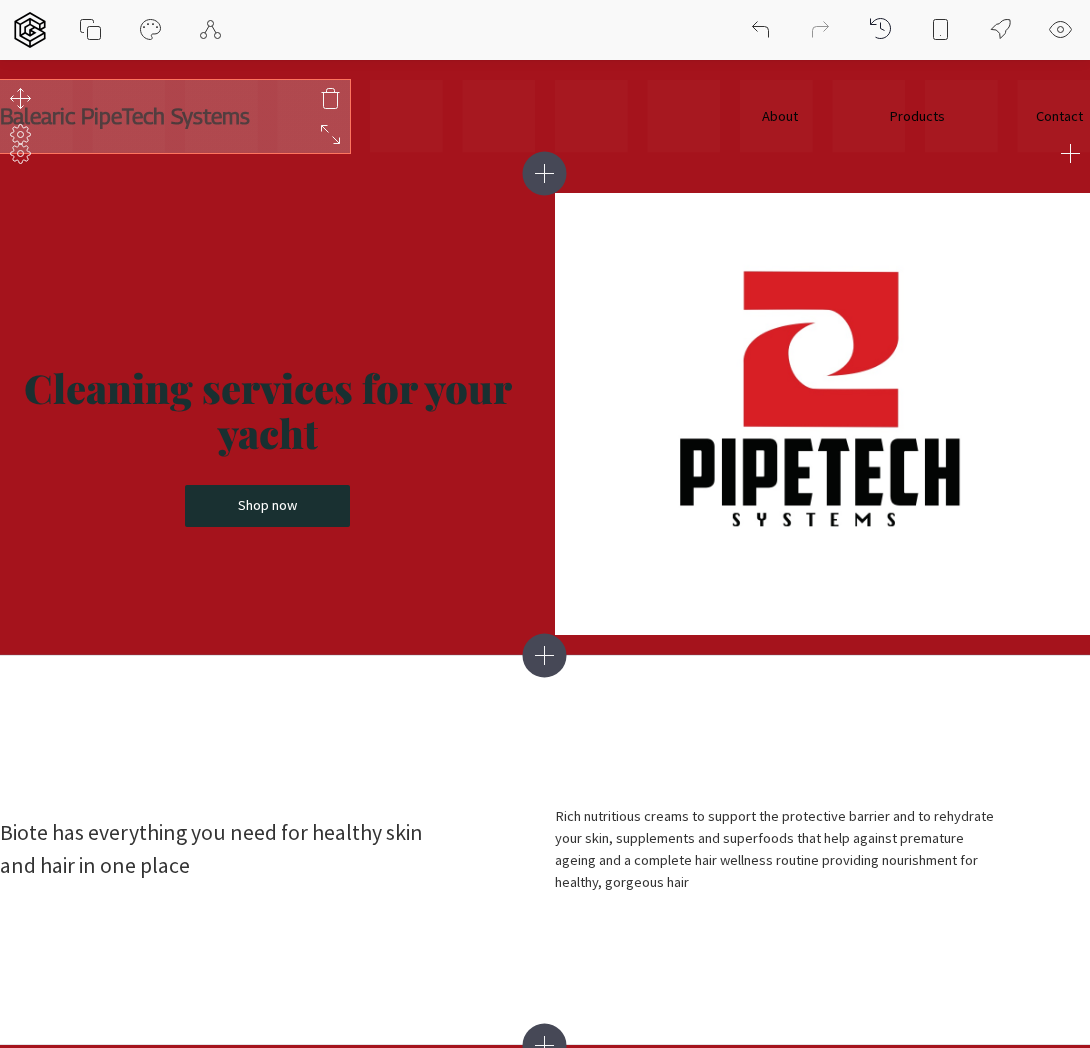 click 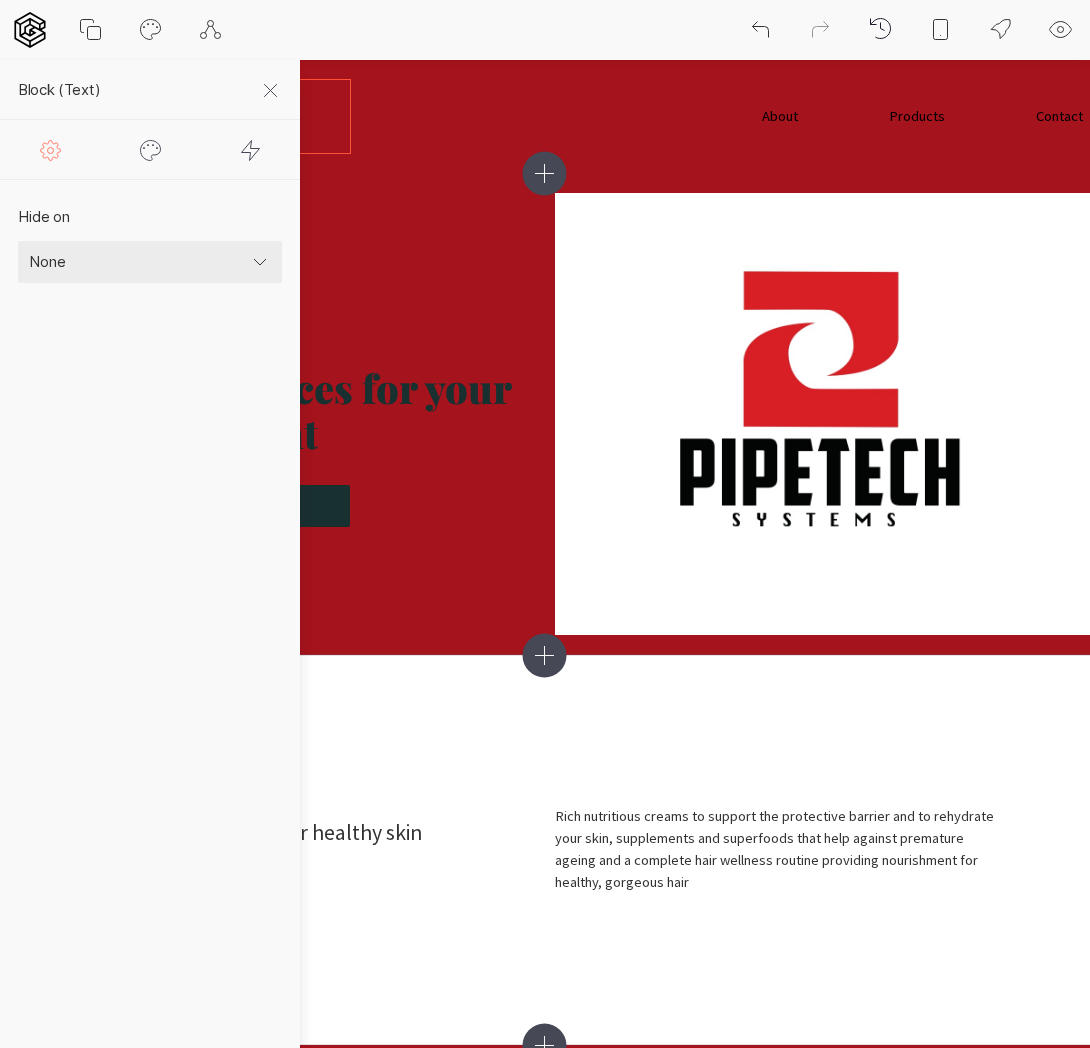 click 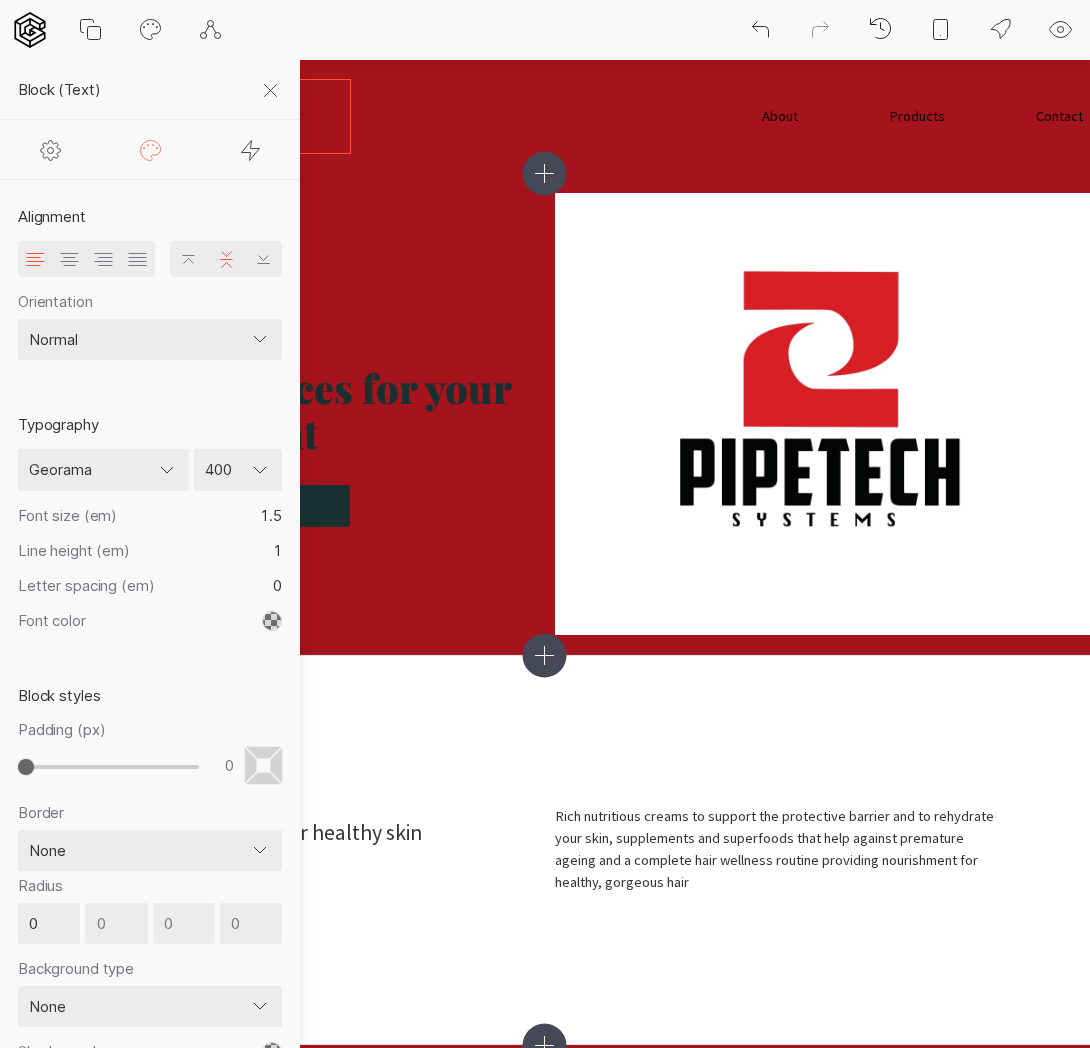 click on "Default ─── popular fonts Abril Fatface Alfa Slab One Bebas Neue Caveat Comfortaa Dancing Script IBM Plex Mono Inconsolata Indie Flower Lato Lobster [PERSON_NAME] Montserrat [PERSON_NAME] Sans [PERSON_NAME] Sans Mono Open Sans [PERSON_NAME] Display PT Serif Roboto Roboto Mono Roboto Slab Shadows Into Light Source Code Pro ─── all fonts ABeeZee [PERSON_NAME] Libre Aboreto Abril Fatface Abyssinica SIL Aclonica Acme Actor [PERSON_NAME] Advent Pro Aguafina Script Akaya Kanadaka Akaya Telivigala [PERSON_NAME] Alata Alatsi [PERSON_NAME] [PERSON_NAME] Alef Alegreya Alegreya Sans Alegreya Sans SC Alegreya SC [PERSON_NAME] Alfa Slab One [PERSON_NAME] Alike Angular Alkalami [PERSON_NAME] Allerta Allerta Stencil [PERSON_NAME] Almarai [PERSON_NAME] Display Almendra SC Alumni Sans Alumni Sans Collegiate One Alumni Sans Inline One Alumni Sans Pinstripe Amarante Amaranth Amatic SC Amethysta Amiko [PERSON_NAME] Quran [PERSON_NAME] Anaheim Andada Pro Andika Anek Bangla Anek Devanagari Anek [DEMOGRAPHIC_DATA] Anek Gurmukhi Anek Kannada Anek Latin Antic" at bounding box center [103, 470] 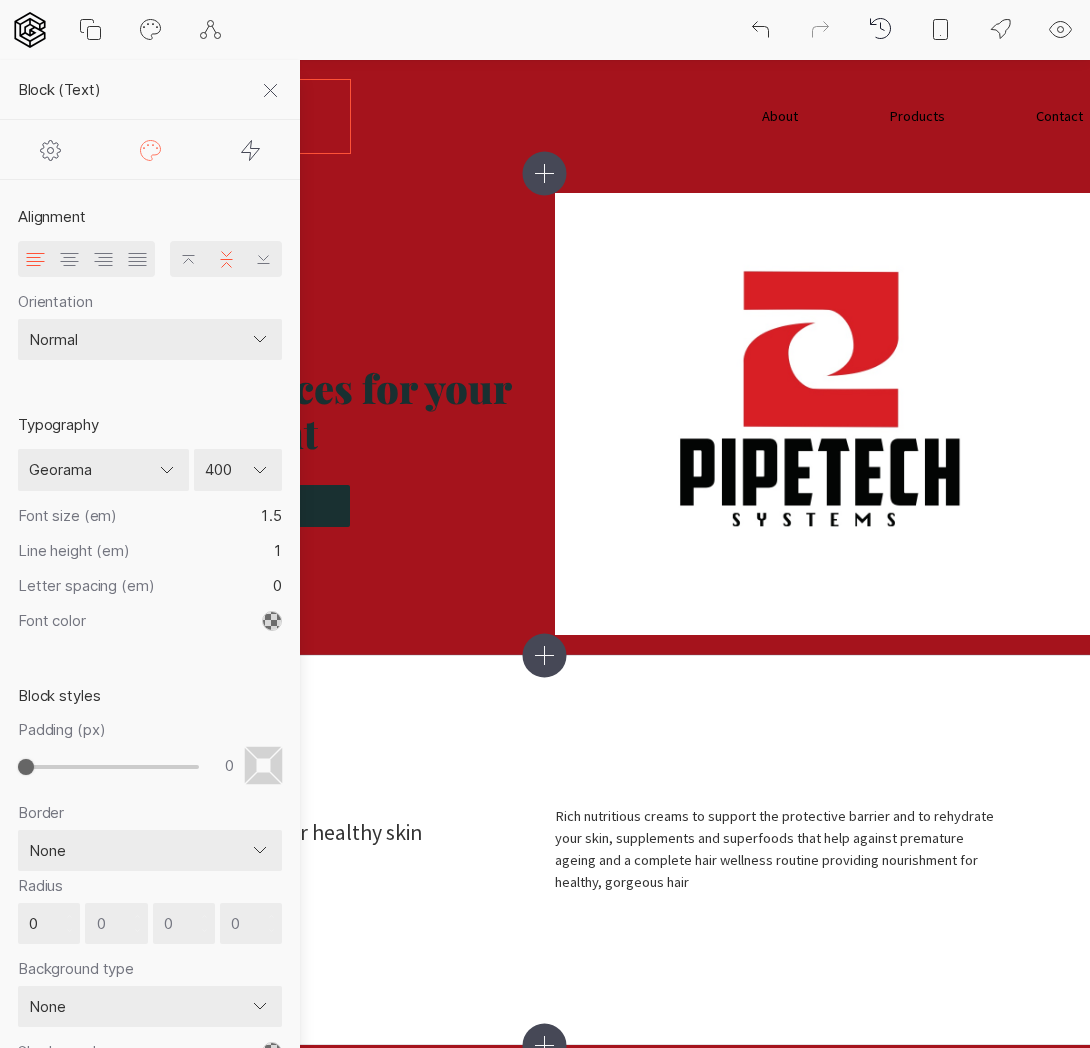 select on "Inter" 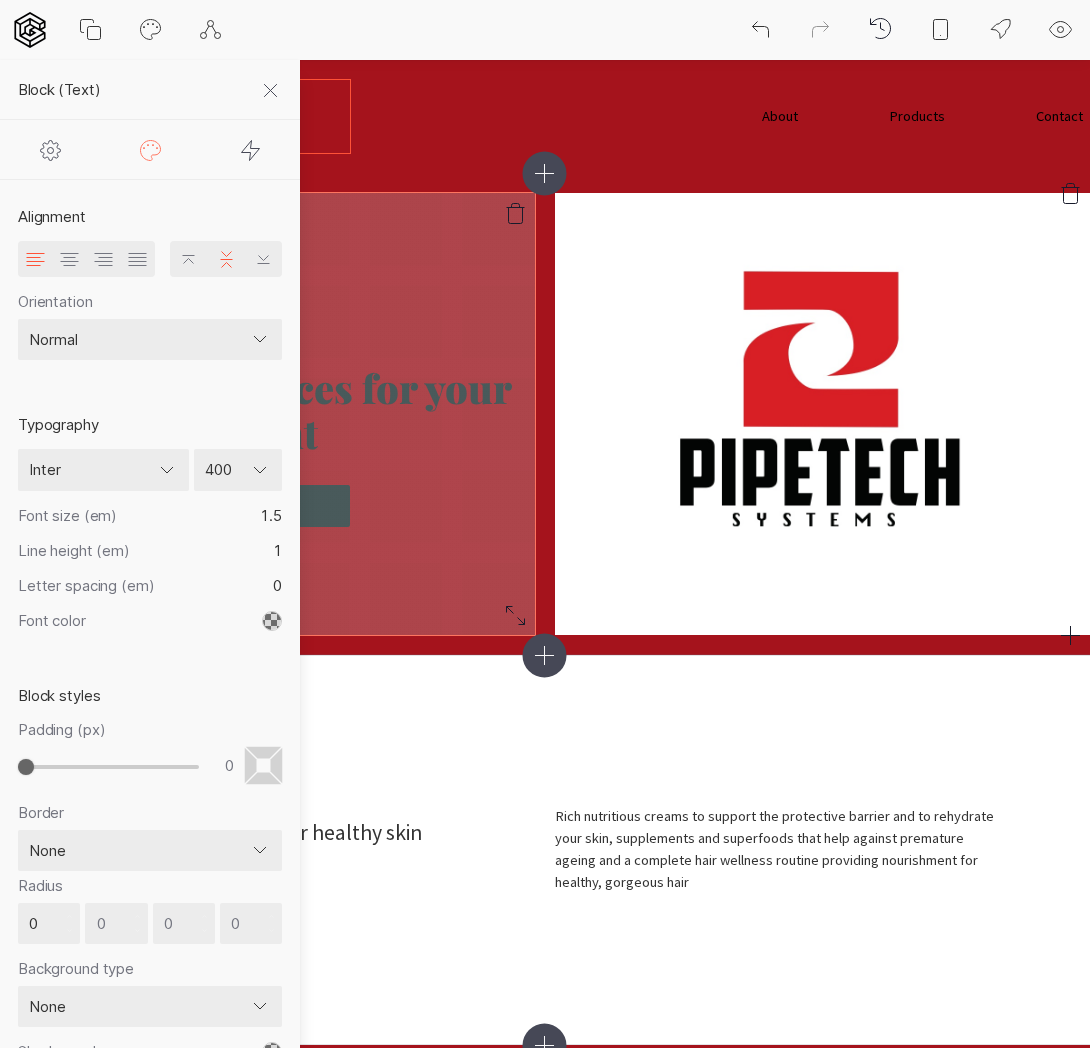 click on "Cleaning services for your yacht" at bounding box center [267, 414] 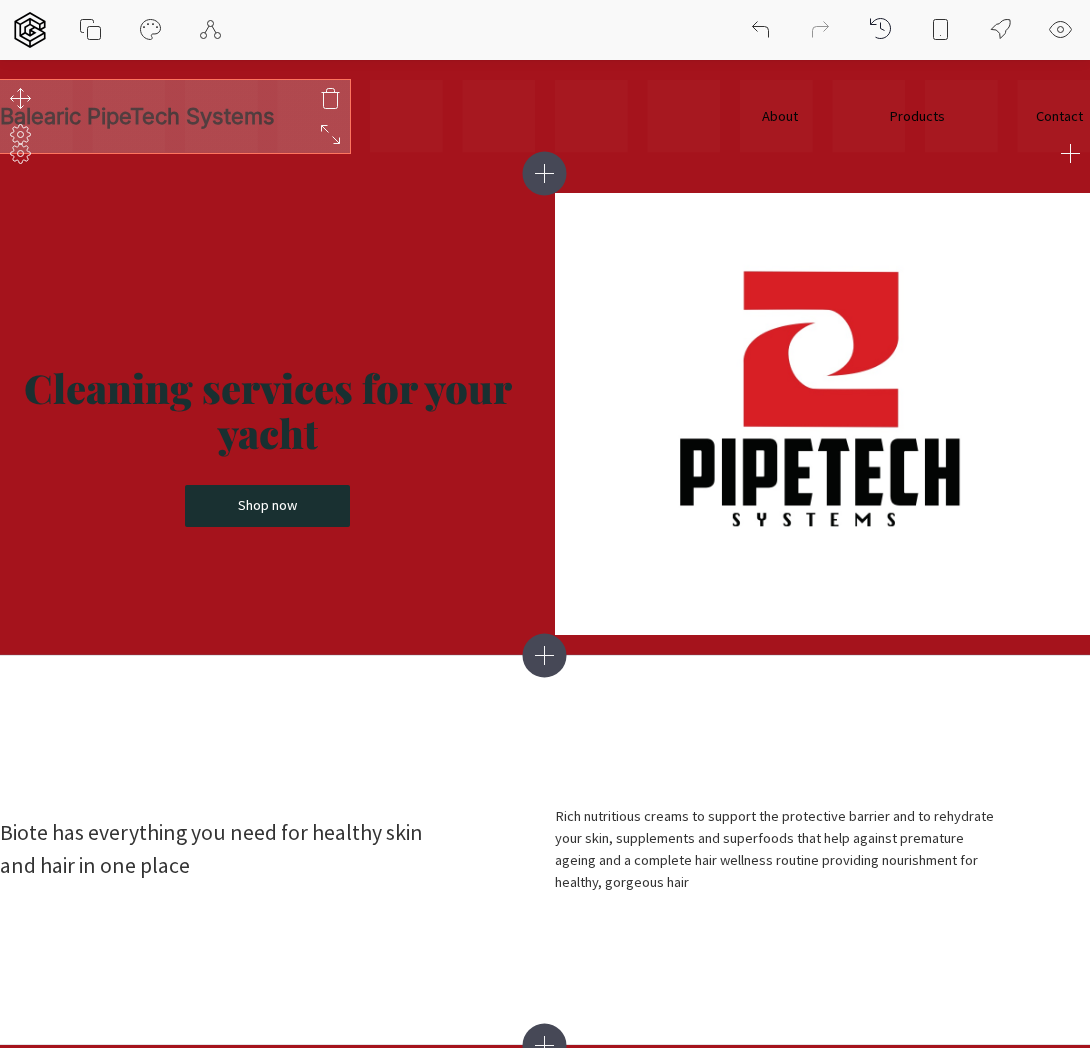 click on "Balearic PipeTech Systems" at bounding box center (137, 116) 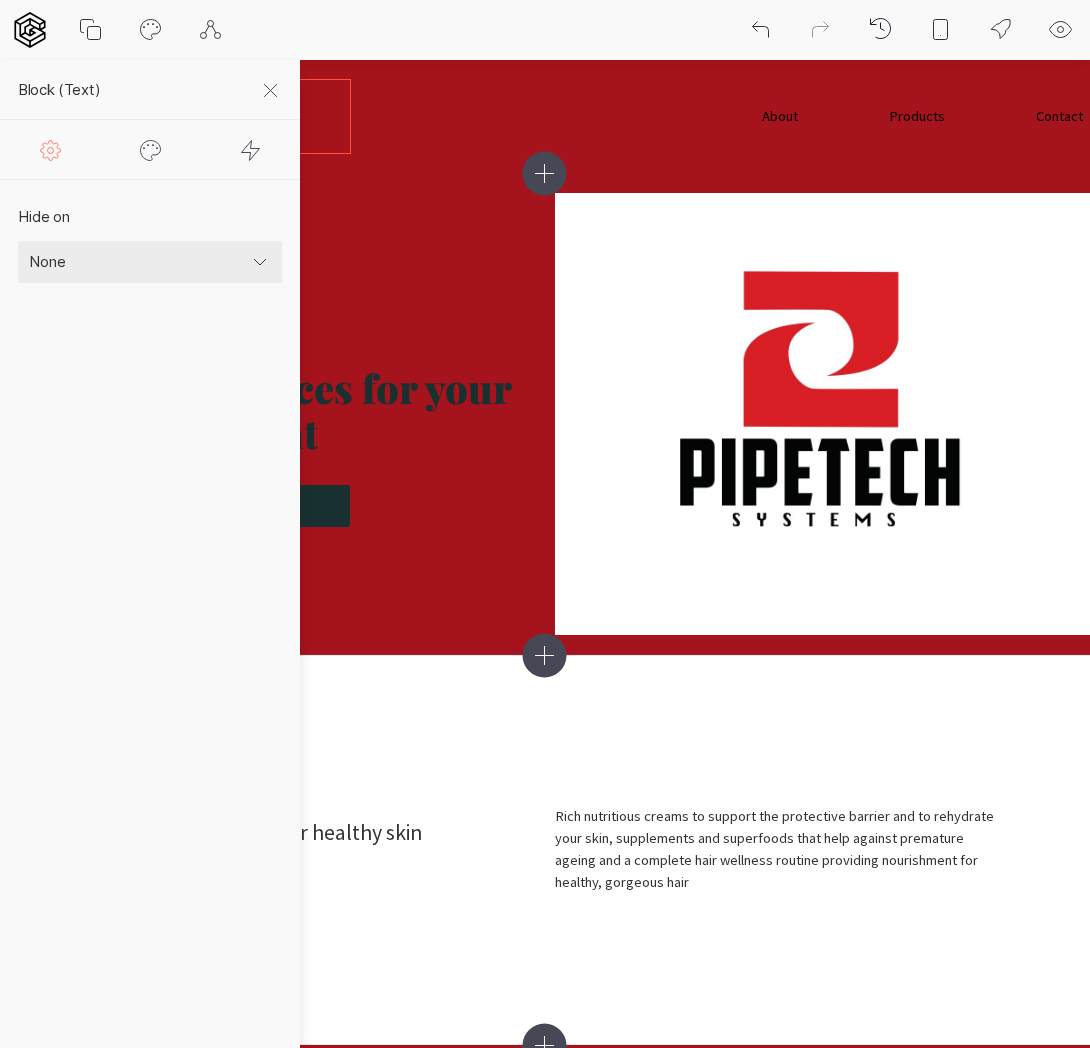 click 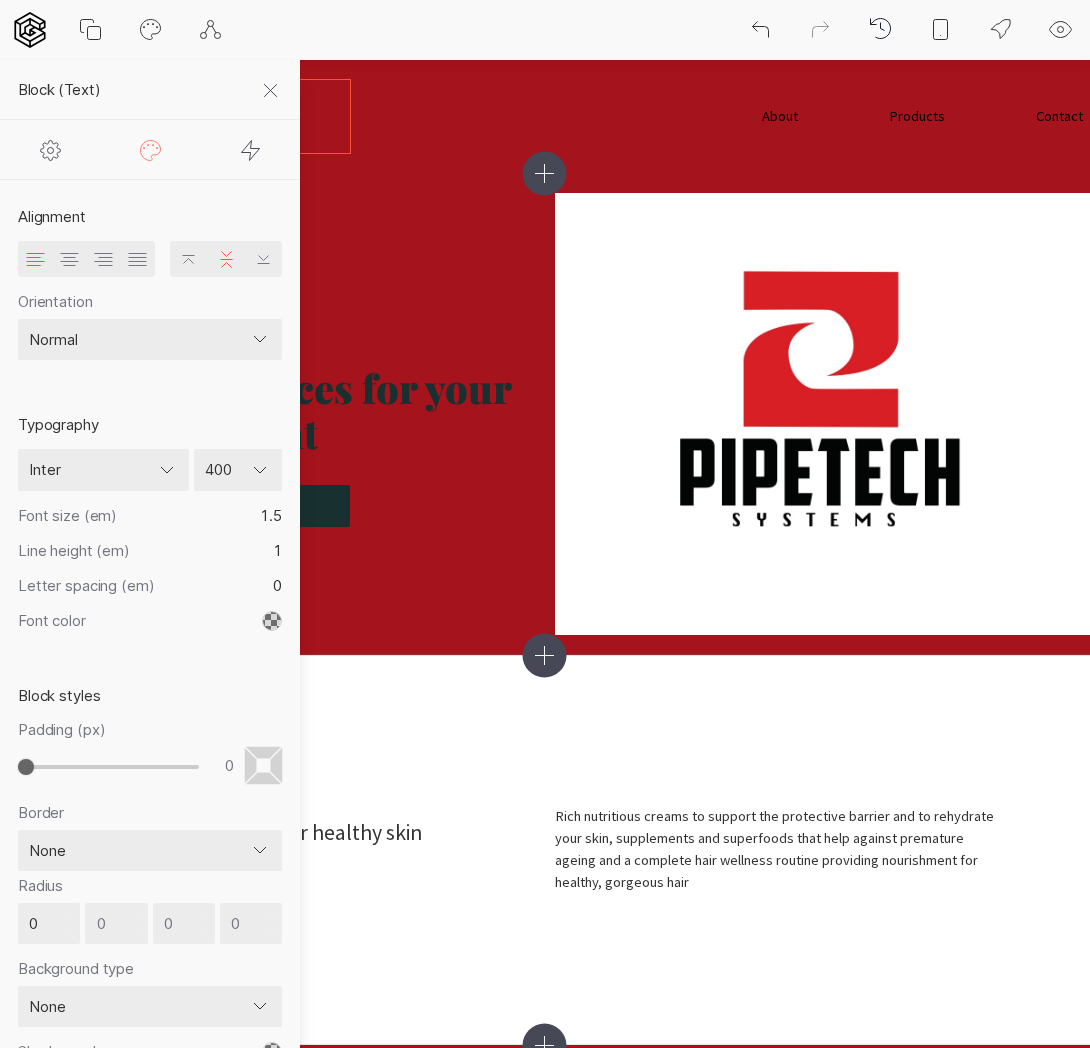 click on "Default ─── popular fonts Abril Fatface Alfa Slab One Bebas Neue Caveat Comfortaa Dancing Script IBM Plex Mono Inconsolata Indie Flower Lato Lobster [PERSON_NAME] Montserrat [PERSON_NAME] Sans [PERSON_NAME] Sans Mono Open Sans [PERSON_NAME] Display PT Serif Roboto Roboto Mono Roboto Slab Shadows Into Light Source Code Pro ─── all fonts ABeeZee [PERSON_NAME] Libre Aboreto Abril Fatface Abyssinica SIL Aclonica Acme Actor [PERSON_NAME] Advent Pro Aguafina Script Akaya Kanadaka Akaya Telivigala [PERSON_NAME] Alata Alatsi [PERSON_NAME] [PERSON_NAME] Alef Alegreya Alegreya Sans Alegreya Sans SC Alegreya SC [PERSON_NAME] Alfa Slab One [PERSON_NAME] Alike Angular Alkalami [PERSON_NAME] Allerta Allerta Stencil [PERSON_NAME] Almarai [PERSON_NAME] Display Almendra SC Alumni Sans Alumni Sans Collegiate One Alumni Sans Inline One Alumni Sans Pinstripe Amarante Amaranth Amatic SC Amethysta Amiko [PERSON_NAME] Quran [PERSON_NAME] Anaheim Andada Pro Andika Anek Bangla Anek Devanagari Anek [DEMOGRAPHIC_DATA] Anek Gurmukhi Anek Kannada Anek Latin Antic" at bounding box center [103, 470] 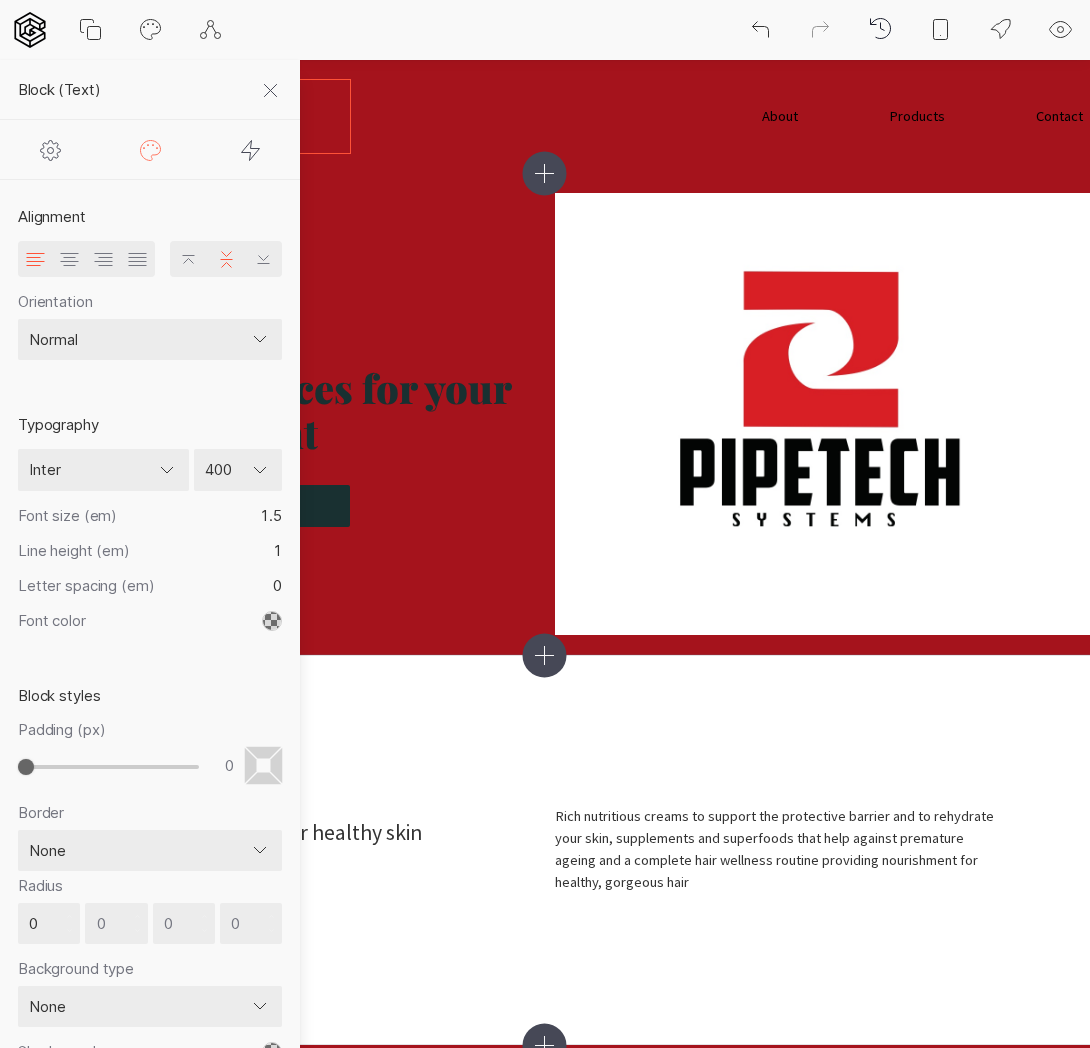 select on "[GEOGRAPHIC_DATA]" 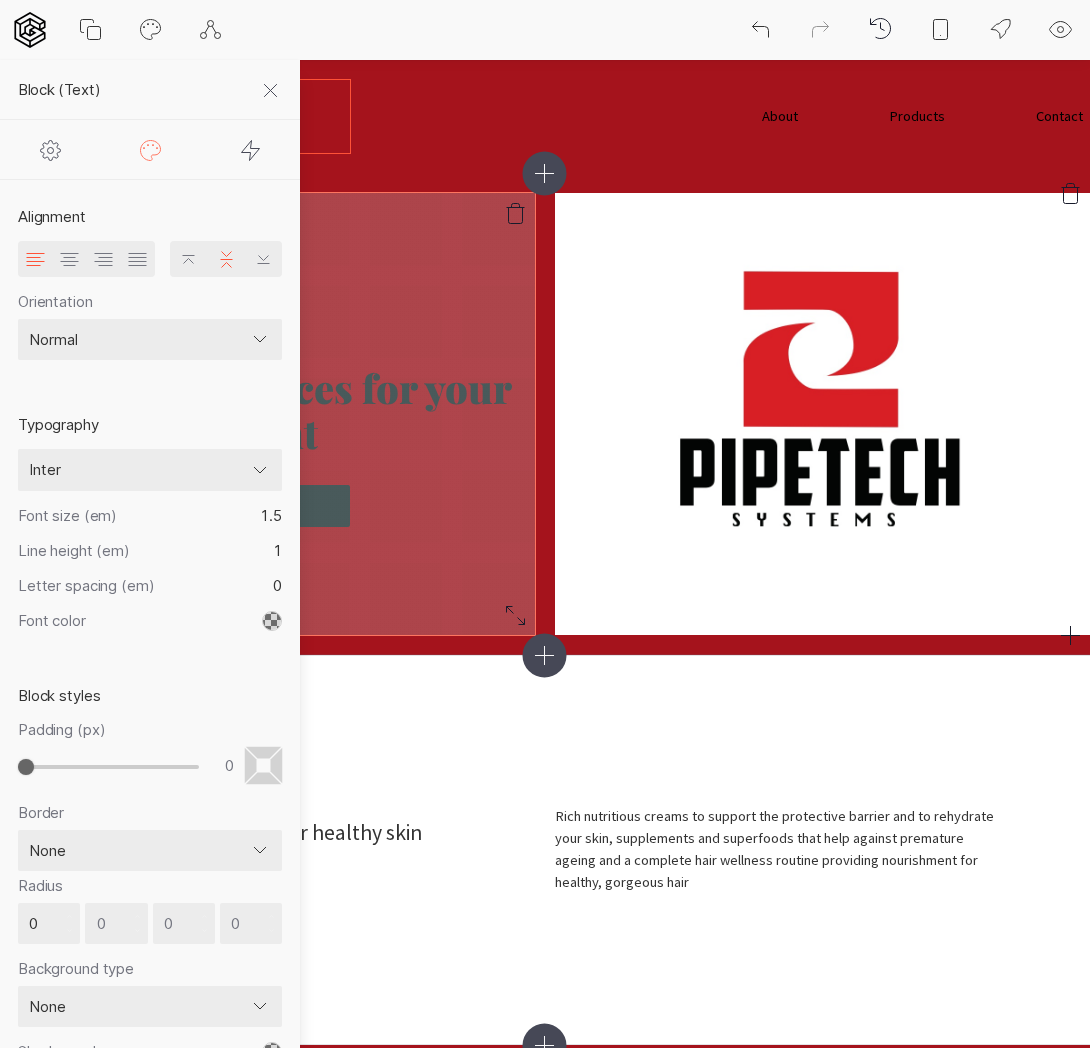 click on "Cleaning services for your yacht" at bounding box center (267, 414) 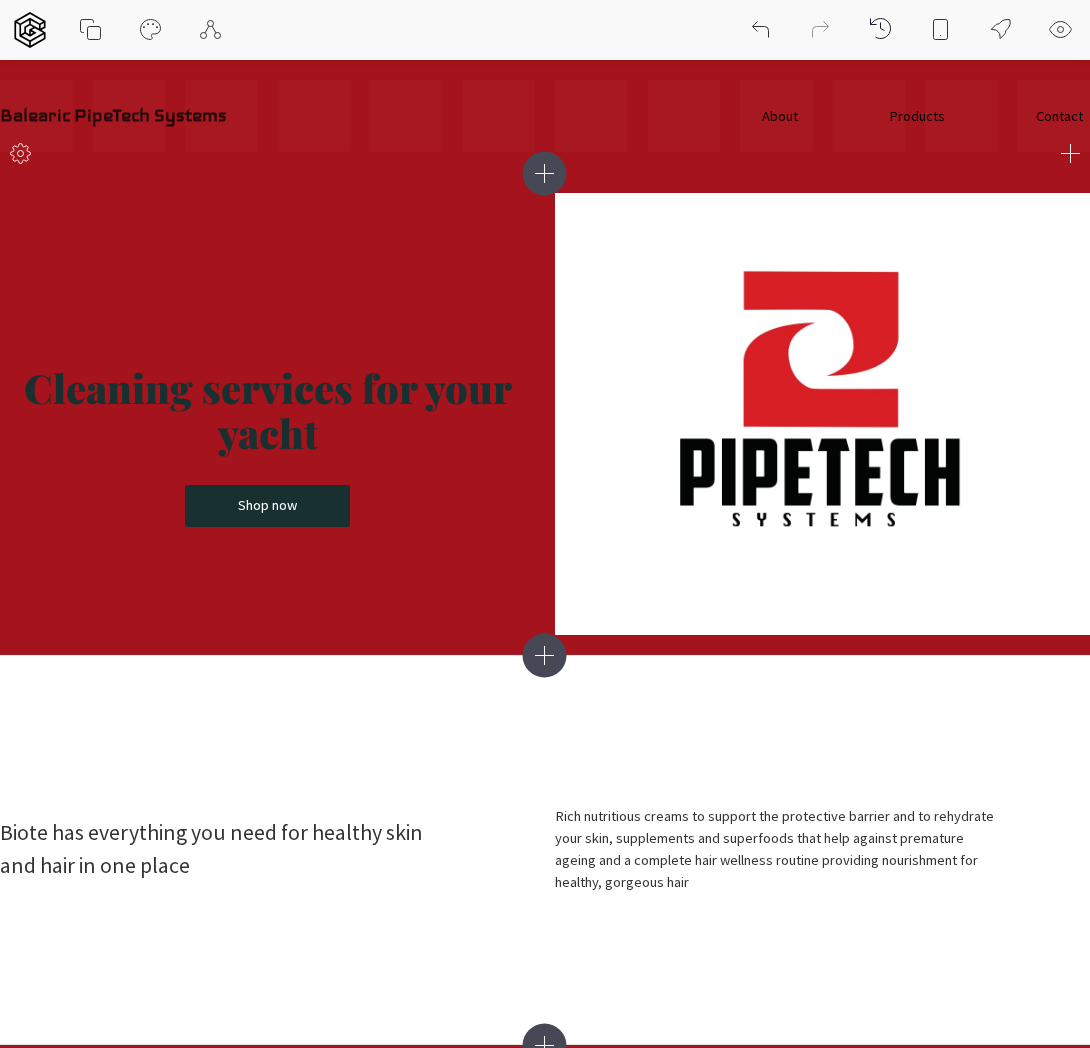 click on "About Products Contact Balearic PipeTech Systems" at bounding box center (545, 116) 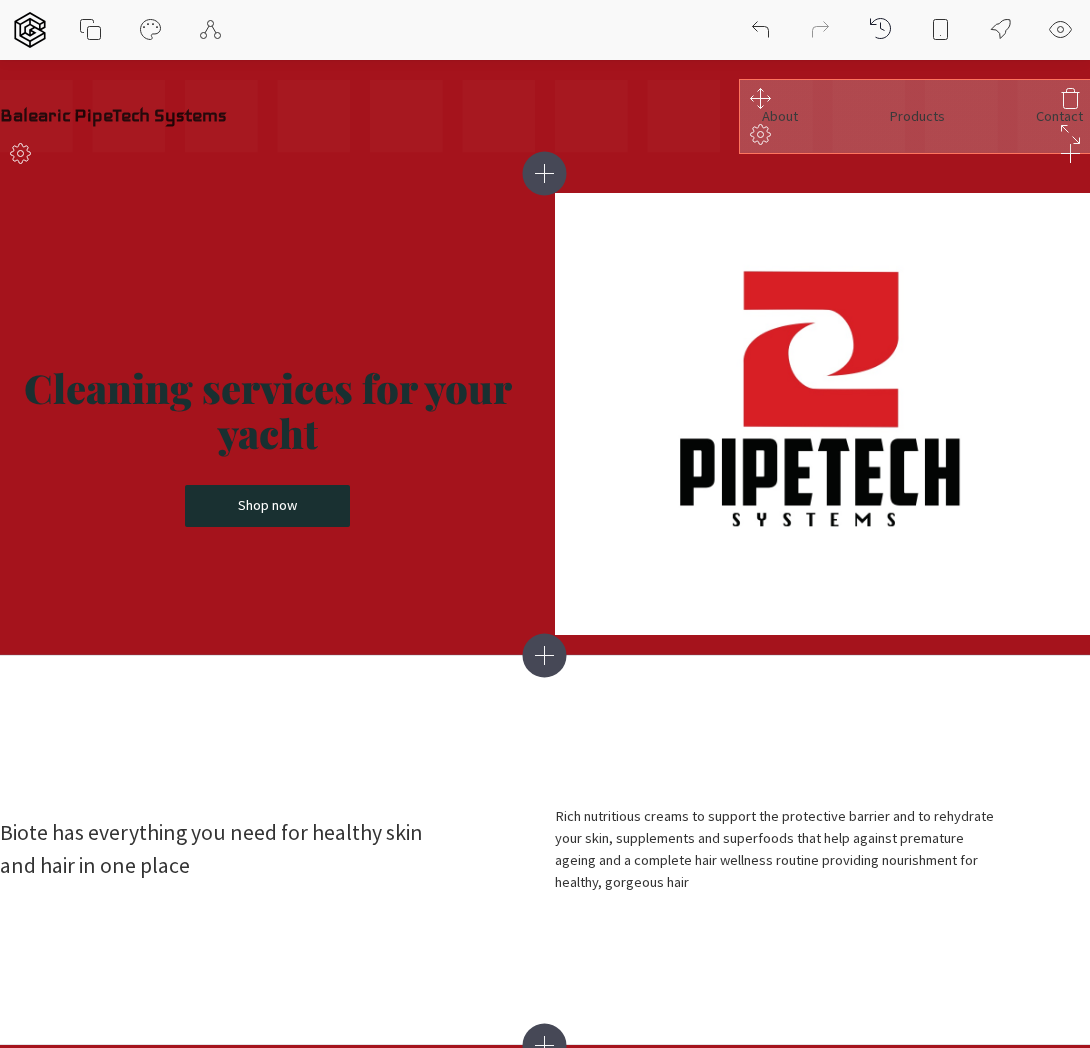 click 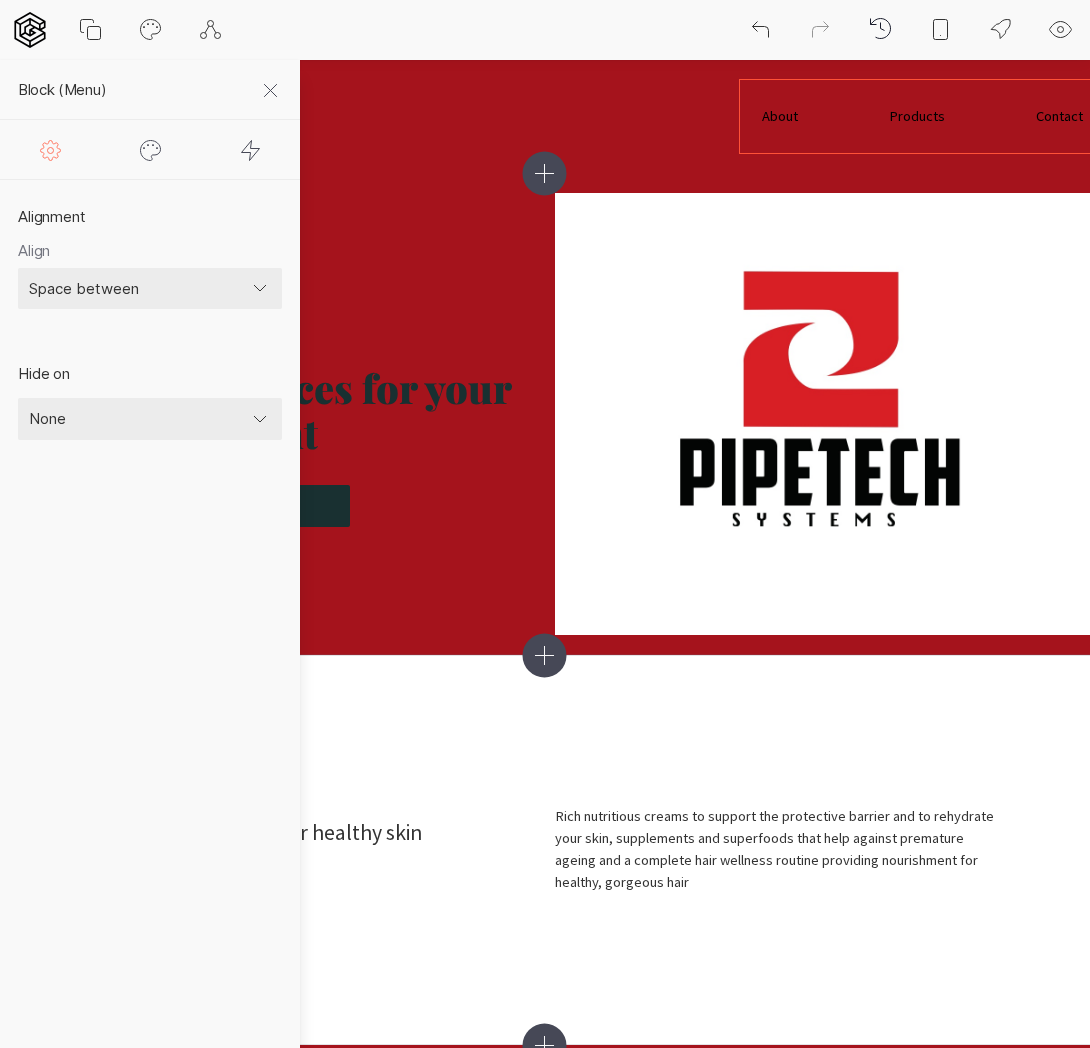 click 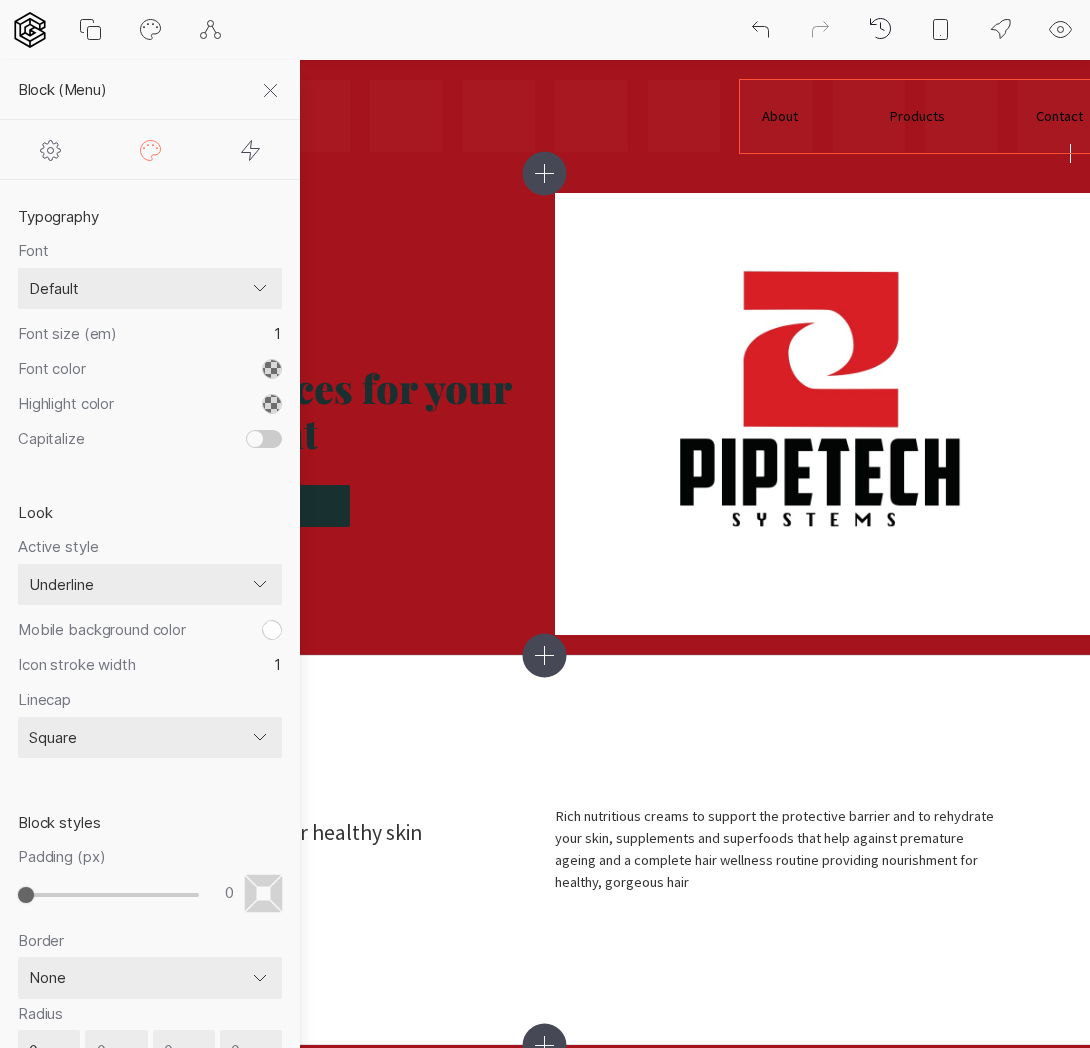 click on "About Products Contact Balearic PipeTech Systems" at bounding box center (545, 116) 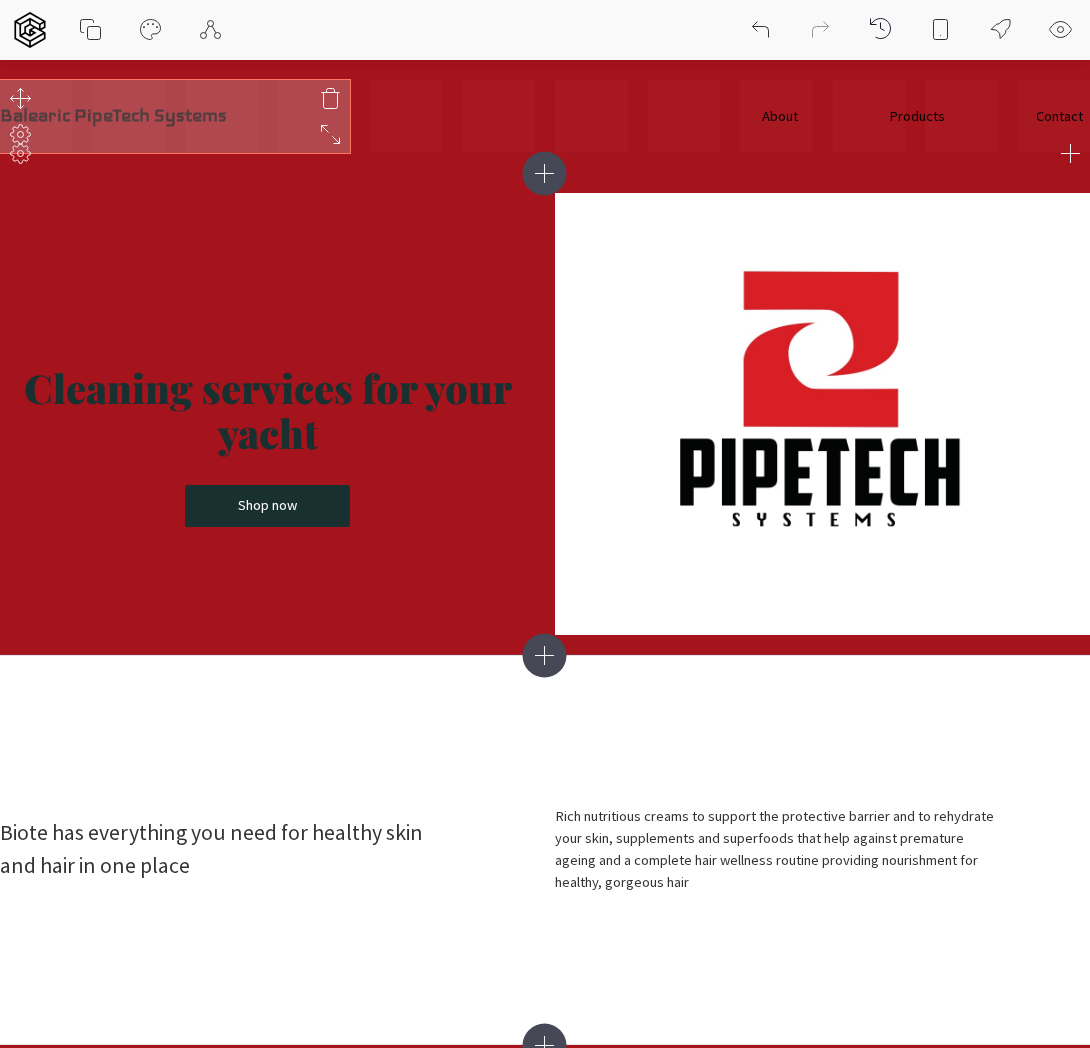 click on "Balearic PipeTech Systems" at bounding box center (113, 115) 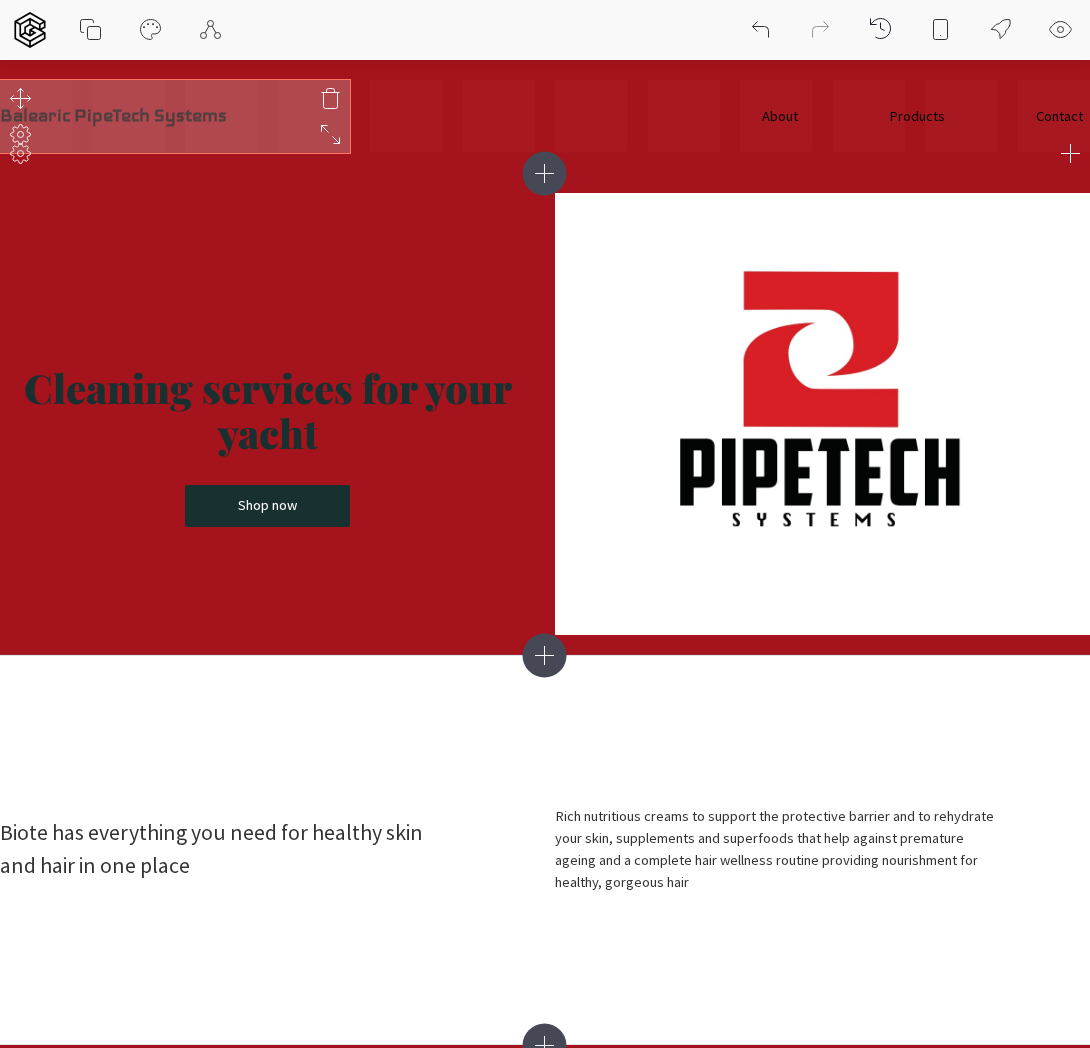 click 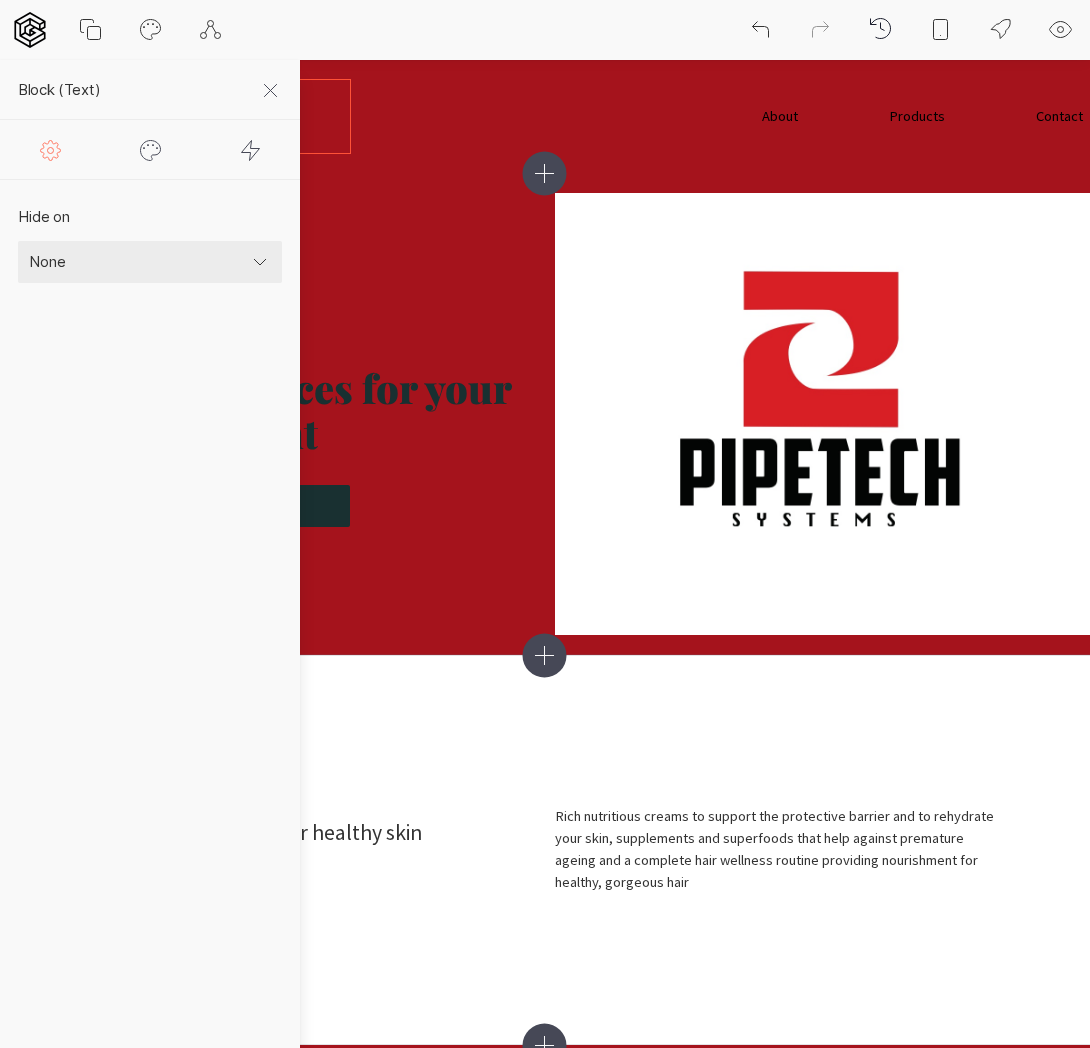 click 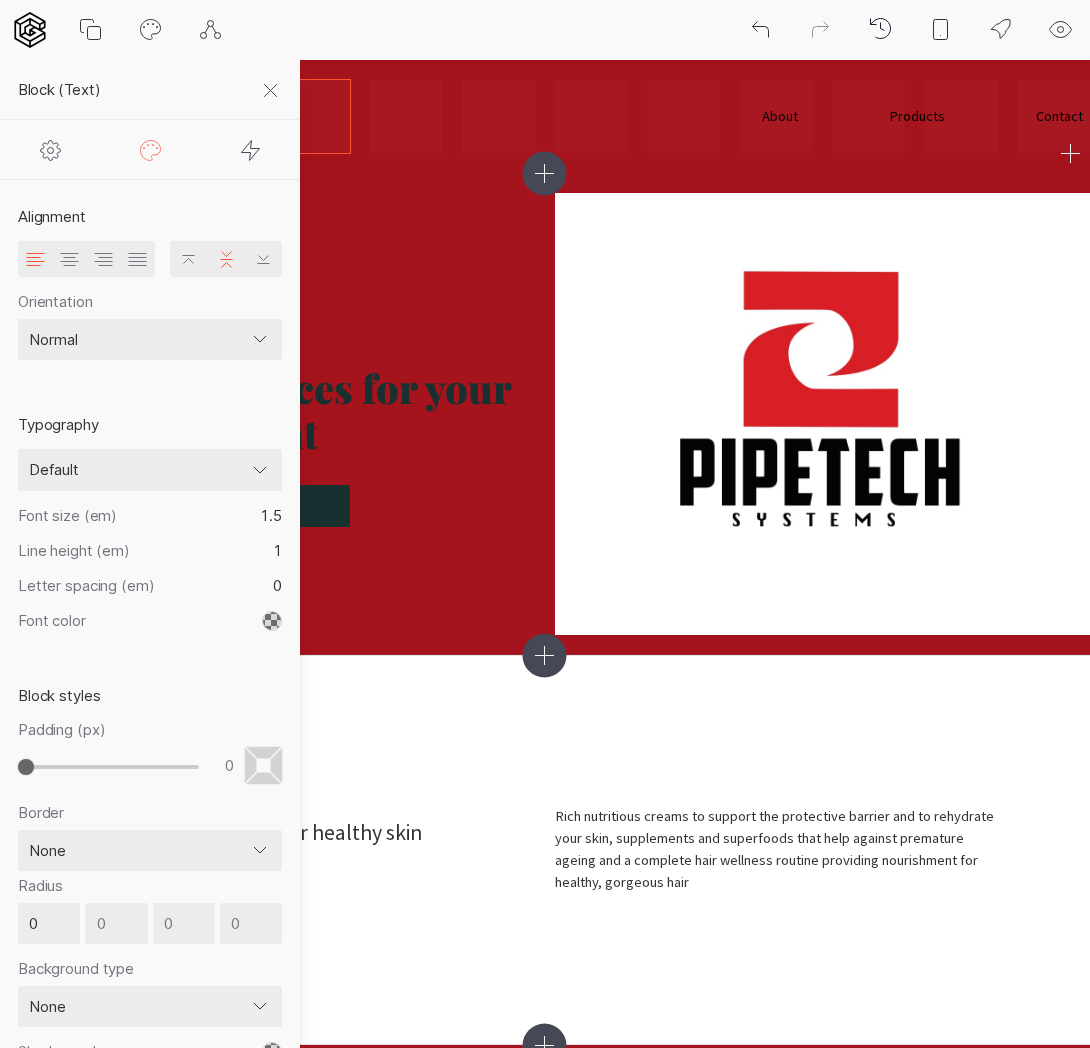 click on "About Products Contact Balearic PipeTech Systems" at bounding box center (545, 116) 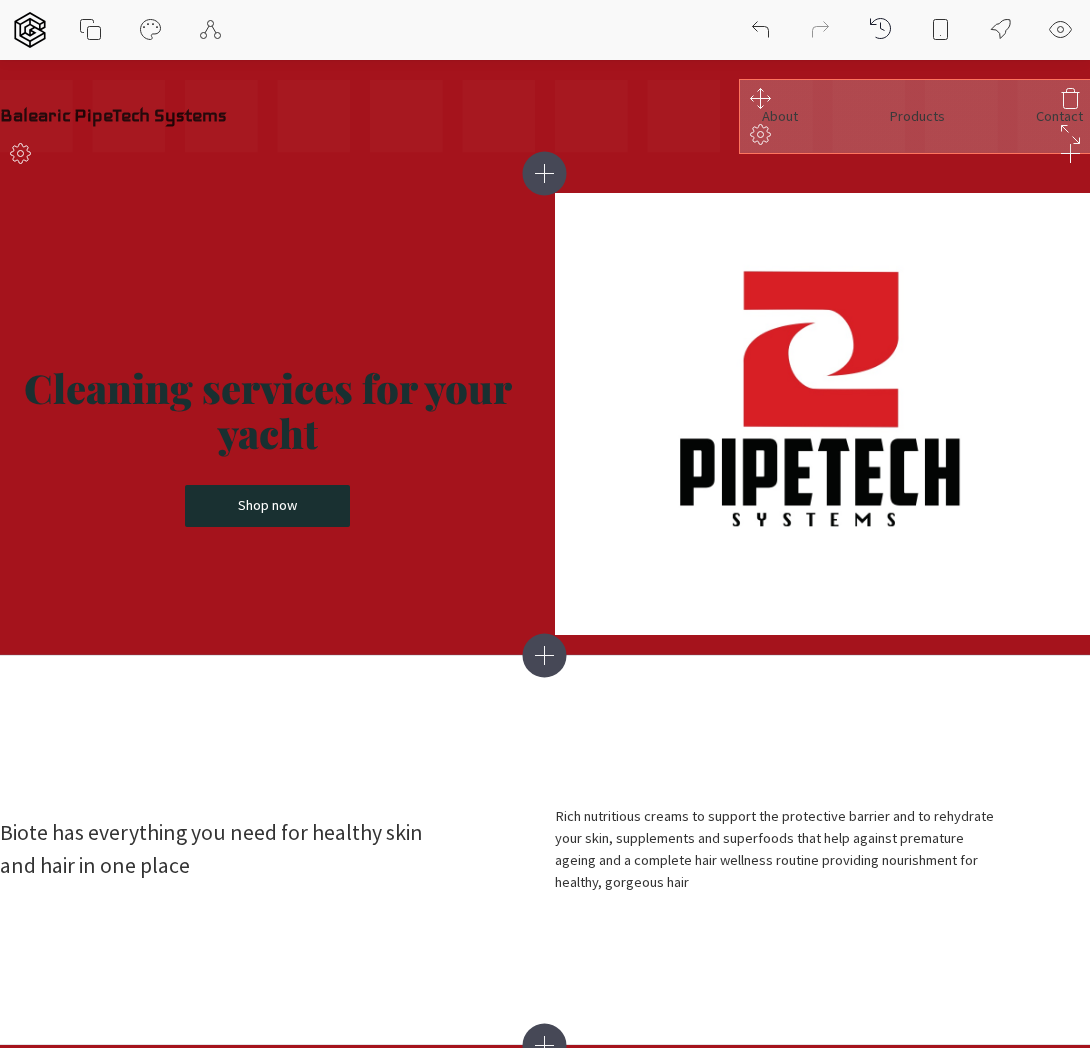 click 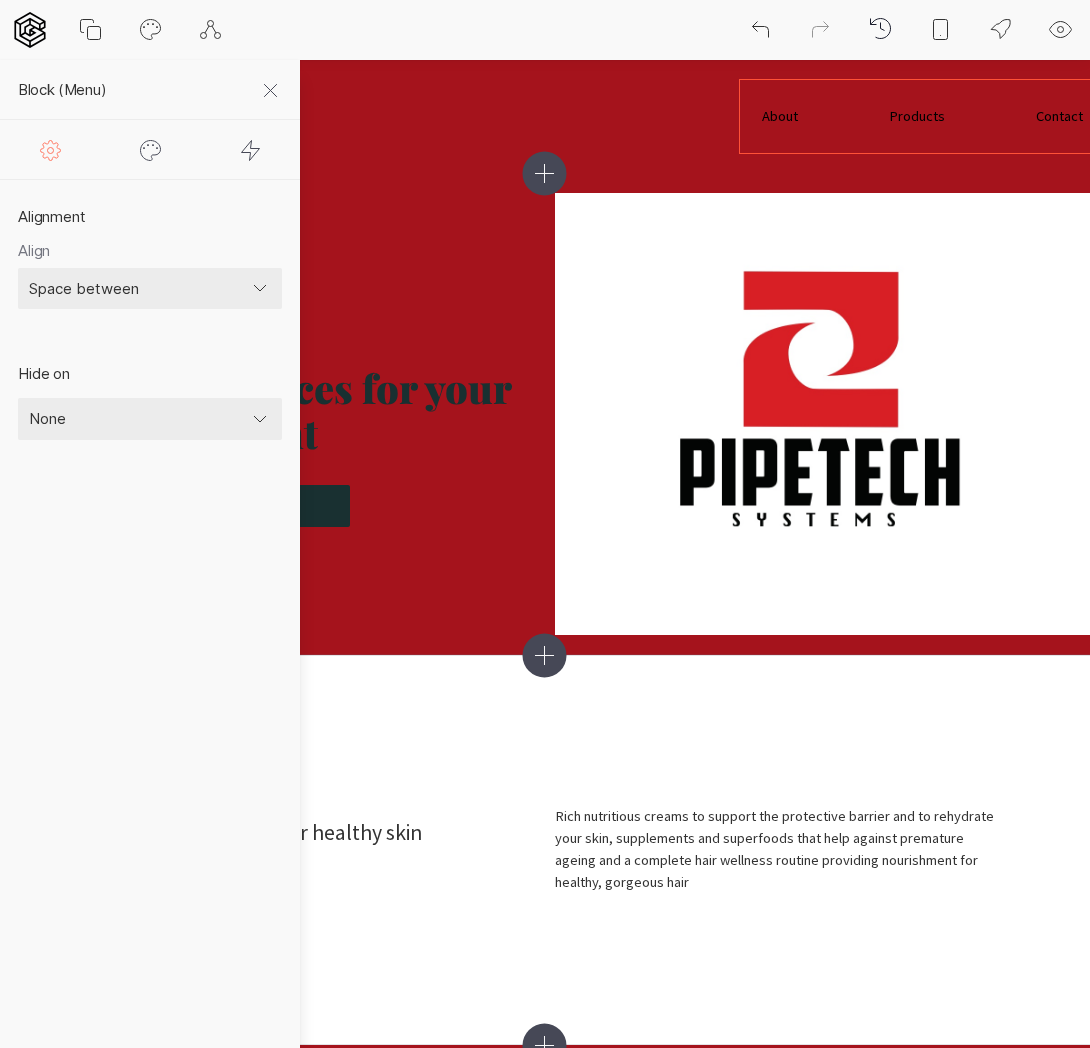 click 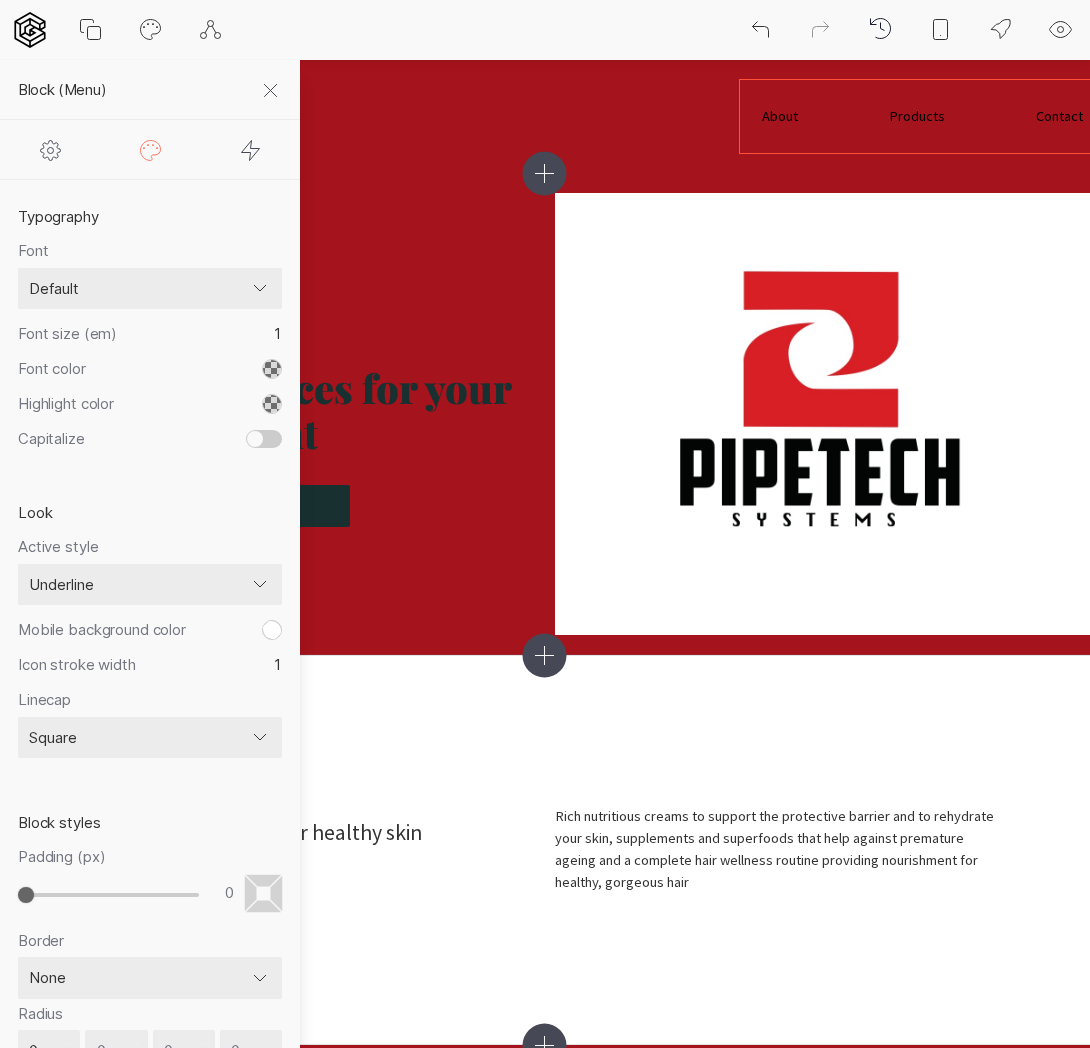 click on "Default ─── popular fonts Abril Fatface Alfa Slab One Bebas Neue Caveat Comfortaa Dancing Script IBM Plex Mono Inconsolata Indie Flower Lato Lobster [PERSON_NAME] Montserrat [PERSON_NAME] Sans [PERSON_NAME] Sans Mono Open Sans [PERSON_NAME] Display PT Serif Roboto Roboto Mono Roboto Slab Shadows Into Light Source Code Pro ─── all fonts ABeeZee [PERSON_NAME] Libre Aboreto Abril Fatface Abyssinica SIL Aclonica Acme Actor [PERSON_NAME] Advent Pro Aguafina Script Akaya Kanadaka Akaya Telivigala [PERSON_NAME] Alata Alatsi [PERSON_NAME] [PERSON_NAME] Alef Alegreya Alegreya Sans Alegreya Sans SC Alegreya SC [PERSON_NAME] Alfa Slab One [PERSON_NAME] Alike Angular Alkalami [PERSON_NAME] Allerta Allerta Stencil [PERSON_NAME] Almarai [PERSON_NAME] Display Almendra SC Alumni Sans Alumni Sans Collegiate One Alumni Sans Inline One Alumni Sans Pinstripe Amarante Amaranth Amatic SC Amethysta Amiko [PERSON_NAME] Quran [PERSON_NAME] Anaheim Andada Pro Andika Anek Bangla Anek Devanagari Anek [DEMOGRAPHIC_DATA] Anek Gurmukhi Anek Kannada Anek Latin Antic" at bounding box center [150, 289] 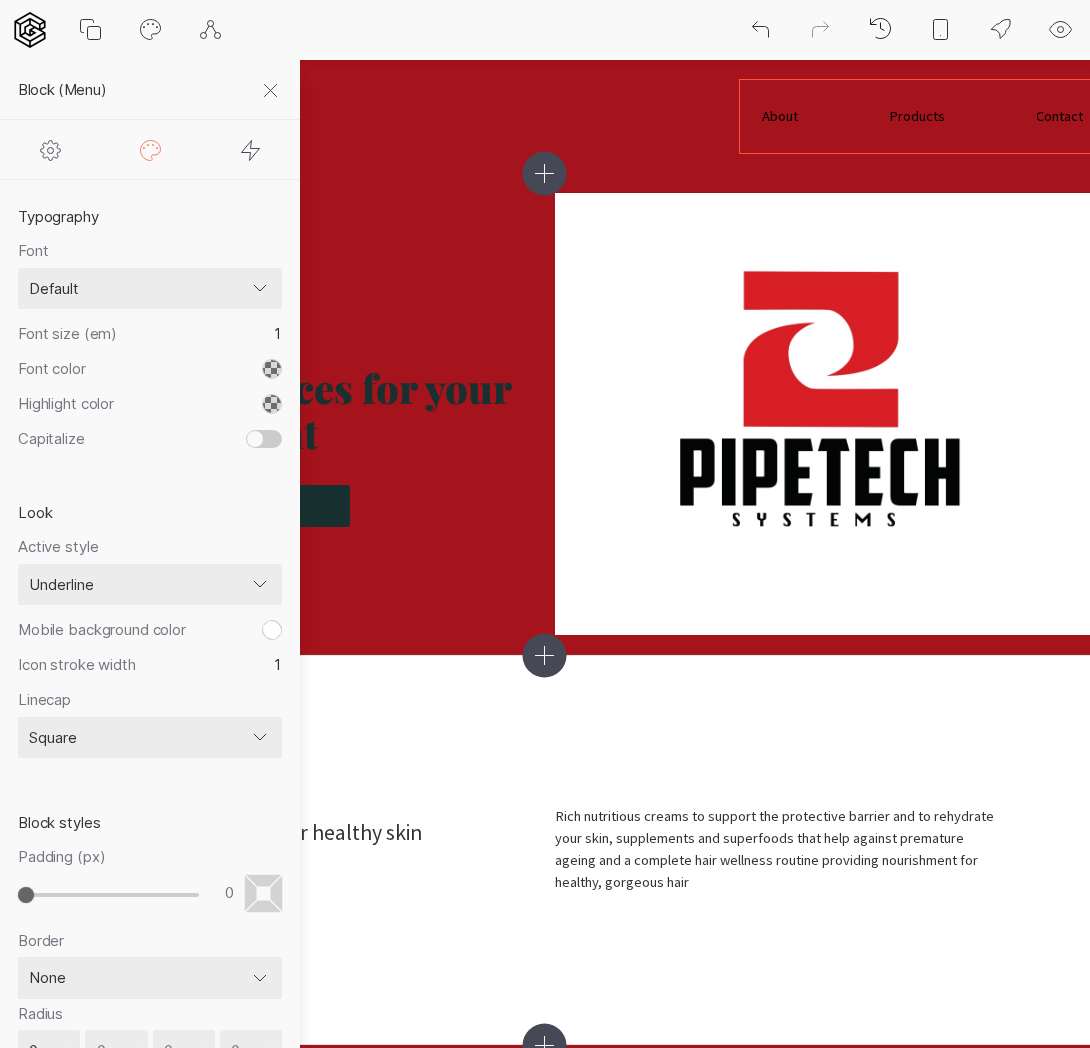 select on "[GEOGRAPHIC_DATA]" 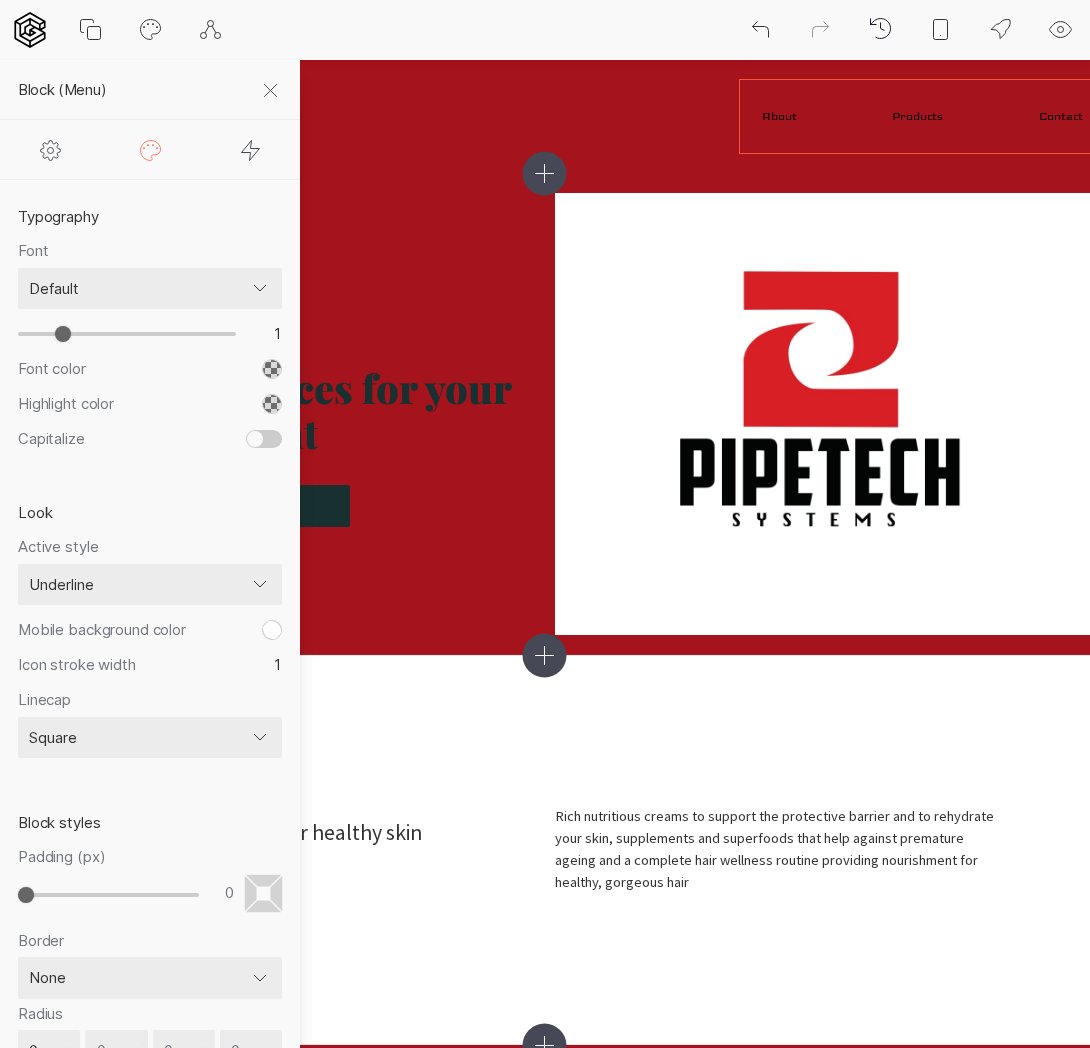 type on "1.1" 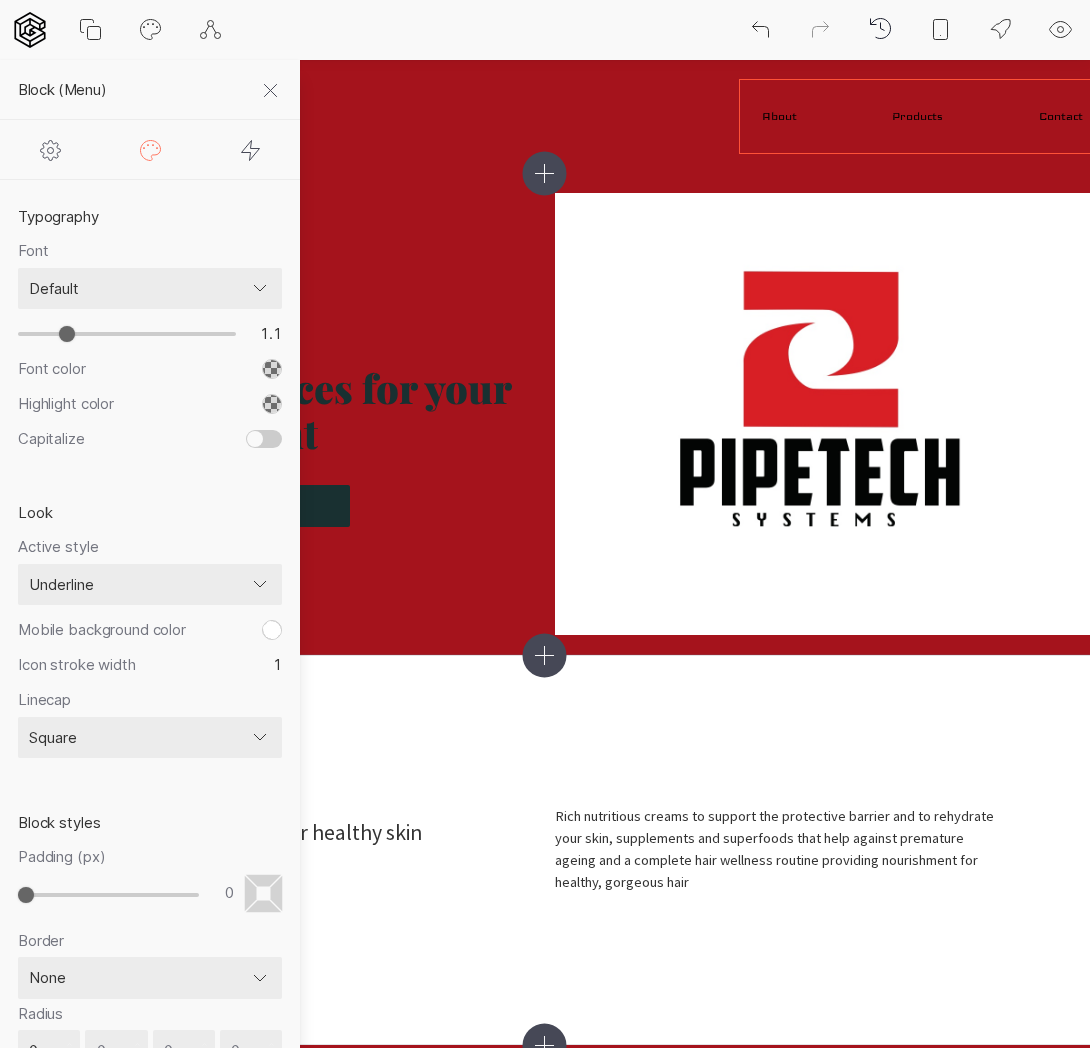 type on "1.2" 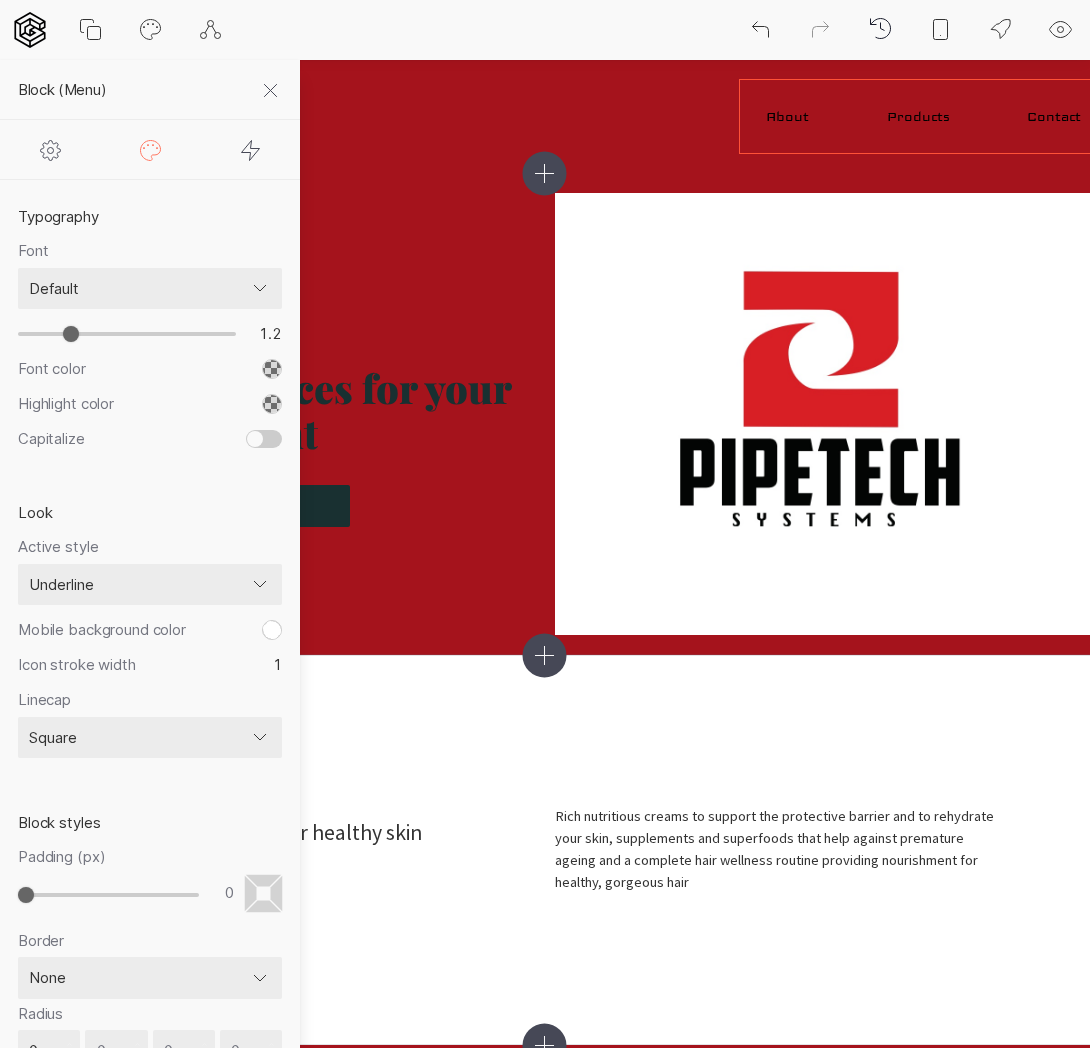 type on "1.3" 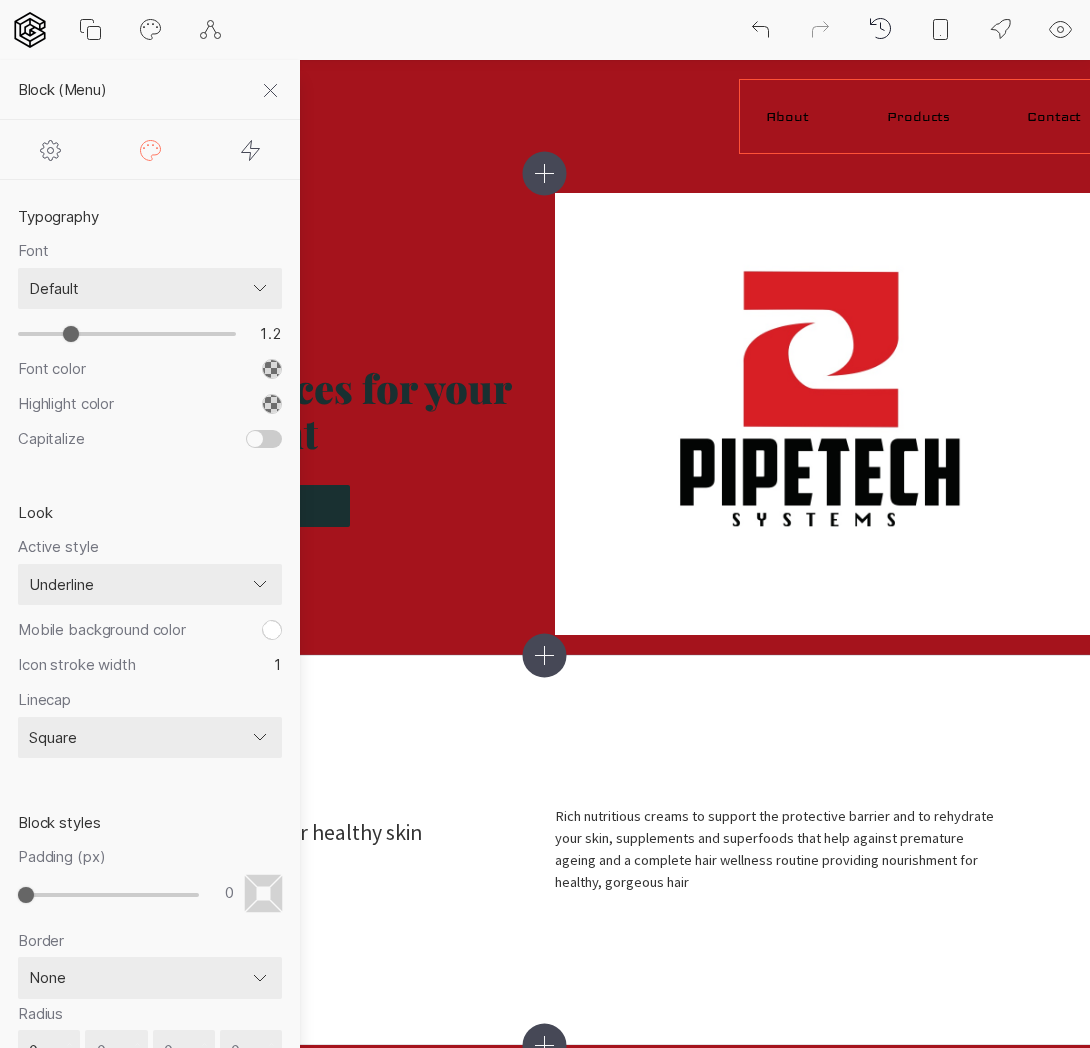 type on "1.3" 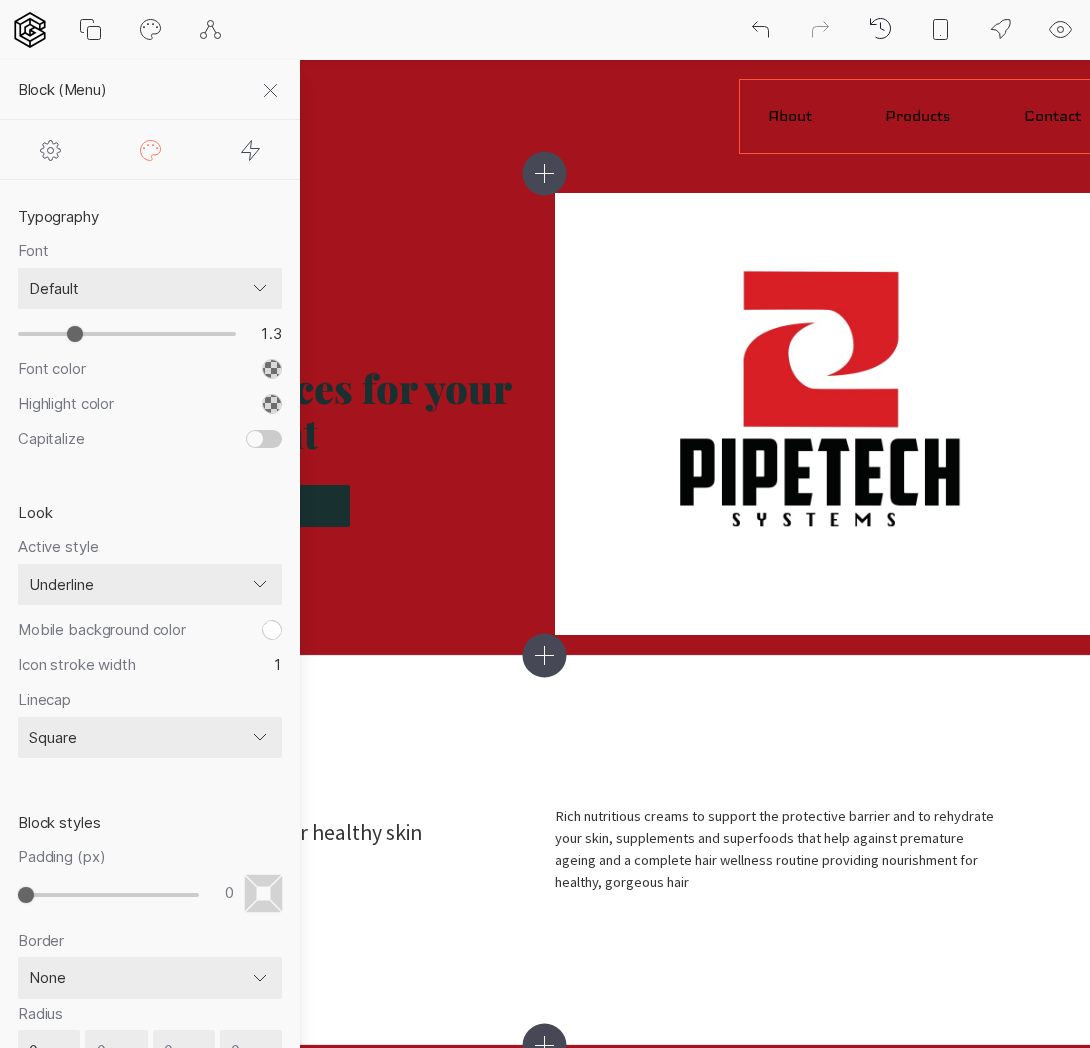 type on "1.4" 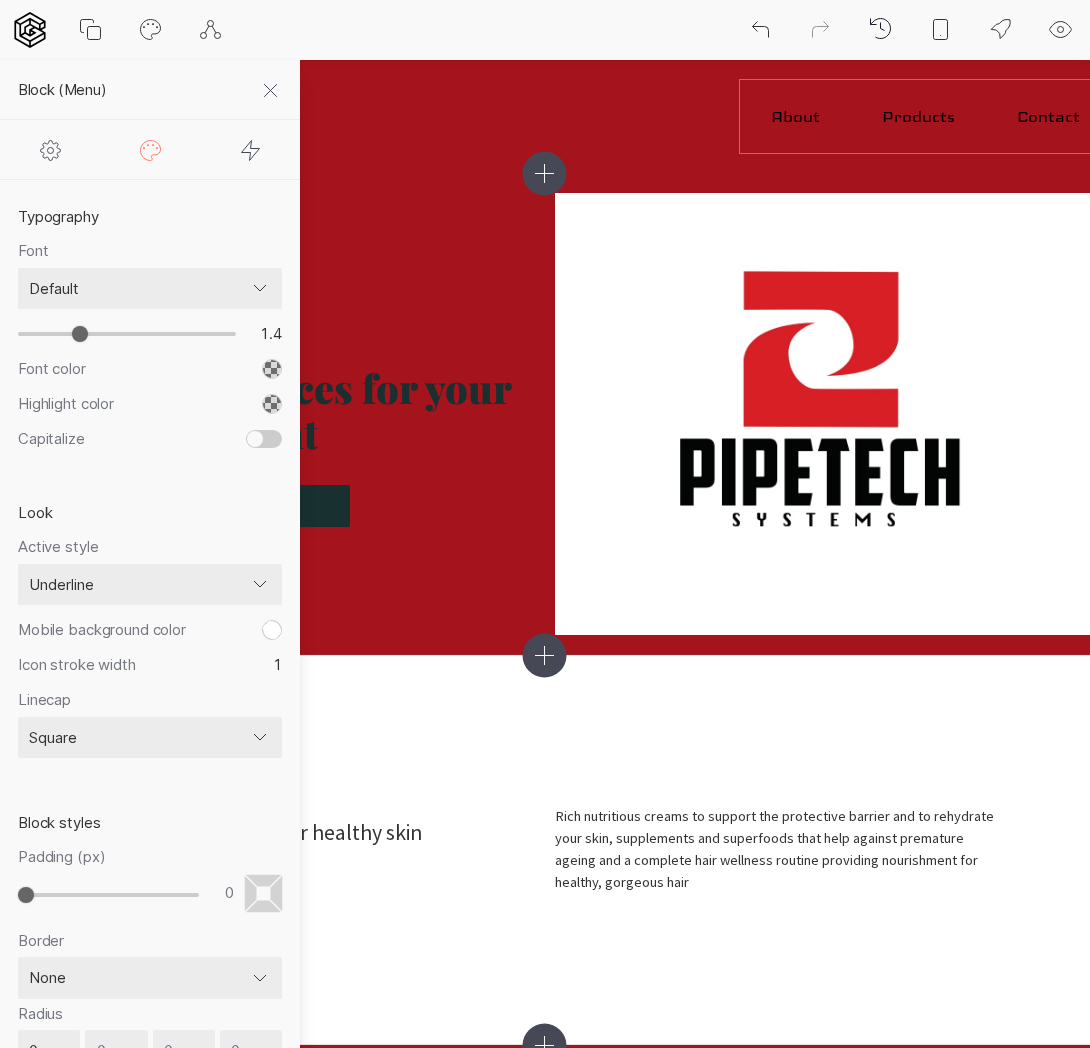 type on "1.5" 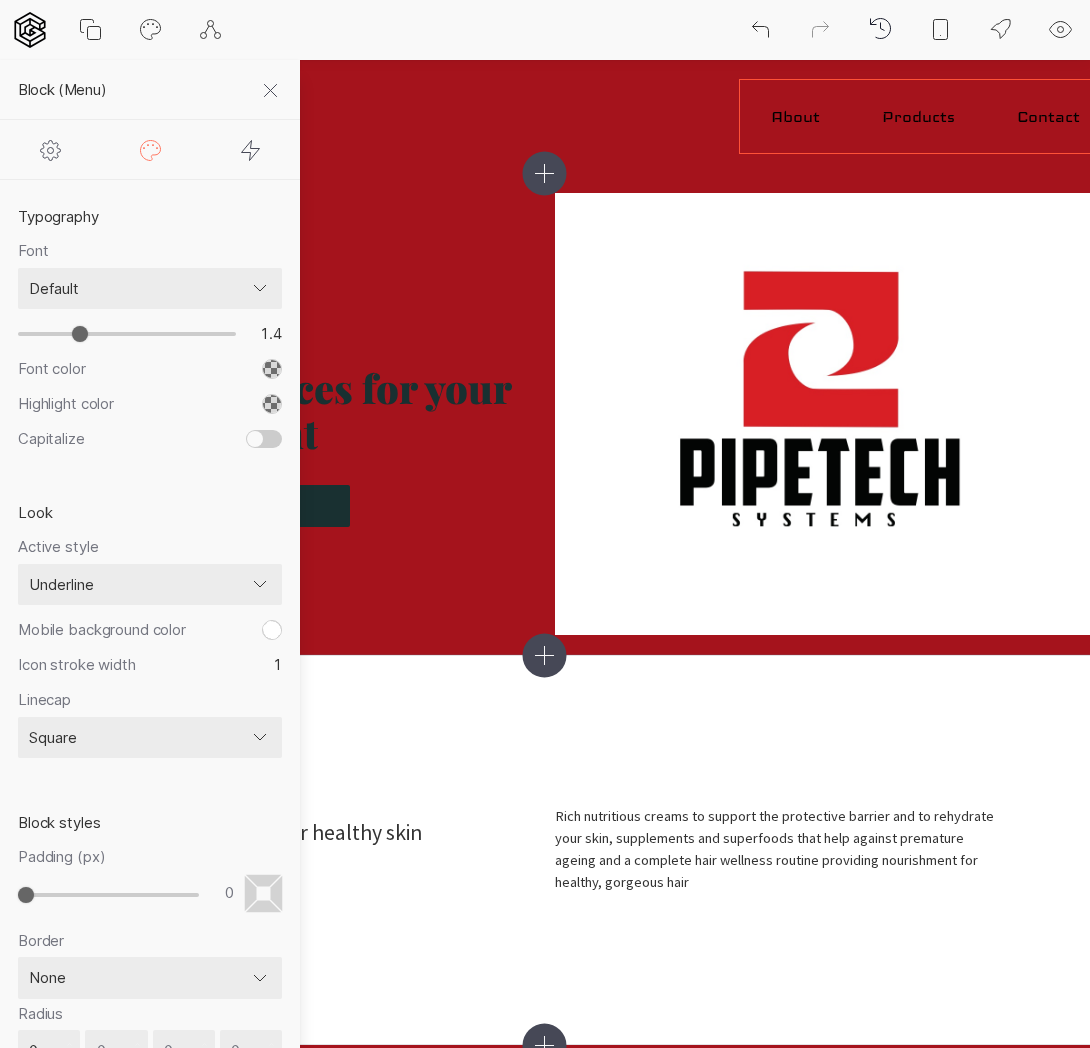 type on "1.5" 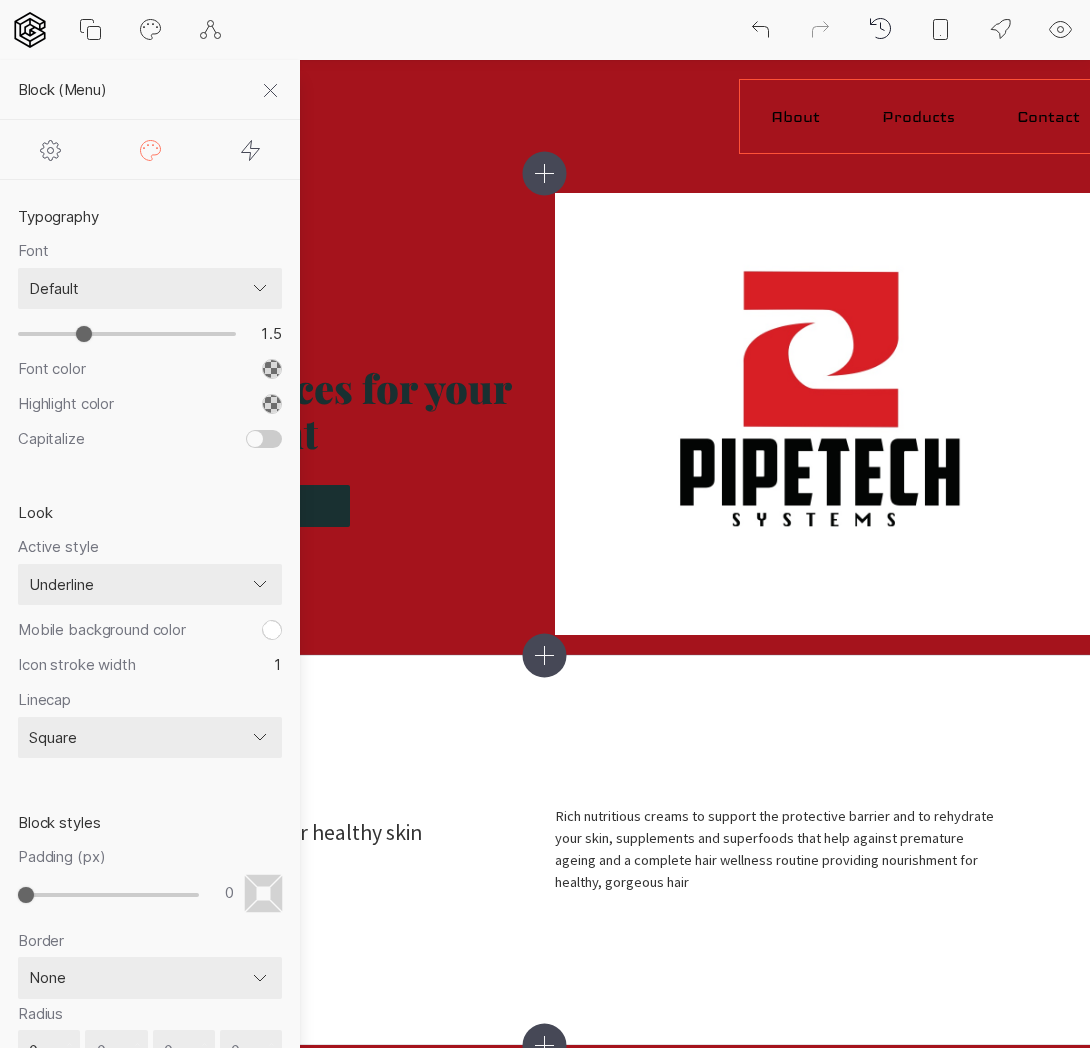 type on "1.6" 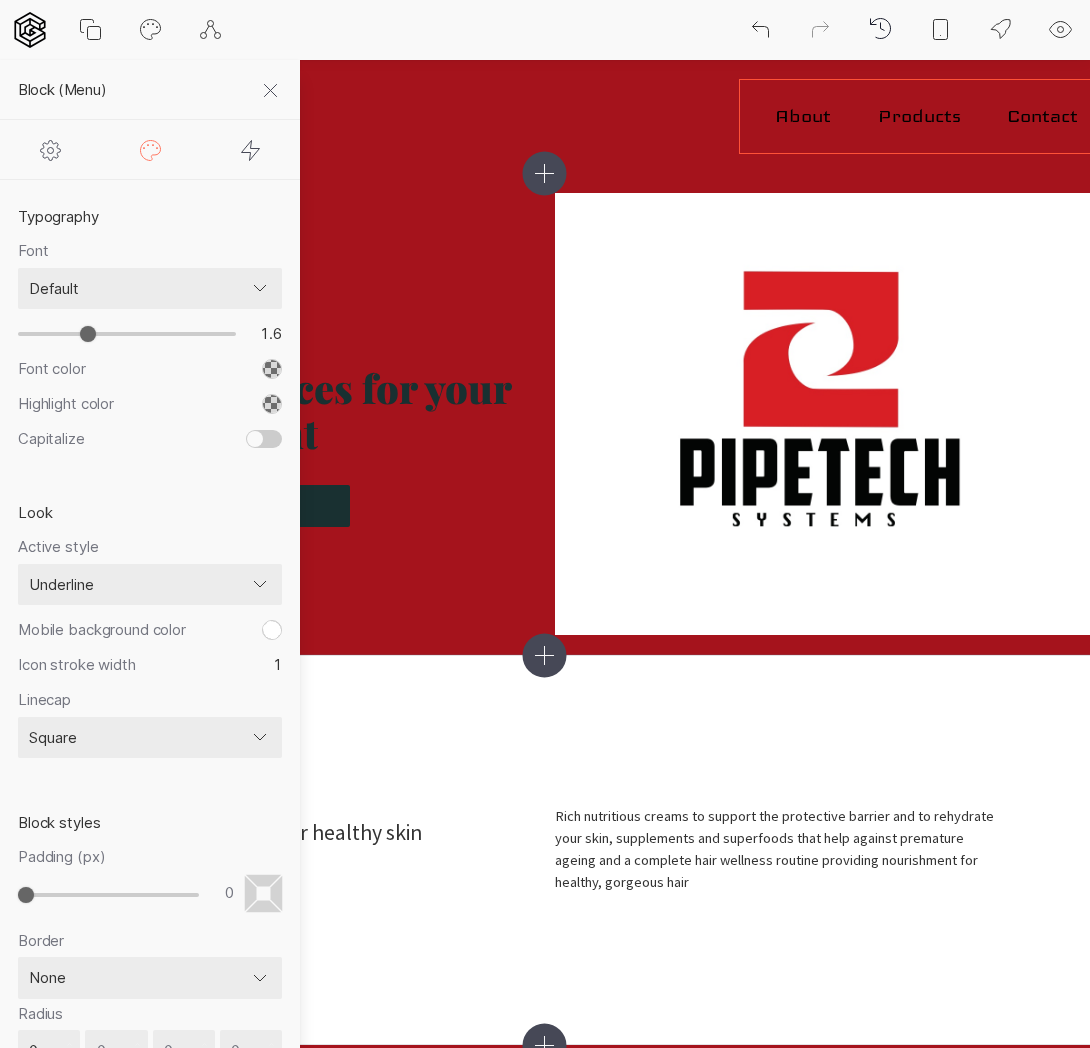 type on "1.7" 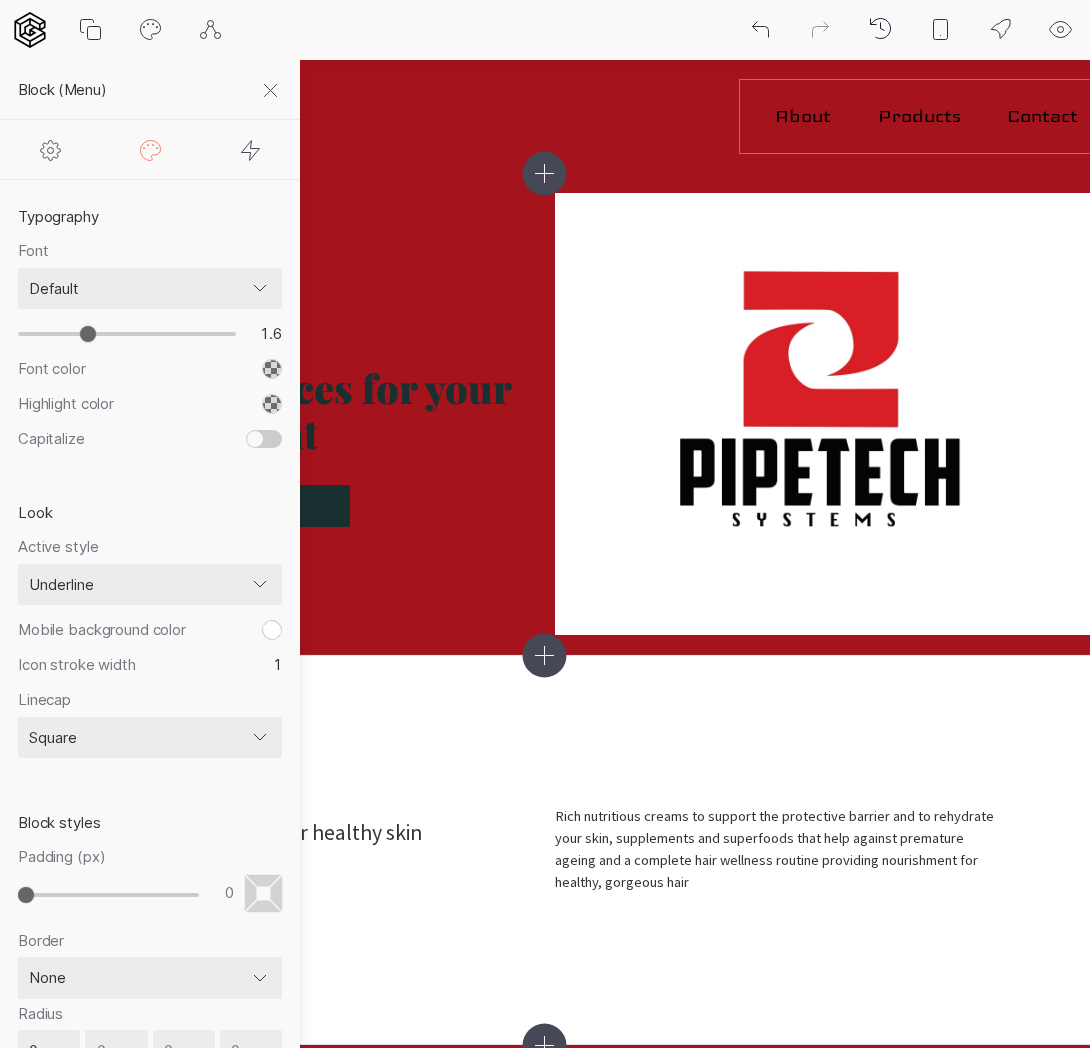 type on "1.7" 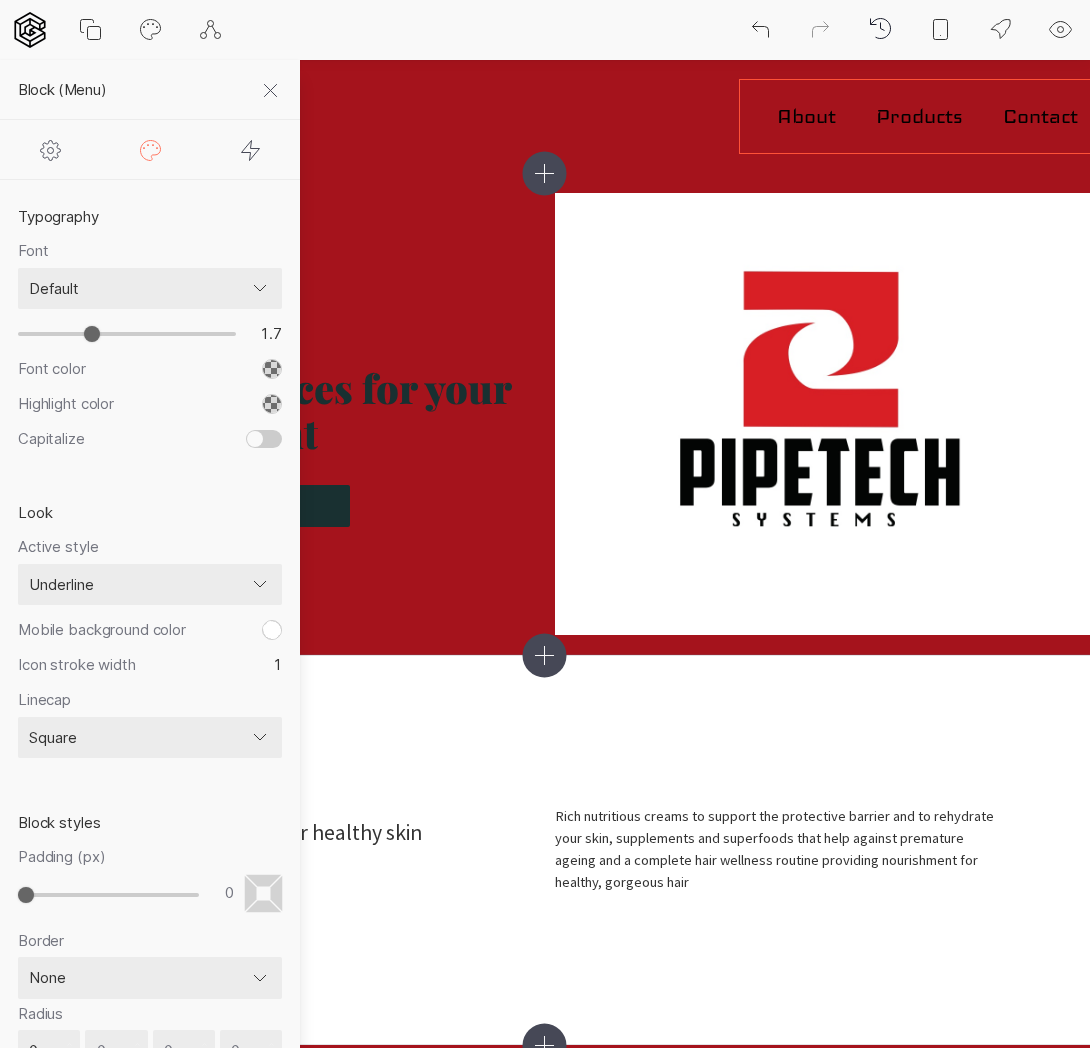 type on "1.6" 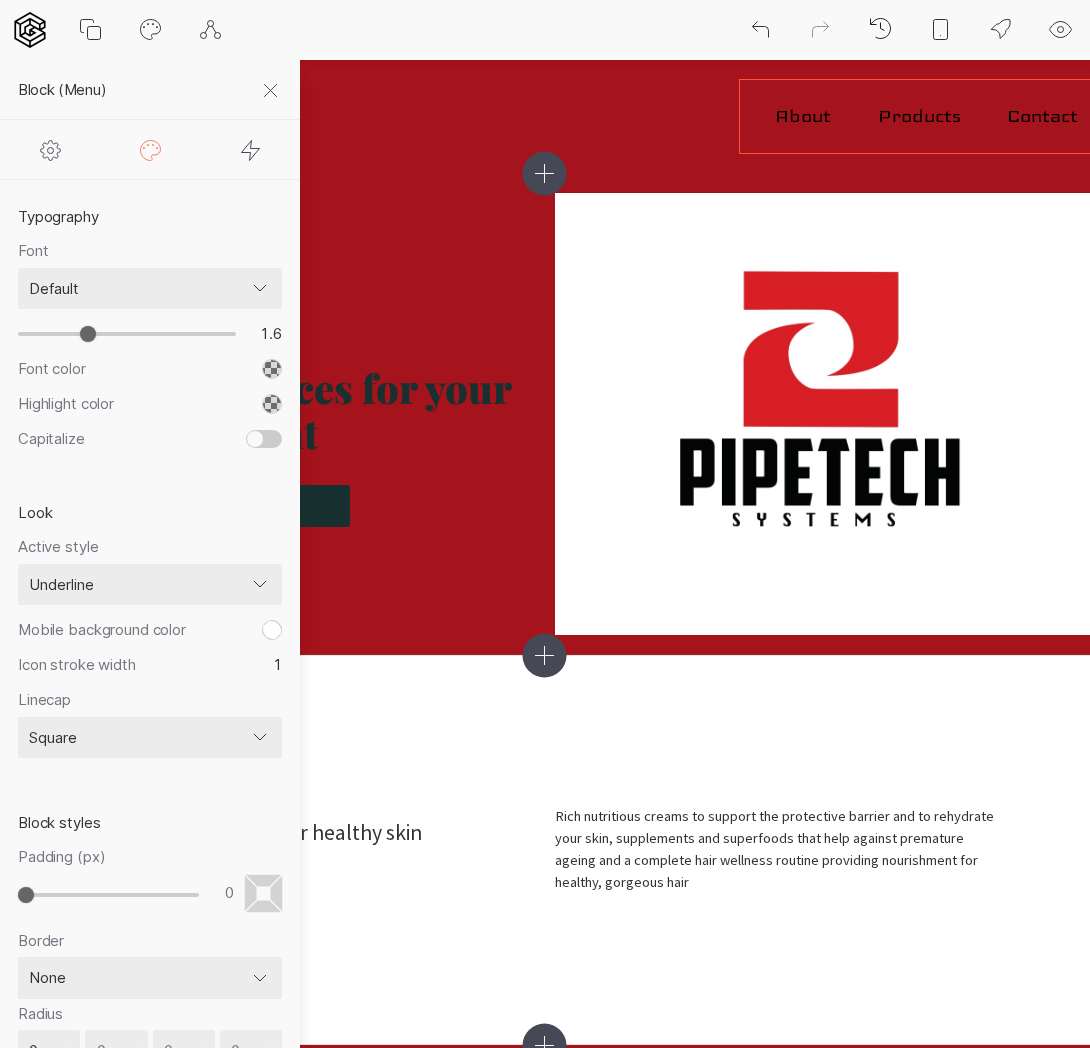 drag, startPoint x: 68, startPoint y: 330, endPoint x: 85, endPoint y: 330, distance: 17 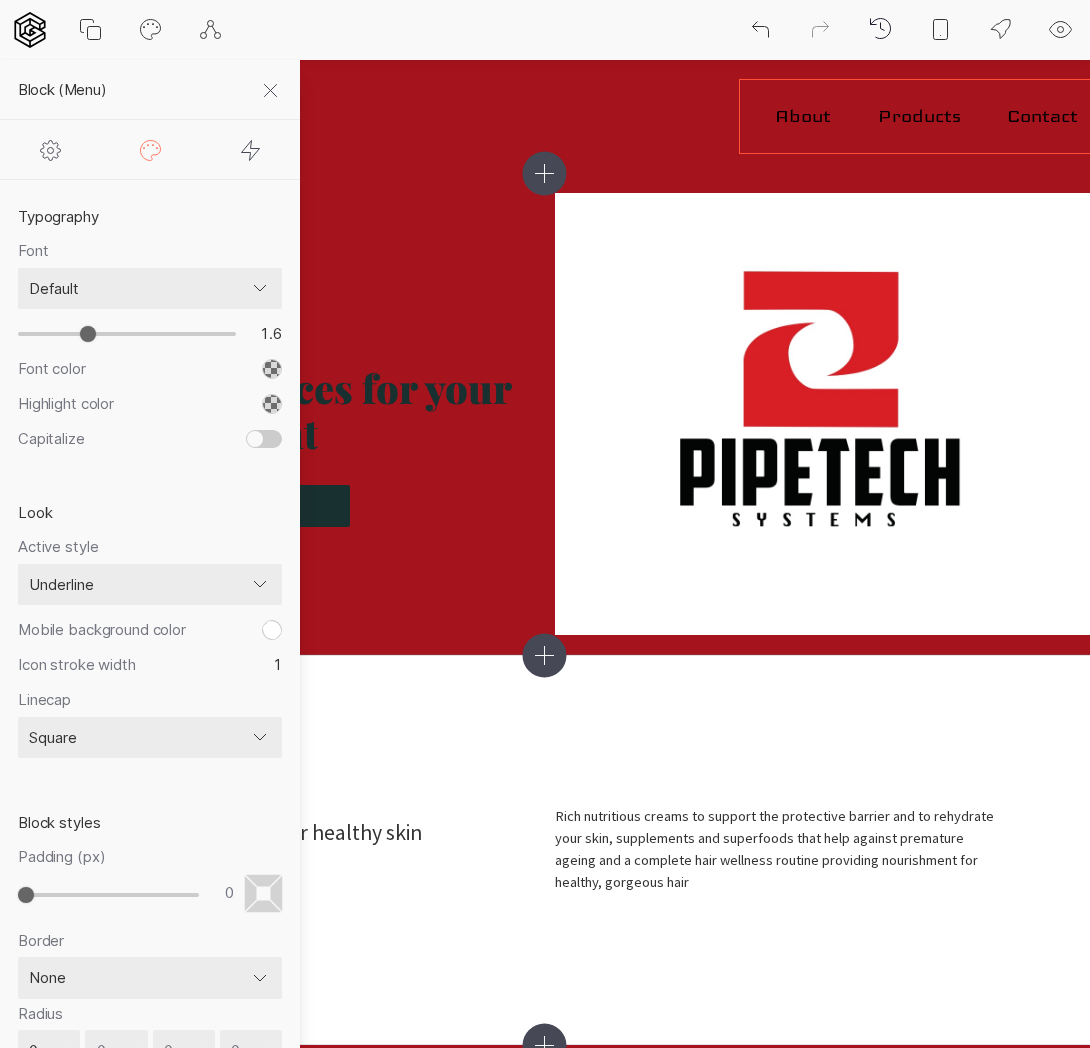 type on "1.6" 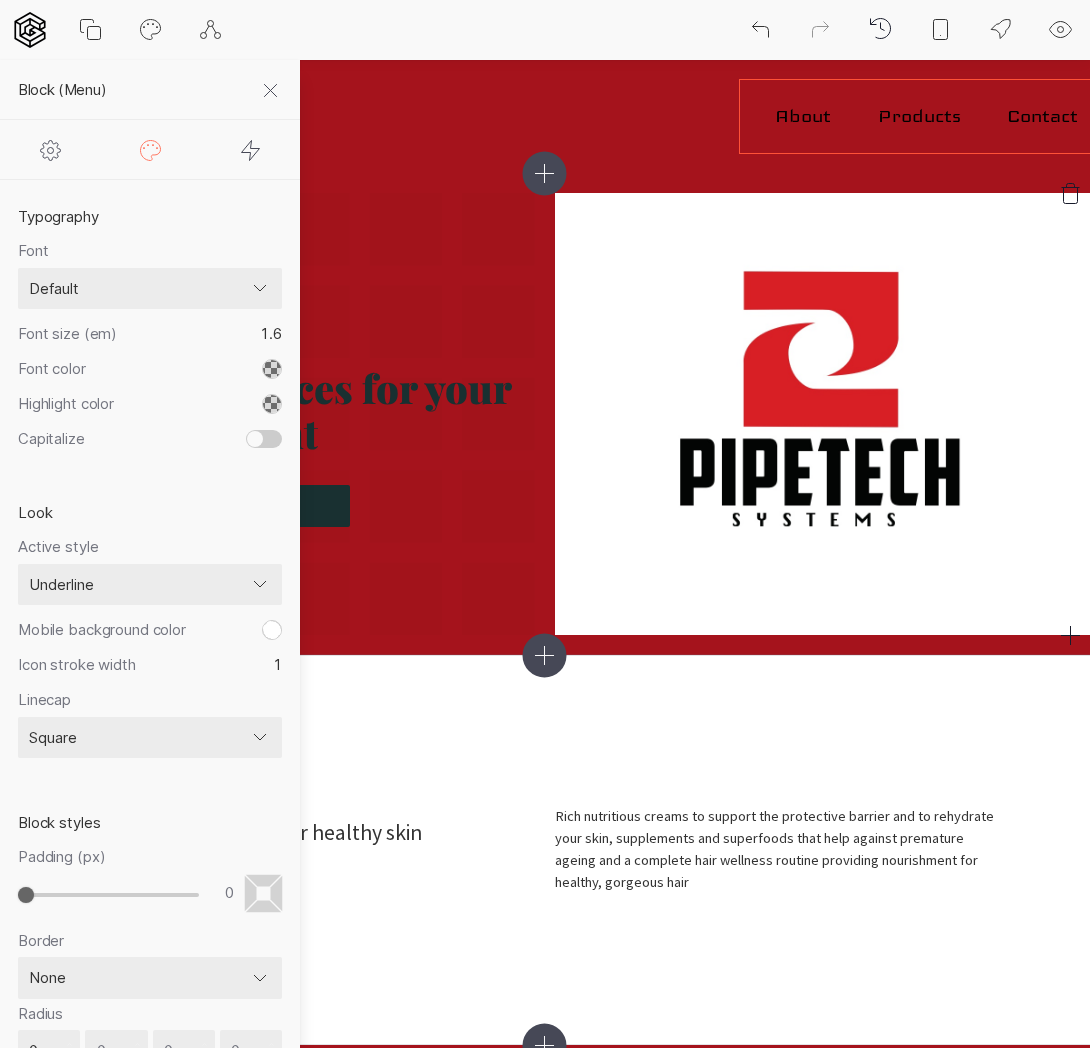click on "Cleaning services for your yacht Shop now" at bounding box center (545, 414) 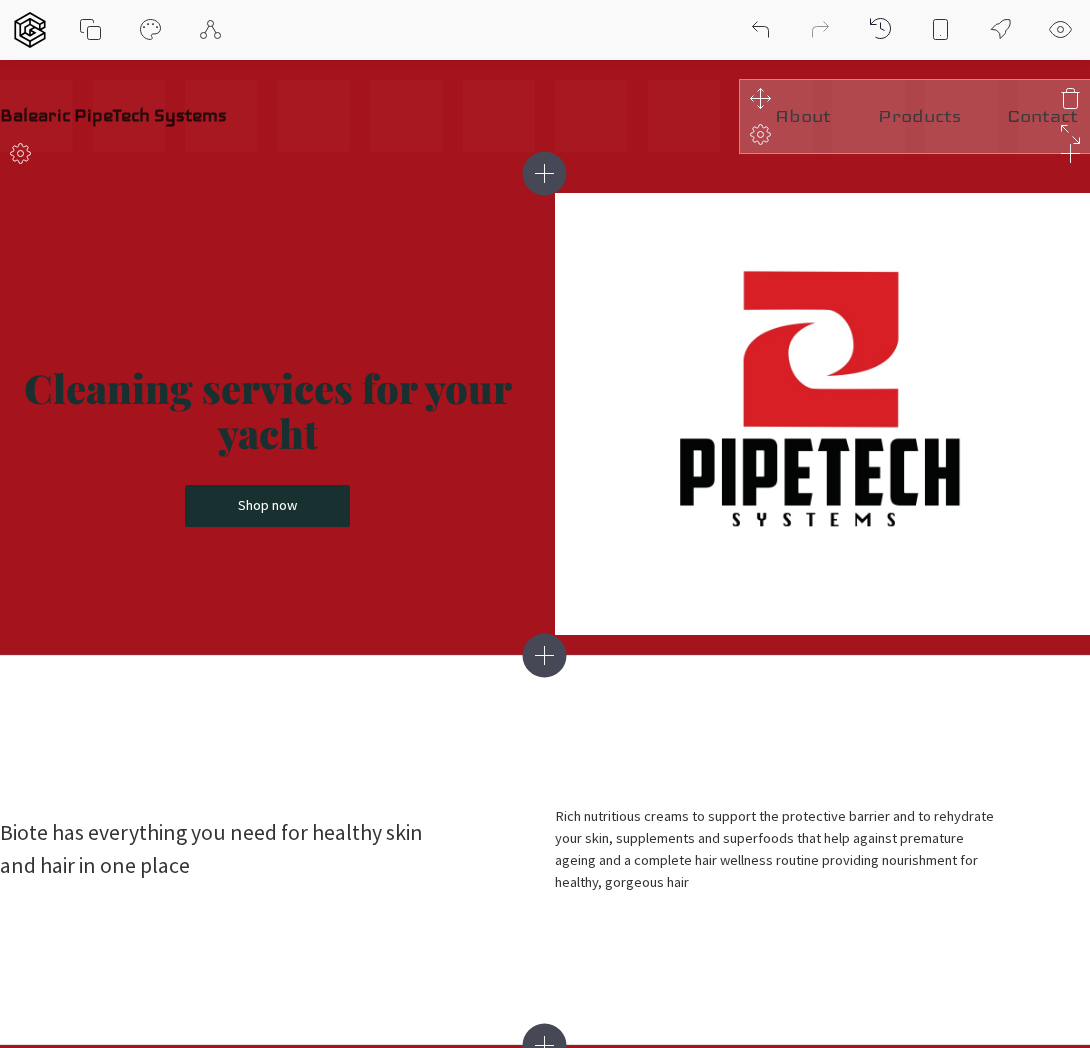 click 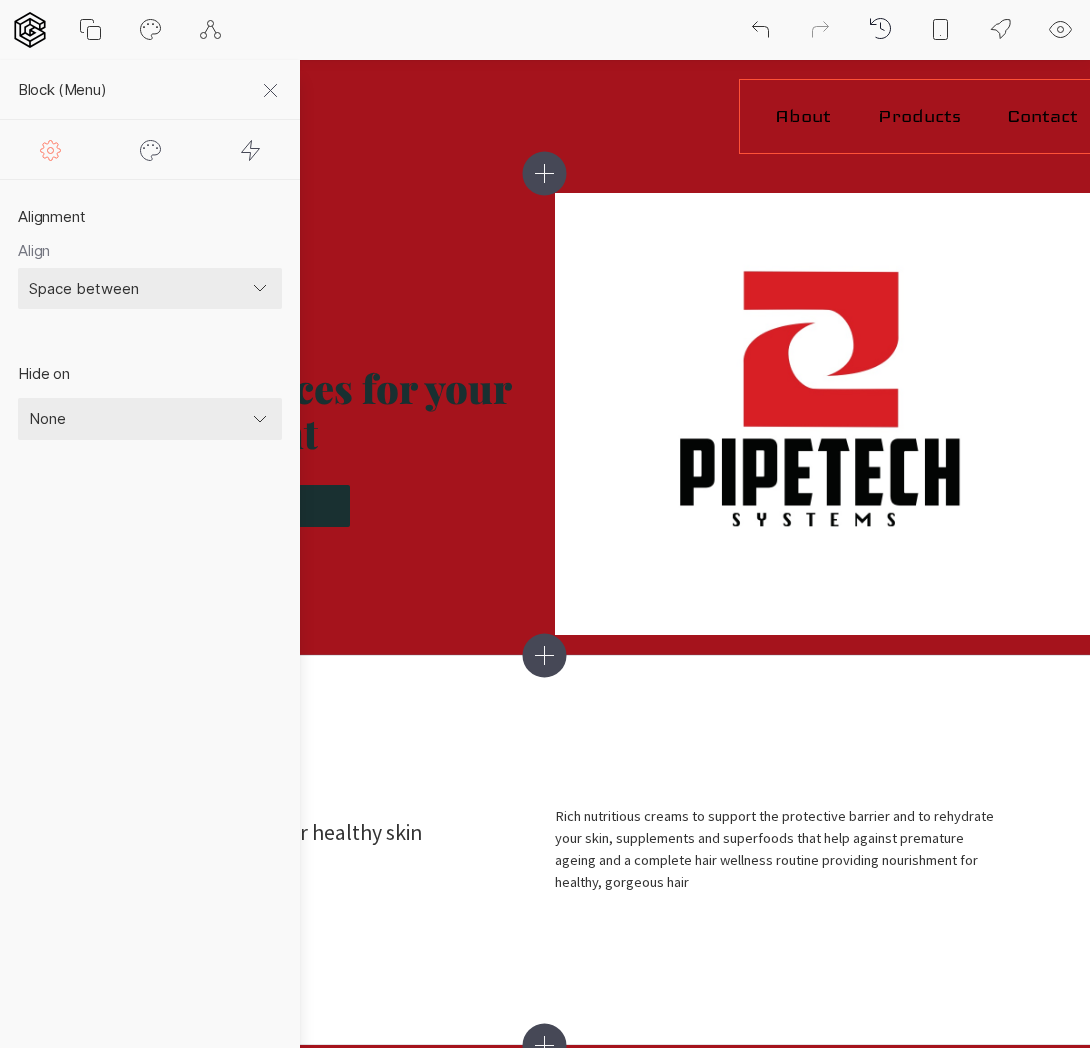 click 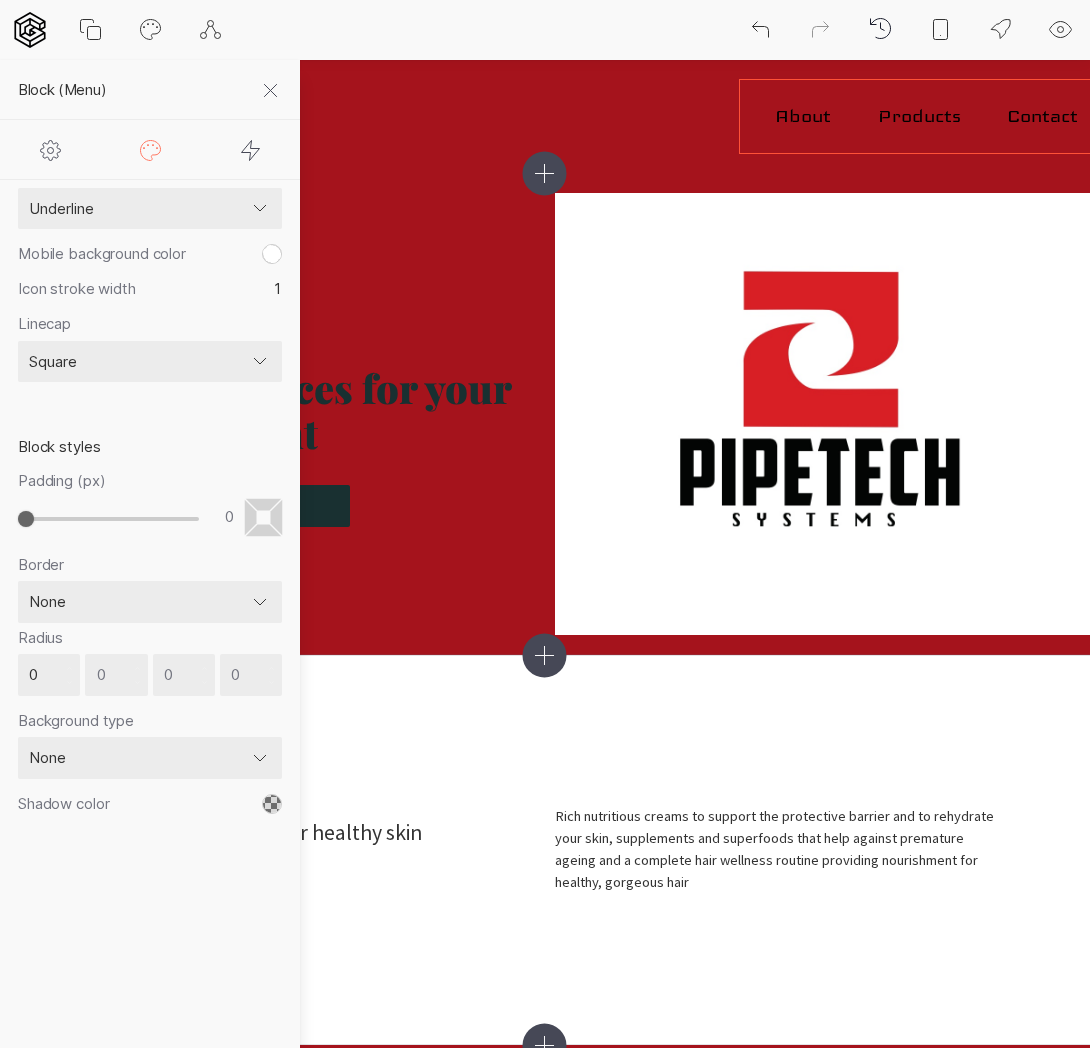 scroll, scrollTop: 390, scrollLeft: 0, axis: vertical 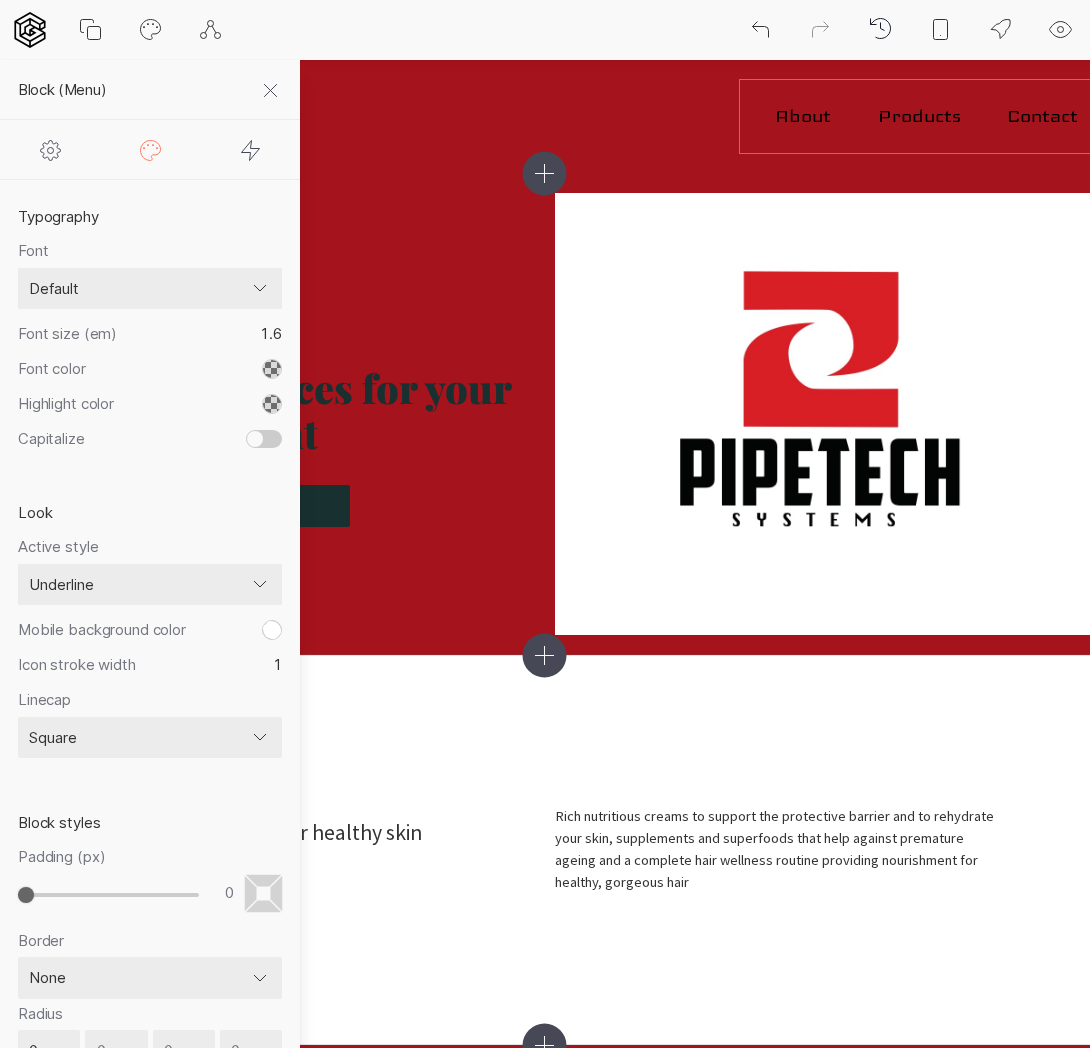 drag, startPoint x: 256, startPoint y: 435, endPoint x: 288, endPoint y: 436, distance: 32.01562 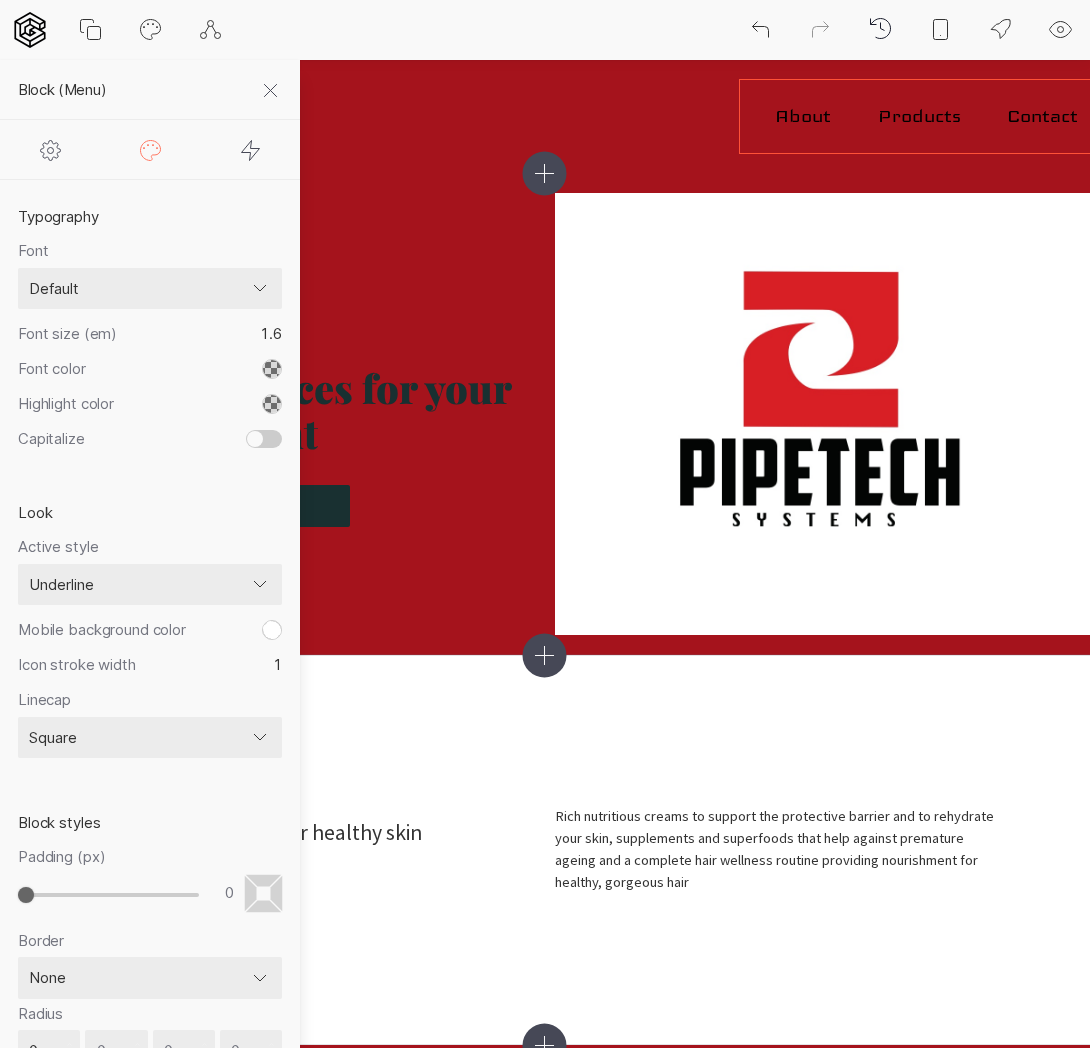 click on "Typography Font     Default ─── popular fonts Abril Fatface Alfa Slab One Bebas Neue Caveat Comfortaa Dancing Script IBM Plex Mono Inconsolata Indie Flower Lato Lobster [PERSON_NAME] Montserrat [PERSON_NAME] Sans [PERSON_NAME] Sans Mono Open Sans [PERSON_NAME] Display PT Serif Roboto Roboto Mono Roboto Slab Shadows Into Light Source Code Pro ─── all fonts ABeeZee [PERSON_NAME] Libre Aboreto Abril Fatface Abyssinica SIL Aclonica Acme Actor [PERSON_NAME] Advent Pro Aguafina Script Akaya Kanadaka Akaya Telivigala [PERSON_NAME] Alata Alatsi [PERSON_NAME] Sans [PERSON_NAME] Alef Alegreya Alegreya Sans Alegreya Sans SC Alegreya SC [PERSON_NAME] Alfa Slab One [PERSON_NAME] Angular Alkalami [PERSON_NAME] Allerta Stencil [PERSON_NAME] Almarai [PERSON_NAME] Display Almendra SC Alumni Sans Alumni Sans Collegiate One Alumni Sans Inline One Alumni Sans Pinstripe Amarante Amaranth Amatic SC Amethysta Amiko [PERSON_NAME] Quran [PERSON_NAME] Anaheim Andada Pro Andika Anek Bangla Anek Devanagari Anek [DEMOGRAPHIC_DATA] Anek Gurmukhi Anek Odia" at bounding box center [150, 328] 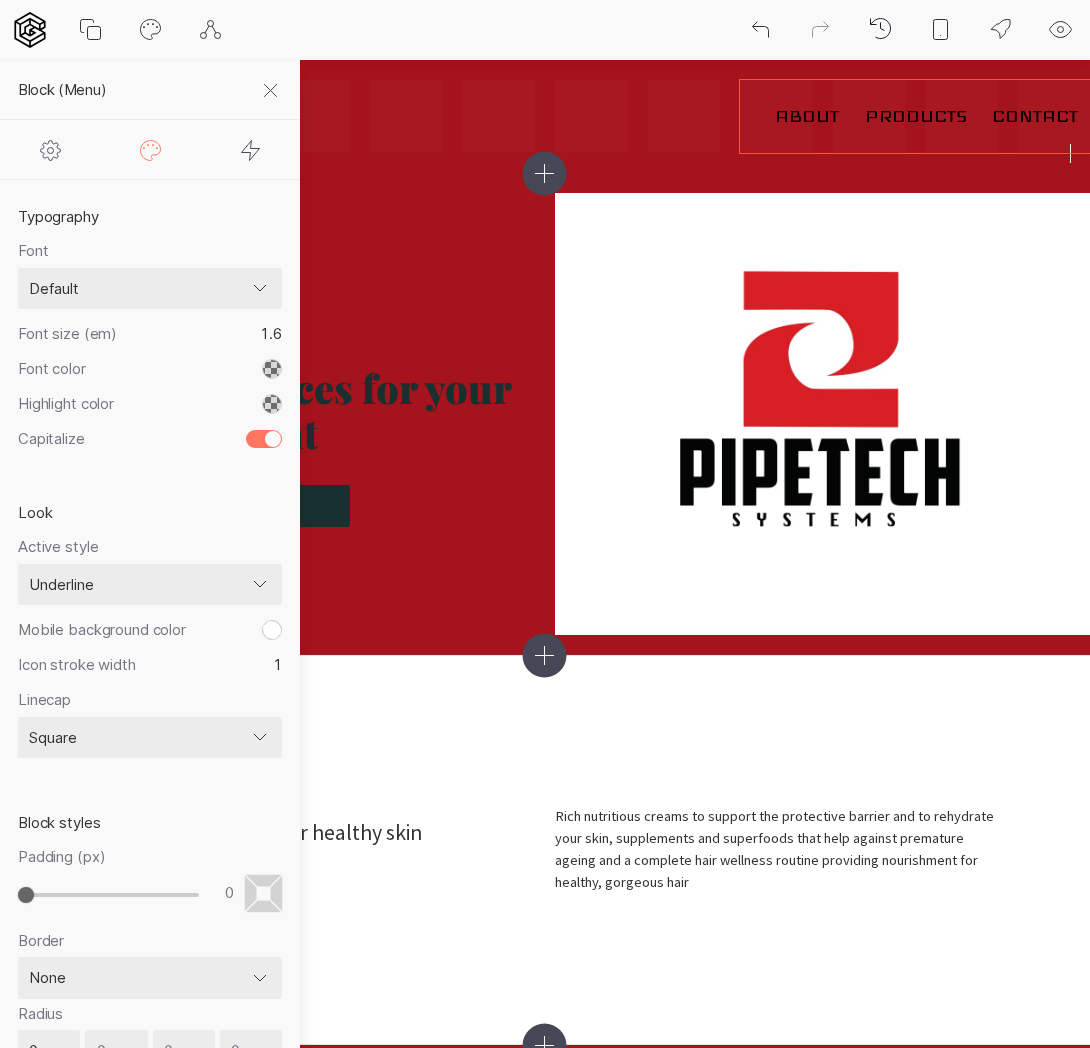 click on "About Products Contact Balearic PipeTech Systems" at bounding box center (545, 116) 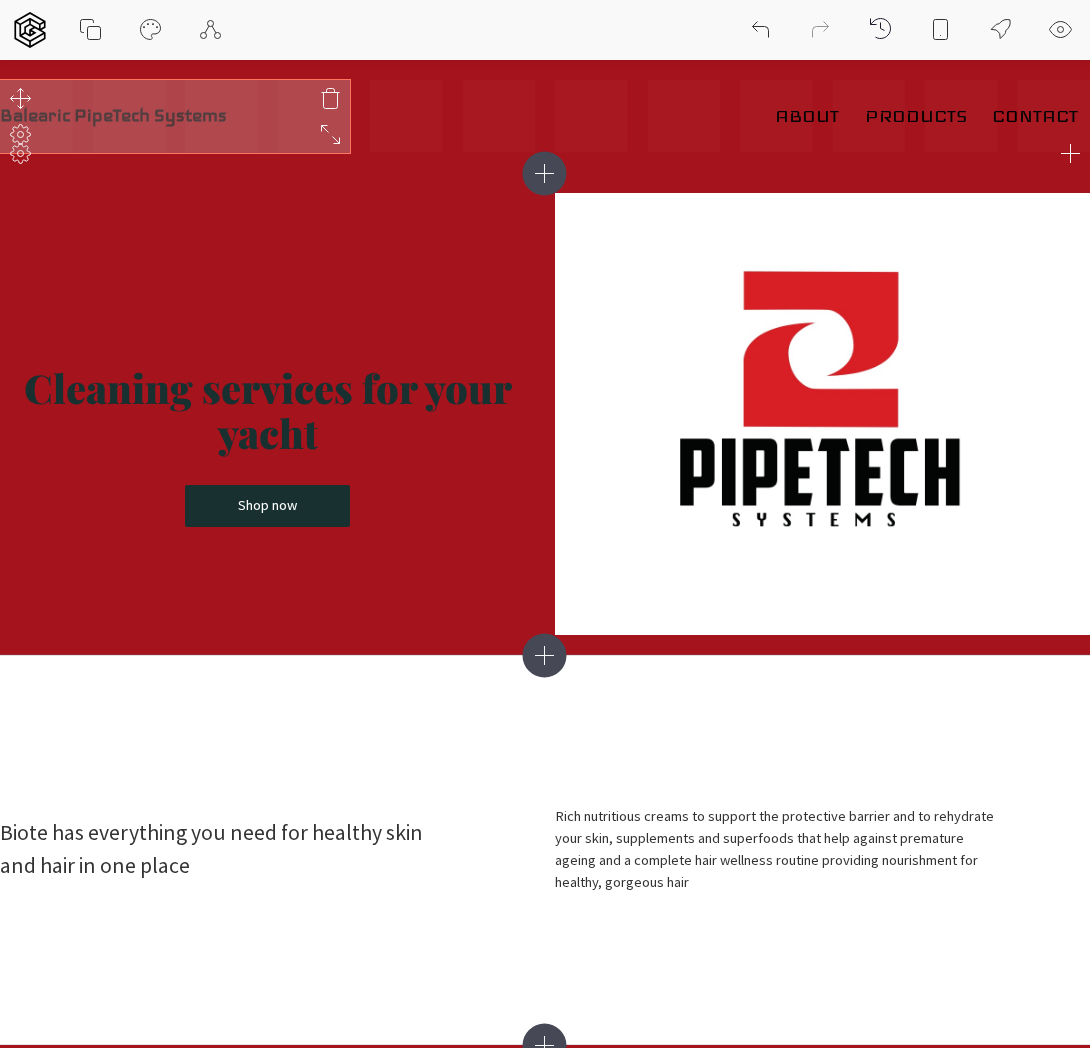 click 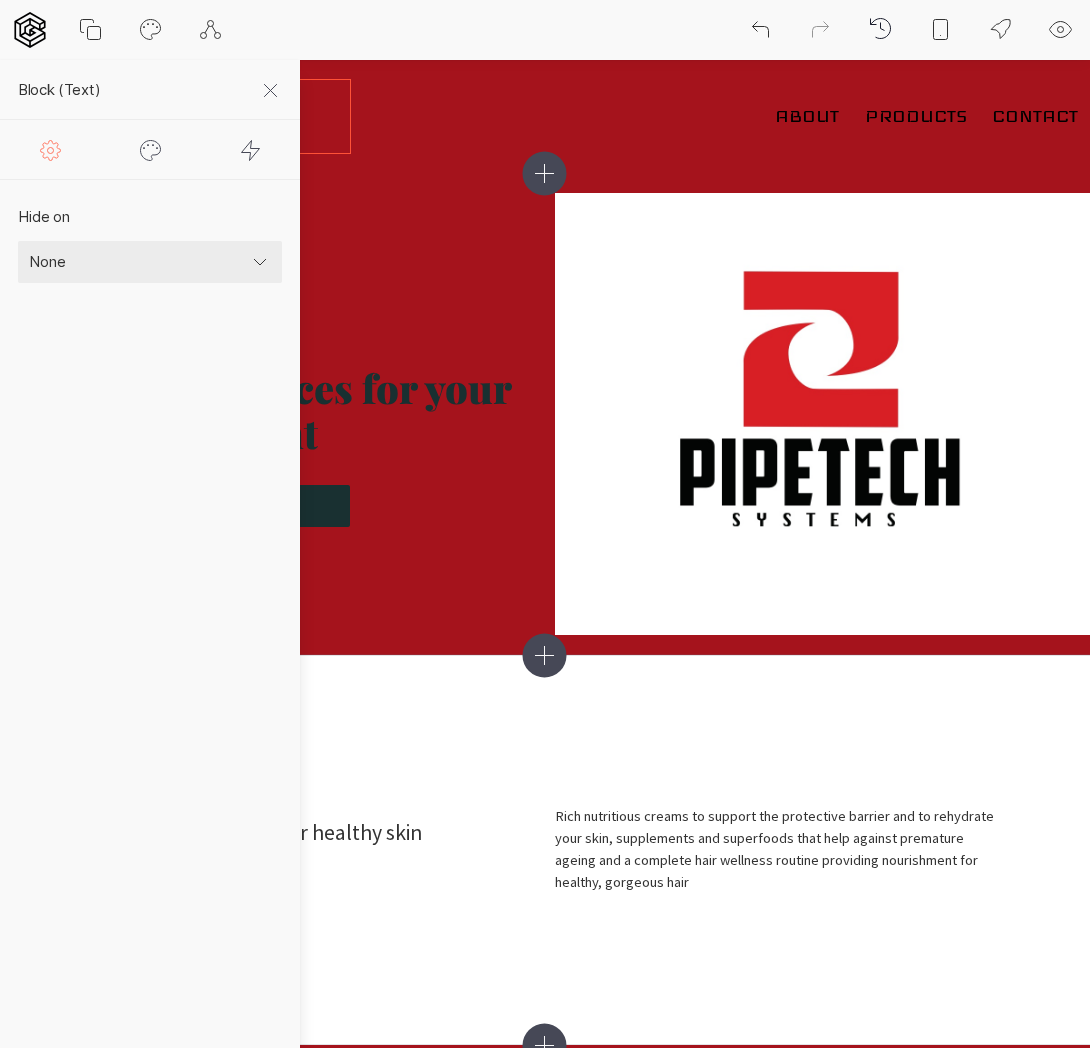 click 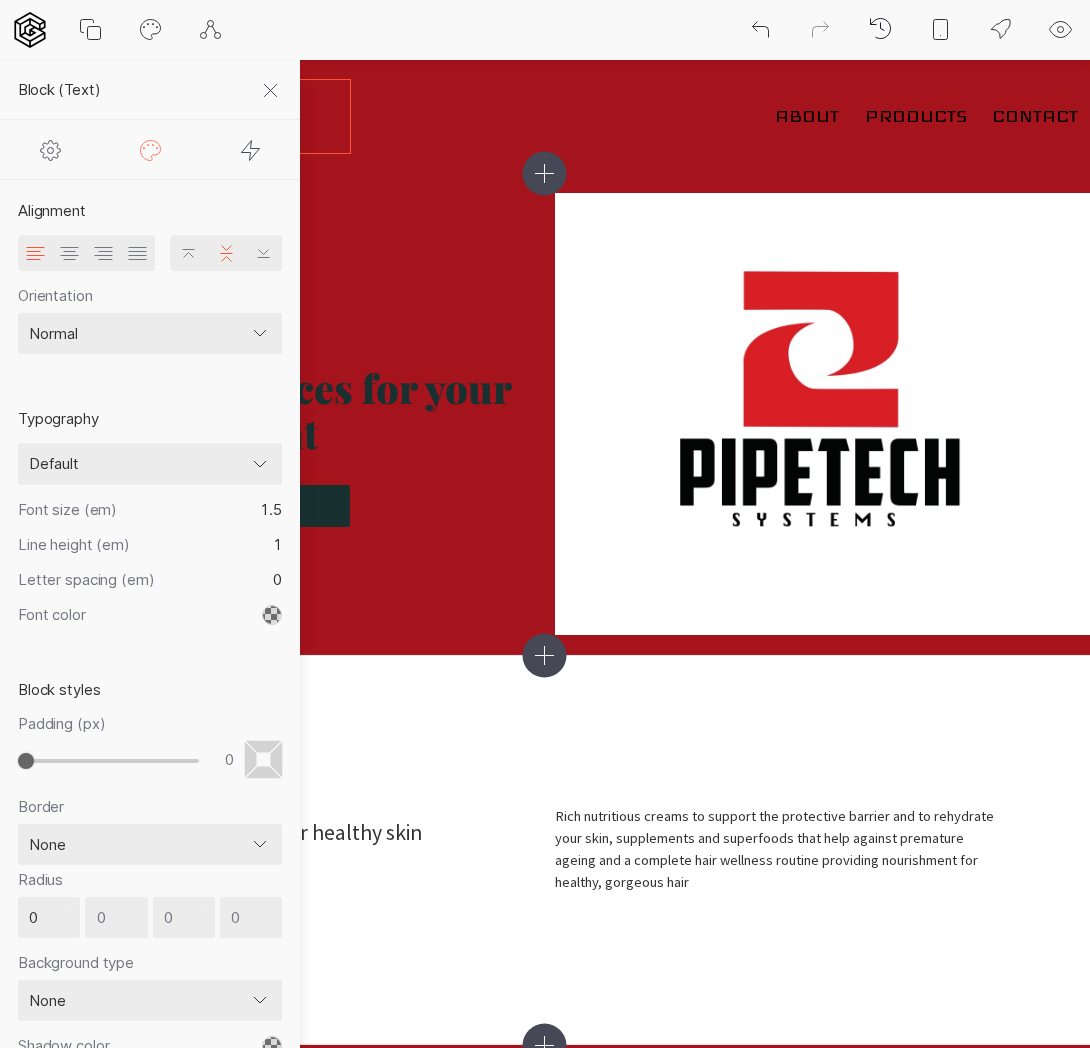 scroll, scrollTop: 0, scrollLeft: 0, axis: both 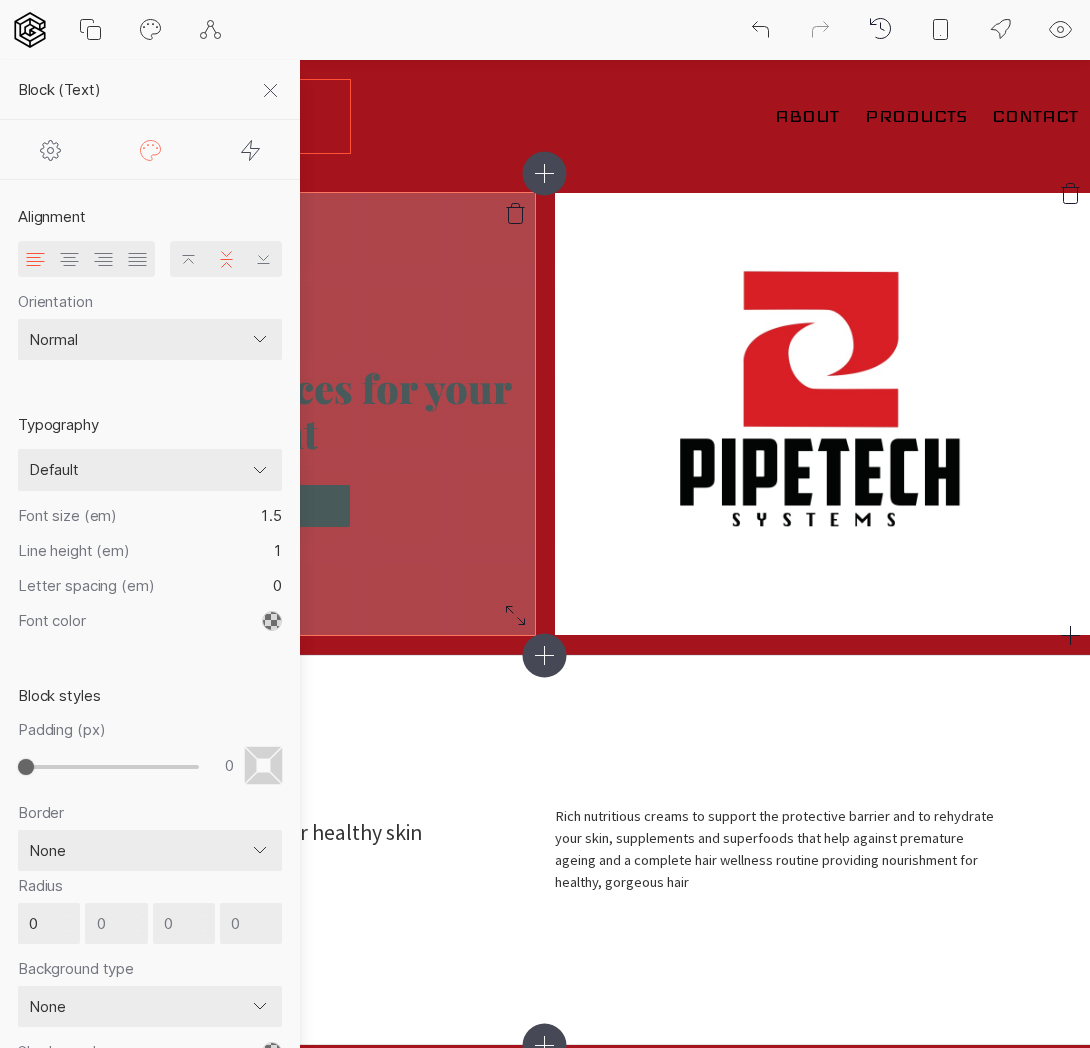 click on "Cleaning services for your yacht" at bounding box center (267, 414) 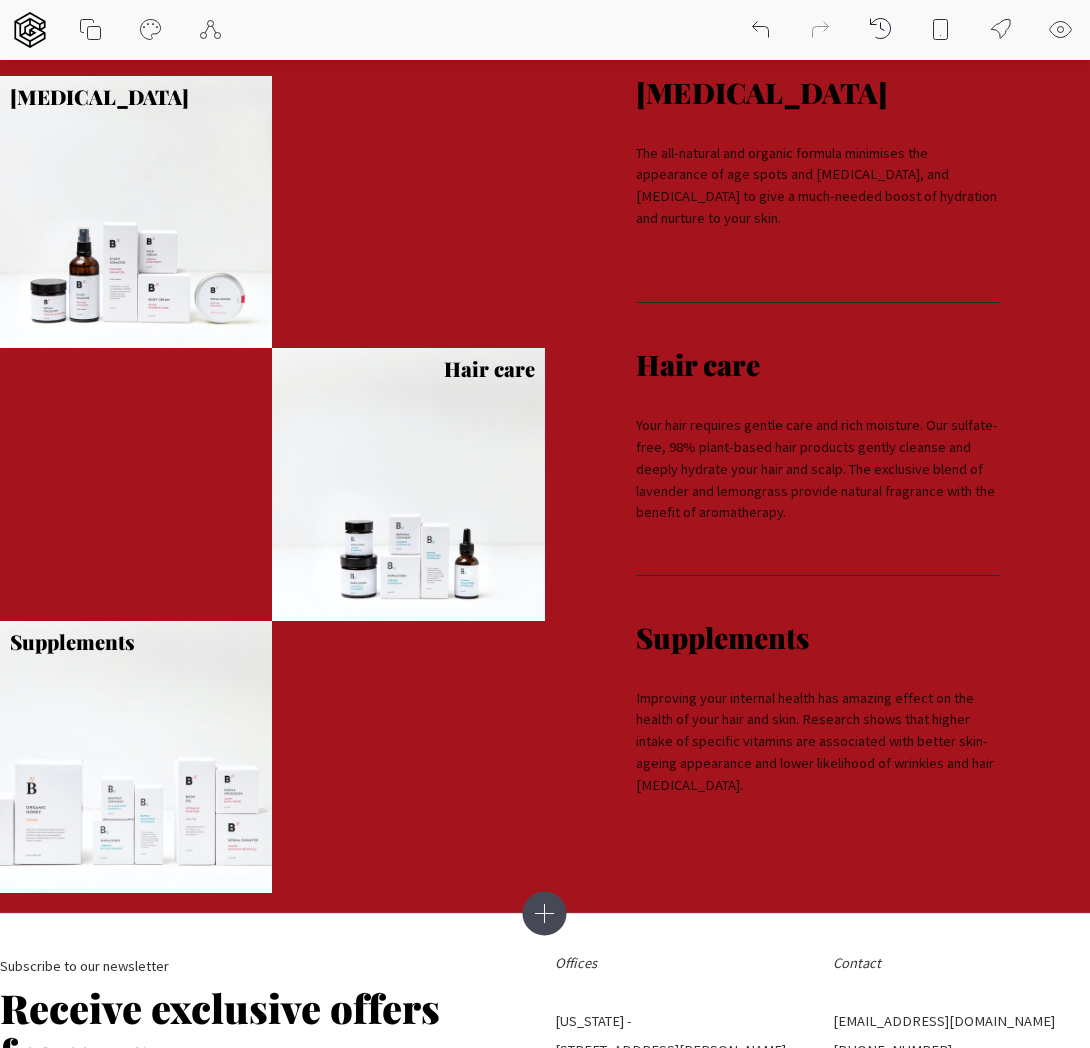 scroll, scrollTop: 1067, scrollLeft: 0, axis: vertical 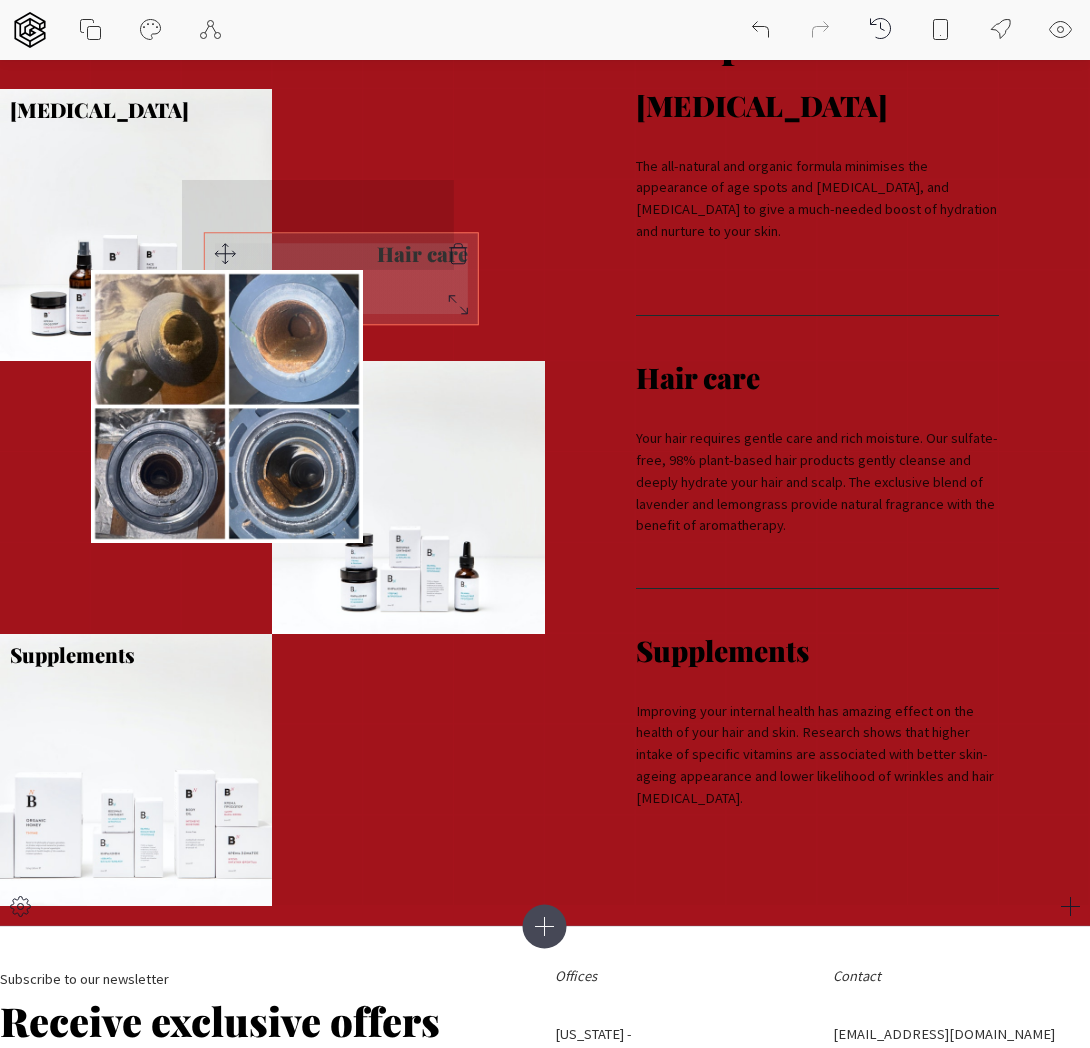 click on "Our products [MEDICAL_DATA] Hair care Supplements [MEDICAL_DATA] The all-natural and organic formula minimises the appearance of age spots and [MEDICAL_DATA], and [MEDICAL_DATA] to give a much-needed boost of hydration and nurture to your skin. Hair care Your hair requires gentle care and rich moisture. Our sulfate-free, 98% plant-based hair products gently cleanse and deeply hydrate your hair and scalp. The exclusive blend of lavender and lemongrass provide natural fragrance with the benefit of aromatherapy. Supplements Improving your internal health has amazing effect on the health of your hair and skin. Research shows that higher intake of specific vitamins are associated with better skin-ageing appearance and lower likelihood of wrinkles and hair [MEDICAL_DATA]." at bounding box center [545, 452] 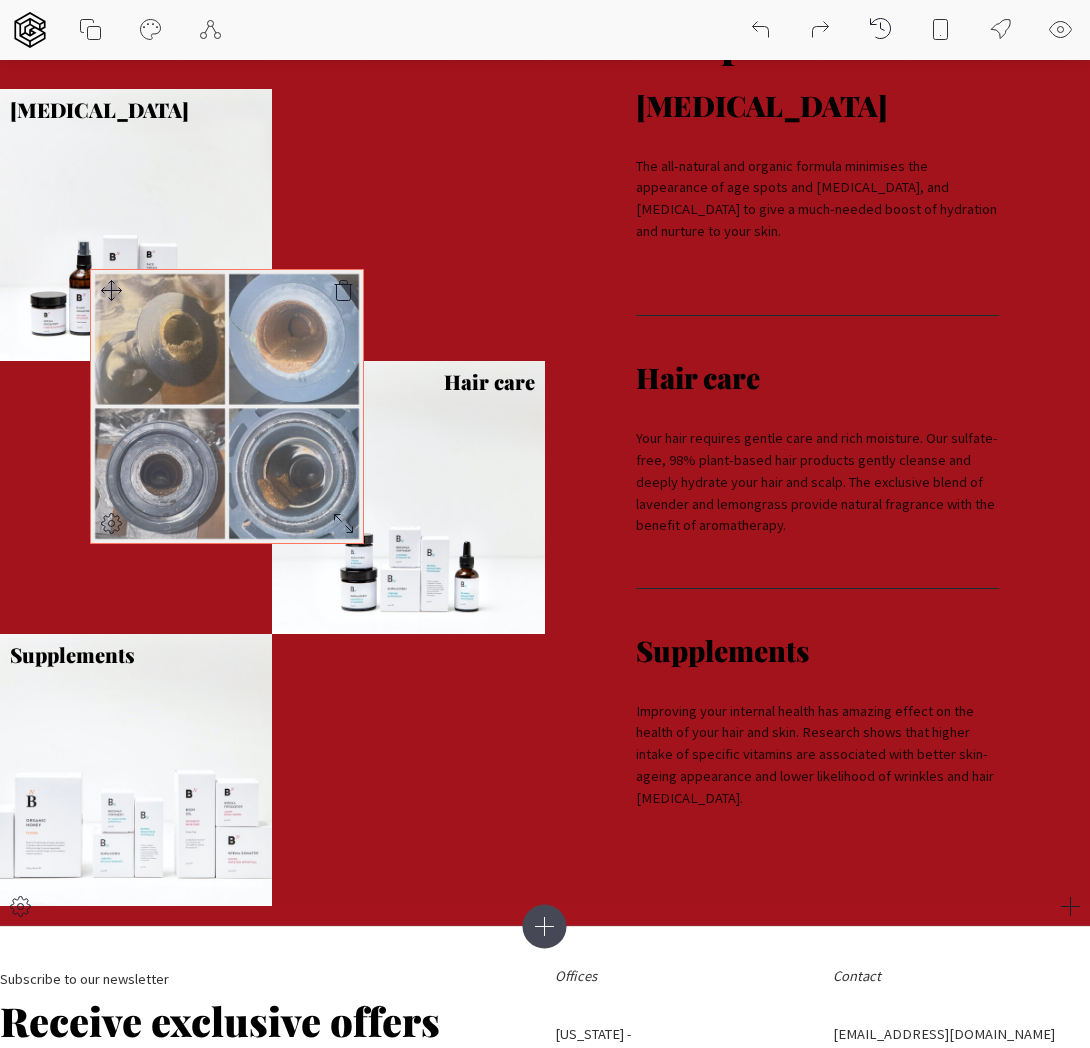 click 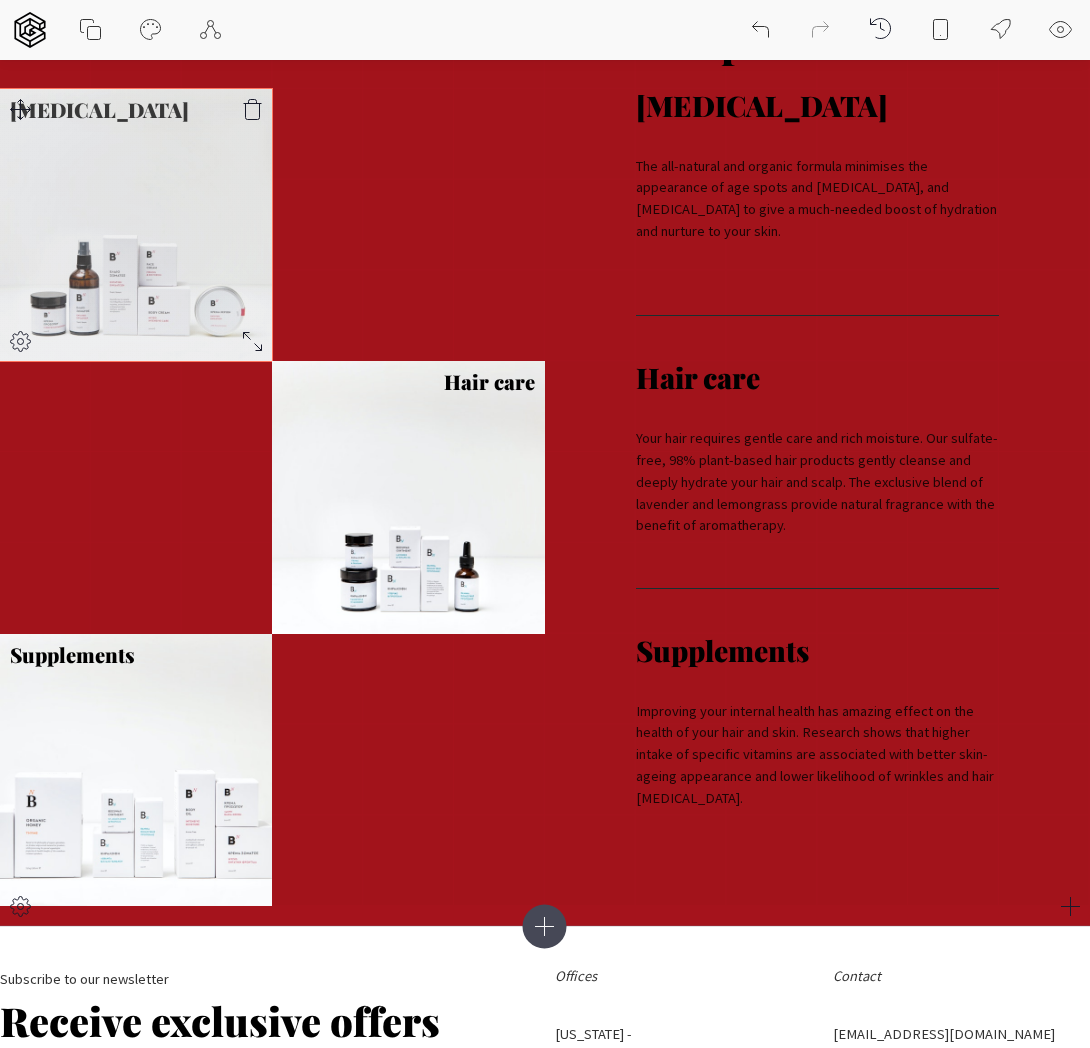 click at bounding box center [136, 225] 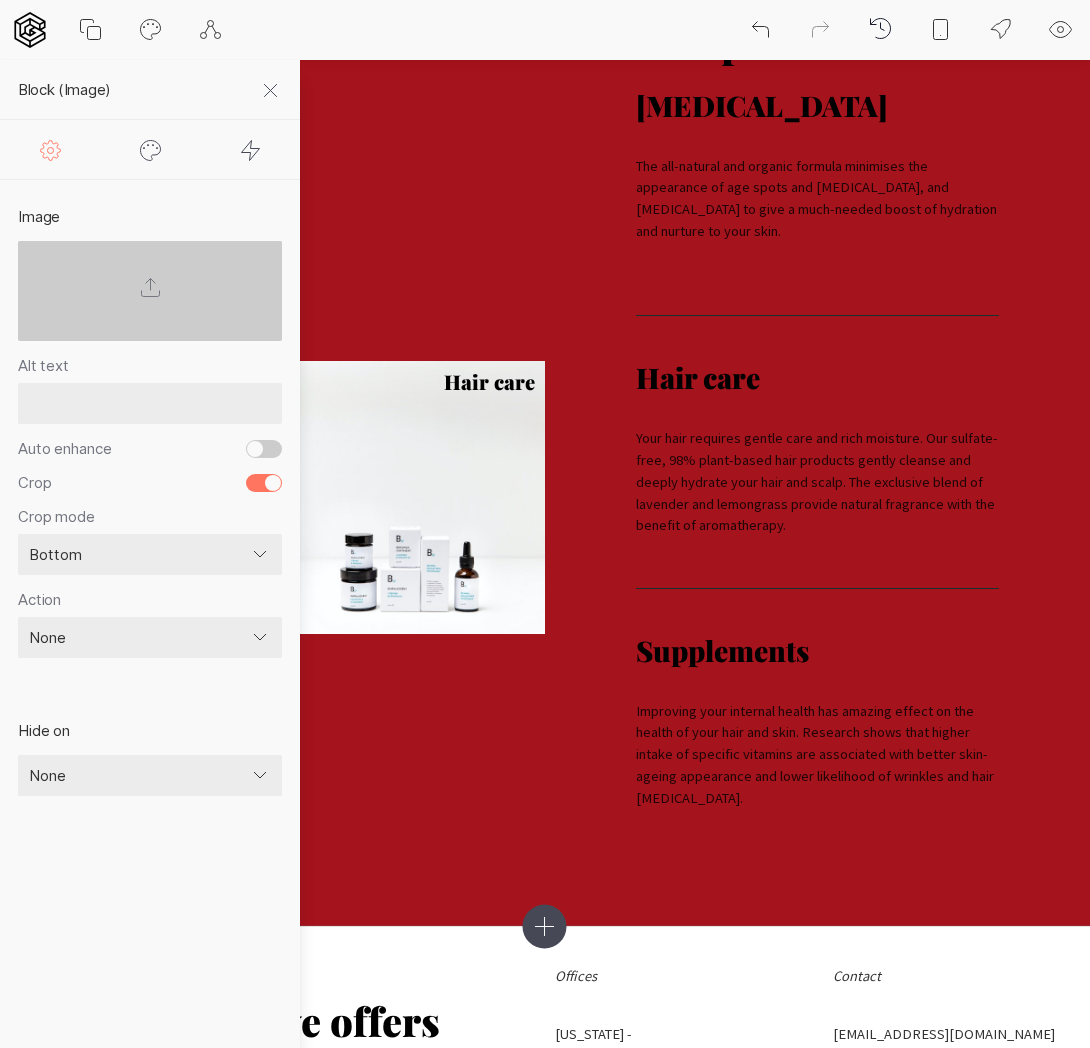 click 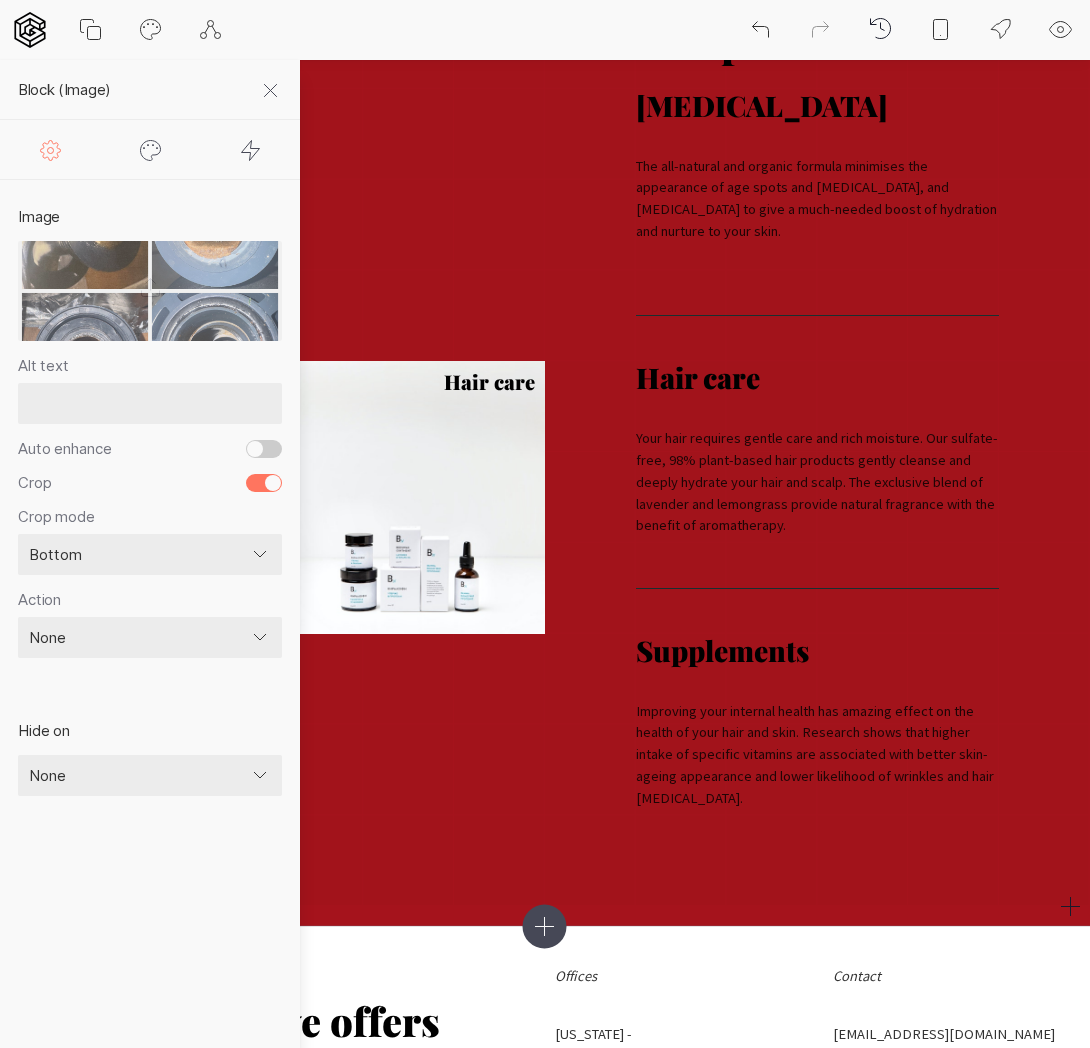 click on "Our products [MEDICAL_DATA] Hair care Supplements [MEDICAL_DATA] The all-natural and organic formula minimises the appearance of age spots and [MEDICAL_DATA], and [MEDICAL_DATA] to give a much-needed boost of hydration and nurture to your skin. Hair care Your hair requires gentle care and rich moisture. Our sulfate-free, 98% plant-based hair products gently cleanse and deeply hydrate your hair and scalp. The exclusive blend of lavender and lemongrass provide natural fragrance with the benefit of aromatherapy. Supplements Improving your internal health has amazing effect on the health of your hair and skin. Research shows that higher intake of specific vitamins are associated with better skin-ageing appearance and lower likelihood of wrinkles and hair [MEDICAL_DATA]." at bounding box center [545, 452] 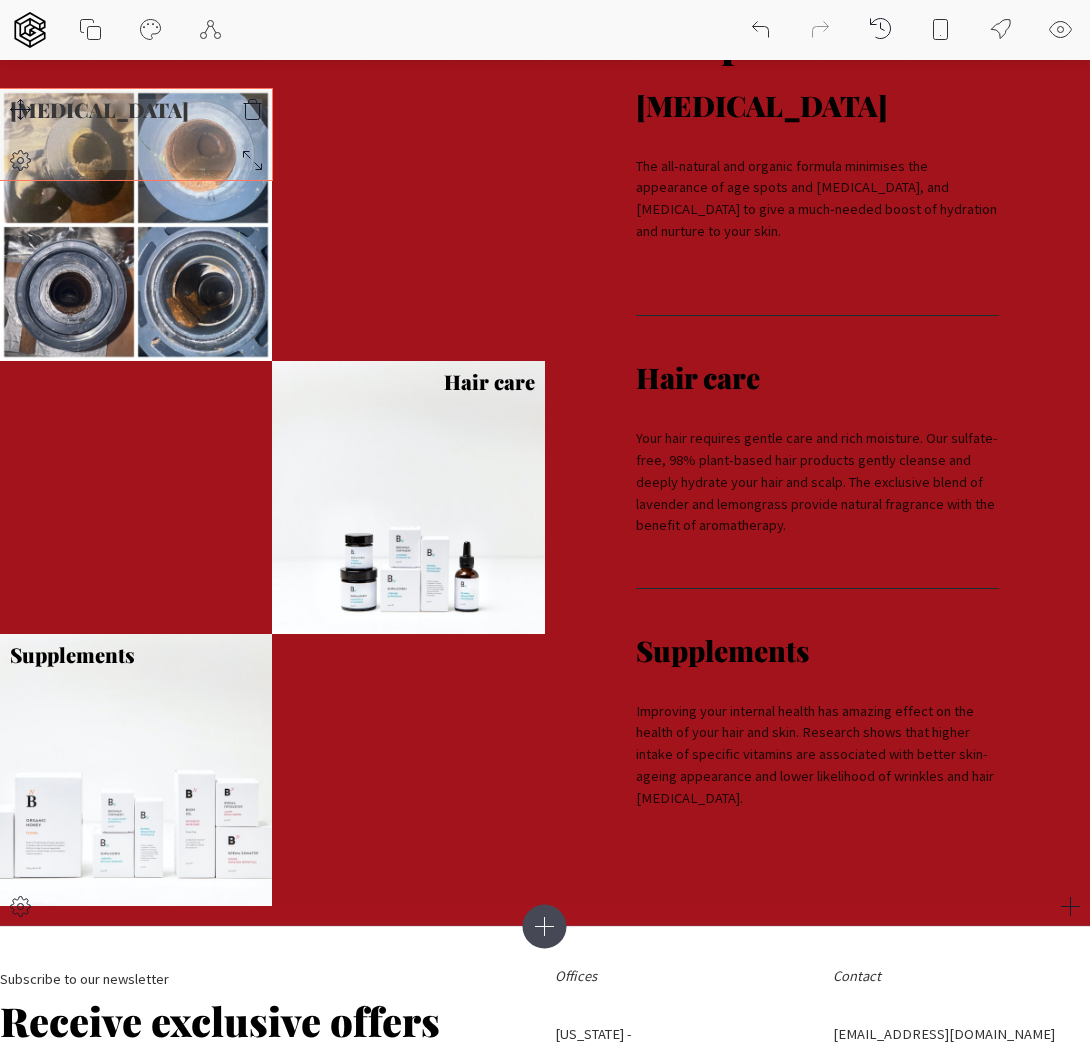 click on "[MEDICAL_DATA]" at bounding box center [136, 110] 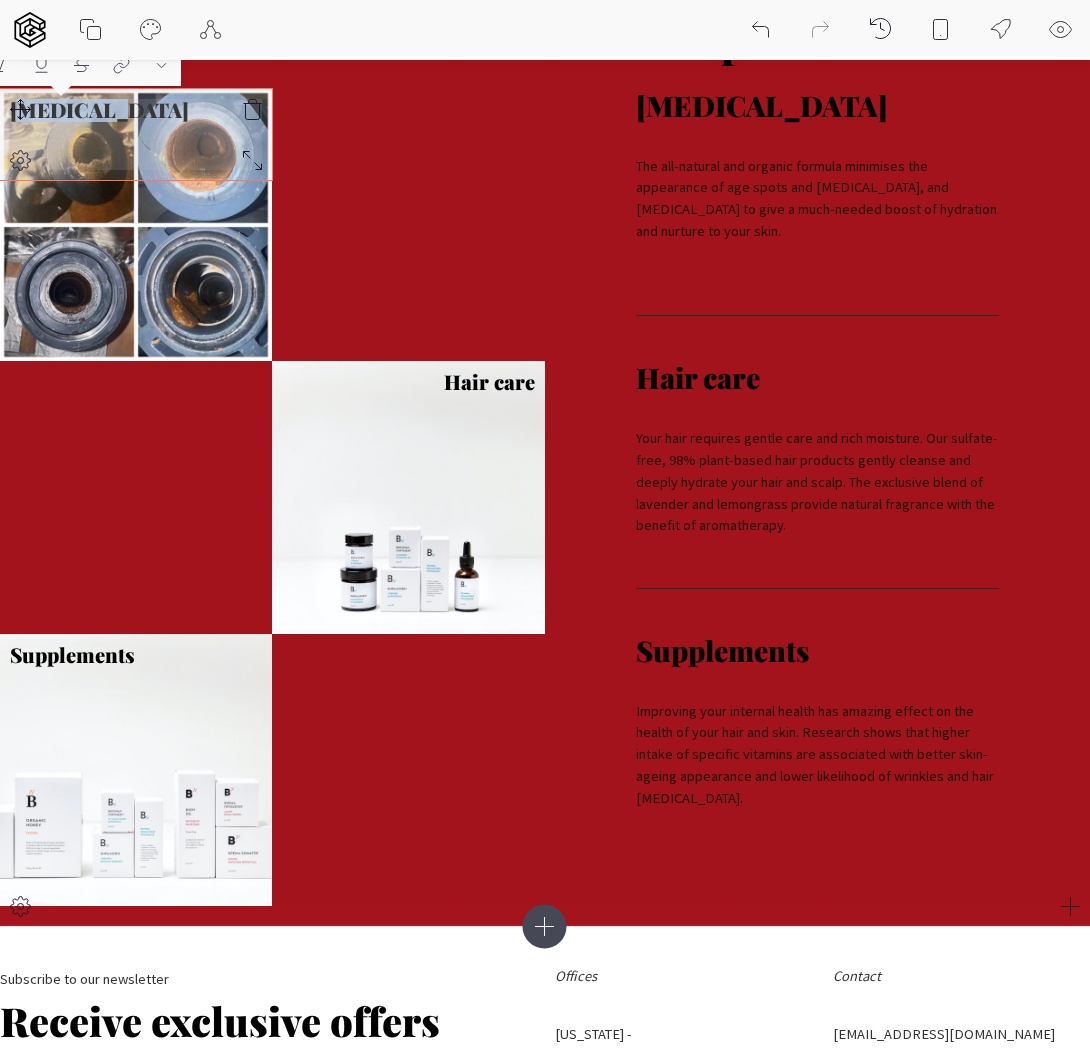 drag, startPoint x: 99, startPoint y: 112, endPoint x: 21, endPoint y: 110, distance: 78.025635 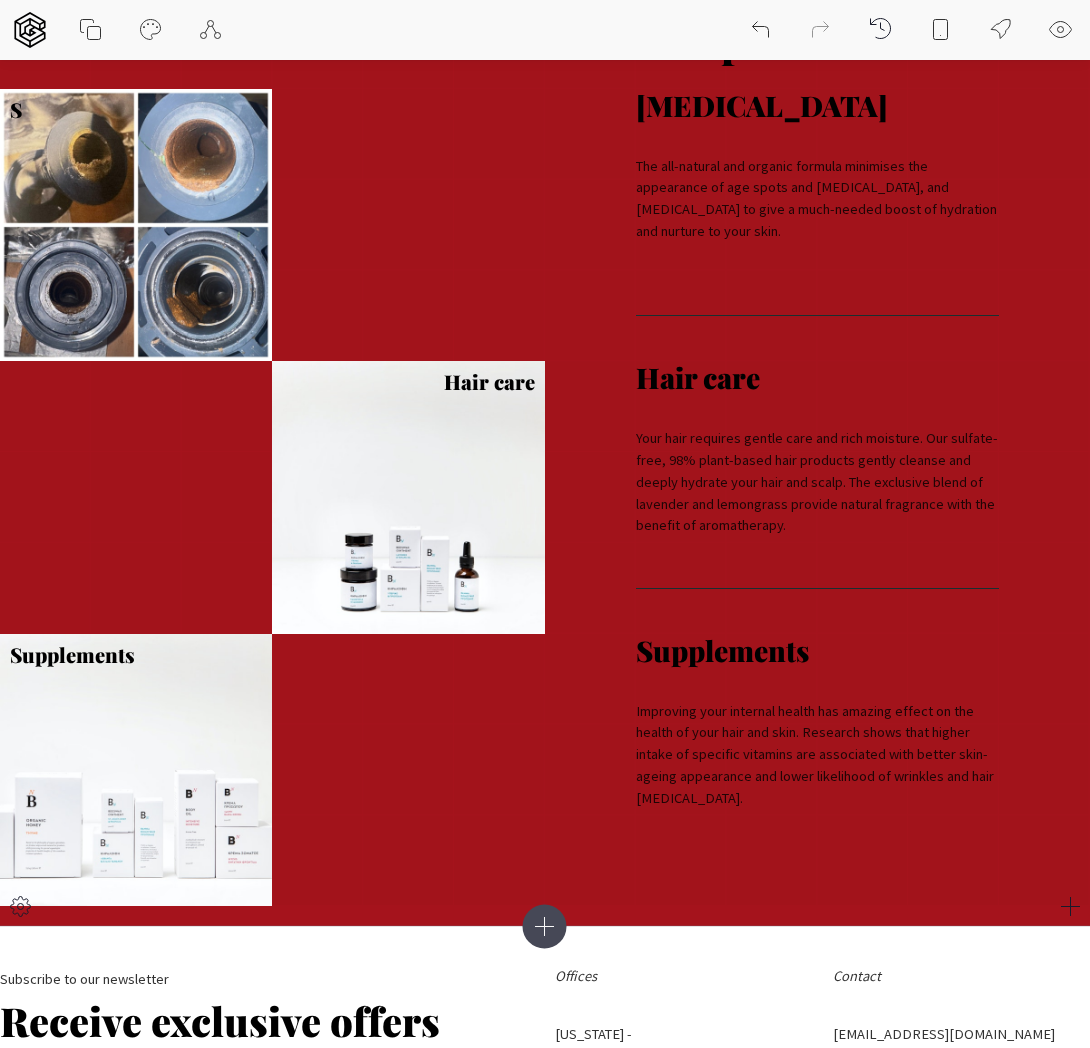 type 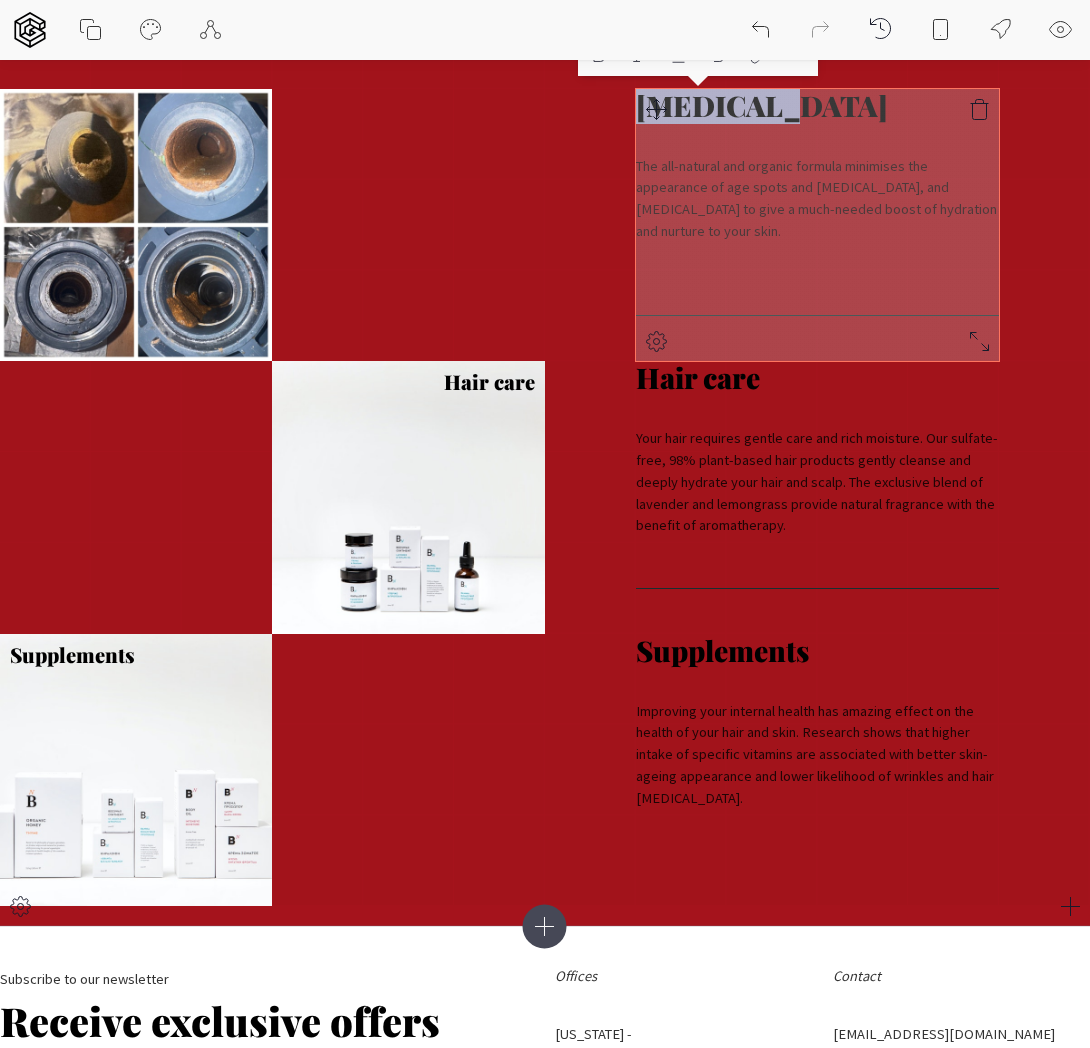 drag, startPoint x: 759, startPoint y: 111, endPoint x: 638, endPoint y: 106, distance: 121.103264 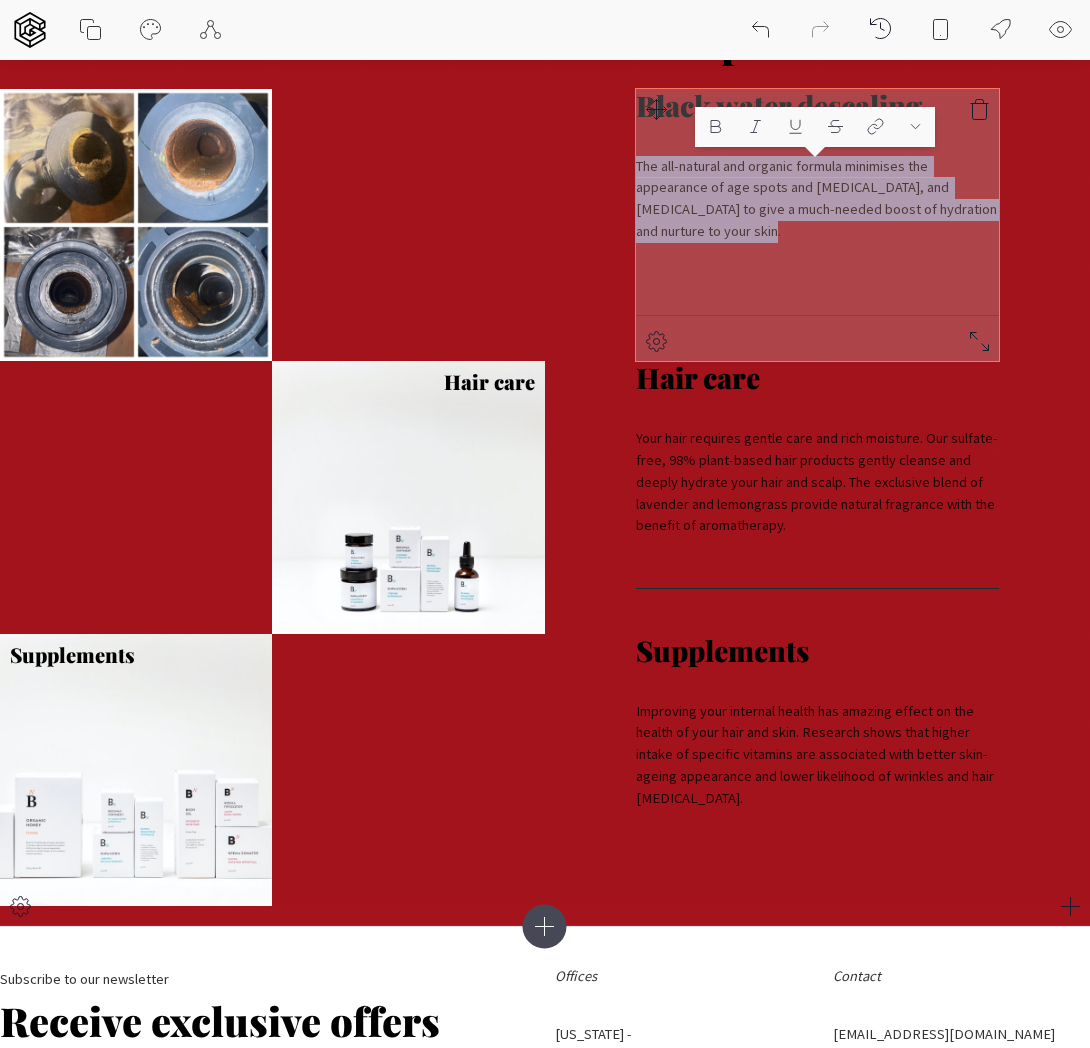 drag, startPoint x: 710, startPoint y: 238, endPoint x: 637, endPoint y: 164, distance: 103.947105 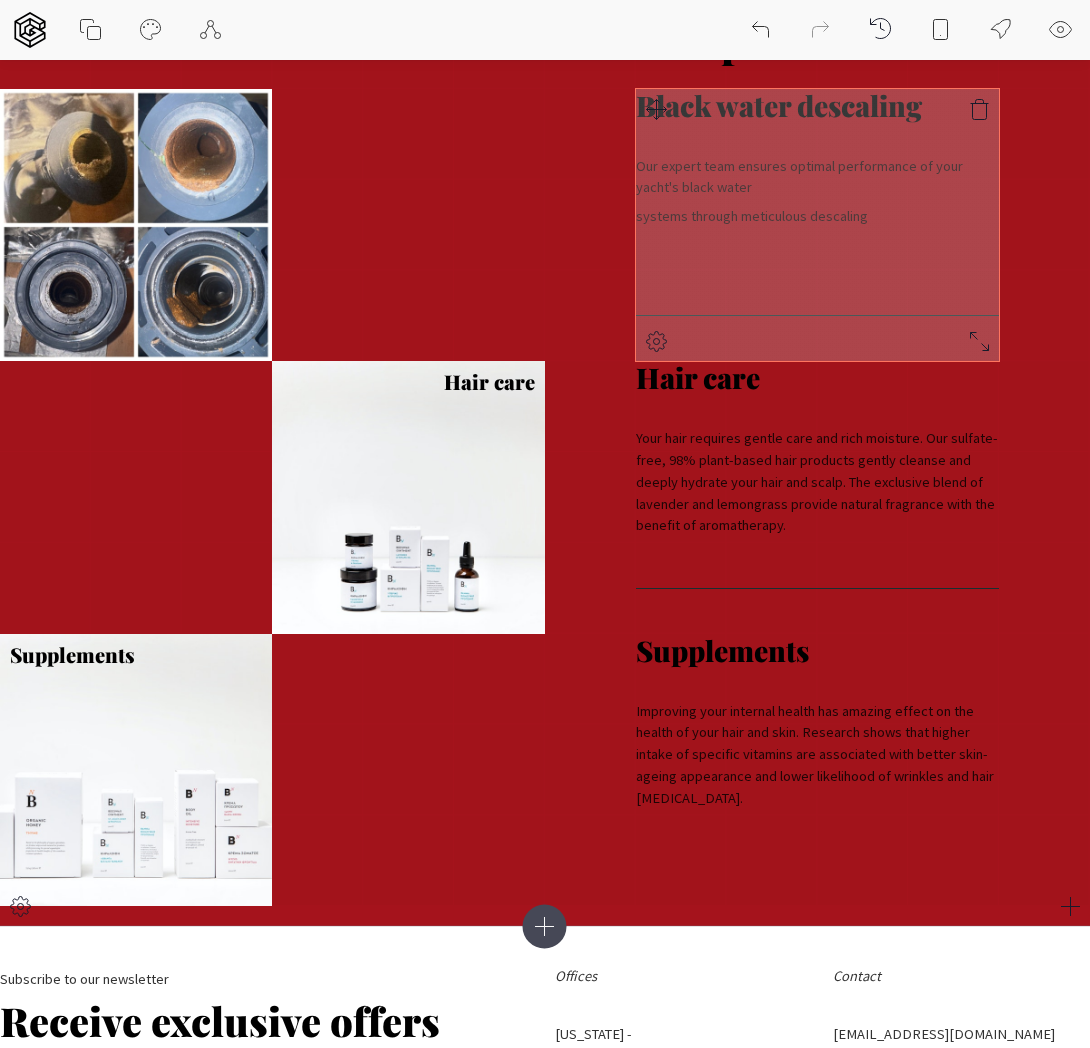 drag, startPoint x: 637, startPoint y: 220, endPoint x: 662, endPoint y: 227, distance: 25.96151 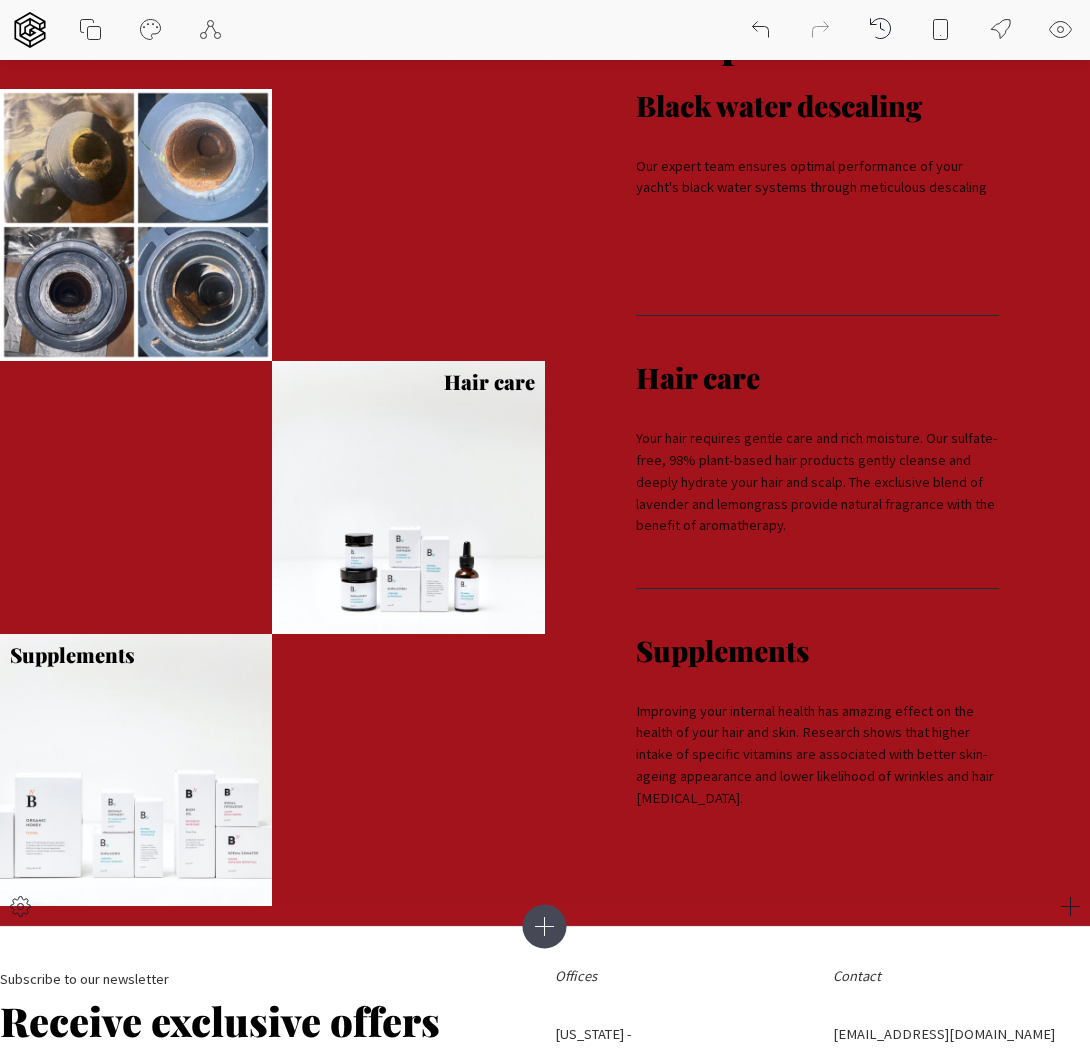 drag, startPoint x: 989, startPoint y: 185, endPoint x: 1005, endPoint y: 195, distance: 18.867962 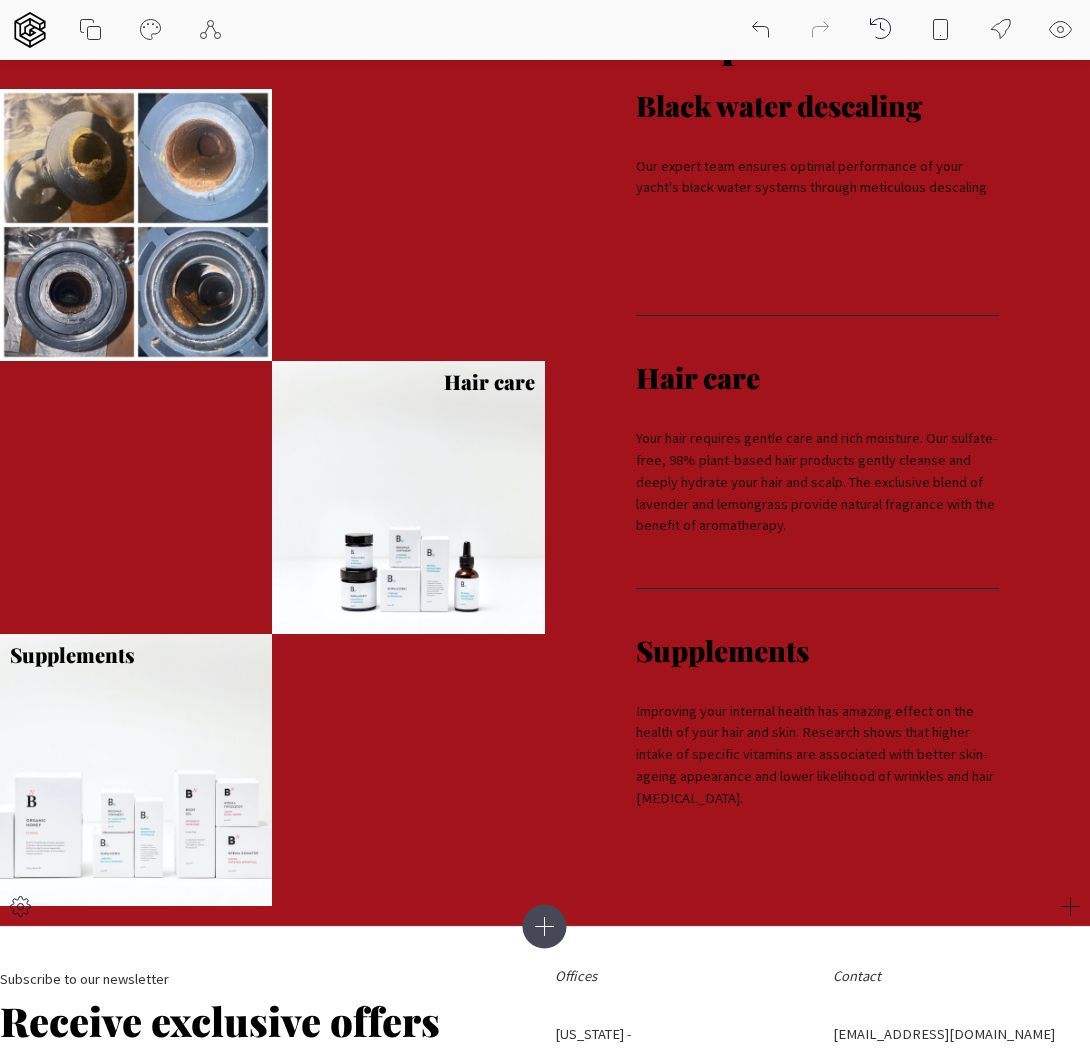 click on "Our expert team ensures optimal performance of your yacht's black water systems through meticulous descaling" at bounding box center (817, 178) 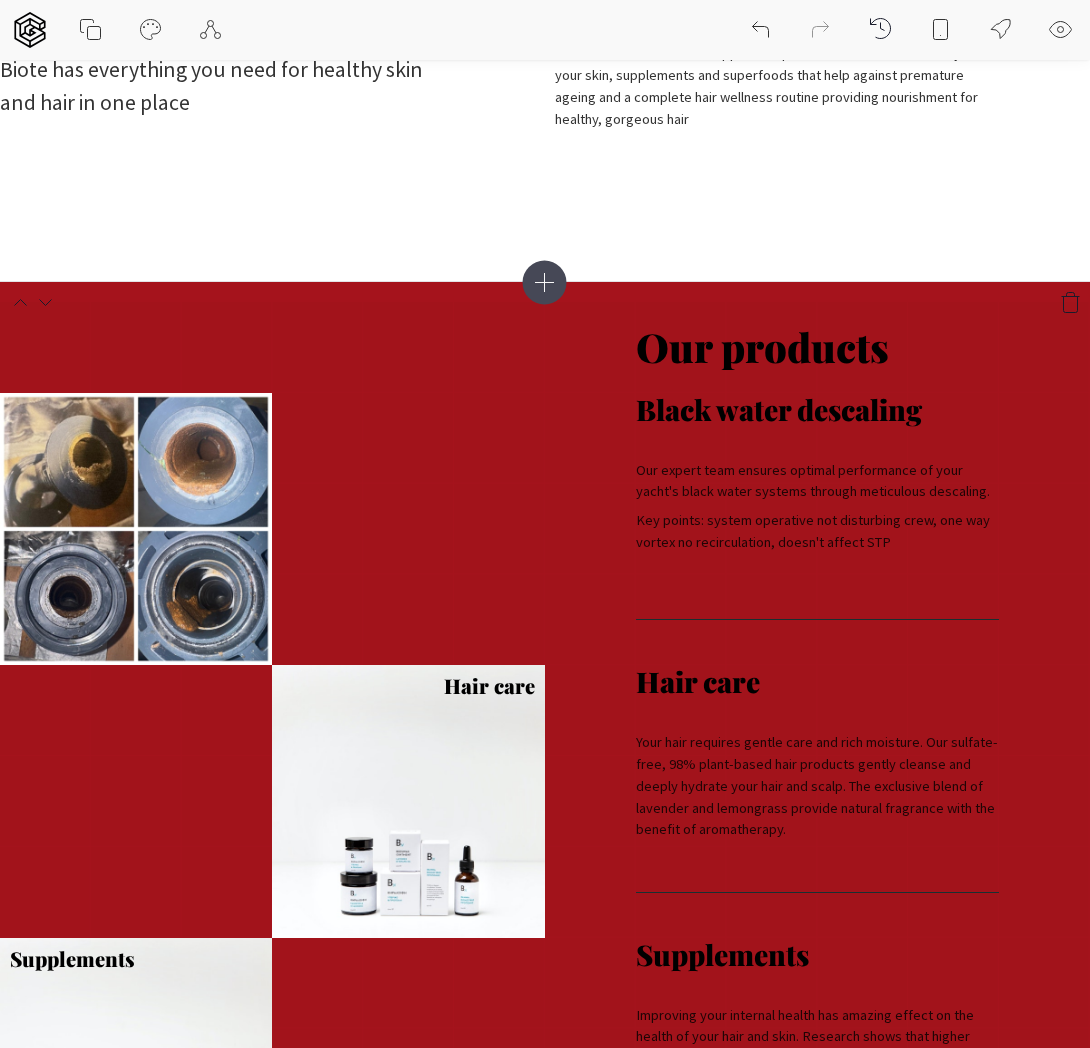 scroll, scrollTop: 753, scrollLeft: 0, axis: vertical 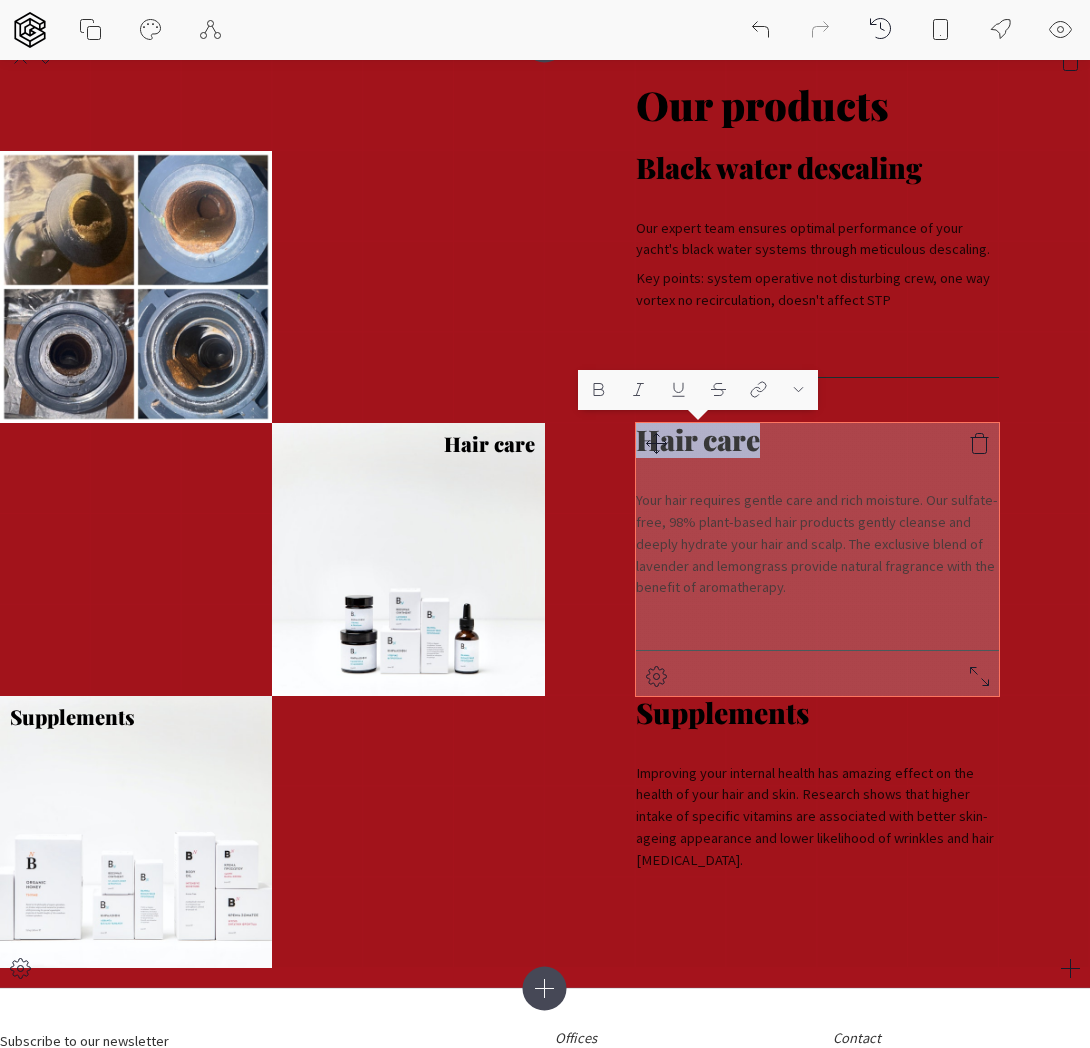 drag, startPoint x: 765, startPoint y: 444, endPoint x: 641, endPoint y: 441, distance: 124.036285 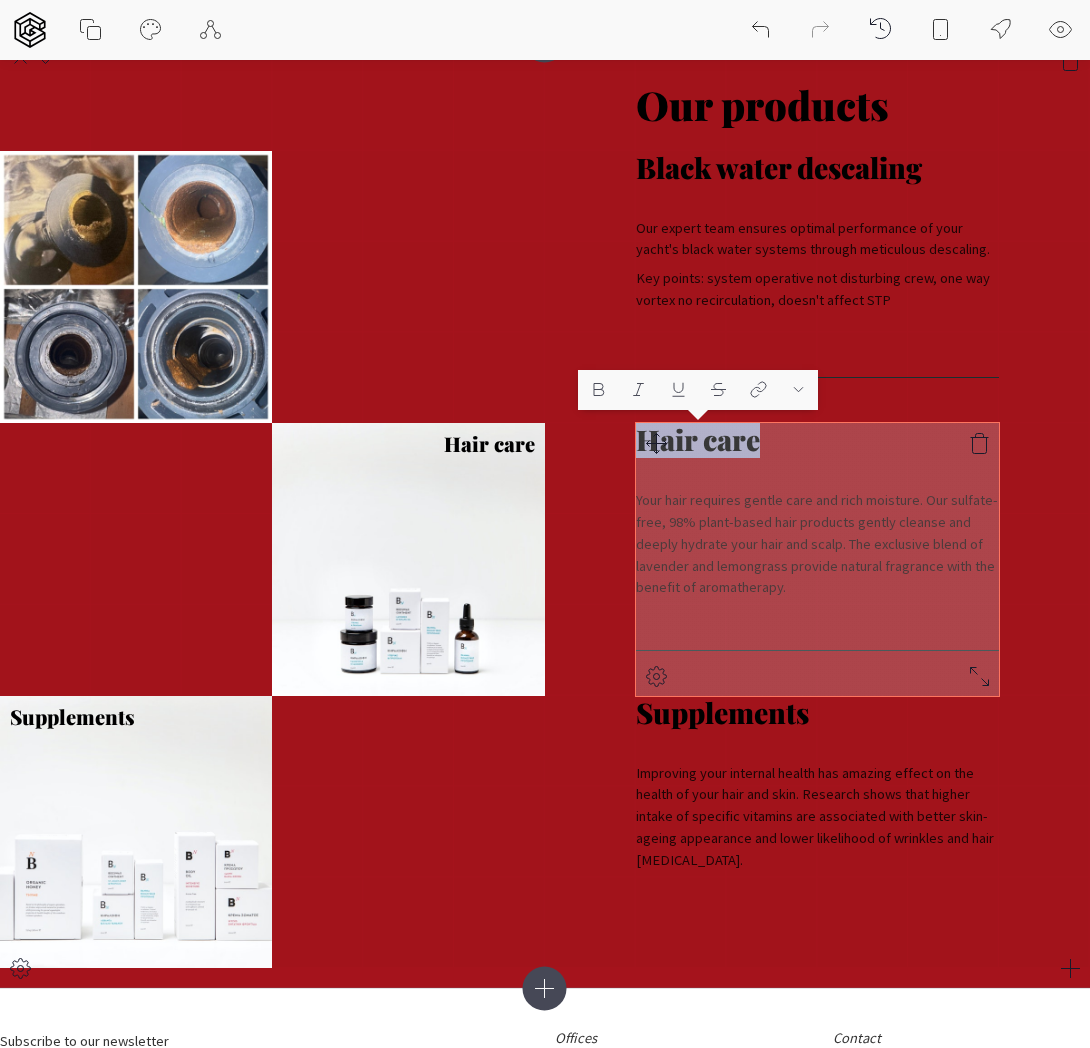 click on "Hair care Your hair requires gentle care and rich moisture. Our sulfate-free, 98% plant-based hair products gently cleanse and deeply hydrate your hair and scalp. The exclusive blend of lavender and lemongrass provide natural fragrance with the benefit of aromatherapy." at bounding box center (817, 559) 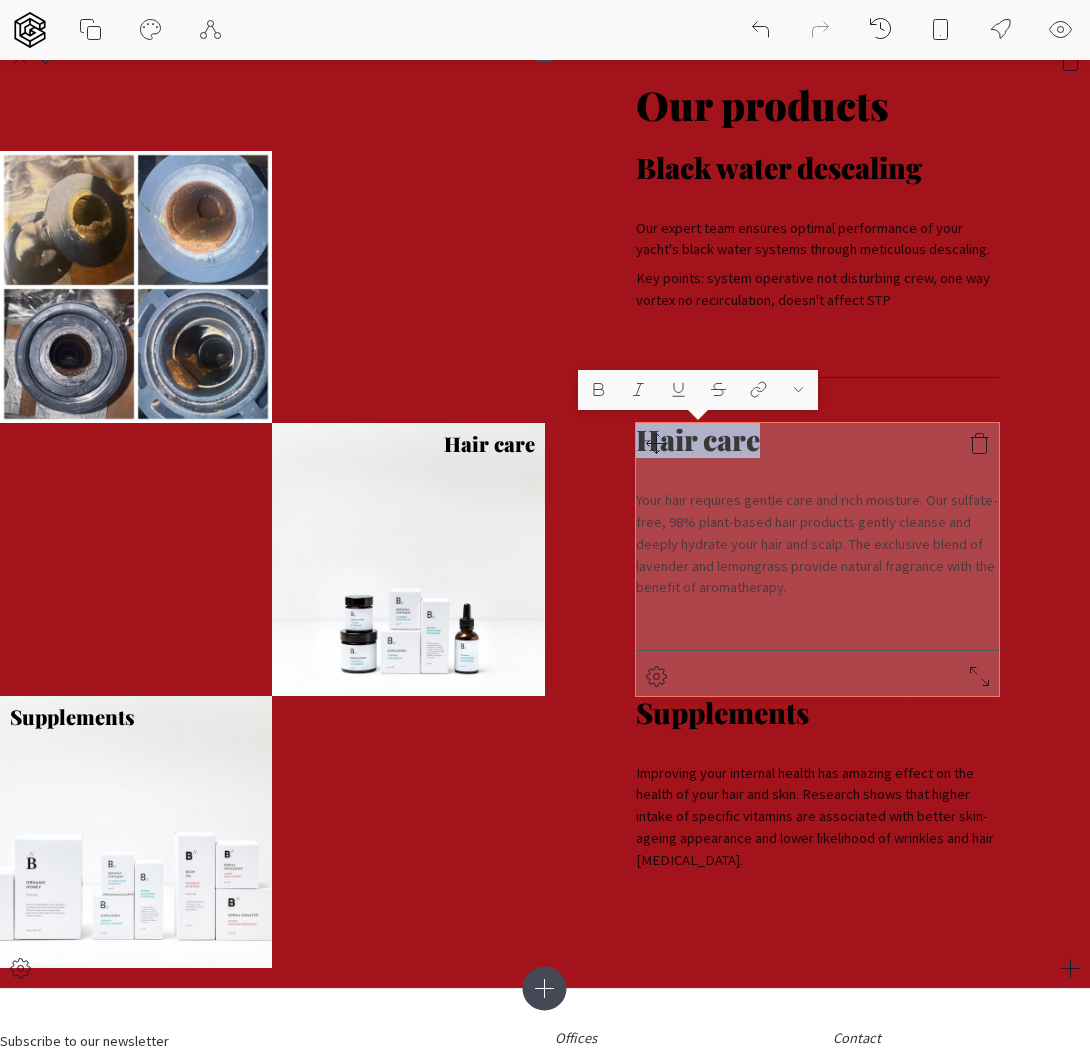 type 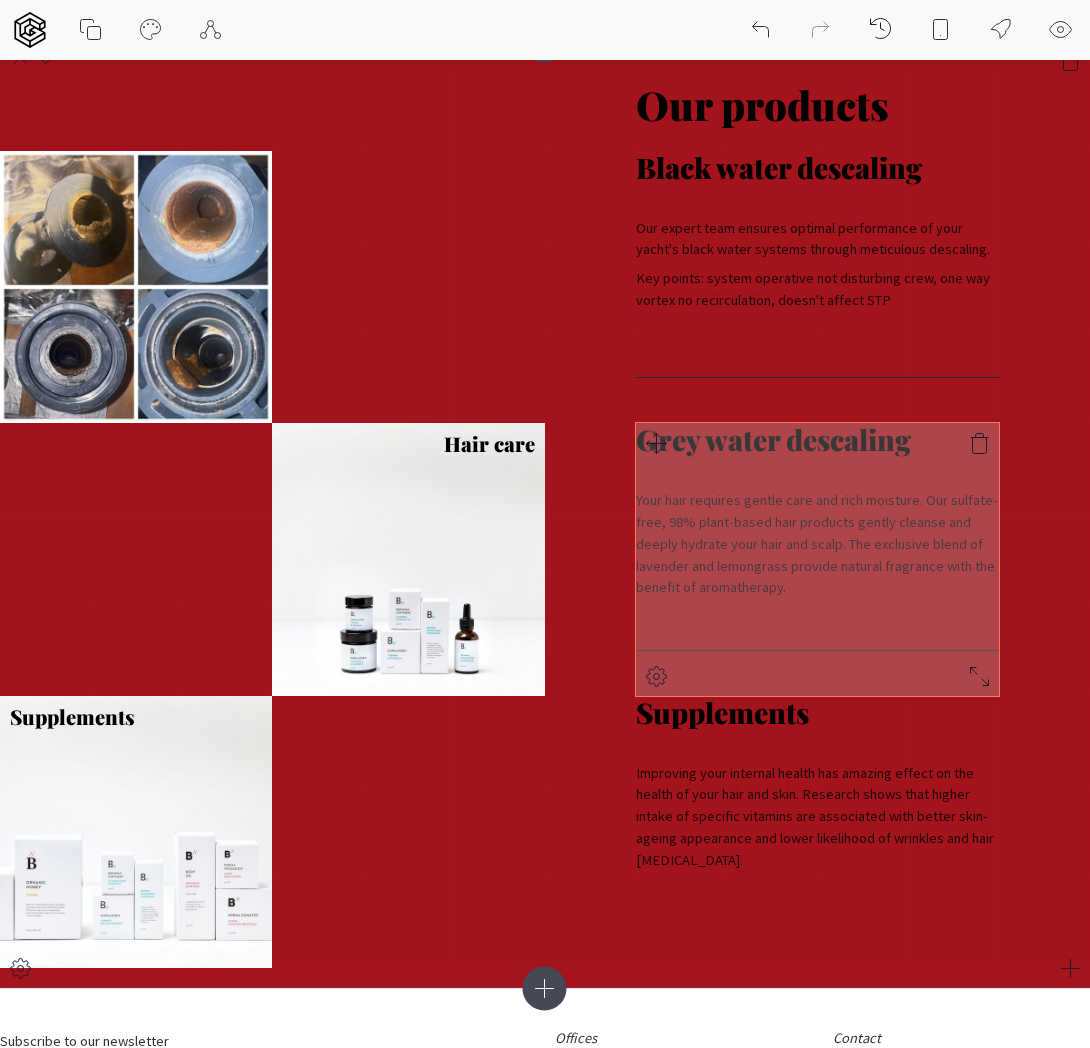 click on "Your hair requires gentle care and rich moisture. Our sulfate-free, 98% plant-based hair products gently cleanse and deeply hydrate your hair and scalp. The exclusive blend of lavender and lemongrass provide natural fragrance with the benefit of aromatherapy." at bounding box center [817, 544] 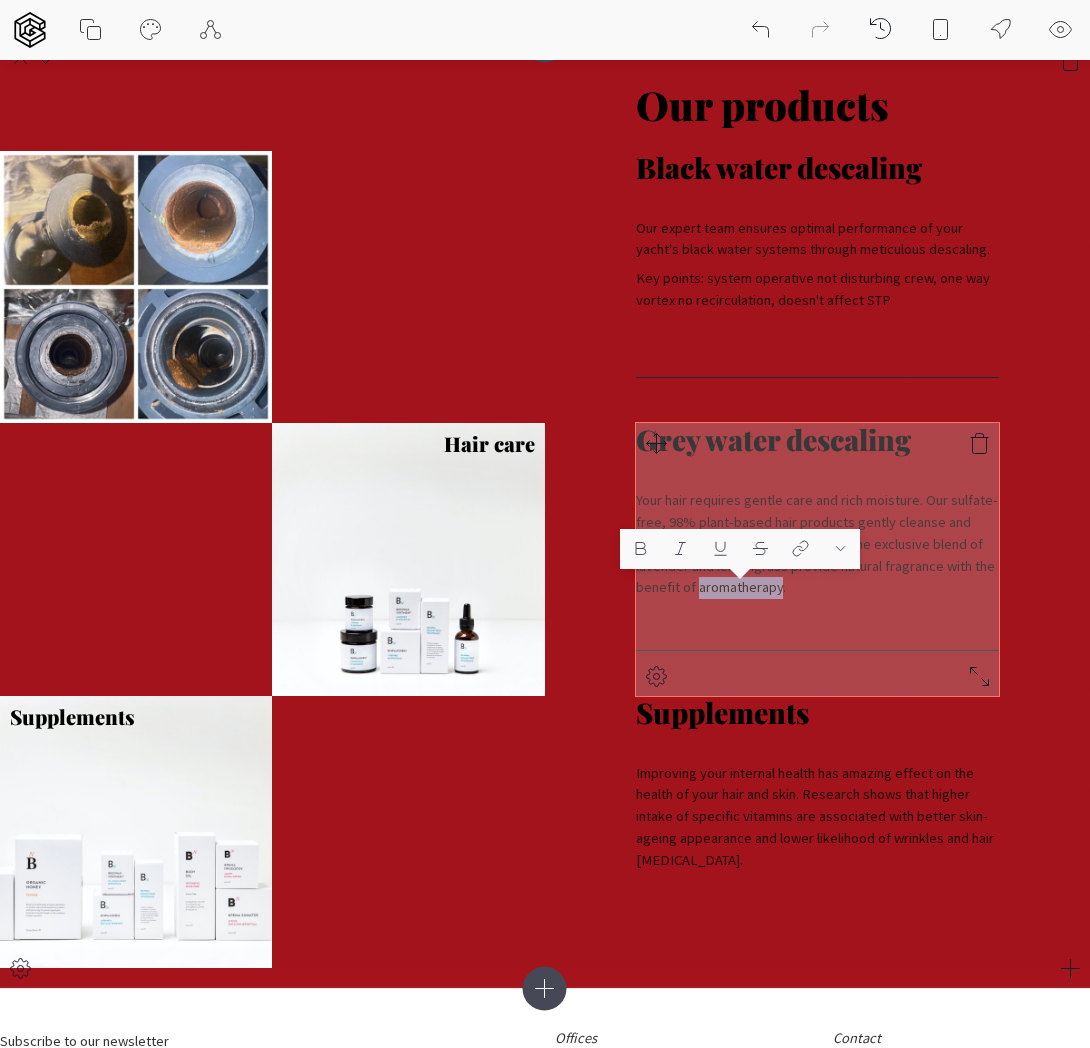 click on "Your hair requires gentle care and rich moisture. Our sulfate-free, 98% plant-based hair products gently cleanse and deeply hydrate your hair and scalp. The exclusive blend of lavender and lemongrass provide natural fragrance with the benefit of aromatherapy." at bounding box center (817, 544) 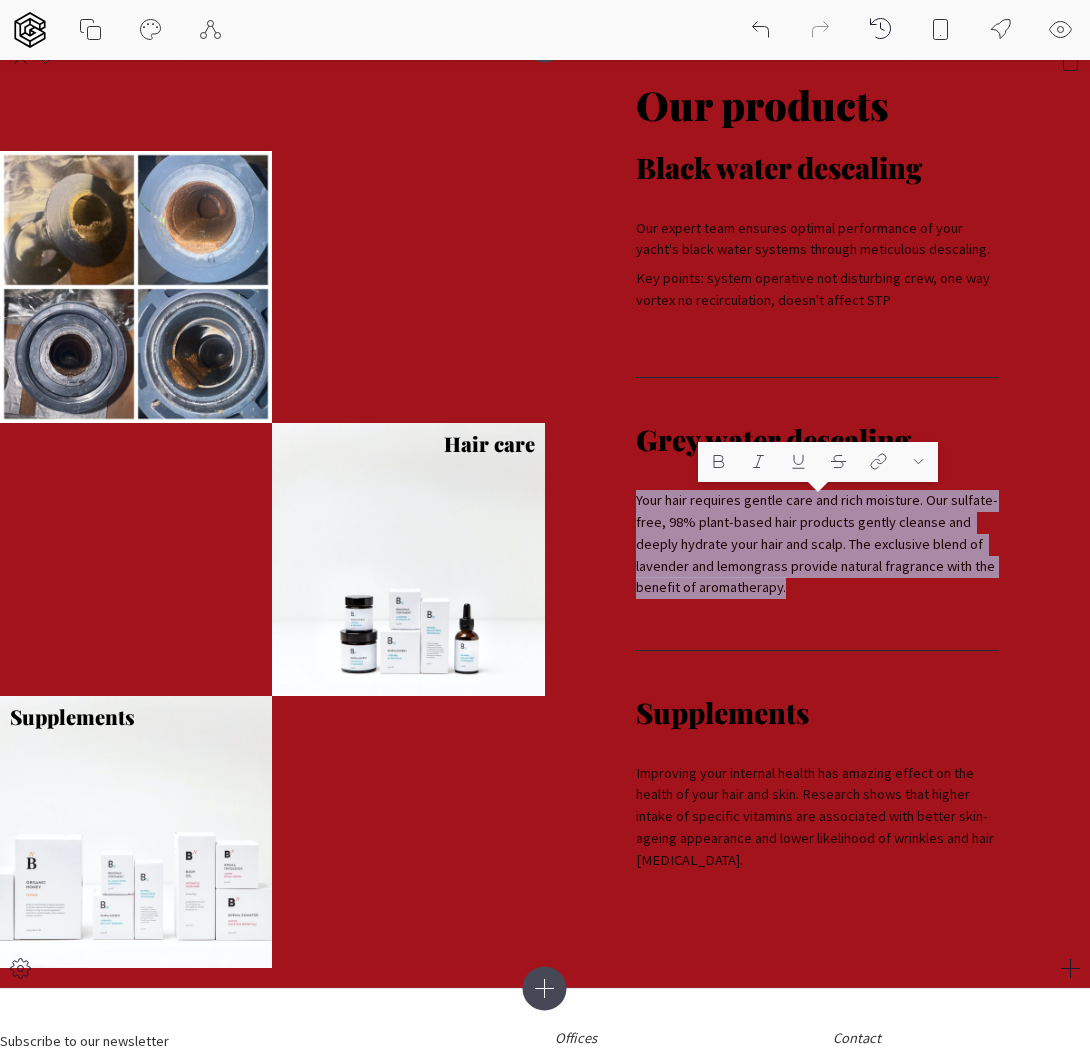 drag, startPoint x: 790, startPoint y: 591, endPoint x: 634, endPoint y: 504, distance: 178.6197 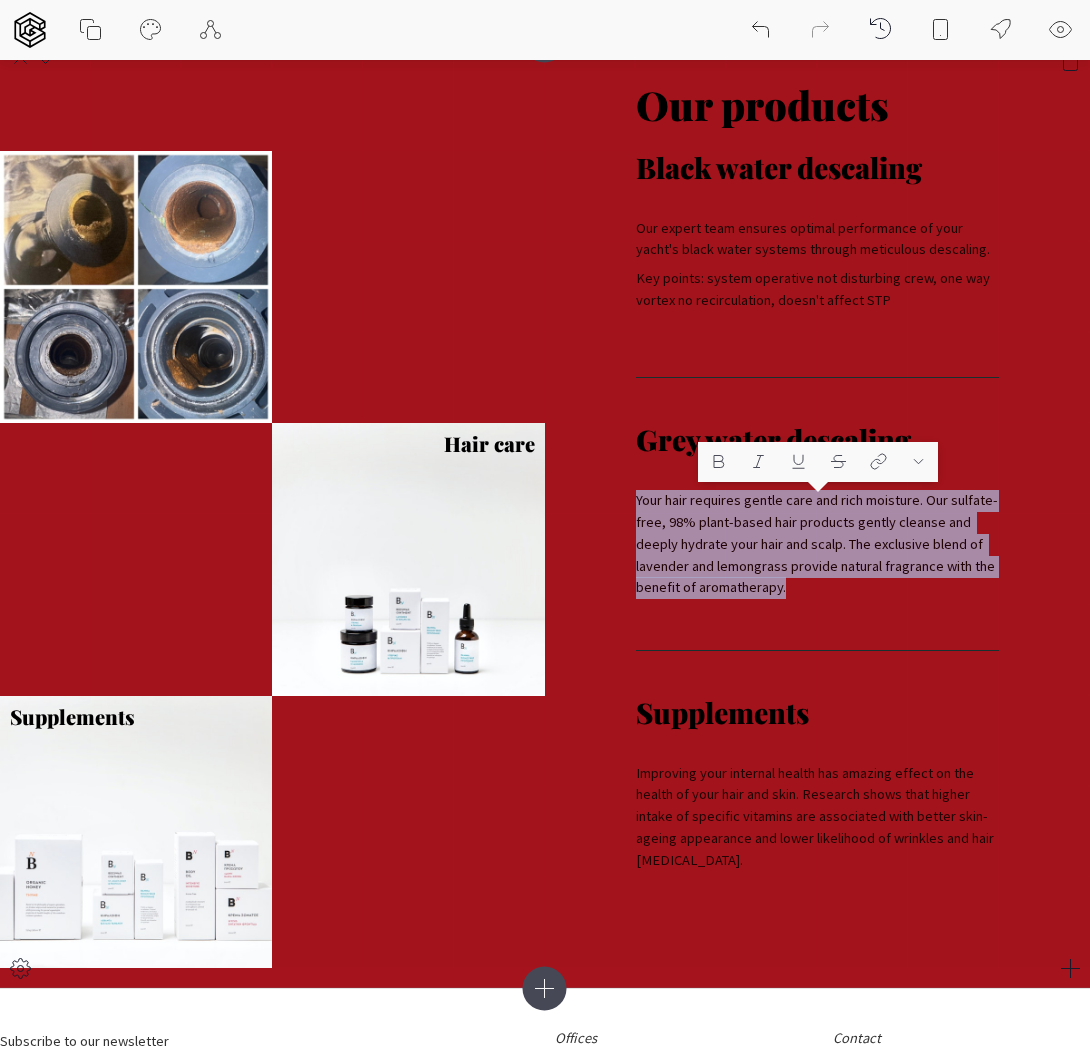 click on "Our products Hair care Supplements Black water descaling Our expert team ensures optimal performance of your yacht's black water systems through meticulous descaling. Key points: system operative not disturbing crew, one way vortex no recirculation, doesn't affect STP Grey water descaling Your hair requires gentle care and rich moisture. Our sulfate-free, 98% plant-based hair products gently cleanse and deeply hydrate your hair and scalp. The exclusive blend of lavender and lemongrass provide natural fragrance with the benefit of aromatherapy. Supplements Improving your internal health has amazing effect on the health of your hair and skin. Research shows that higher intake of specific vitamins are associated with better skin-ageing appearance and lower likelihood of wrinkles and hair [MEDICAL_DATA]." at bounding box center (545, 514) 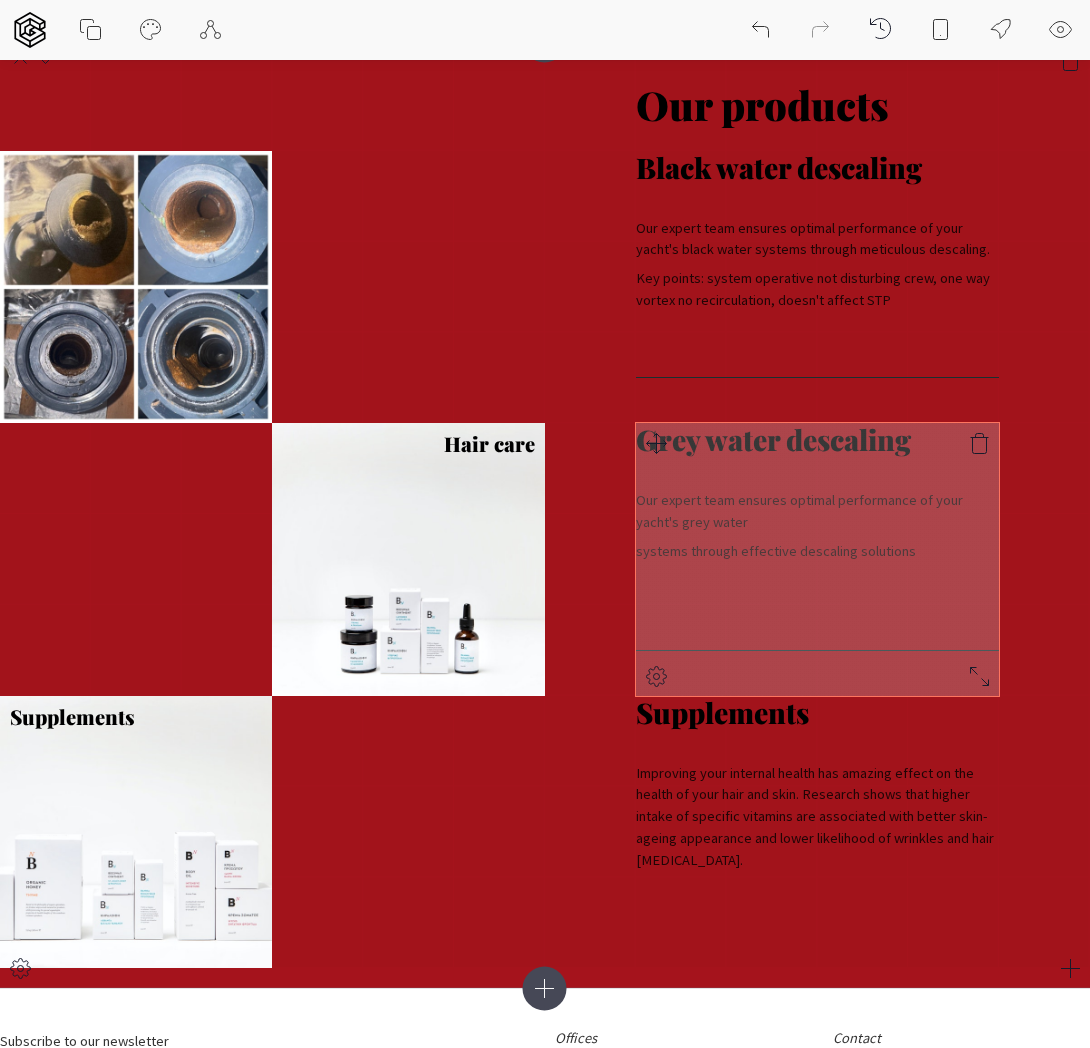 click on "systems through effective descaling solutions" at bounding box center [817, 552] 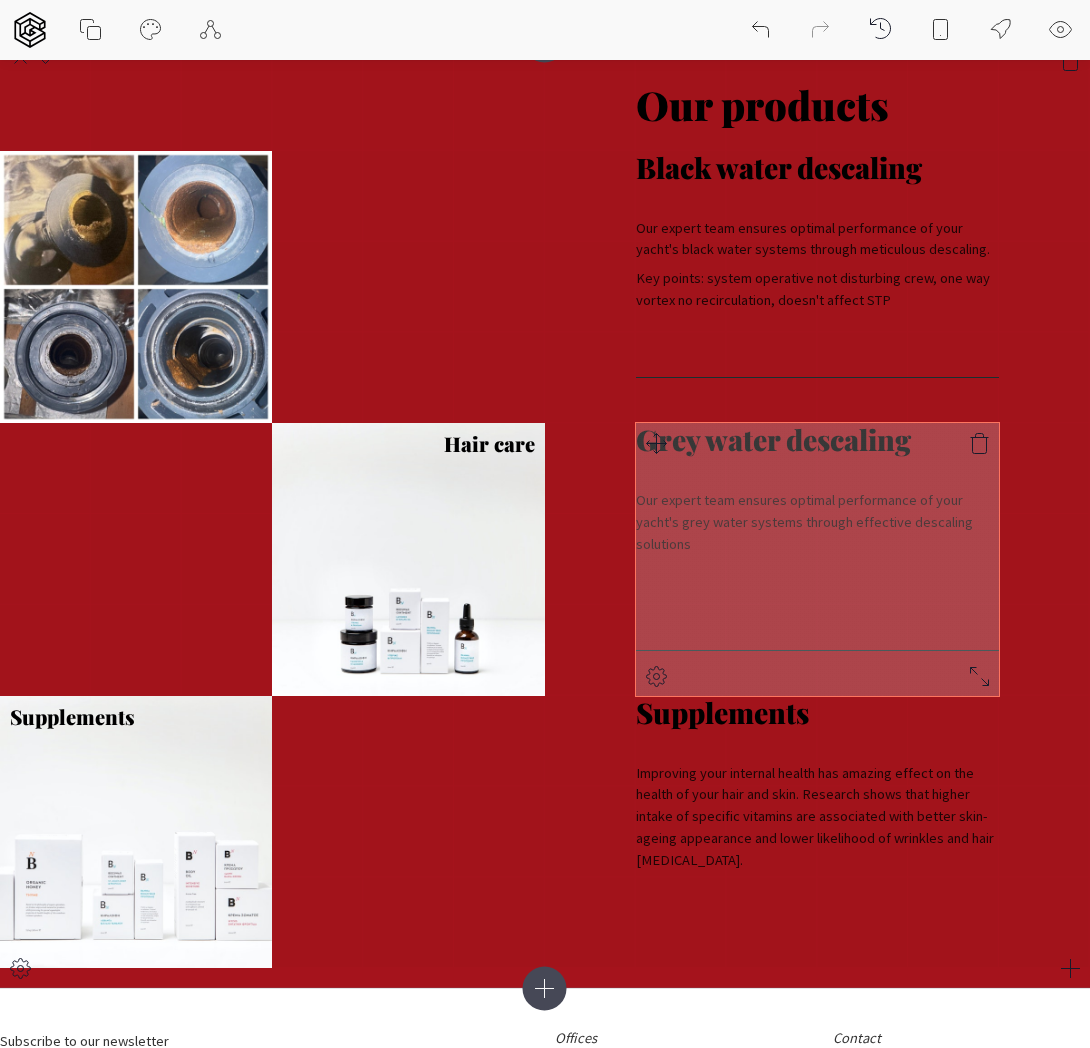 click on "Our expert team ensures optimal performance of your yacht's grey water systems through effective descaling solutions" at bounding box center (817, 522) 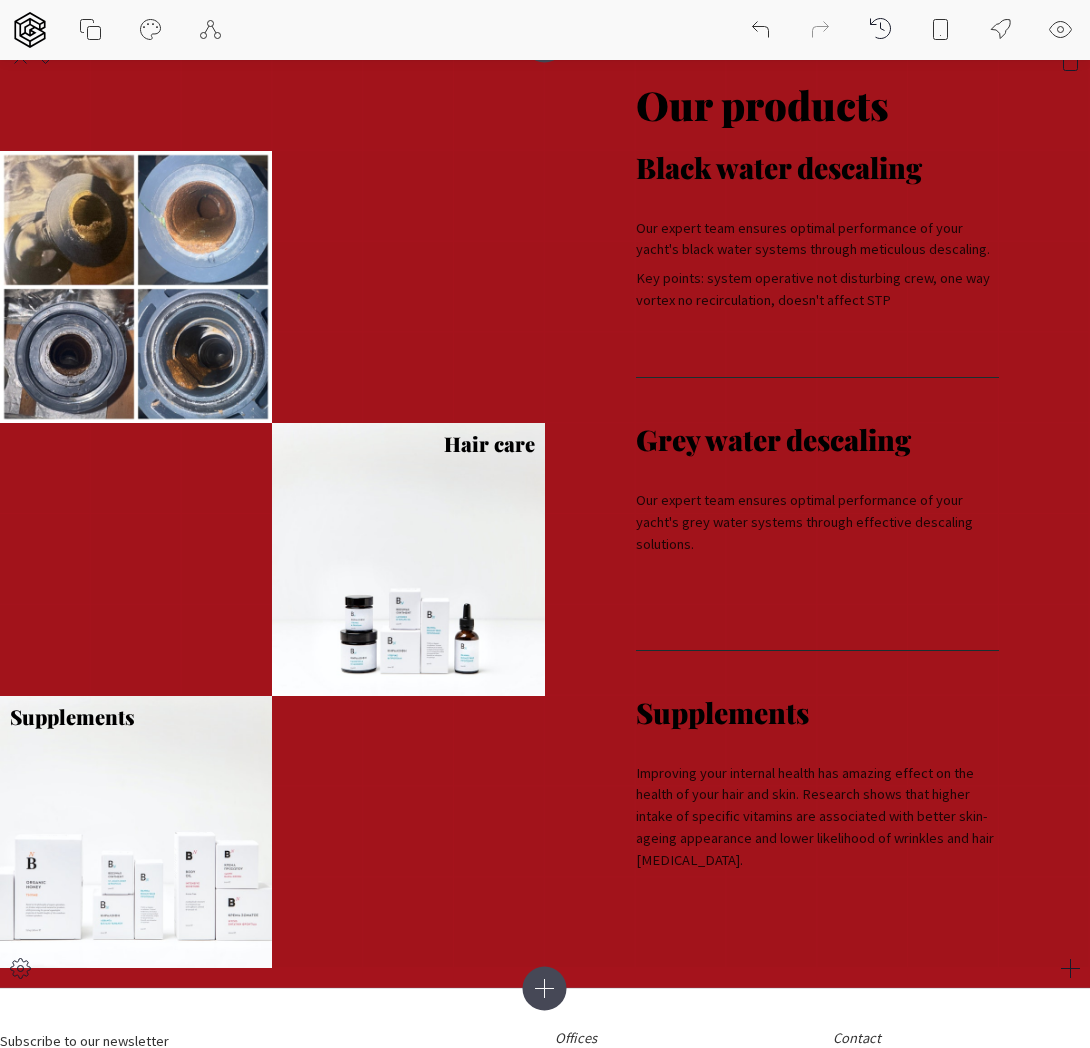click on "Our products Hair care Supplements Black water descaling Our expert team ensures optimal performance of your yacht's black water systems through meticulous descaling. Key points: system operative not disturbing crew, one way vortex no recirculation, doesn't affect STP Grey water descaling Our expert team ensures optimal performance of your yacht's grey water systems through effective descaling solutions. Supplements Improving your internal health has amazing effect on the health of your hair and skin. Research shows that higher intake of specific vitamins are associated with better skin-ageing appearance and lower likelihood of wrinkles and hair [MEDICAL_DATA]." at bounding box center [545, 514] 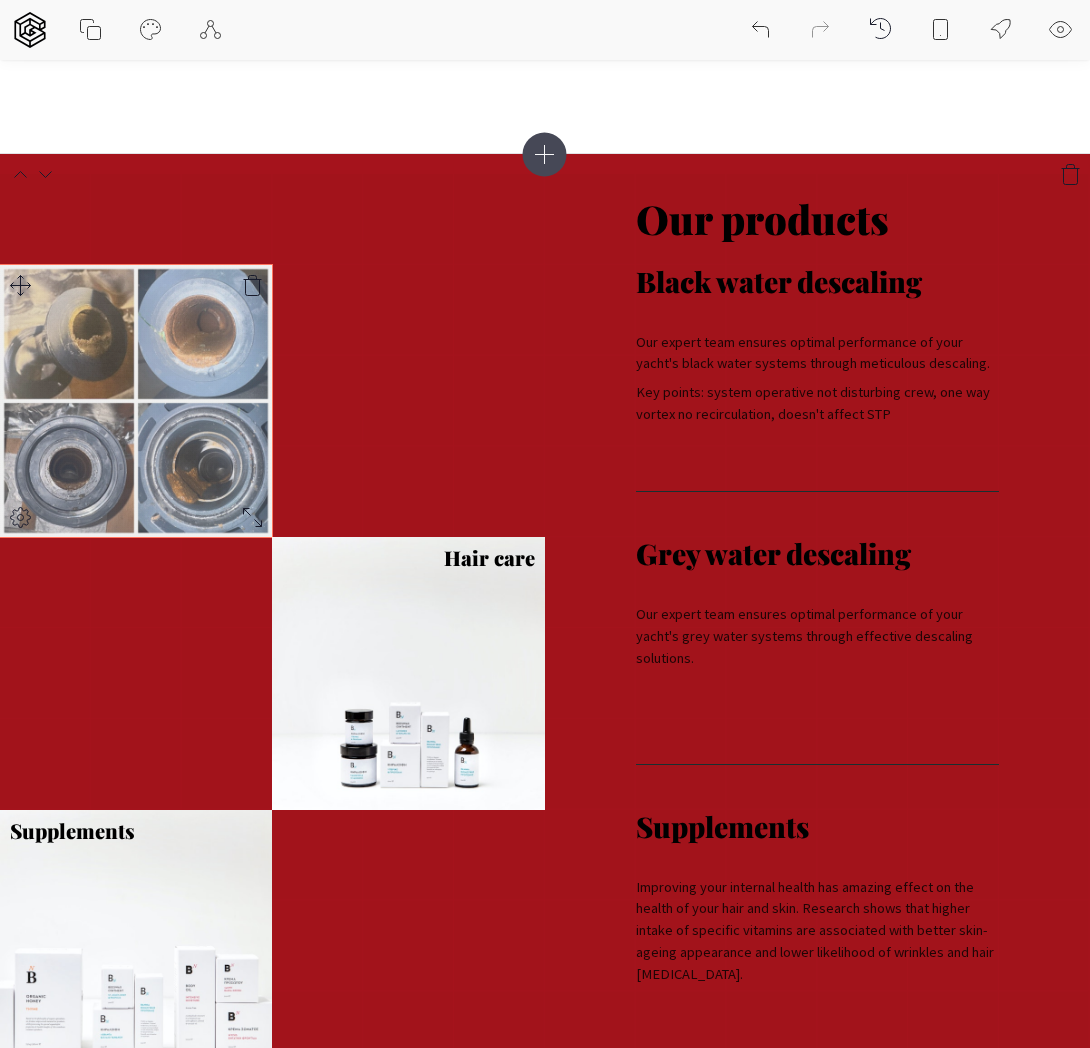 scroll, scrollTop: 887, scrollLeft: 0, axis: vertical 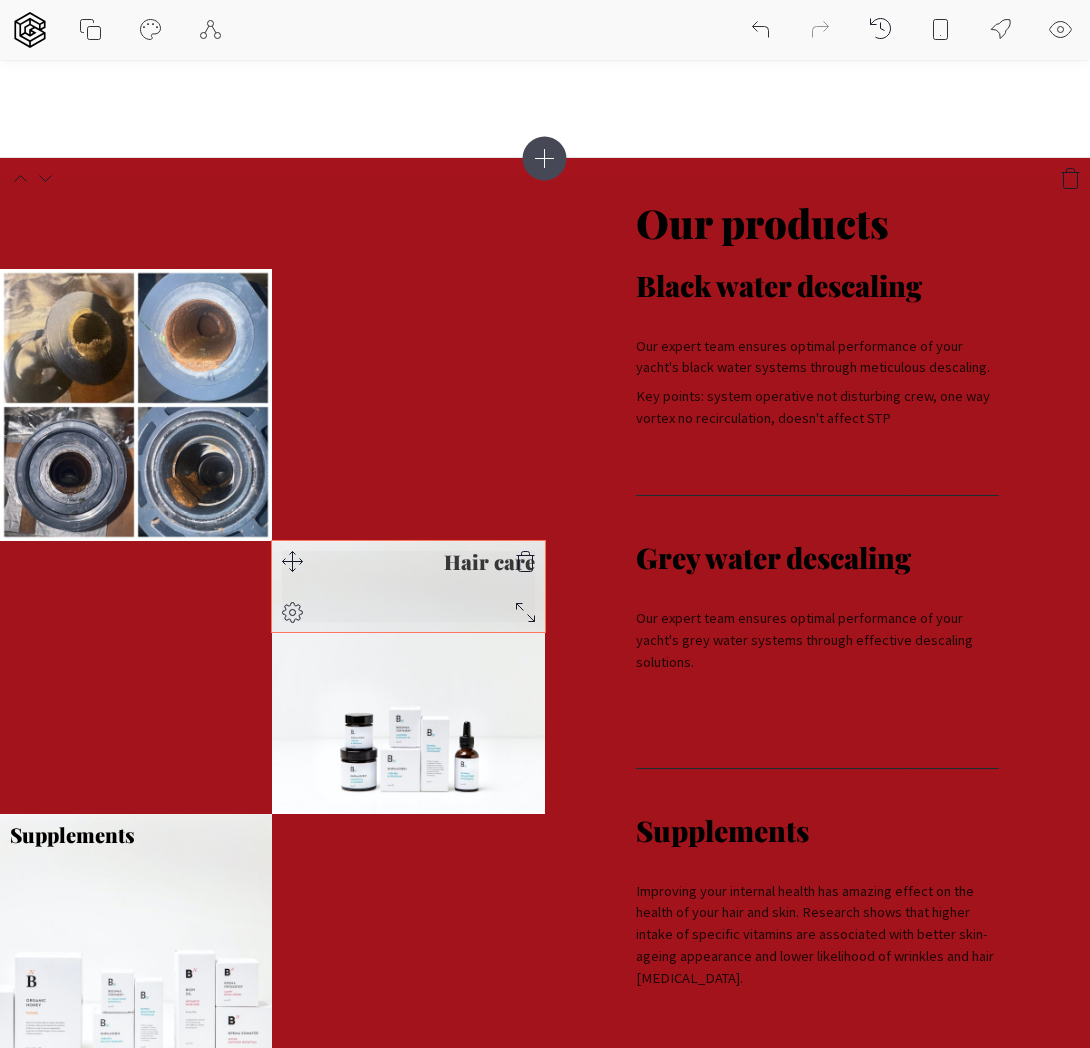 click 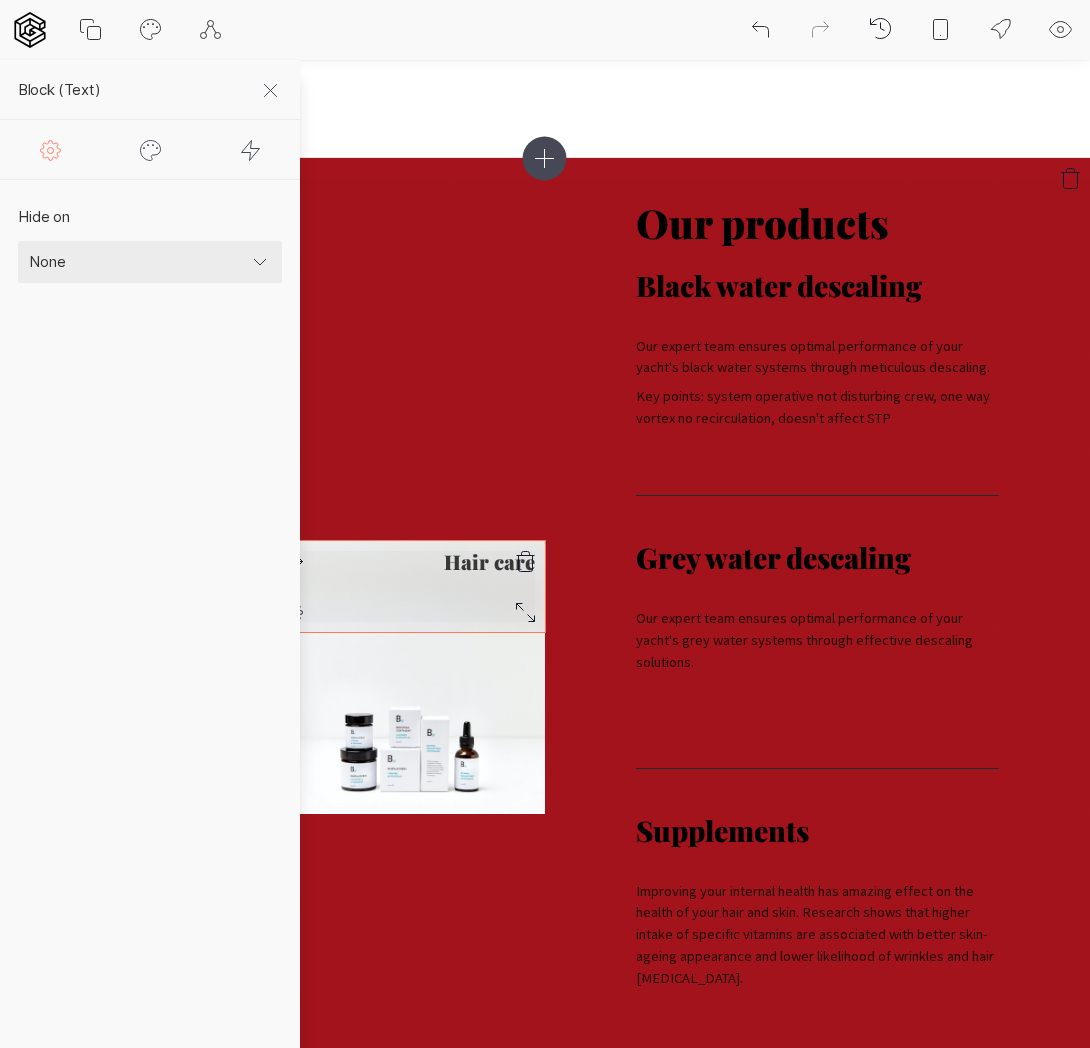 click on "Hair care" at bounding box center (408, 586) 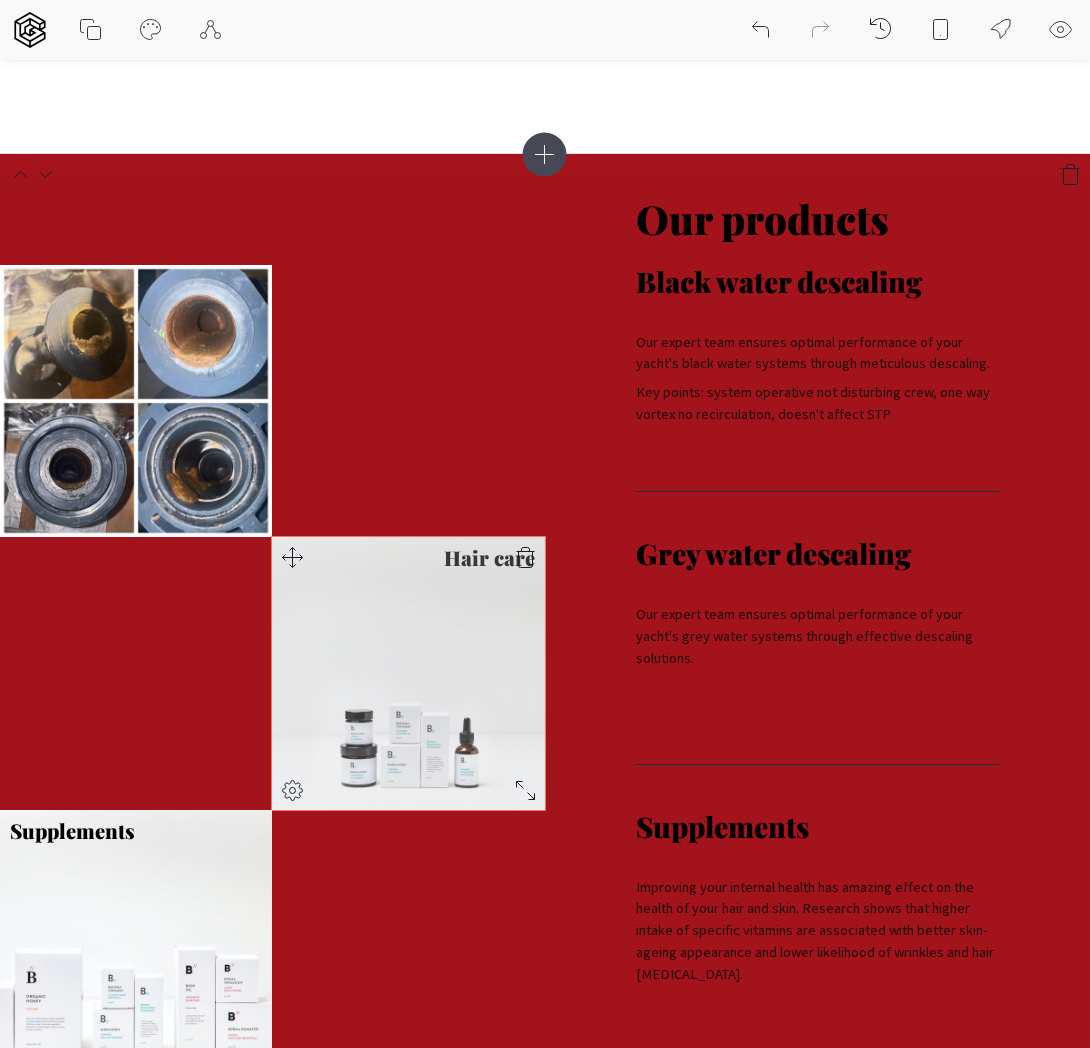 scroll, scrollTop: 892, scrollLeft: 0, axis: vertical 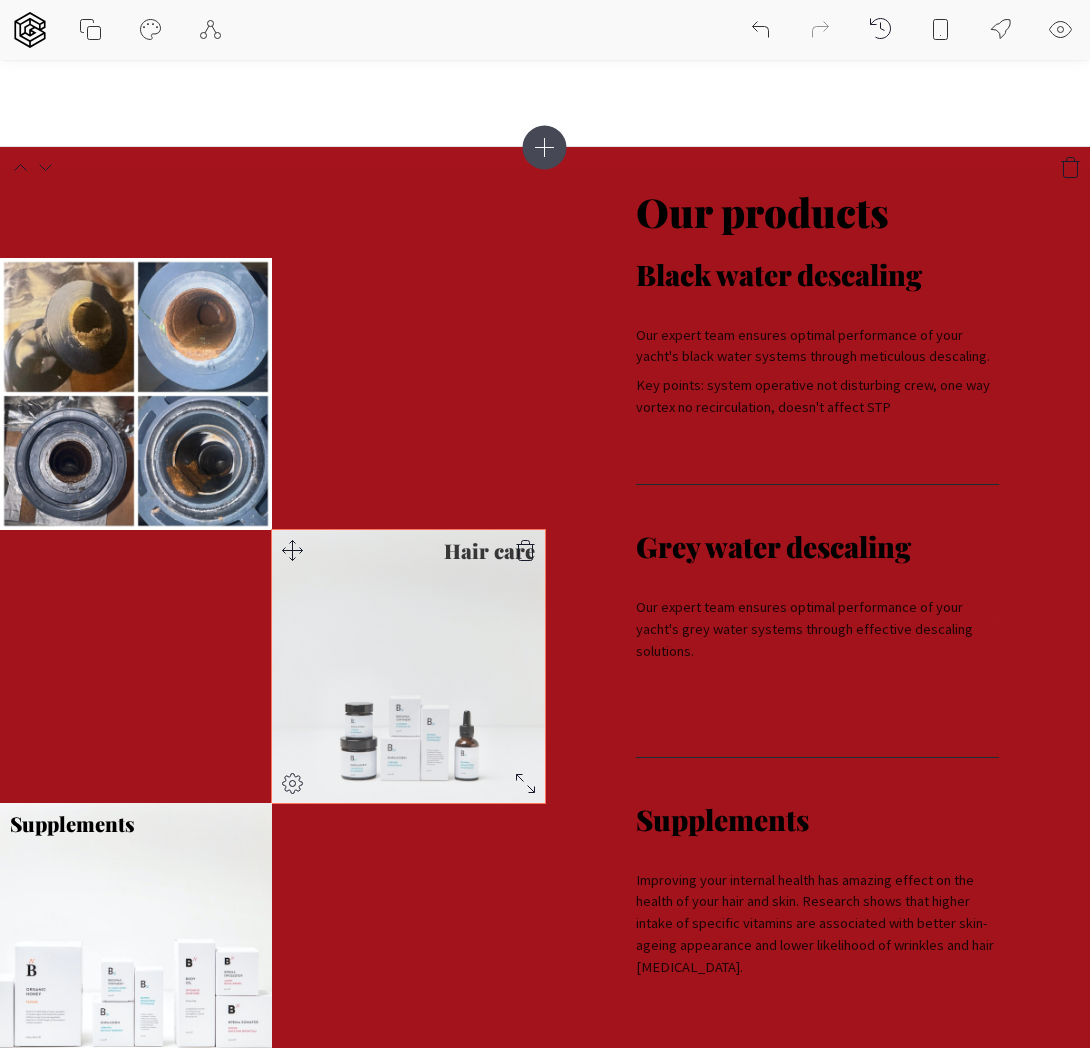 click 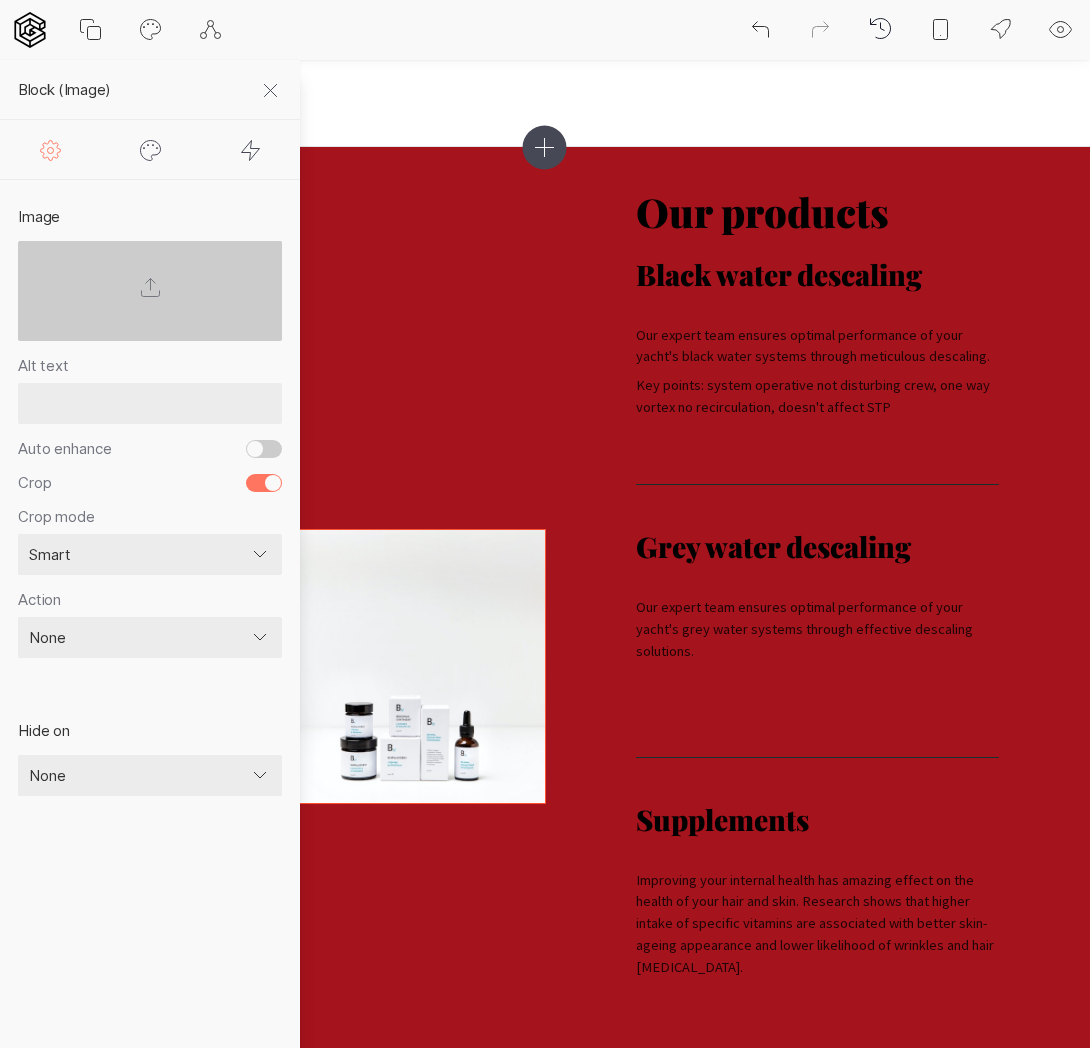 click 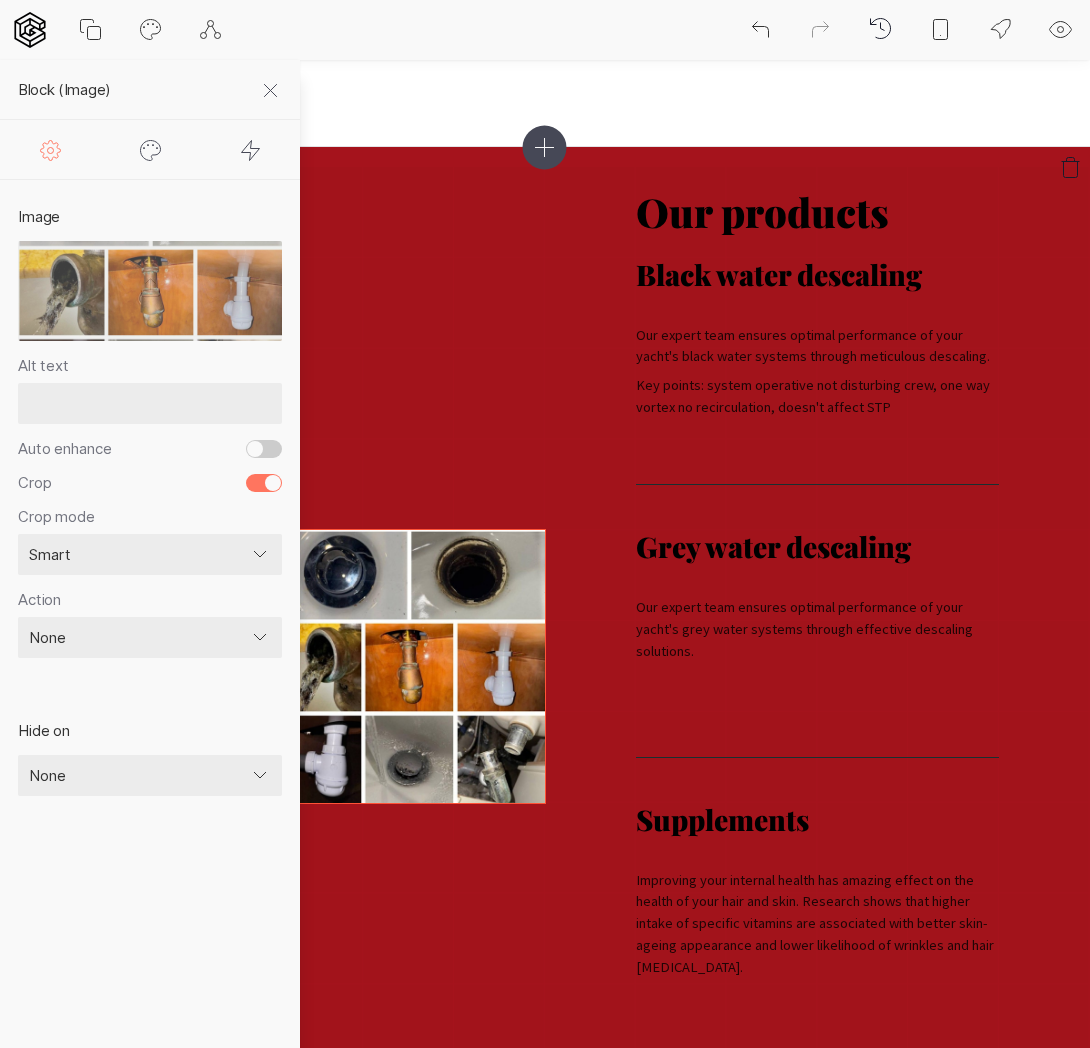 click on "Our products Hair care Supplements Black water descaling Our expert team ensures optimal performance of your yacht's black water systems through meticulous descaling. Key points: system operative not disturbing crew, one way vortex no recirculation, doesn't affect STP Grey water descaling Our expert team ensures optimal performance of your yacht's grey water systems through effective descaling solutions. Supplements Improving your internal health has amazing effect on the health of your hair and skin. Research shows that higher intake of specific vitamins are associated with better skin-ageing appearance and lower likelihood of wrinkles and hair [MEDICAL_DATA]." at bounding box center [545, 621] 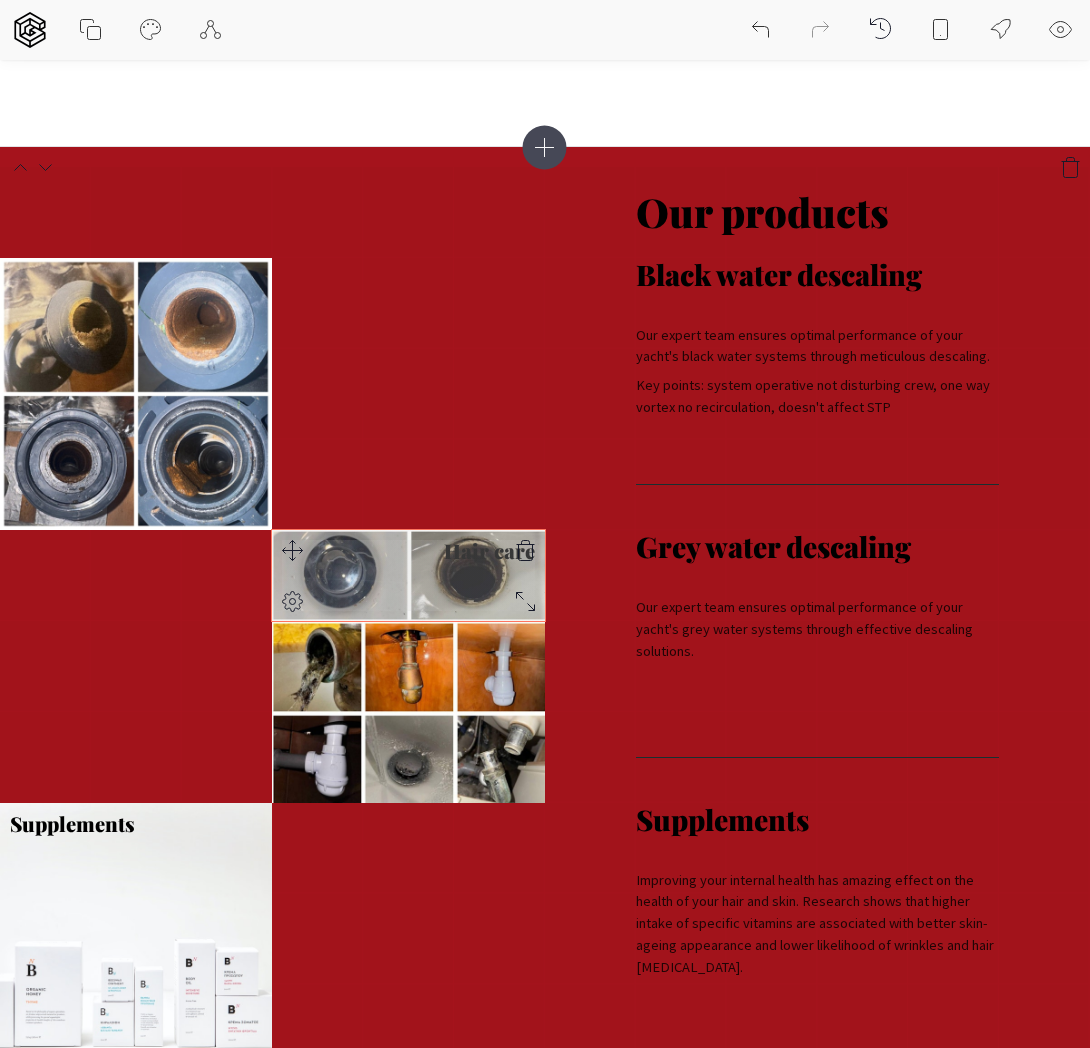 click on "Hair care" at bounding box center [408, 551] 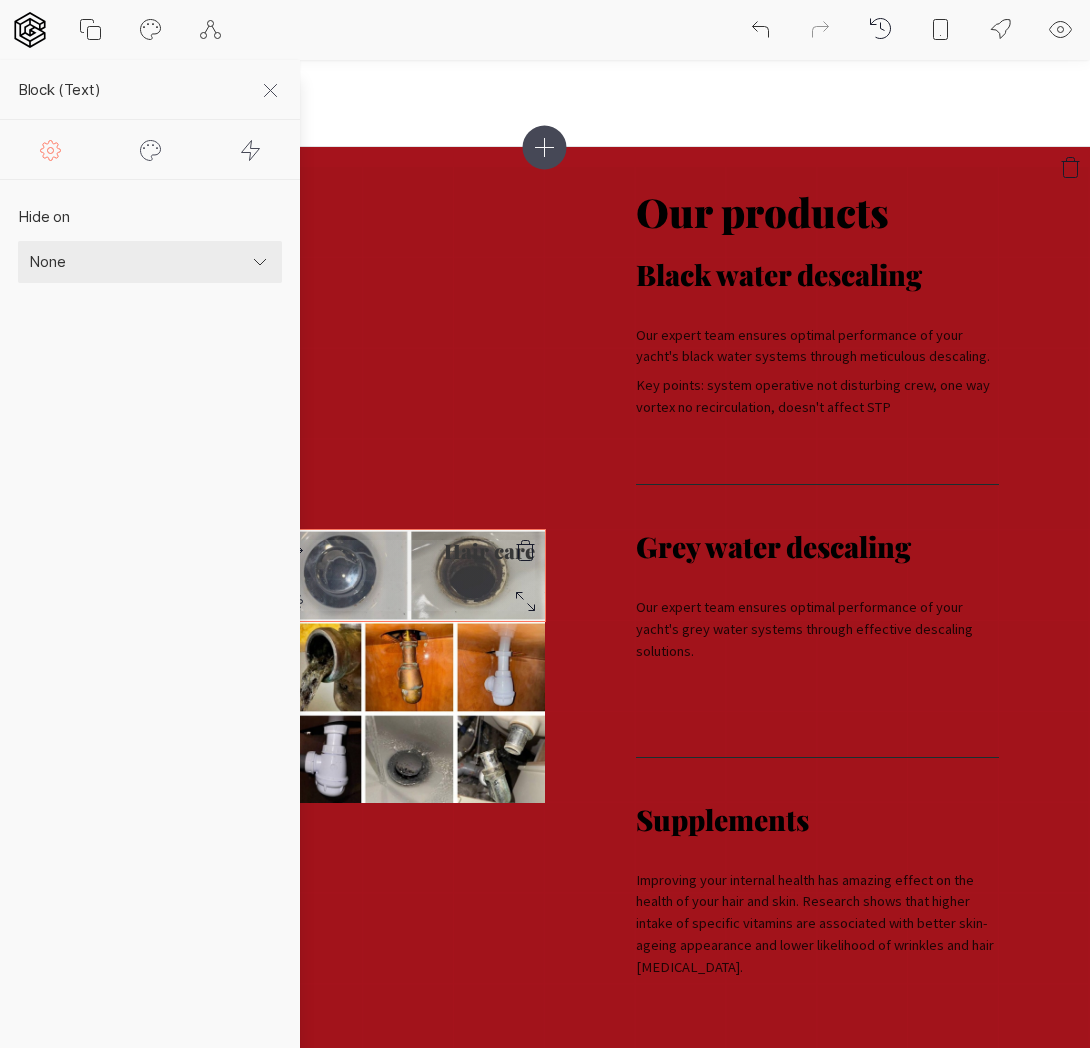 click 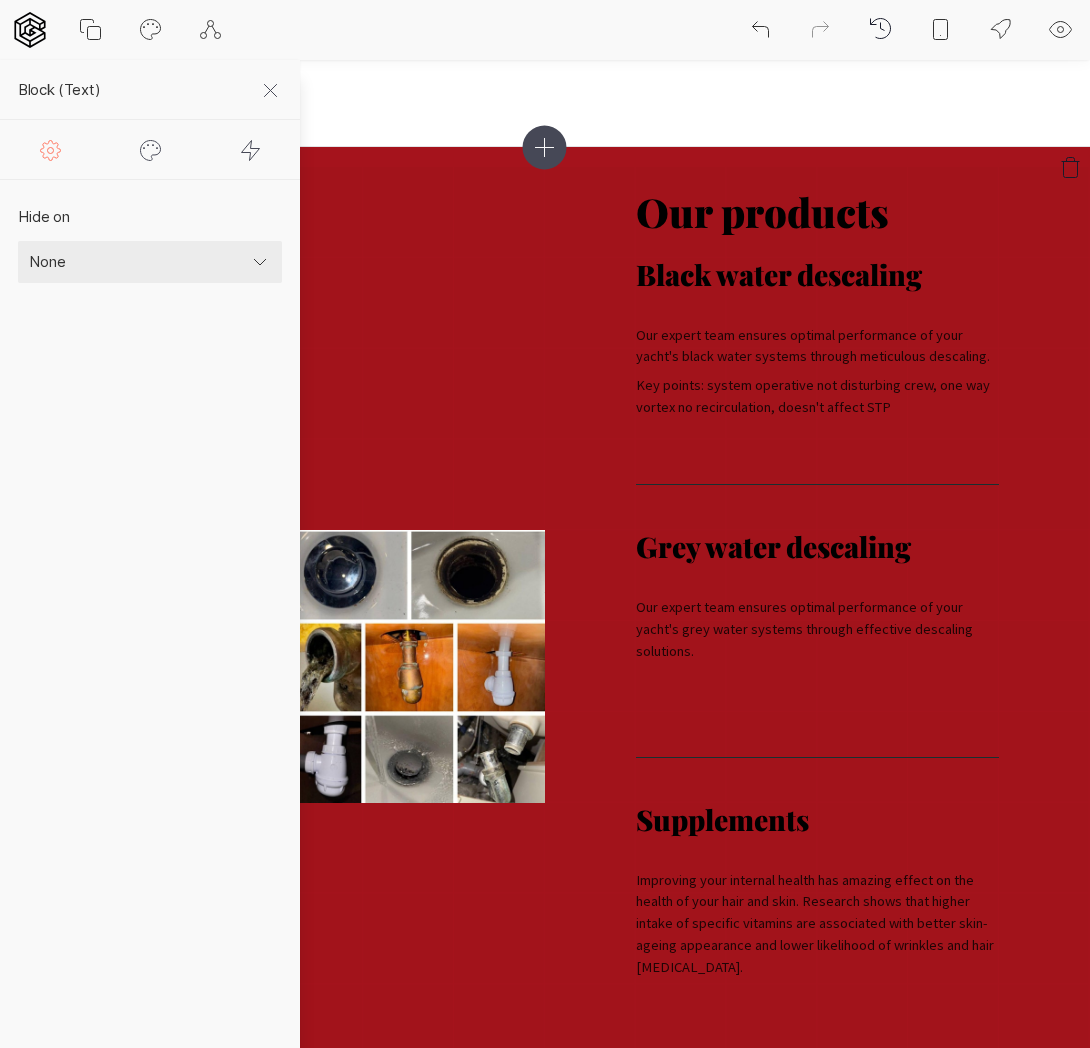 click on "Our products Supplements Black water descaling Our expert team ensures optimal performance of your yacht's black water systems through meticulous descaling. Key points: system operative not disturbing crew, one way vortex no recirculation, doesn't affect STP Grey water descaling Our expert team ensures optimal performance of your yacht's grey water systems through effective descaling solutions. Supplements Improving your internal health has amazing effect on the health of your hair and skin. Research shows that higher intake of specific vitamins are associated with better skin-ageing appearance and lower likelihood of wrinkles and hair [MEDICAL_DATA]." at bounding box center [545, 621] 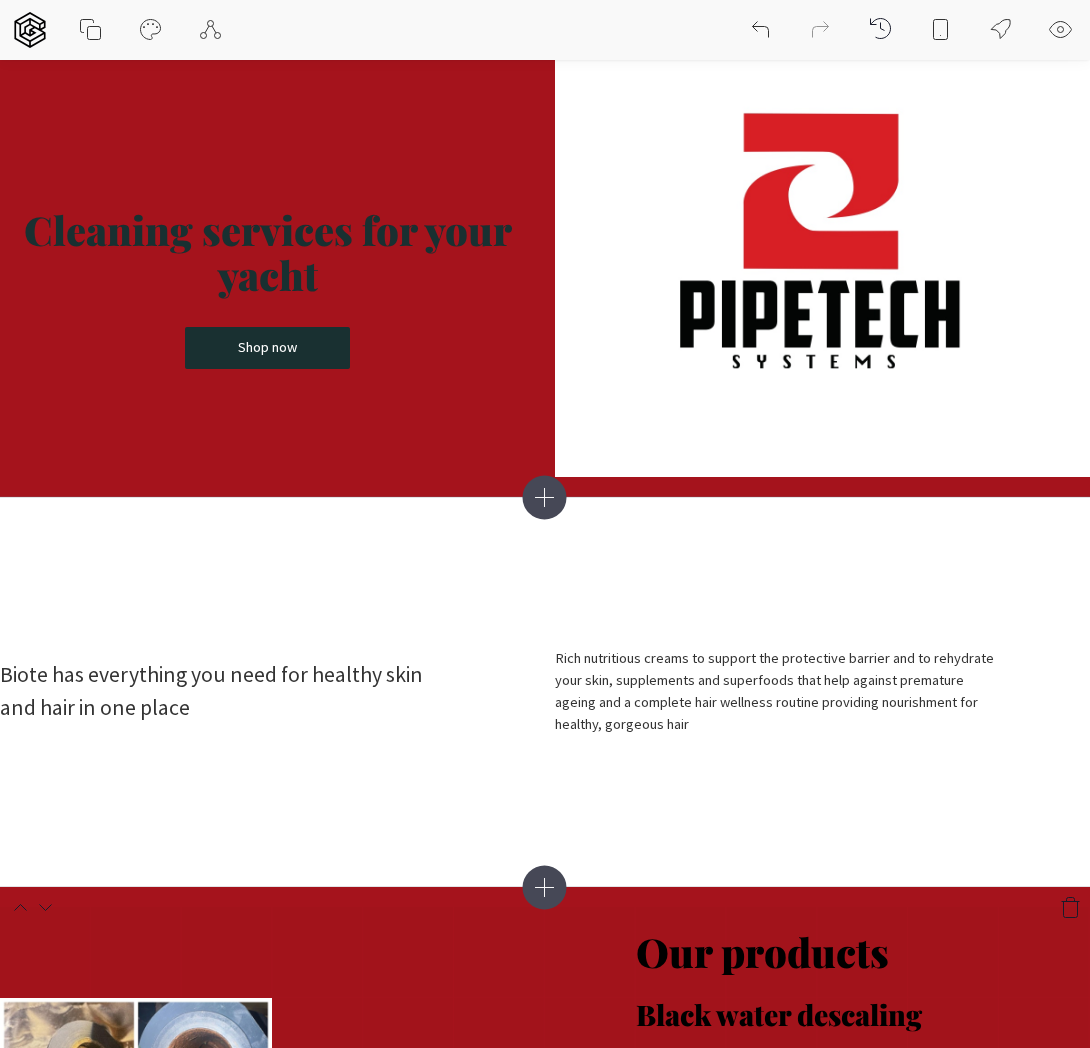 scroll, scrollTop: 0, scrollLeft: 0, axis: both 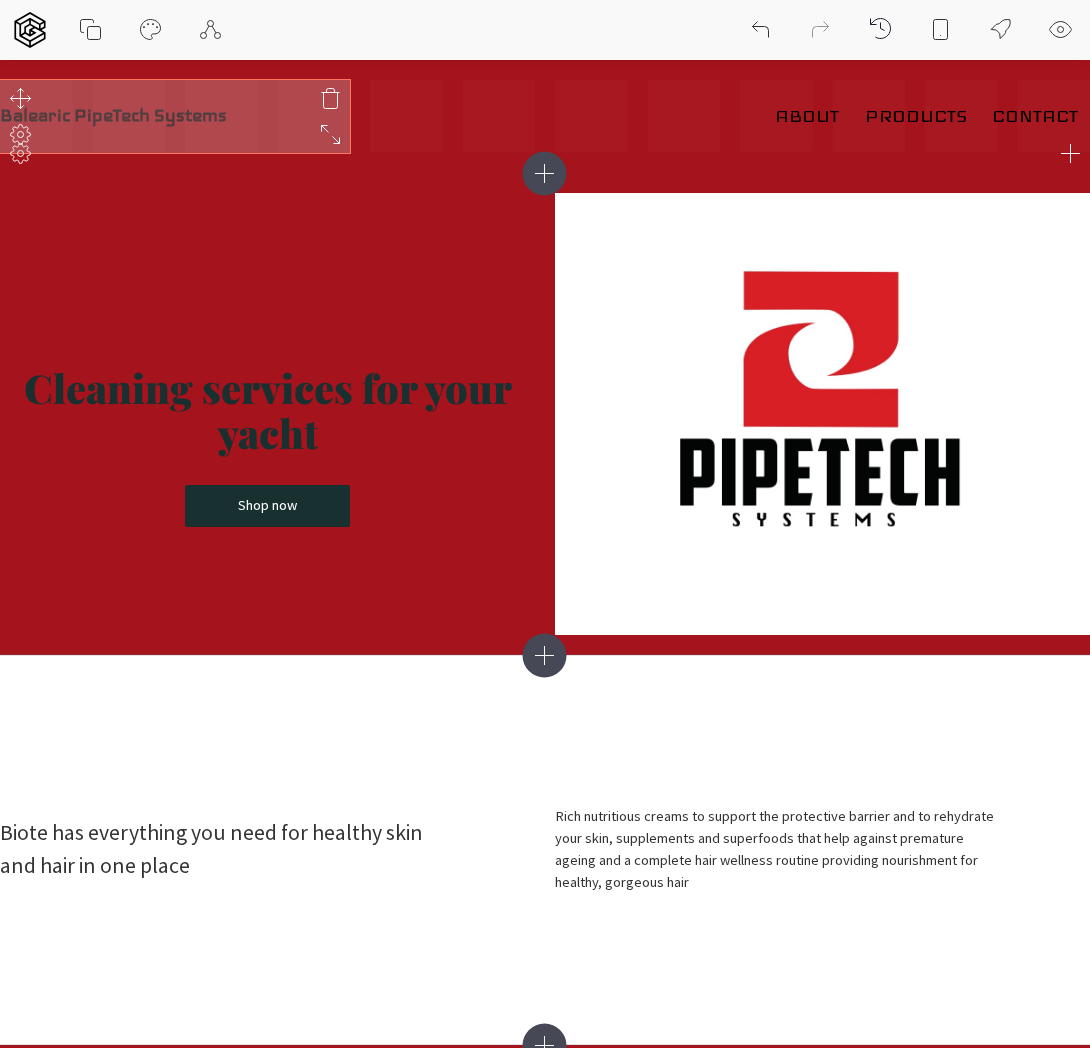 click 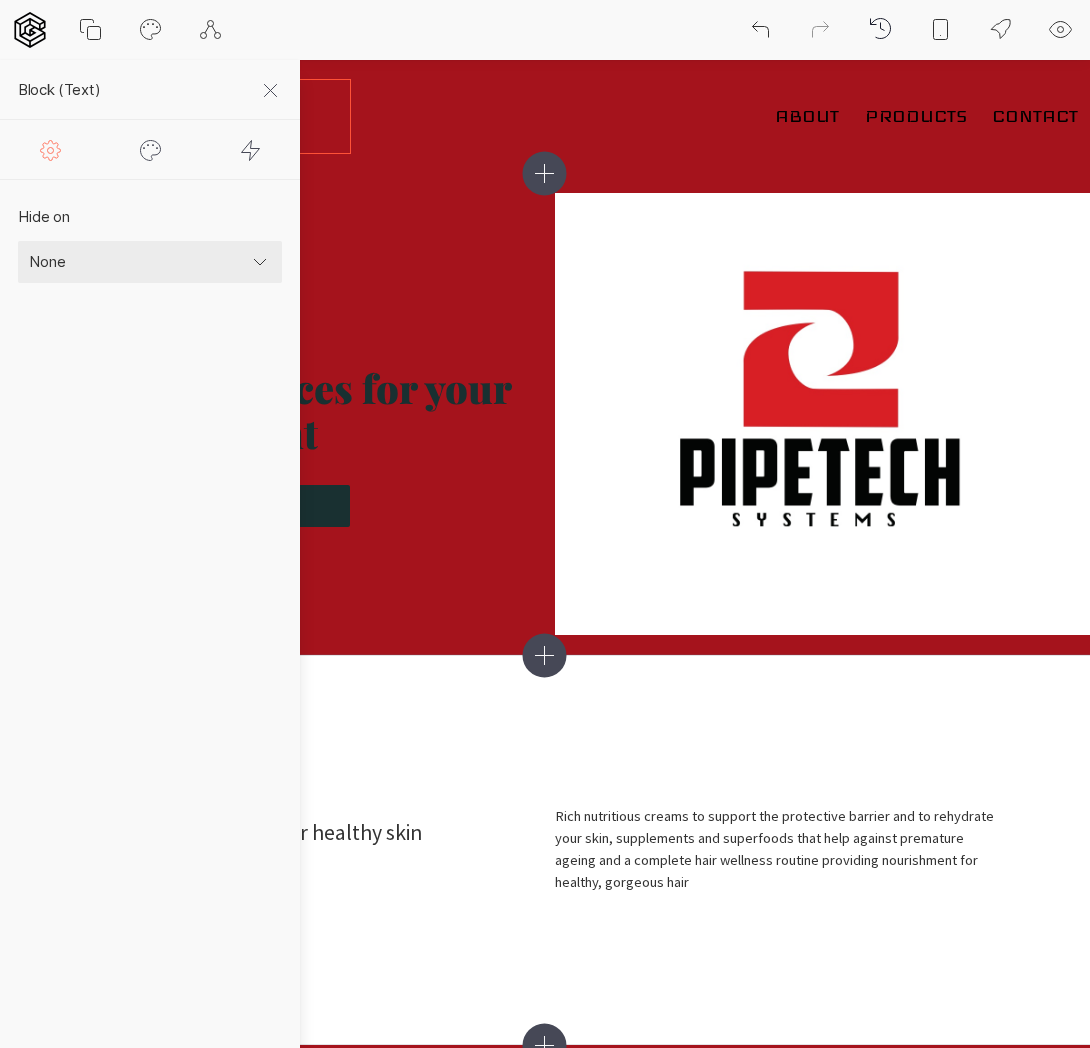click 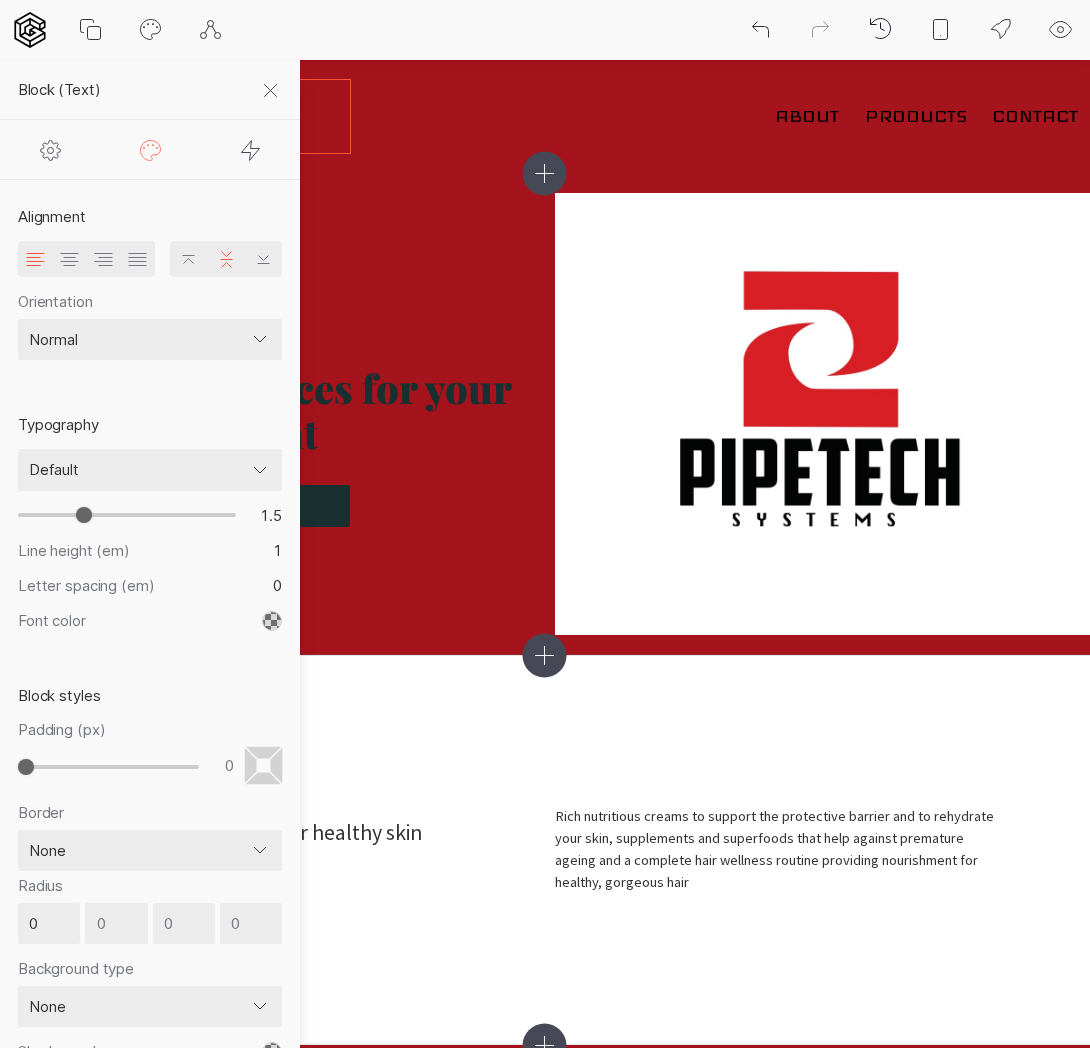 type on "1.6" 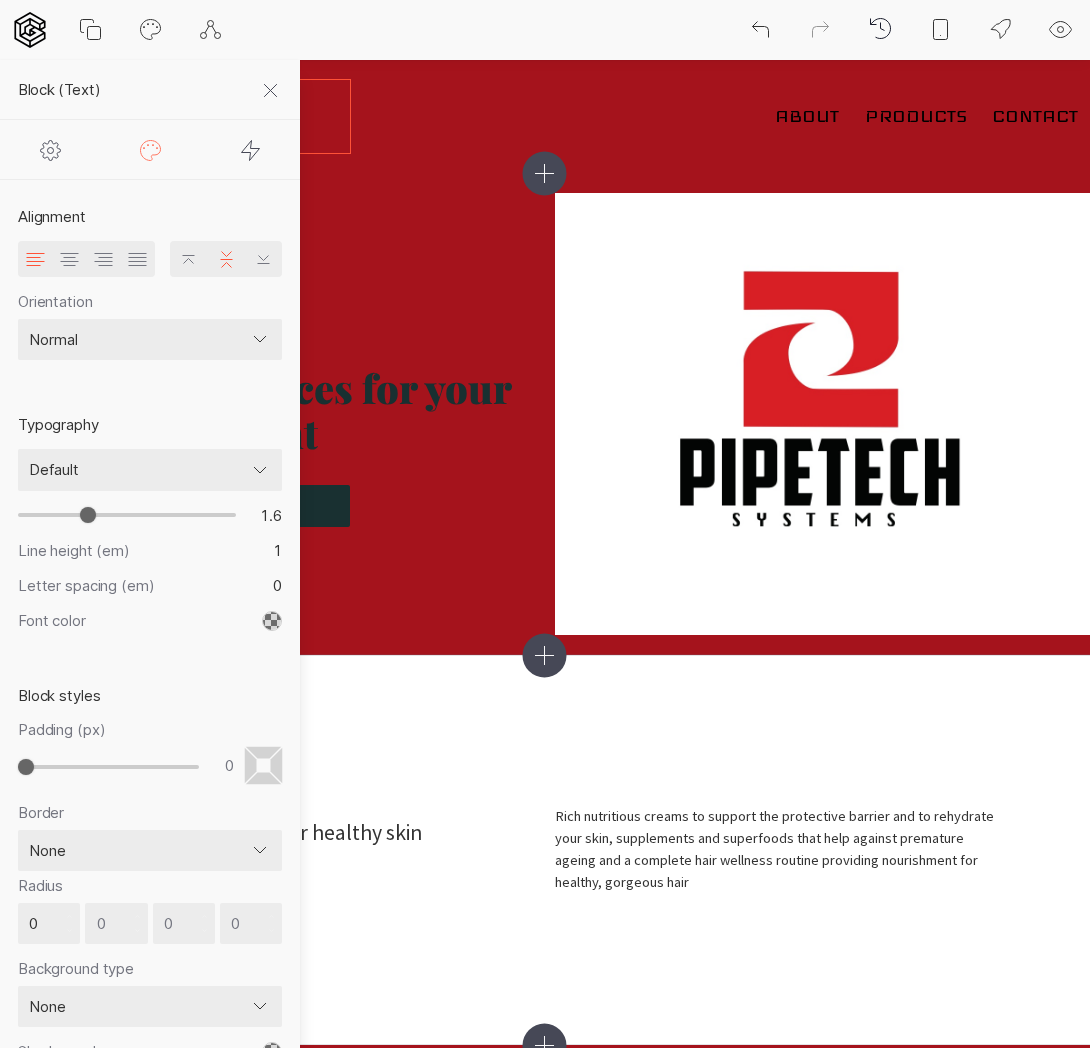 type on "1.7" 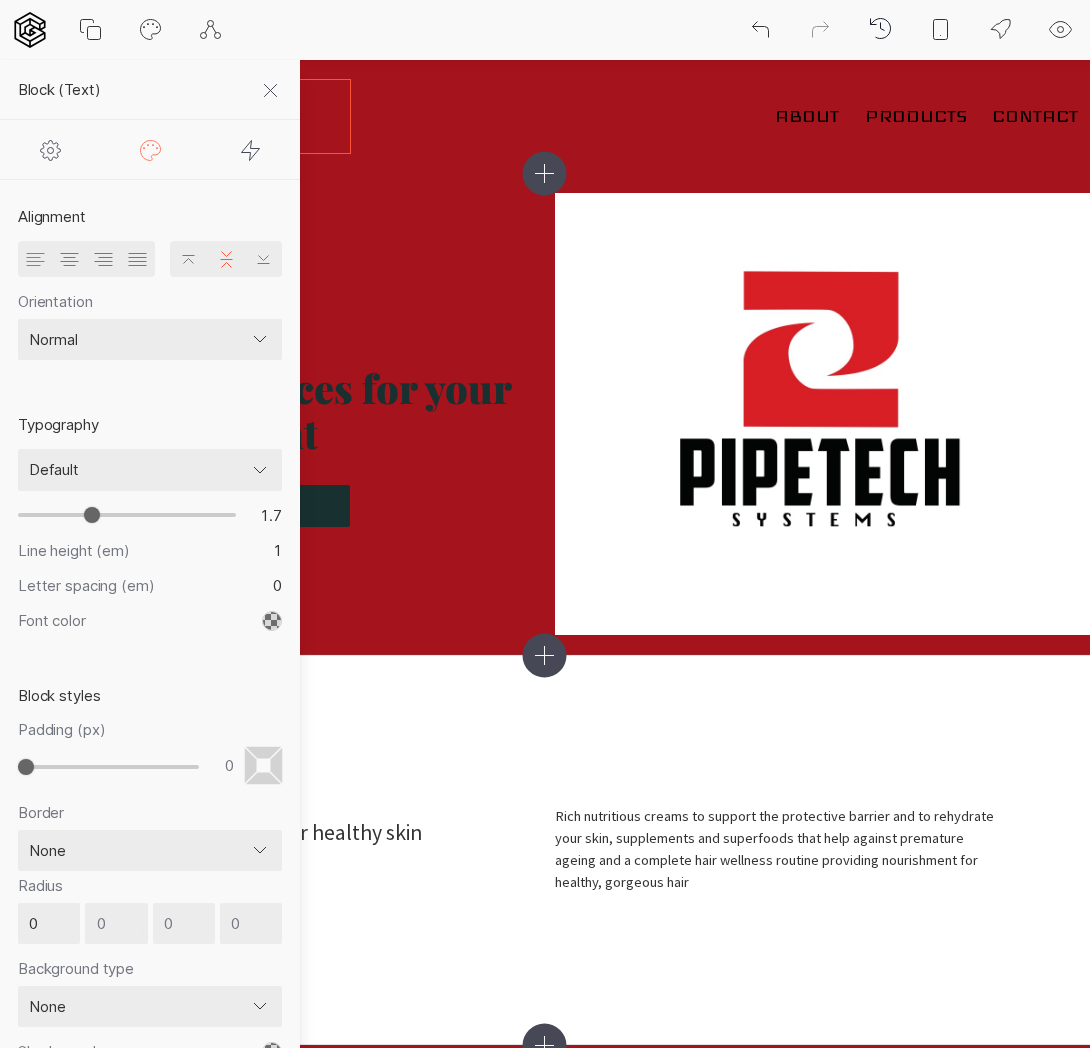 type on "1.8" 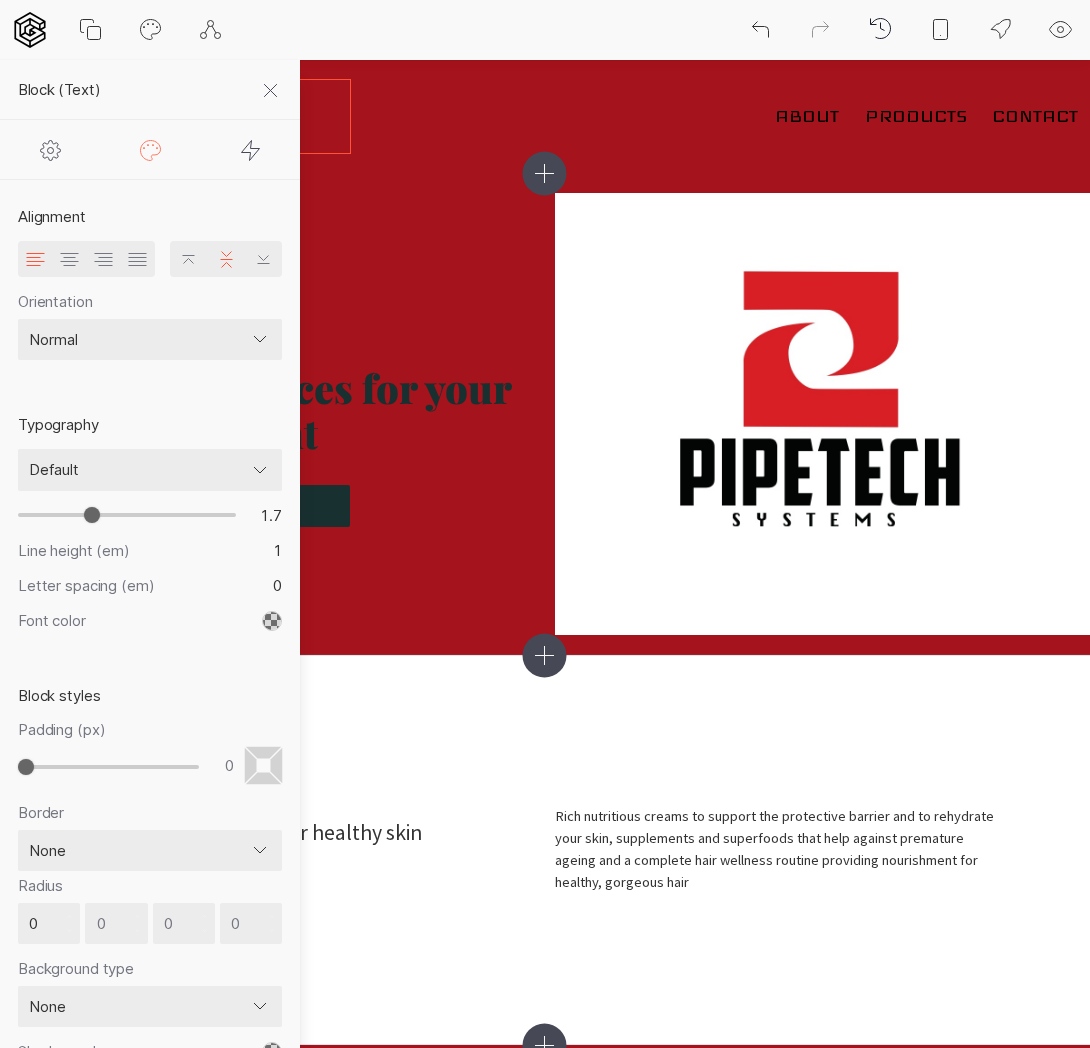type on "1.8" 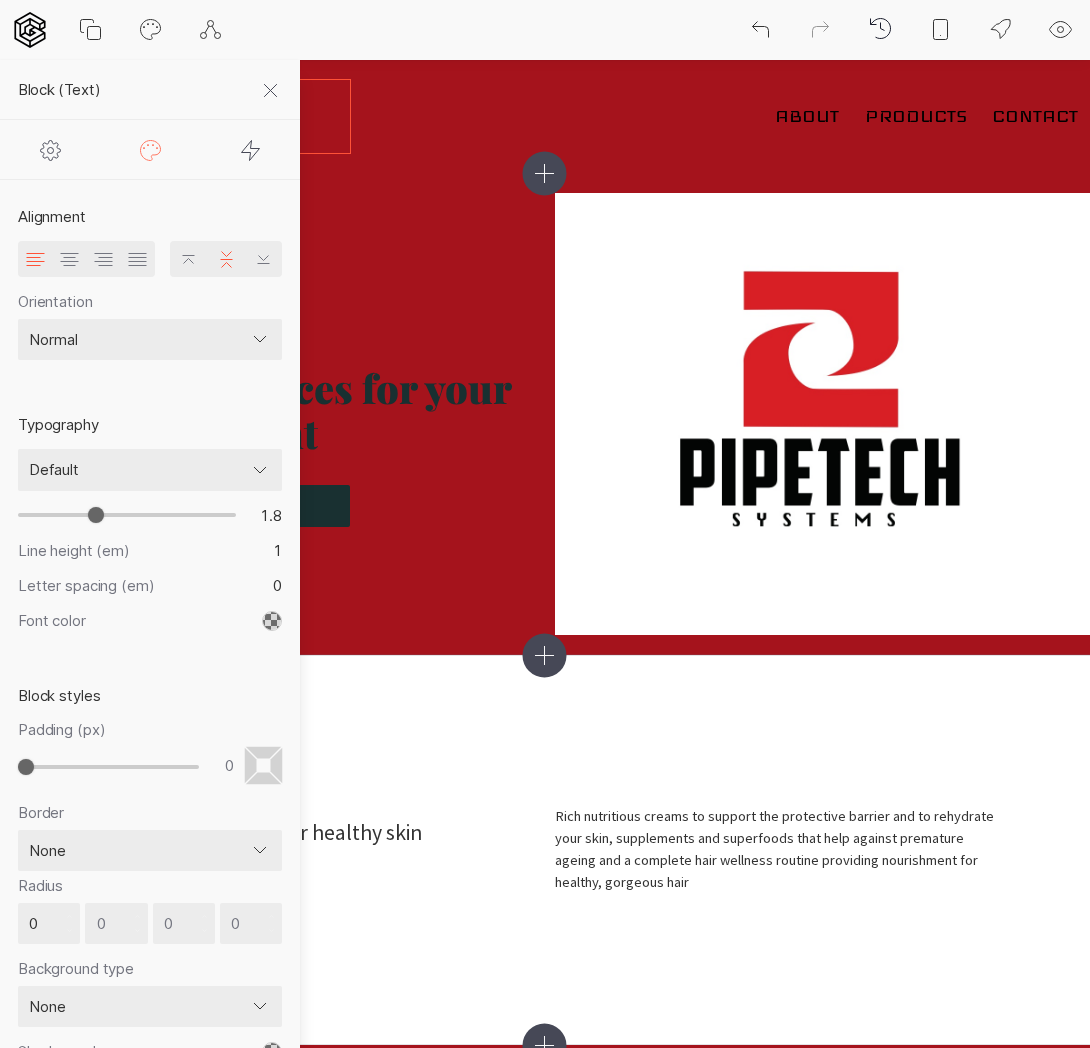 type on "1.9" 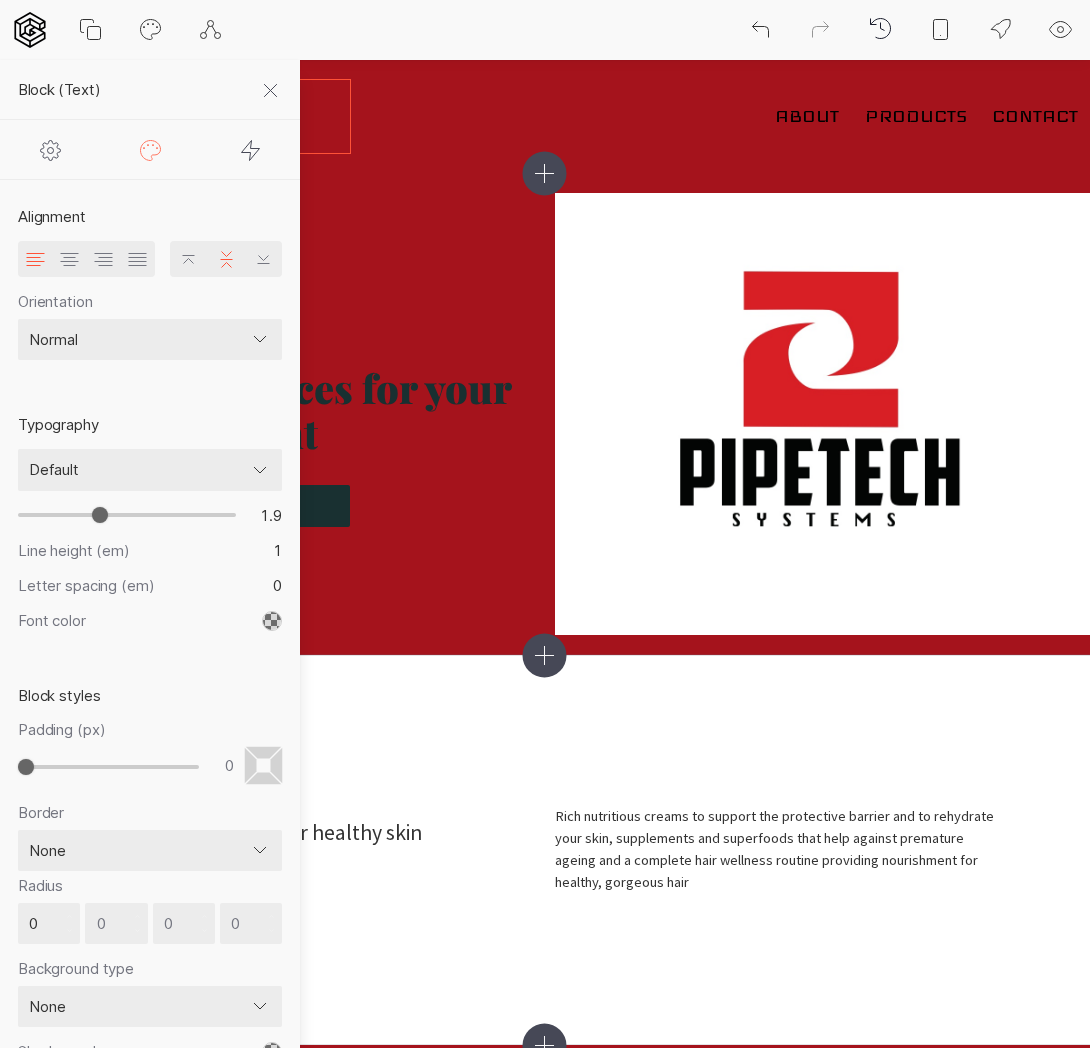 type on "2" 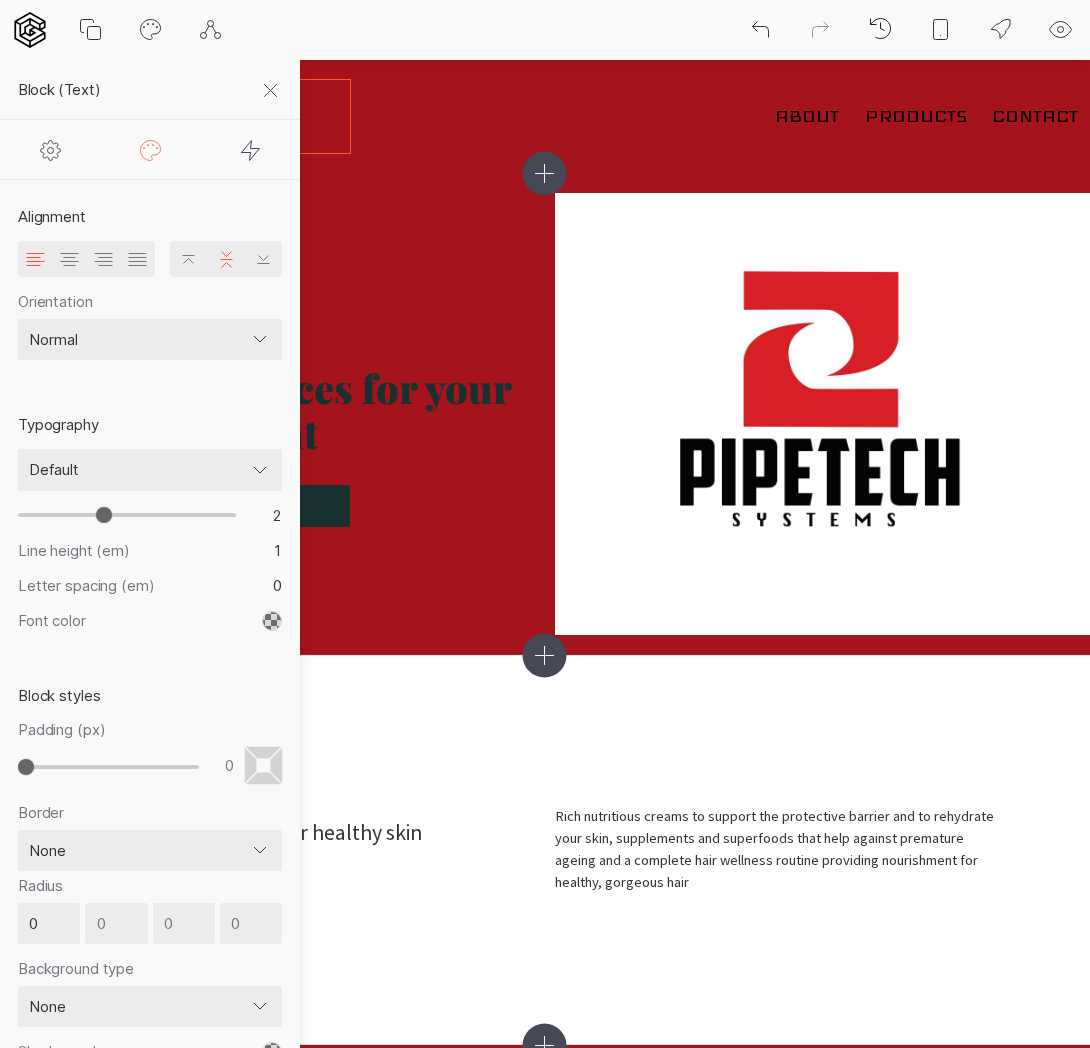type on "2.1" 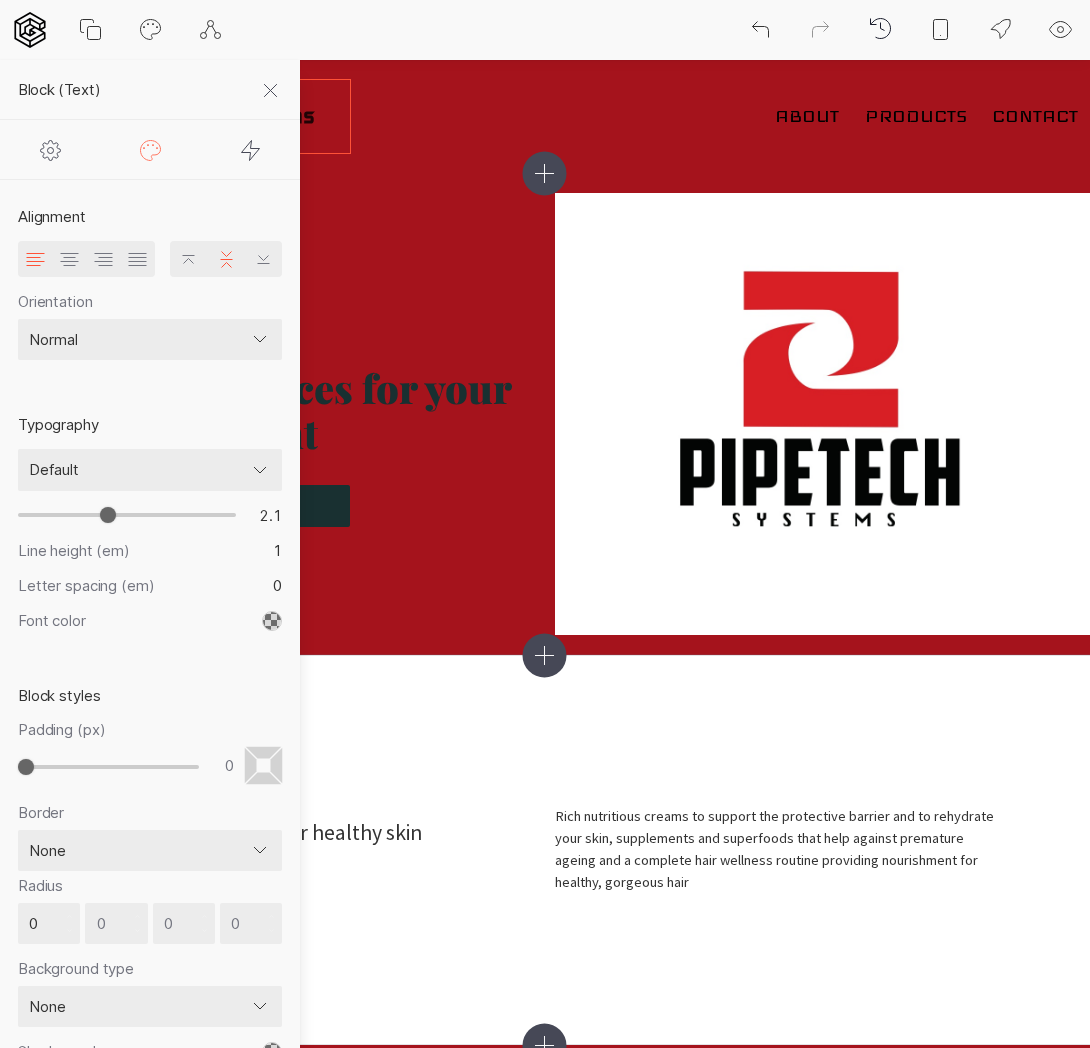 type on "2.2" 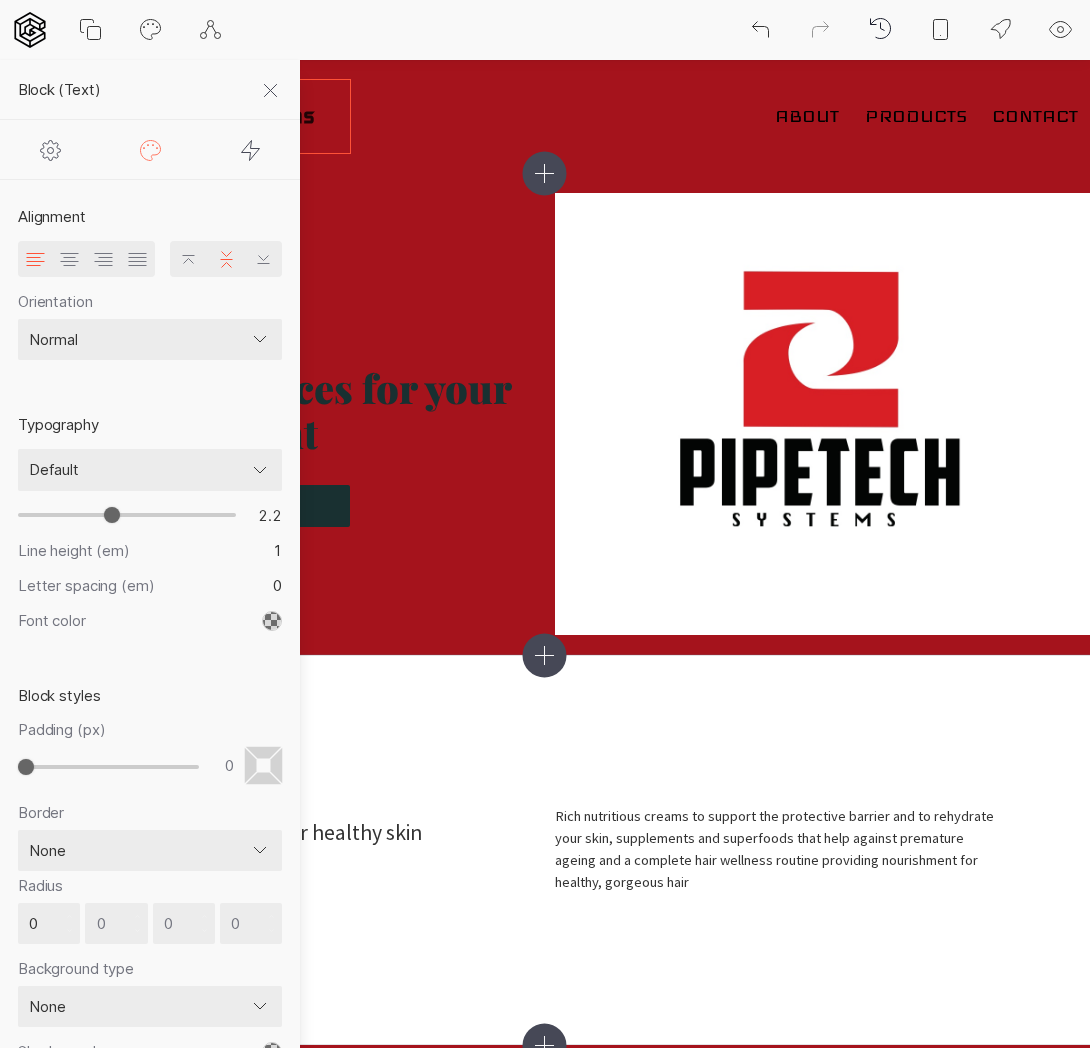 type on "2.3" 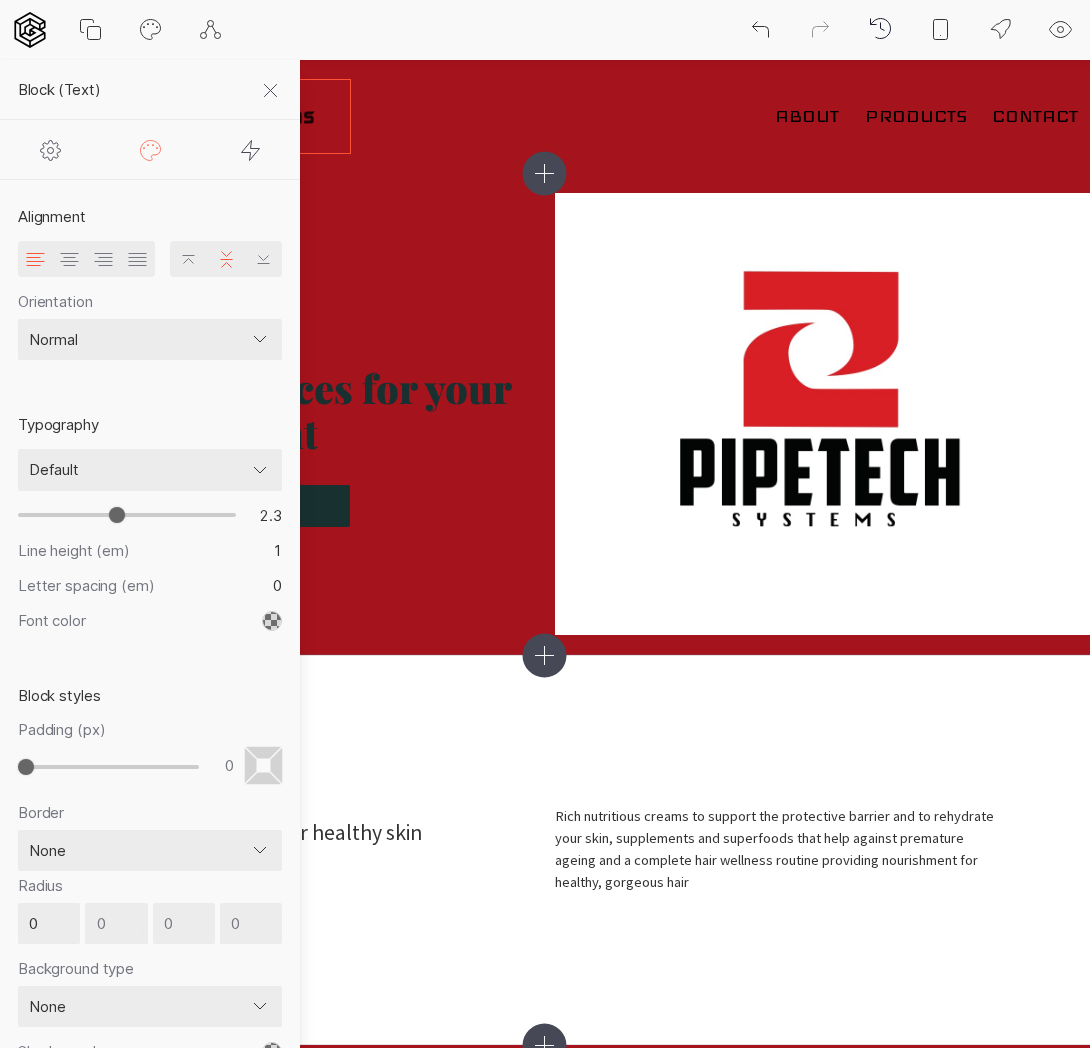 type on "2.4" 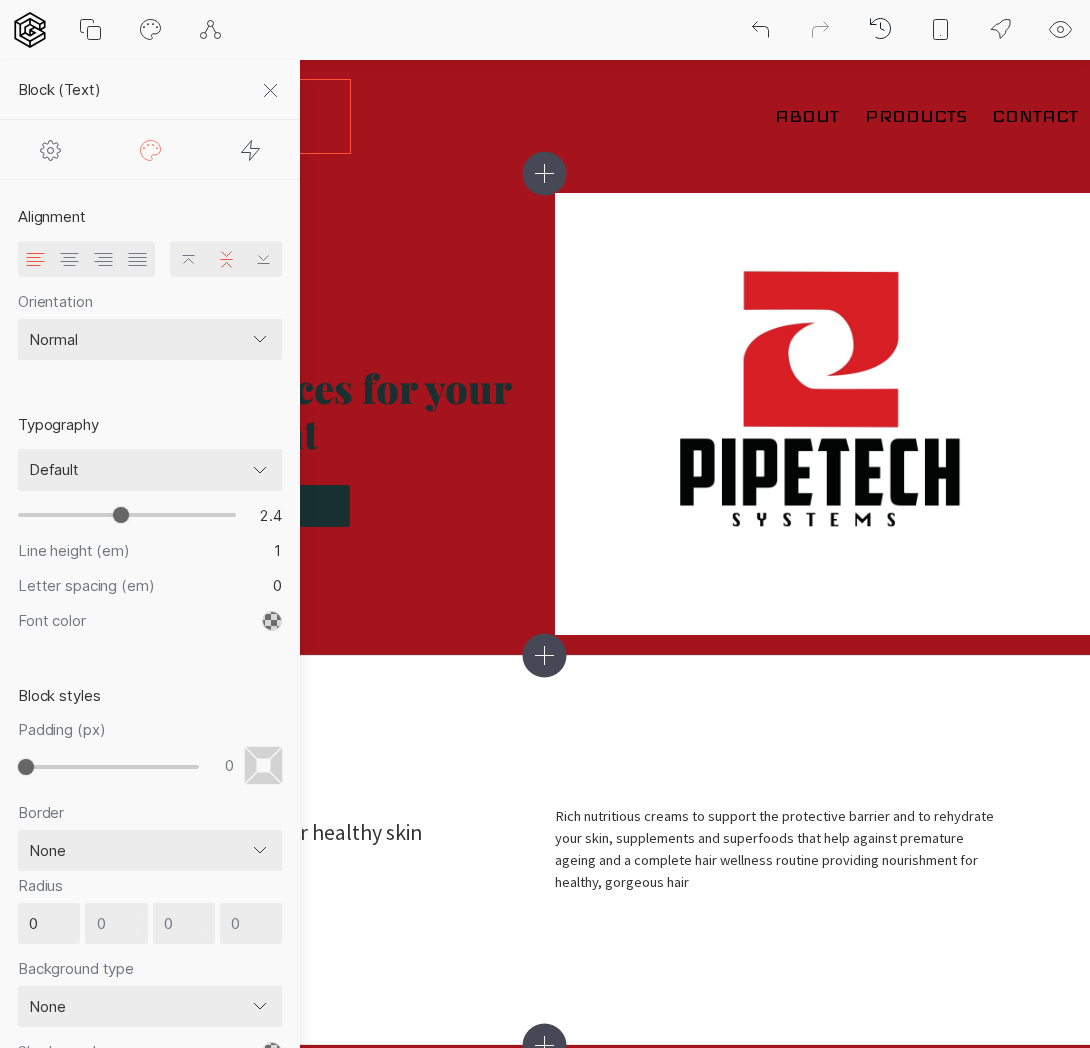 type on "2.5" 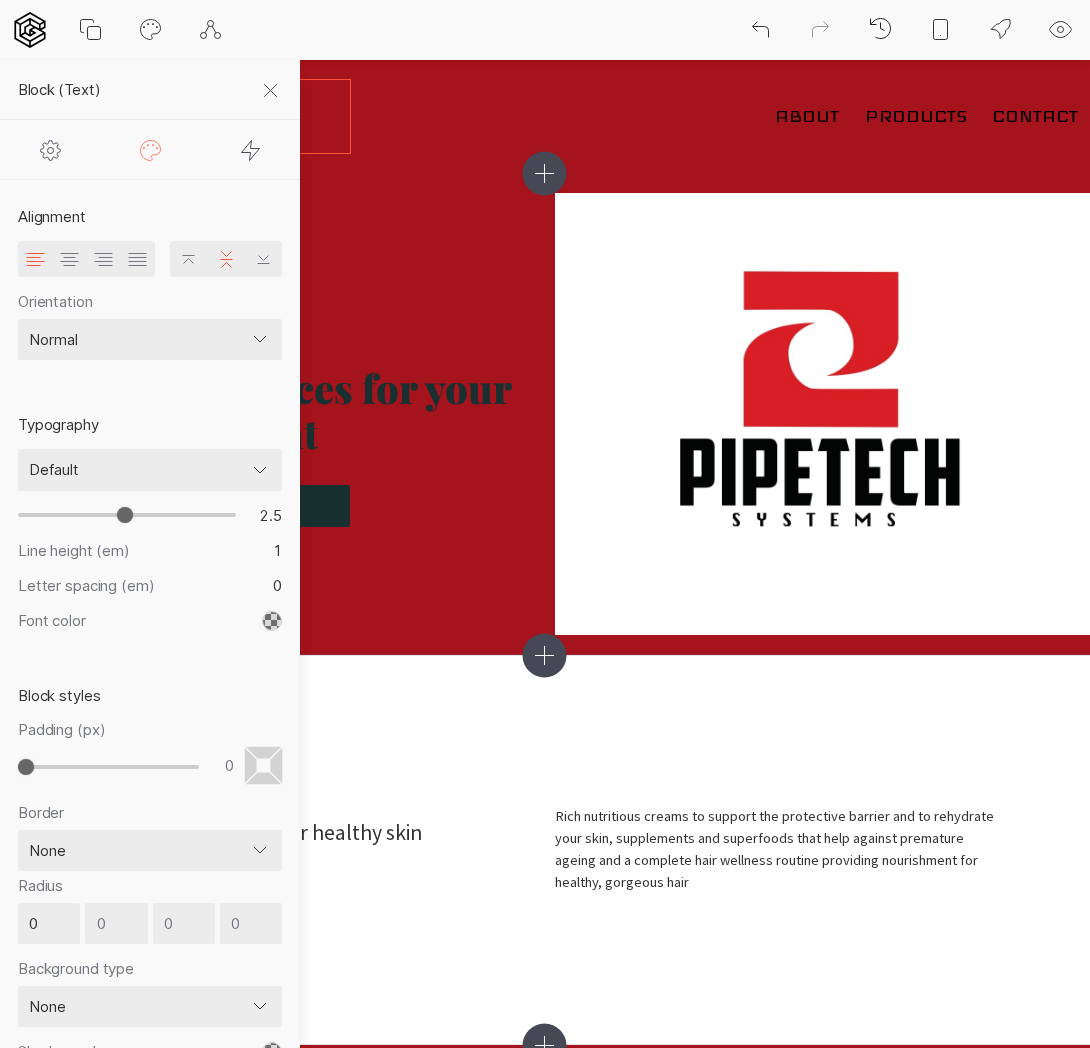 type on "2.4" 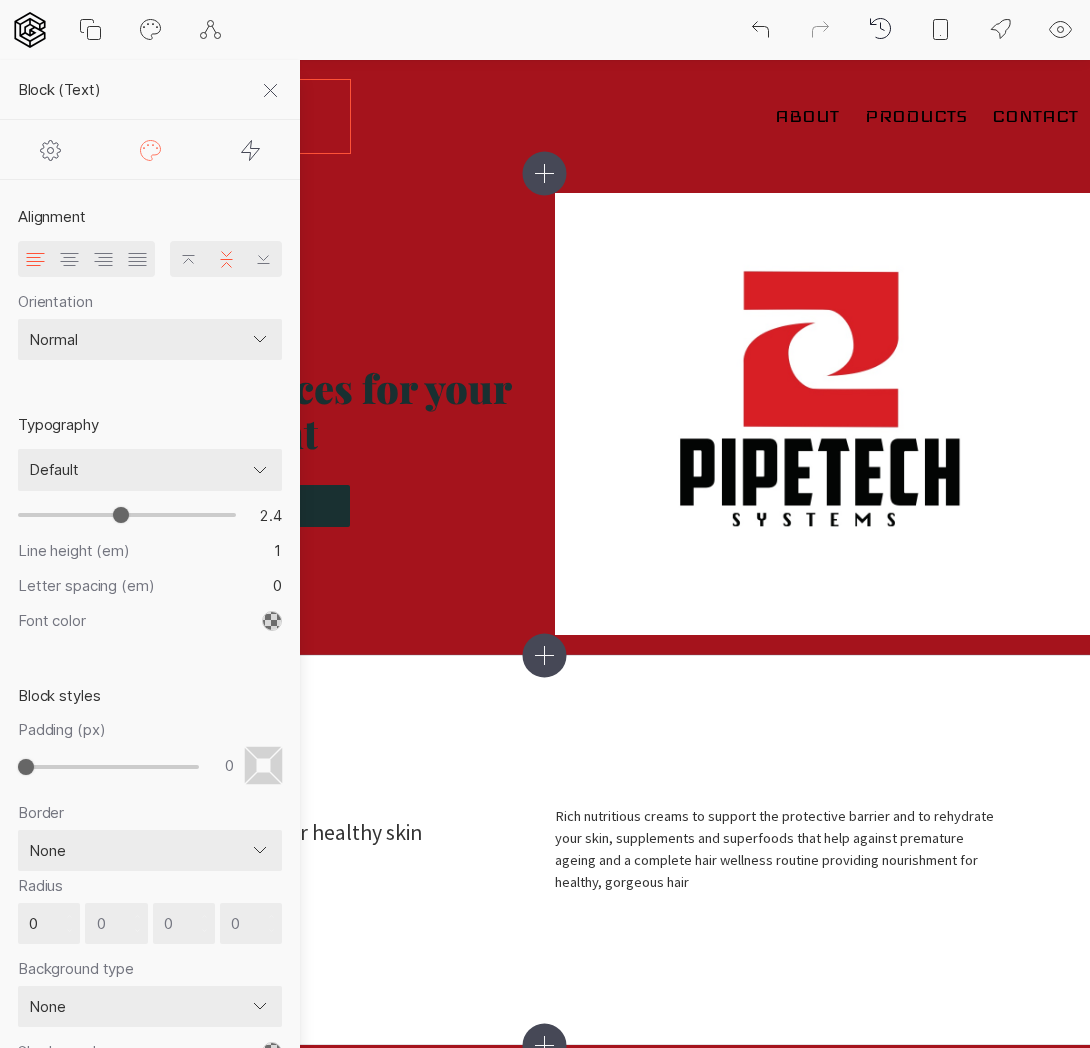 type on "2.3" 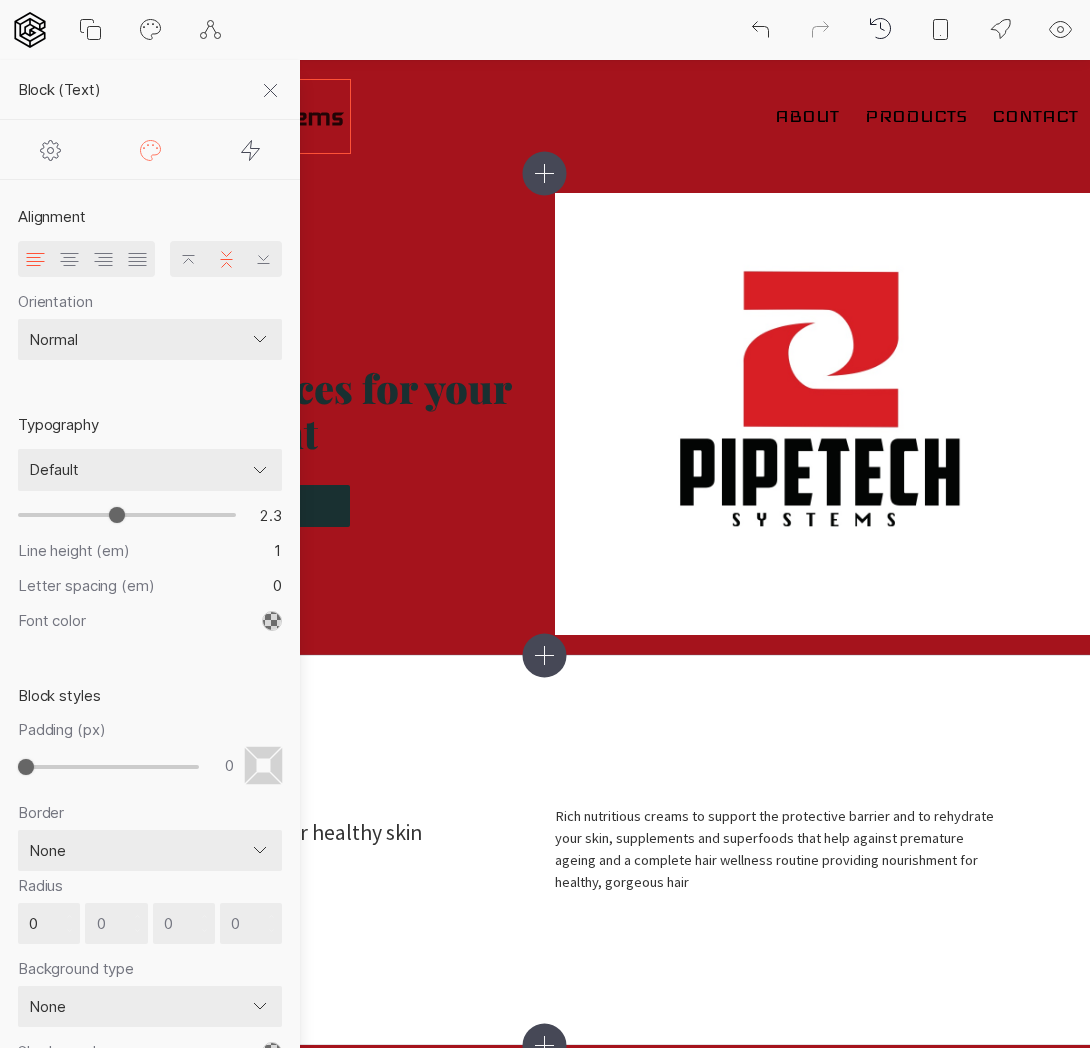 drag, startPoint x: 84, startPoint y: 508, endPoint x: 115, endPoint y: 511, distance: 31.144823 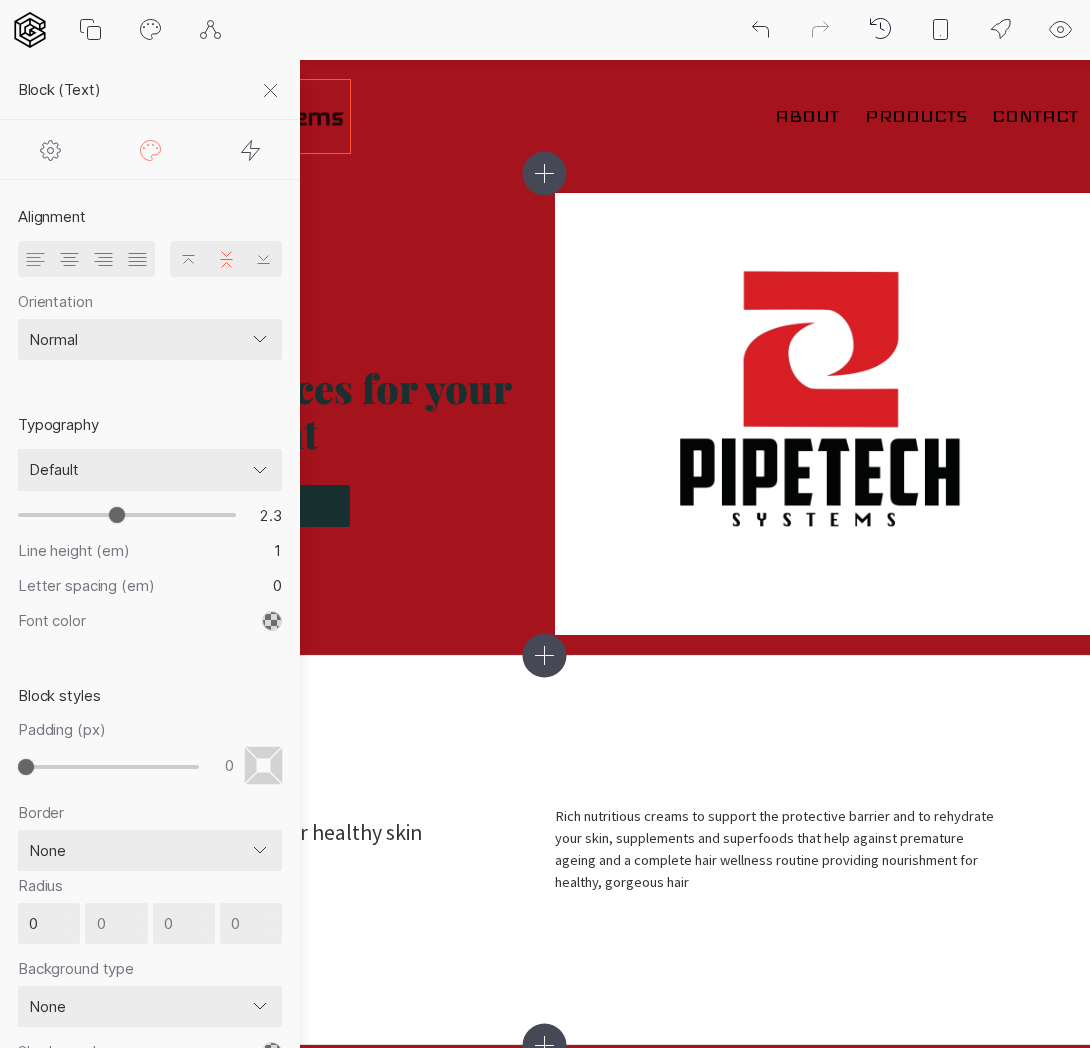 type on "2.3" 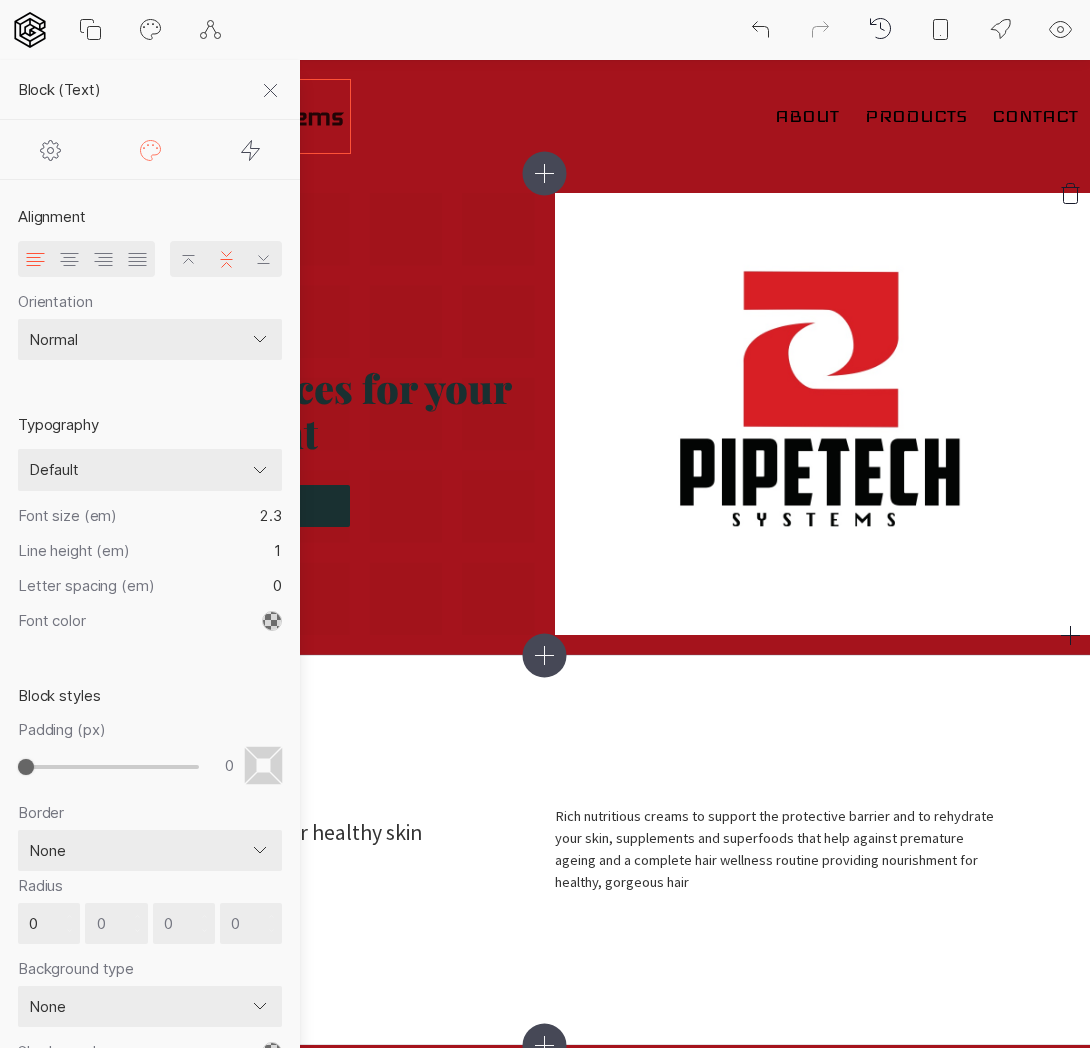 click on "Cleaning services for your yacht Shop now" at bounding box center [545, 414] 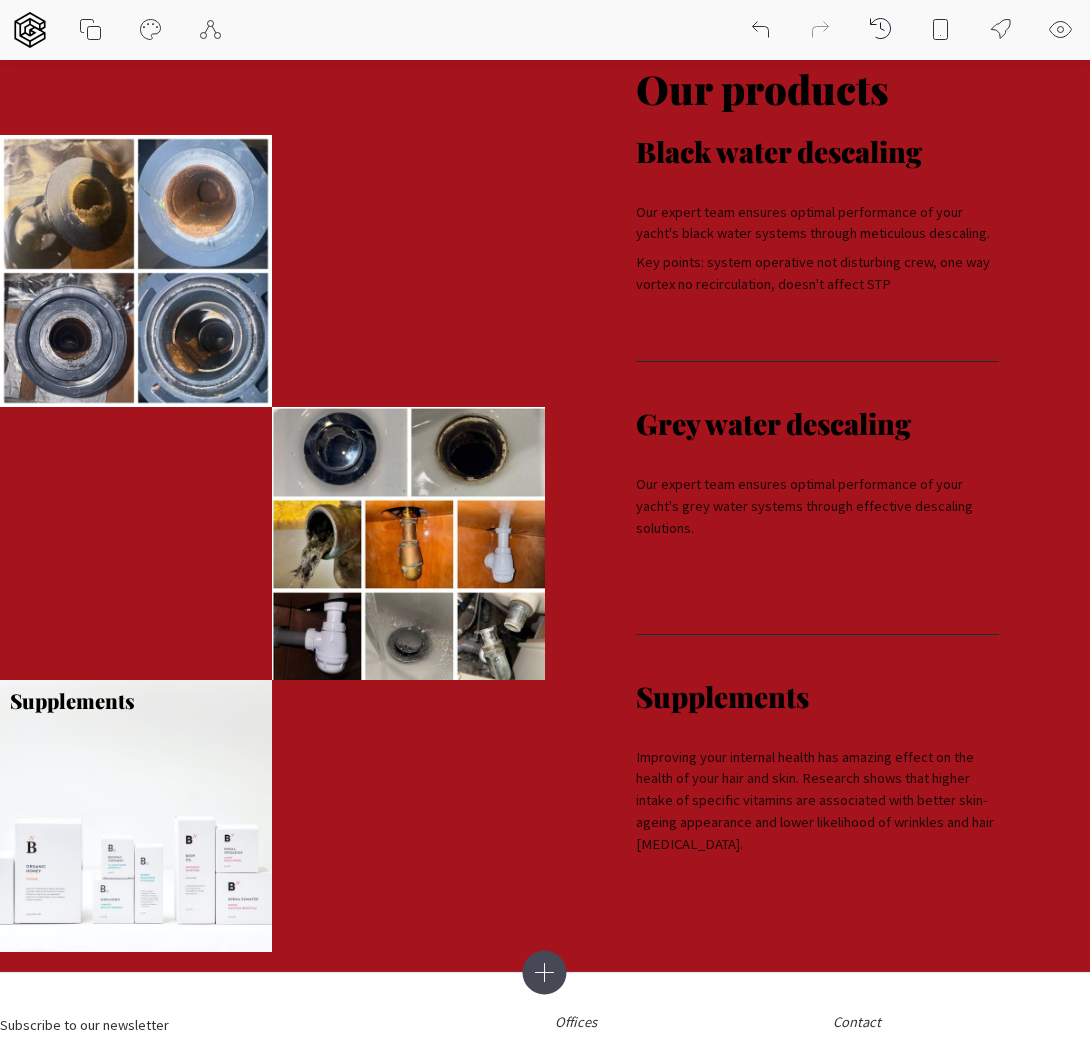 scroll, scrollTop: 1355, scrollLeft: 0, axis: vertical 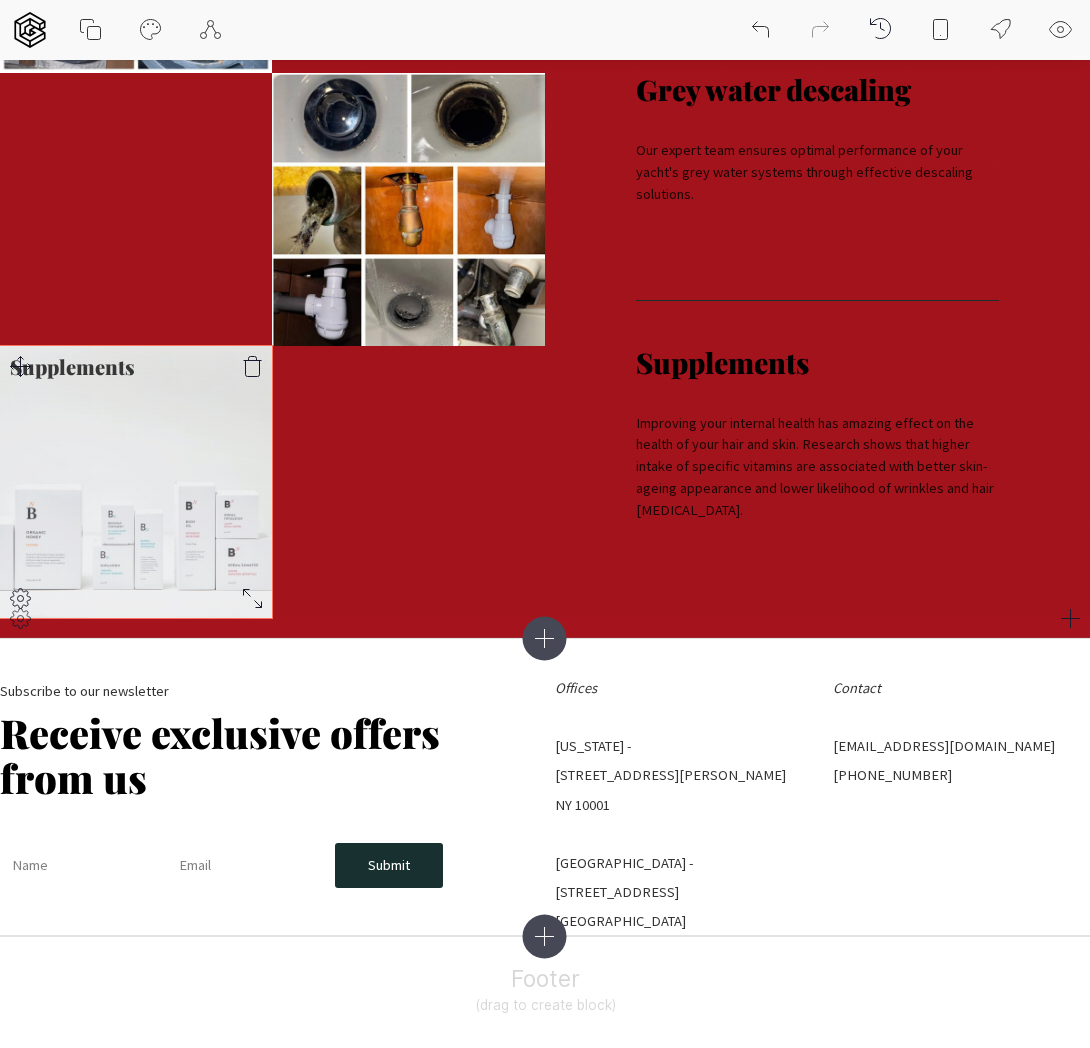 click 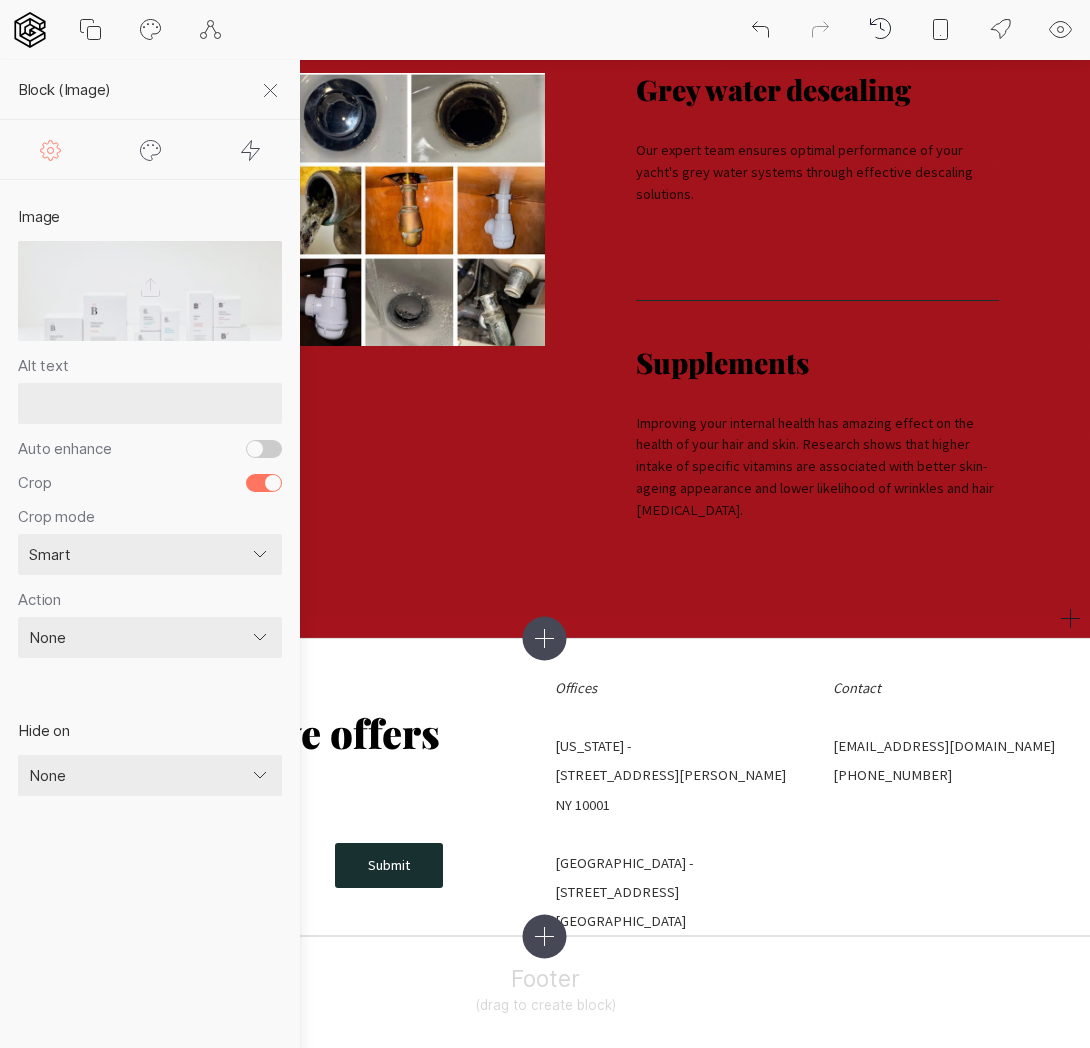 click on "Our products Supplements Black water descaling Our expert team ensures optimal performance of your yacht's black water systems through meticulous descaling. Key points: system operative not disturbing crew, one way vortex no recirculation, doesn't affect STP Grey water descaling Our expert team ensures optimal performance of your yacht's grey water systems through effective descaling solutions. Supplements Improving your internal health has amazing effect on the health of your hair and skin. Research shows that higher intake of specific vitamins are associated with better skin-ageing appearance and lower likelihood of wrinkles and hair [MEDICAL_DATA]." at bounding box center [545, 164] 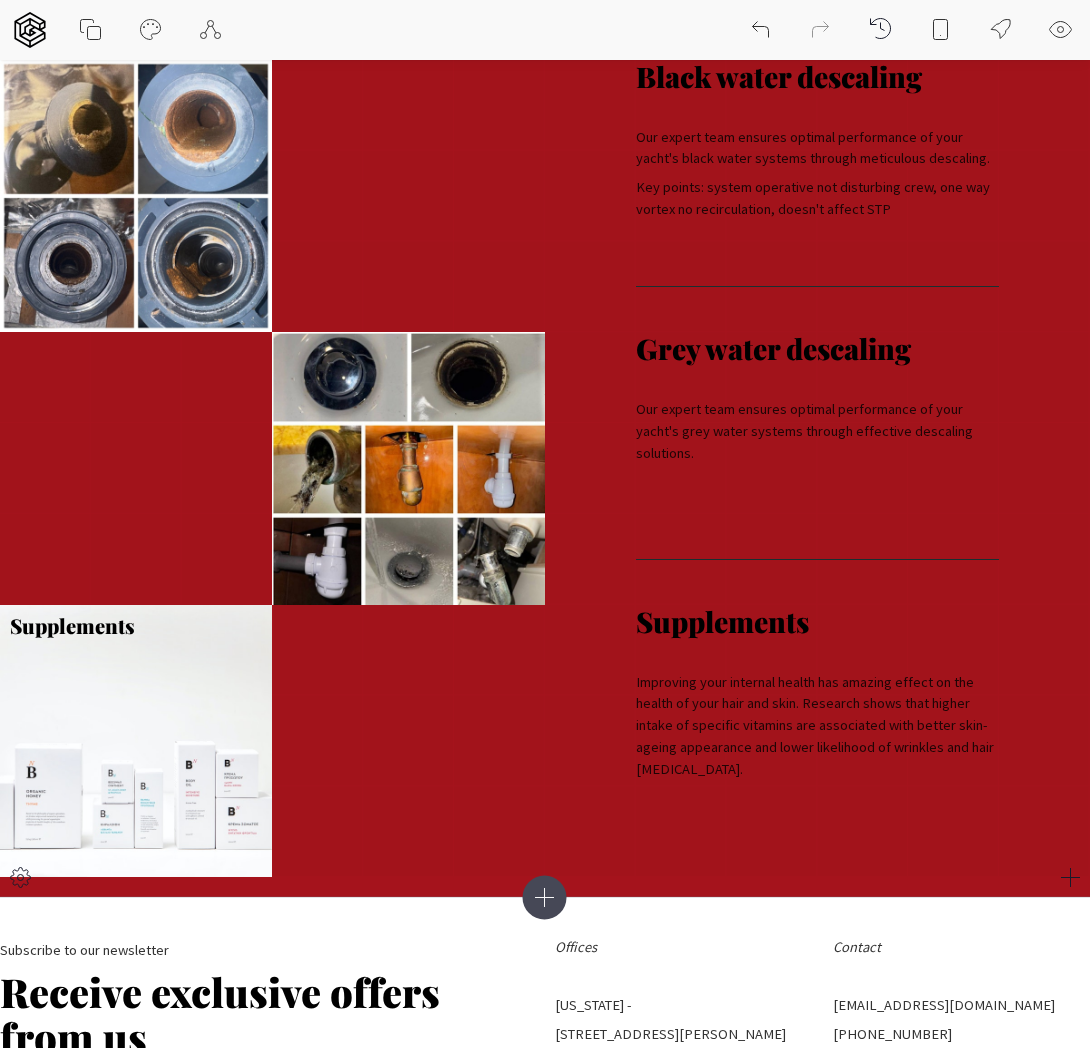 scroll, scrollTop: 727, scrollLeft: 0, axis: vertical 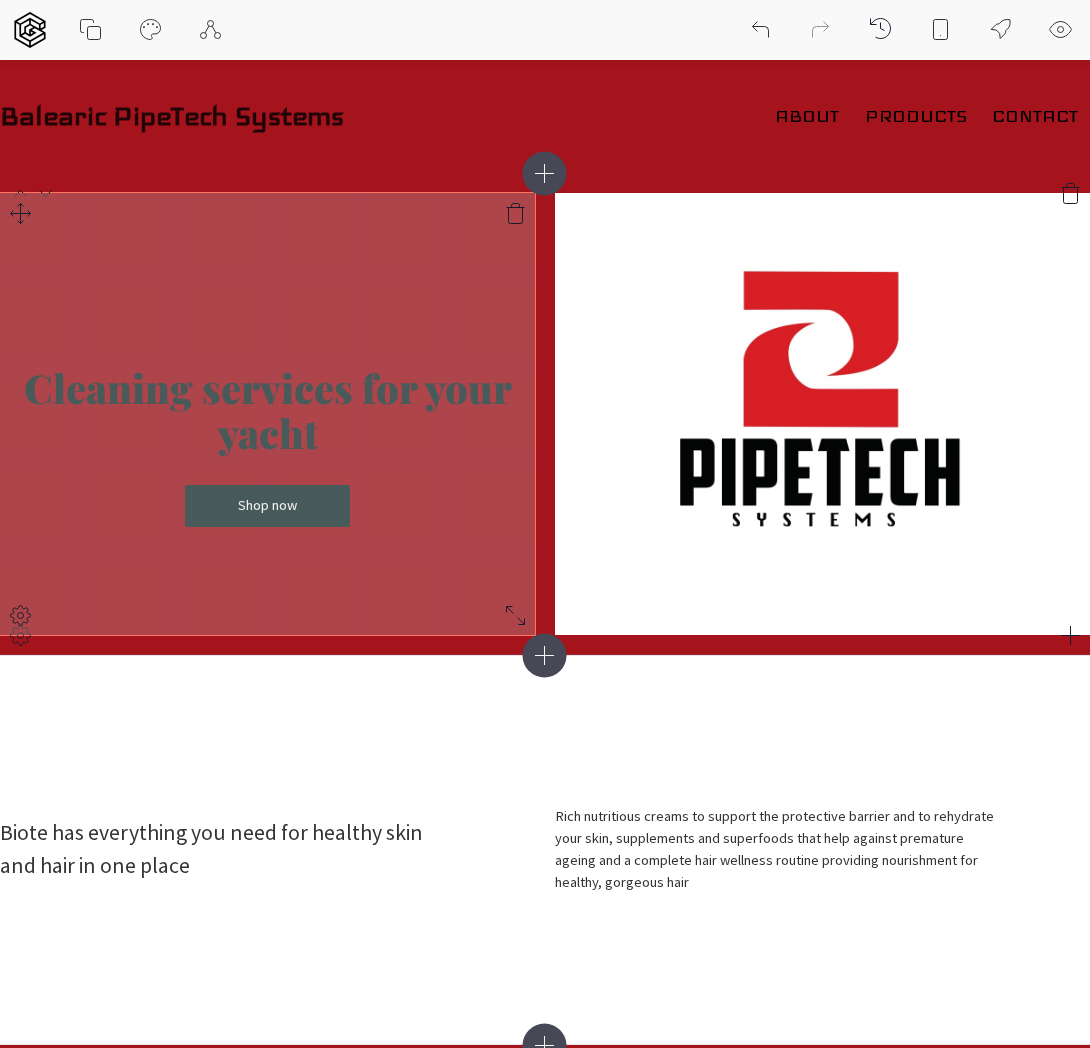 click on "Cleaning services for your yacht" at bounding box center [272, 410] 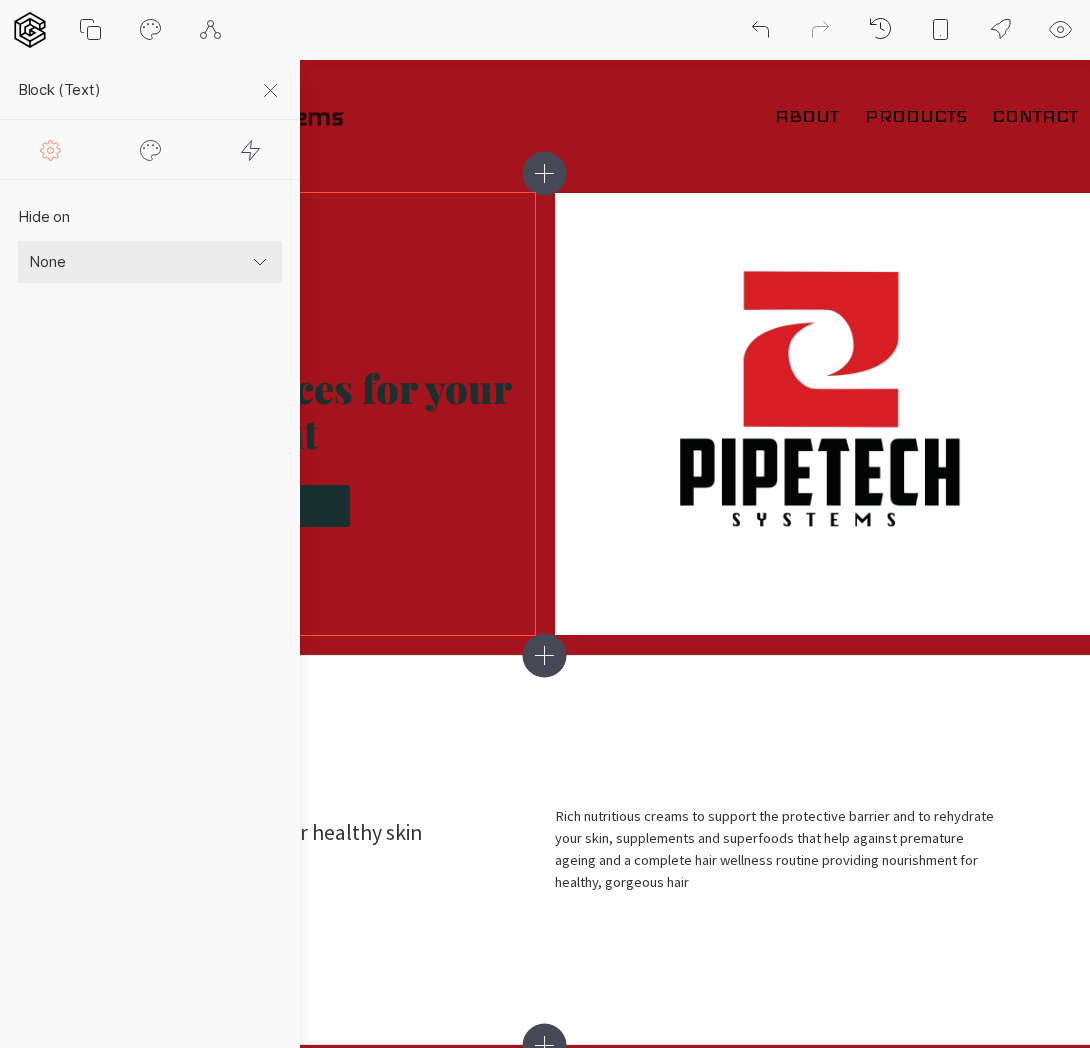 click 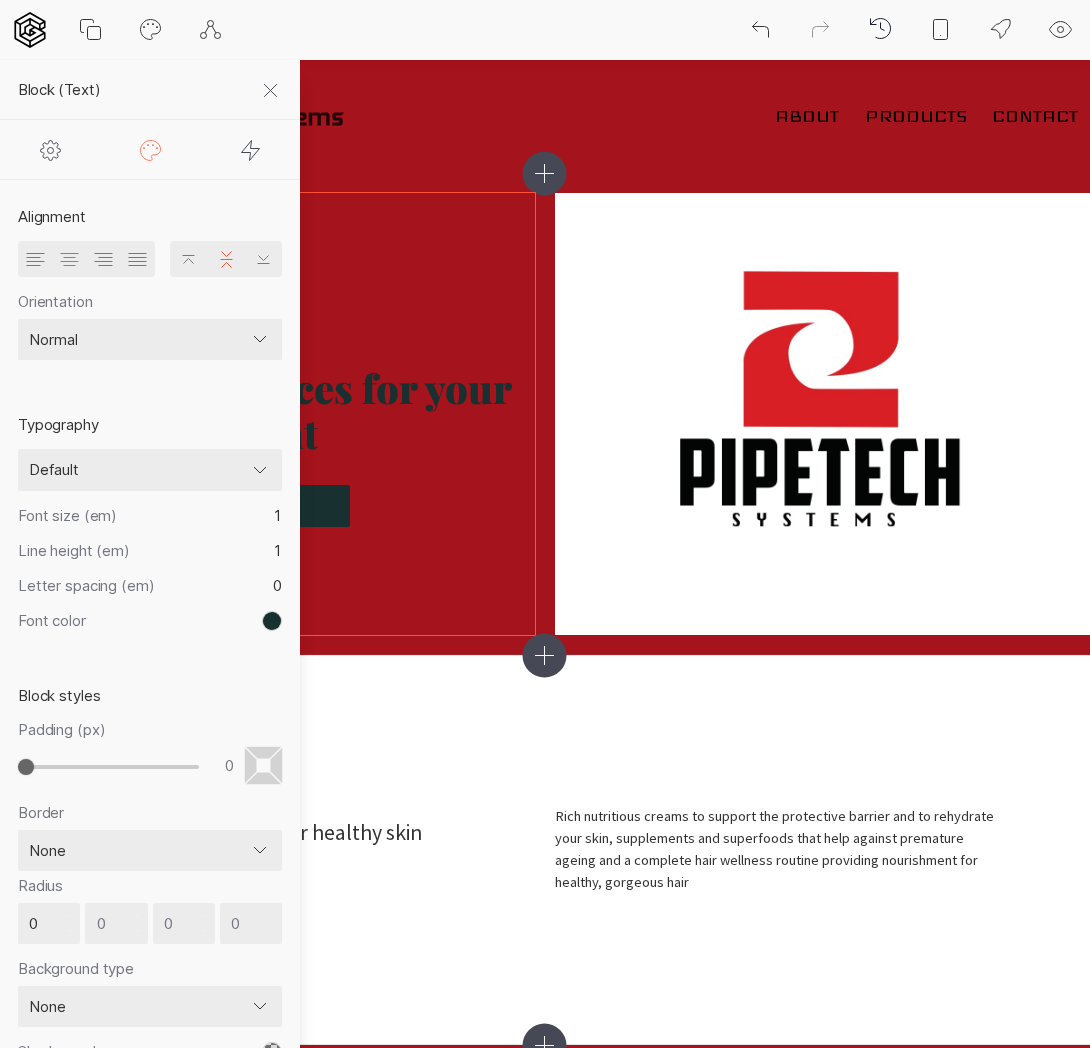 click on "Default ─── popular fonts Abril Fatface Alfa Slab One Bebas Neue Caveat Comfortaa Dancing Script IBM Plex Mono Inconsolata Indie Flower Lato Lobster [PERSON_NAME] Montserrat [PERSON_NAME] Sans [PERSON_NAME] Sans Mono Open Sans [PERSON_NAME] Display PT Serif Roboto Roboto Mono Roboto Slab Shadows Into Light Source Code Pro ─── all fonts ABeeZee [PERSON_NAME] Libre Aboreto Abril Fatface Abyssinica SIL Aclonica Acme Actor [PERSON_NAME] Advent Pro Aguafina Script Akaya Kanadaka Akaya Telivigala [PERSON_NAME] Alata Alatsi [PERSON_NAME] [PERSON_NAME] Alef Alegreya Alegreya Sans Alegreya Sans SC Alegreya SC [PERSON_NAME] Alfa Slab One [PERSON_NAME] Alike Angular Alkalami [PERSON_NAME] Allerta Allerta Stencil [PERSON_NAME] Almarai [PERSON_NAME] Display Almendra SC Alumni Sans Alumni Sans Collegiate One Alumni Sans Inline One Alumni Sans Pinstripe Amarante Amaranth Amatic SC Amethysta Amiko [PERSON_NAME] Quran [PERSON_NAME] Anaheim Andada Pro Andika Anek Bangla Anek Devanagari Anek [DEMOGRAPHIC_DATA] Anek Gurmukhi Anek Kannada Anek Latin Antic" at bounding box center [150, 470] 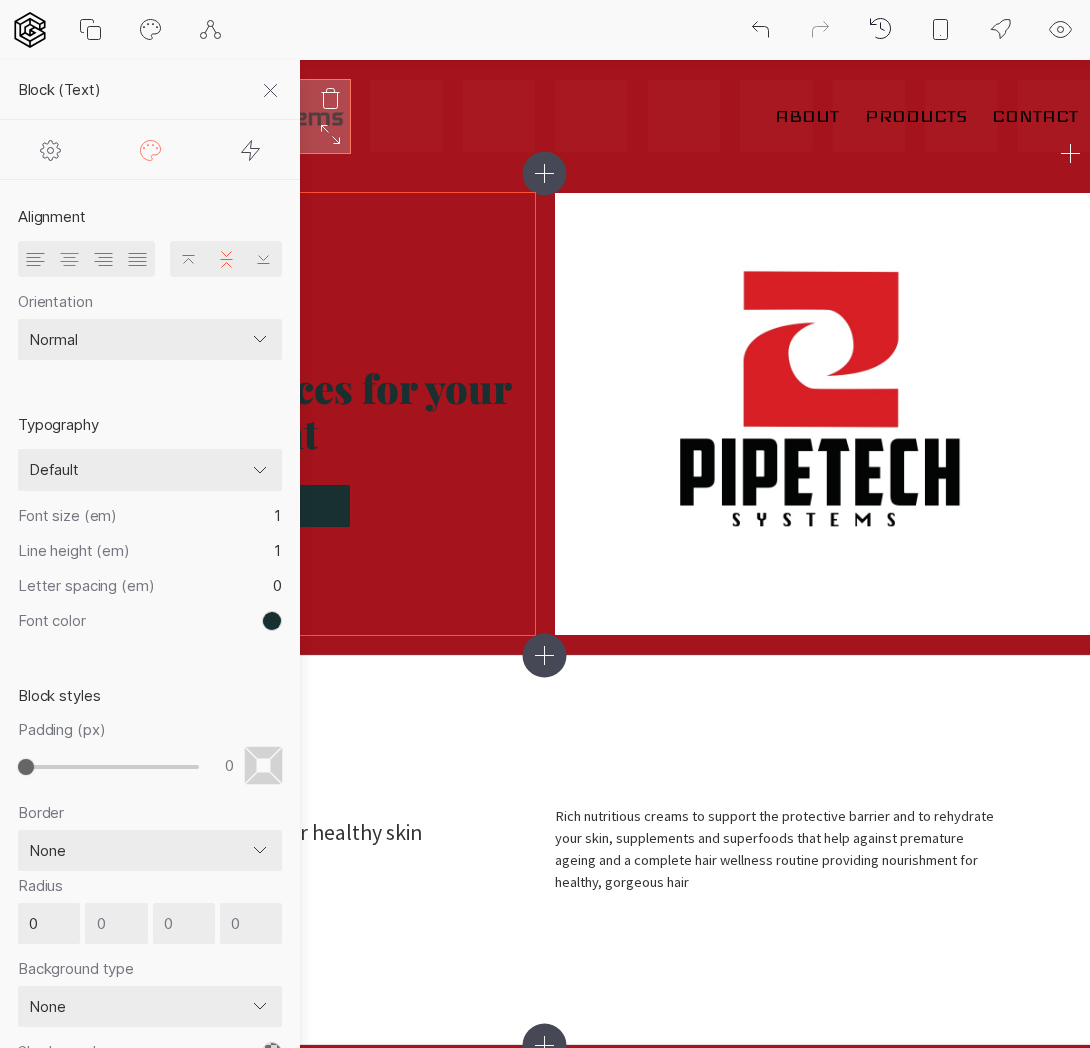 drag, startPoint x: 426, startPoint y: 231, endPoint x: 344, endPoint y: 137, distance: 124.73973 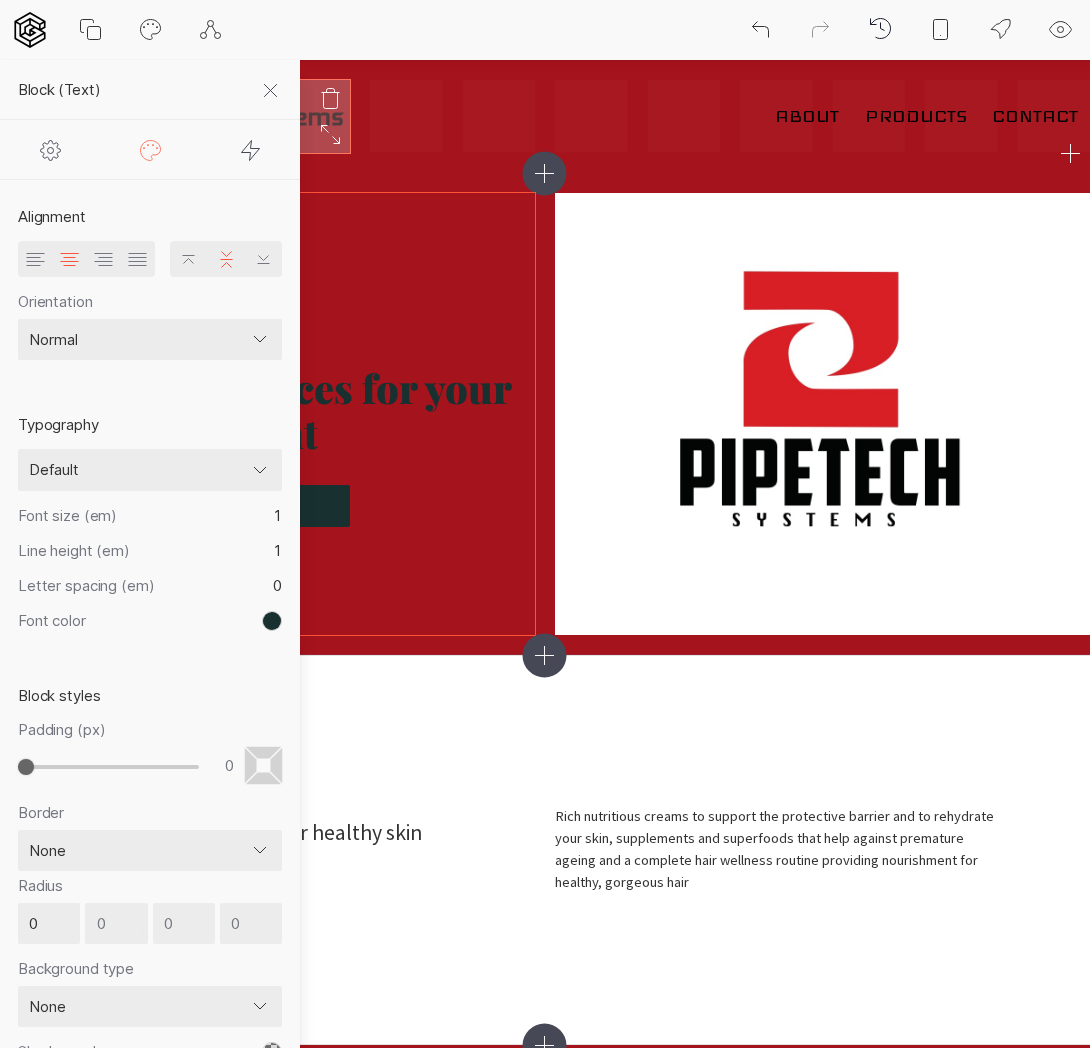 click on "Cleaning services for your yacht" at bounding box center [267, 414] 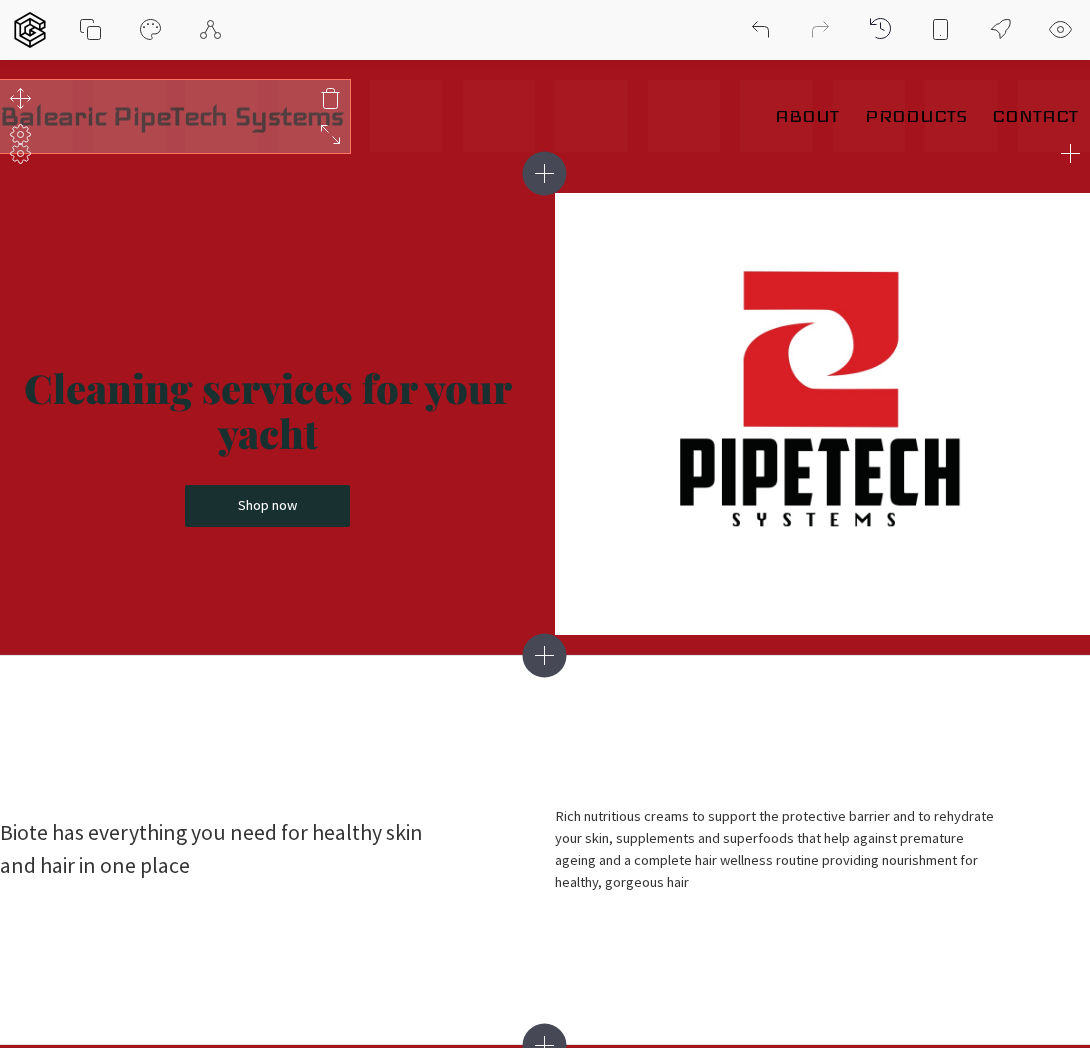 click 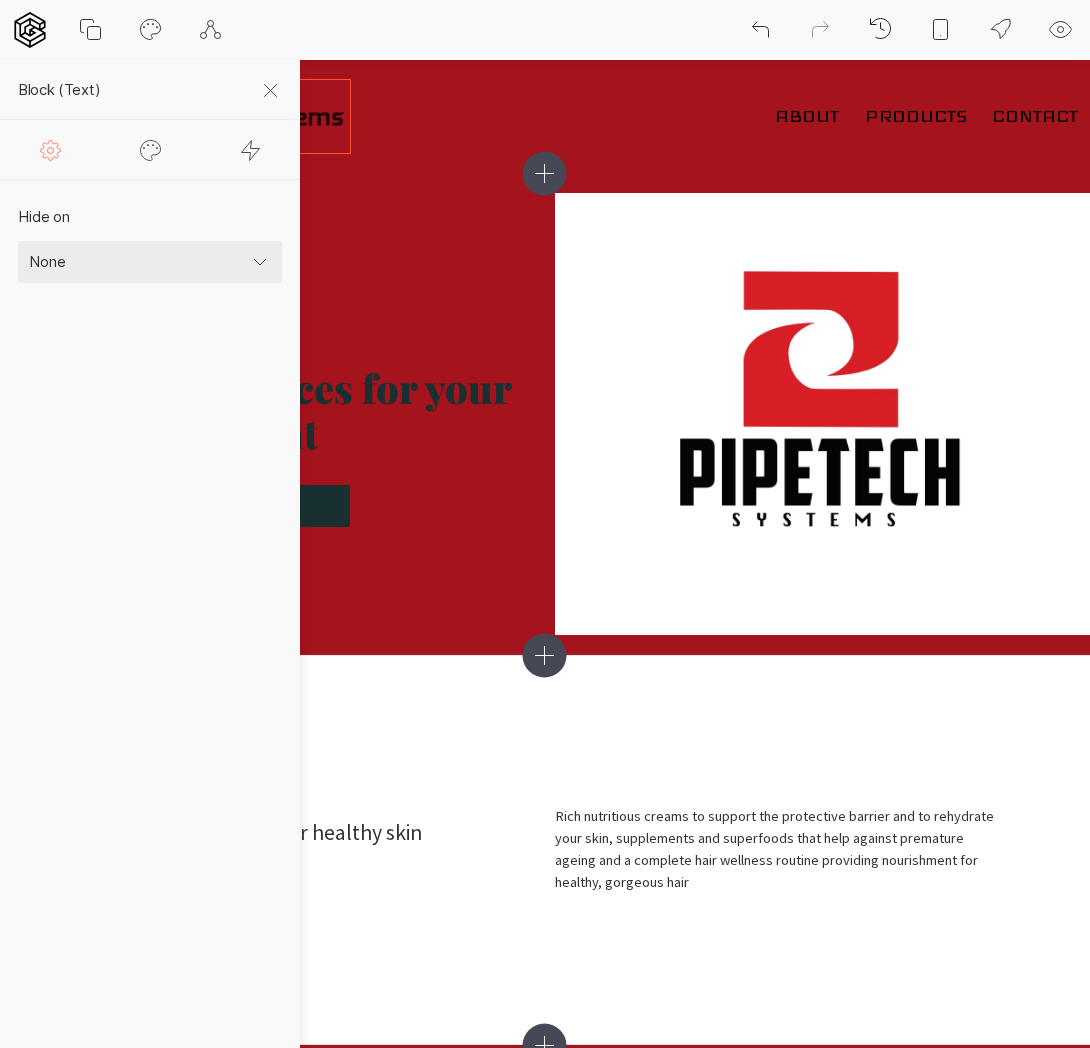 click 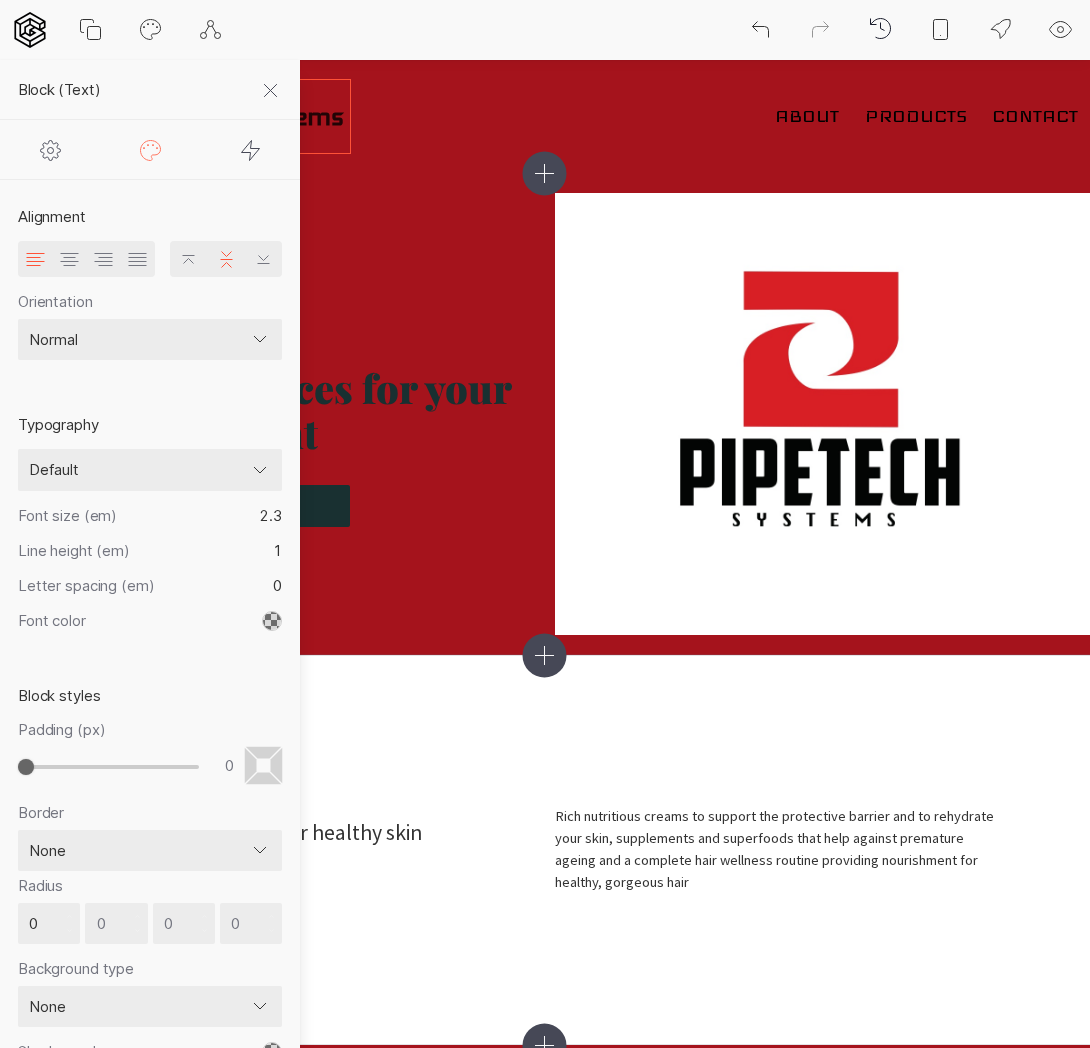click on "Default ─── popular fonts Abril Fatface Alfa Slab One Bebas Neue Caveat Comfortaa Dancing Script IBM Plex Mono Inconsolata Indie Flower Lato Lobster [PERSON_NAME] Montserrat [PERSON_NAME] Sans [PERSON_NAME] Sans Mono Open Sans [PERSON_NAME] Display PT Serif Roboto Roboto Mono Roboto Slab Shadows Into Light Source Code Pro ─── all fonts ABeeZee [PERSON_NAME] Libre Aboreto Abril Fatface Abyssinica SIL Aclonica Acme Actor [PERSON_NAME] Advent Pro Aguafina Script Akaya Kanadaka Akaya Telivigala [PERSON_NAME] Alata Alatsi [PERSON_NAME] [PERSON_NAME] Alef Alegreya Alegreya Sans Alegreya Sans SC Alegreya SC [PERSON_NAME] Alfa Slab One [PERSON_NAME] Alike Angular Alkalami [PERSON_NAME] Allerta Allerta Stencil [PERSON_NAME] Almarai [PERSON_NAME] Display Almendra SC Alumni Sans Alumni Sans Collegiate One Alumni Sans Inline One Alumni Sans Pinstripe Amarante Amaranth Amatic SC Amethysta Amiko [PERSON_NAME] Quran [PERSON_NAME] Anaheim Andada Pro Andika Anek Bangla Anek Devanagari Anek [DEMOGRAPHIC_DATA] Anek Gurmukhi Anek Kannada Anek Latin Antic" at bounding box center [150, 470] 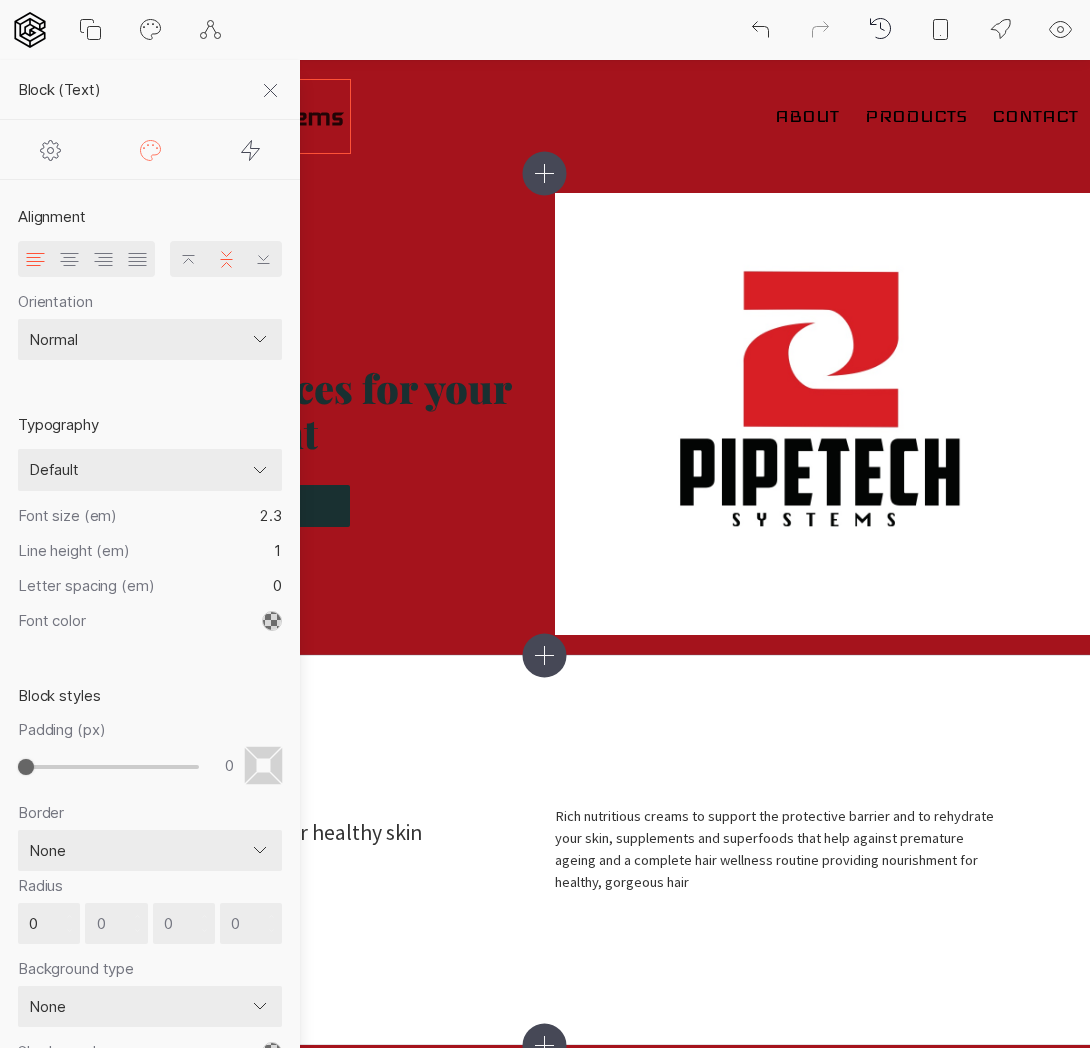 select on "inherit" 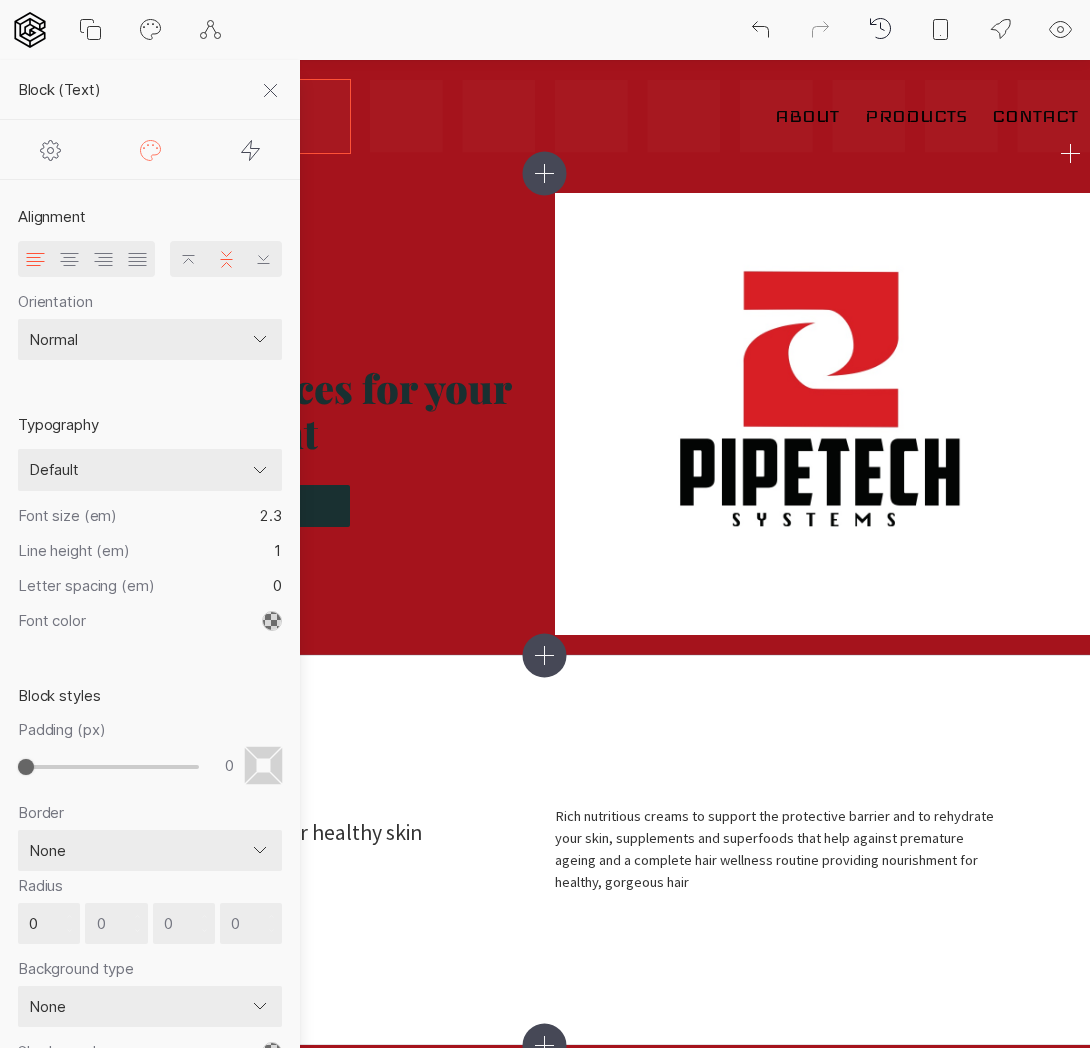 click on "About Products Contact Balearic PipeTech Systems" at bounding box center (545, 116) 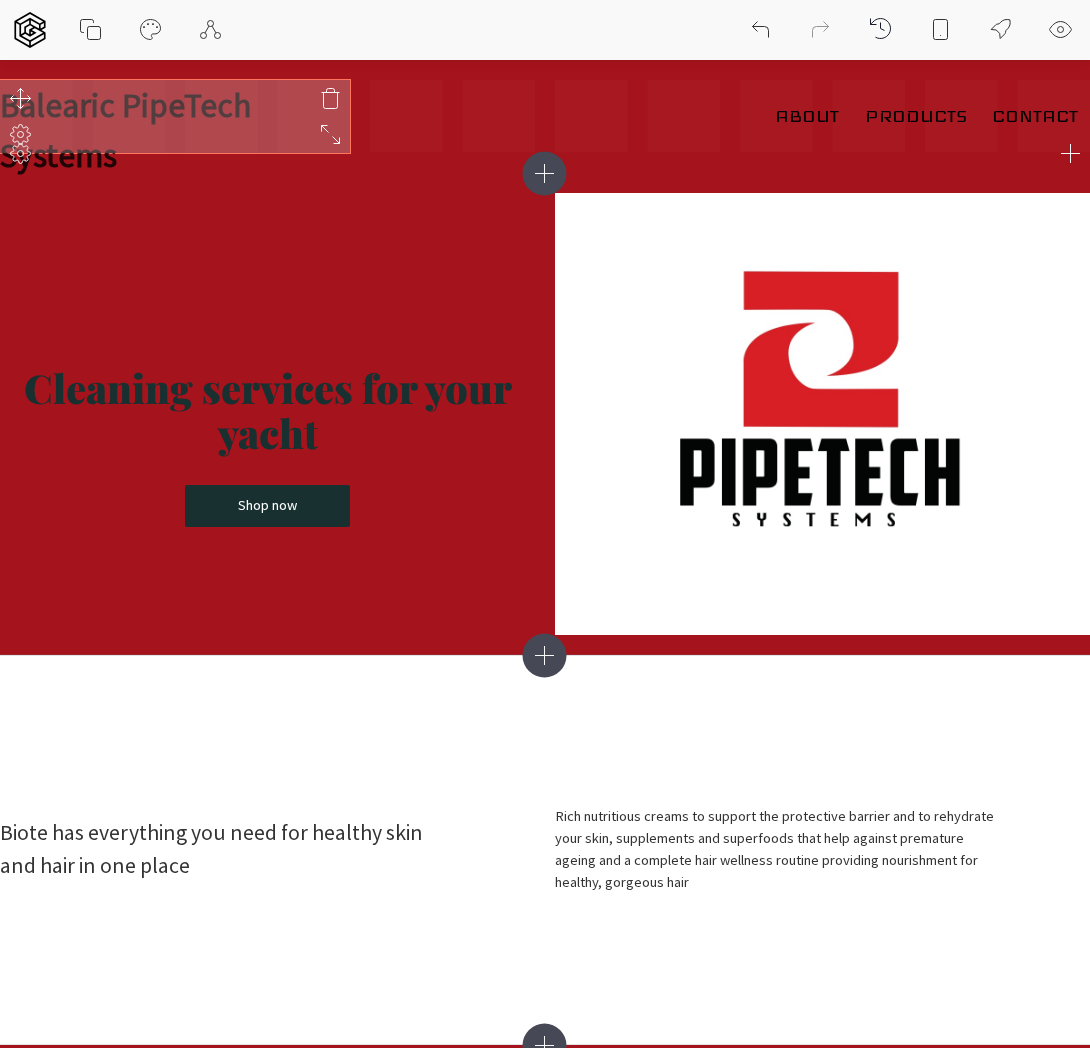 click 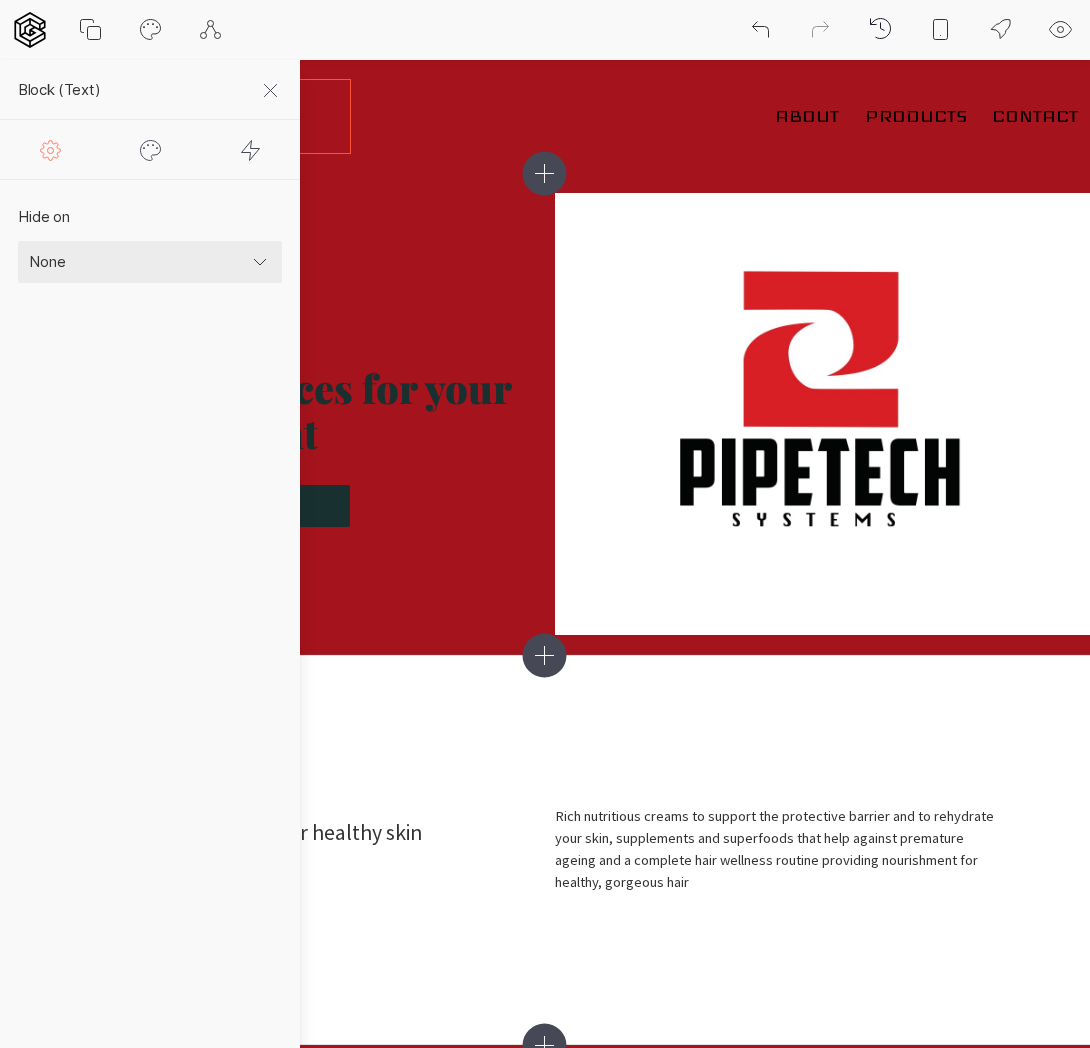 click 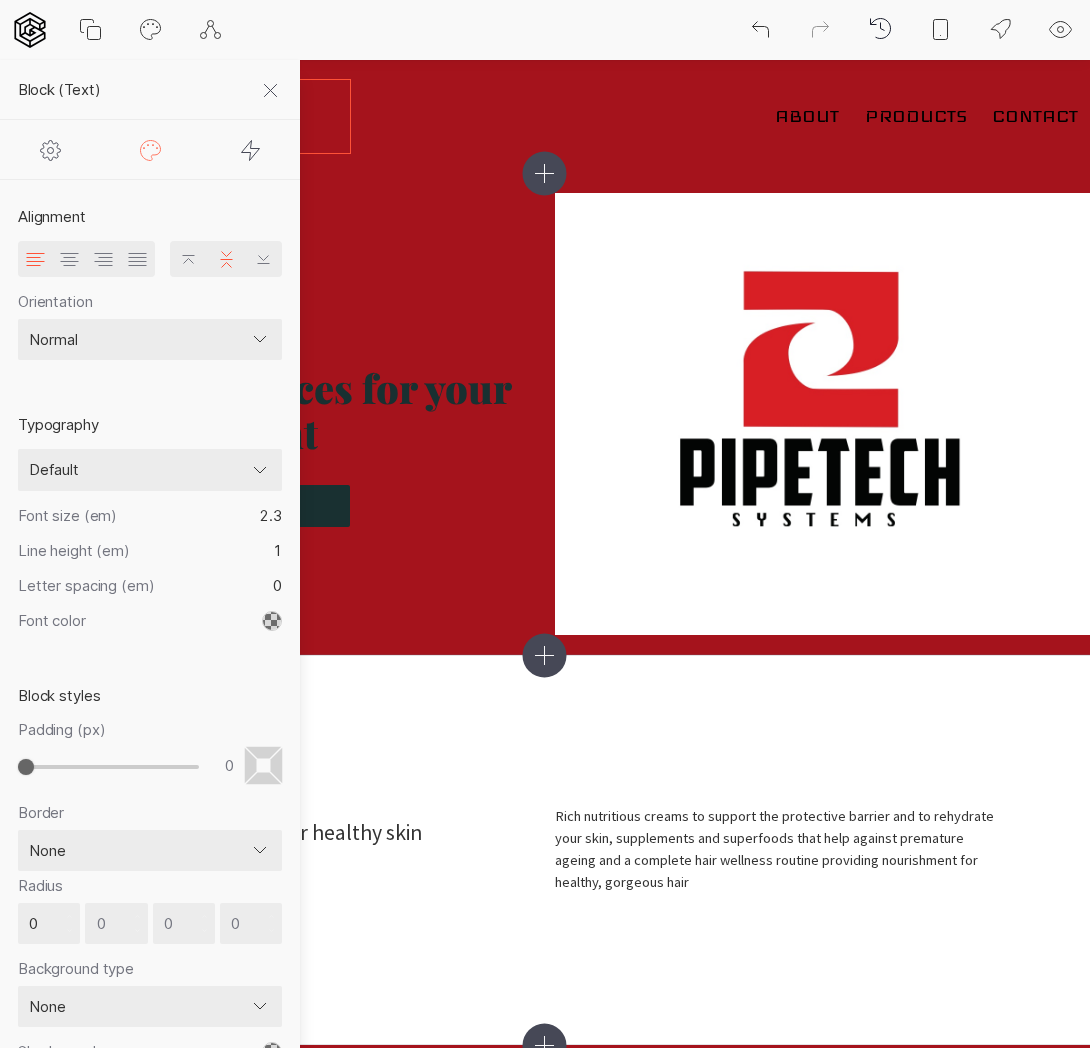 click on "Default ─── popular fonts Abril Fatface Alfa Slab One Bebas Neue Caveat Comfortaa Dancing Script IBM Plex Mono Inconsolata Indie Flower Lato Lobster [PERSON_NAME] Montserrat [PERSON_NAME] Sans [PERSON_NAME] Sans Mono Open Sans [PERSON_NAME] Display PT Serif Roboto Roboto Mono Roboto Slab Shadows Into Light Source Code Pro ─── all fonts ABeeZee [PERSON_NAME] Libre Aboreto Abril Fatface Abyssinica SIL Aclonica Acme Actor [PERSON_NAME] Advent Pro Aguafina Script Akaya Kanadaka Akaya Telivigala [PERSON_NAME] Alata Alatsi [PERSON_NAME] [PERSON_NAME] Alef Alegreya Alegreya Sans Alegreya Sans SC Alegreya SC [PERSON_NAME] Alfa Slab One [PERSON_NAME] Alike Angular Alkalami [PERSON_NAME] Allerta Allerta Stencil [PERSON_NAME] Almarai [PERSON_NAME] Display Almendra SC Alumni Sans Alumni Sans Collegiate One Alumni Sans Inline One Alumni Sans Pinstripe Amarante Amaranth Amatic SC Amethysta Amiko [PERSON_NAME] Quran [PERSON_NAME] Anaheim Andada Pro Andika Anek Bangla Anek Devanagari Anek [DEMOGRAPHIC_DATA] Anek Gurmukhi Anek Kannada Anek Latin Antic" at bounding box center [150, 470] 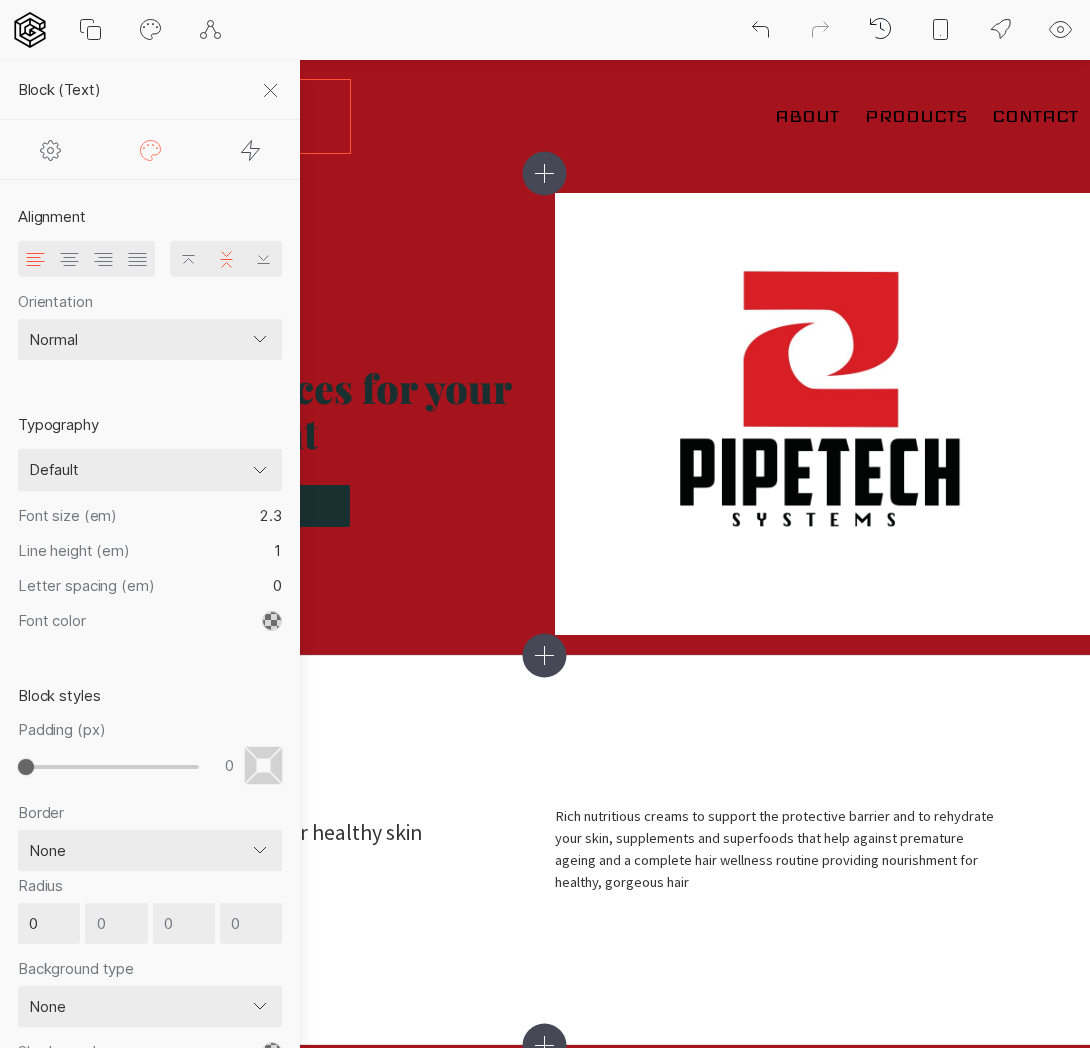 select on "Abril Fatface" 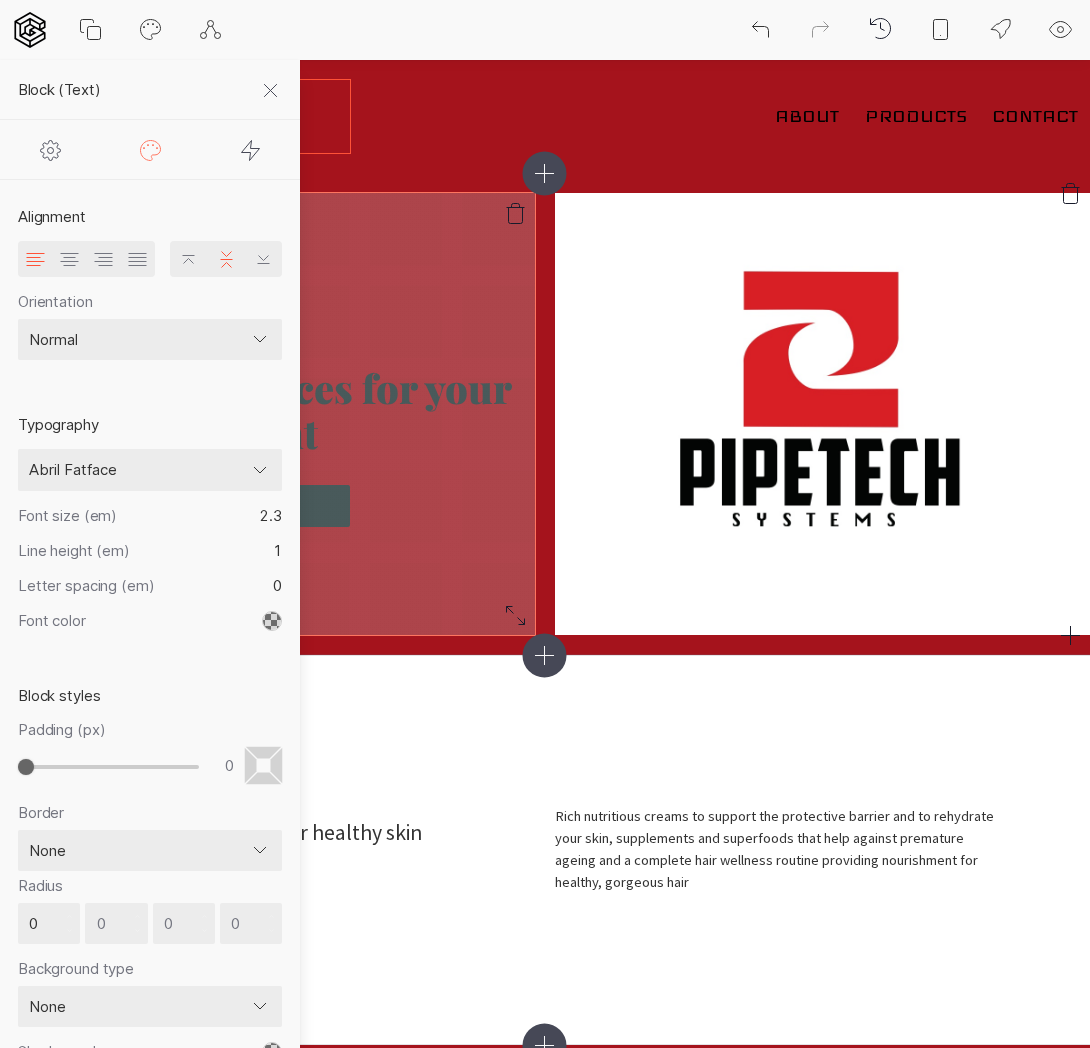 click on "Cleaning services for your yacht" at bounding box center (267, 414) 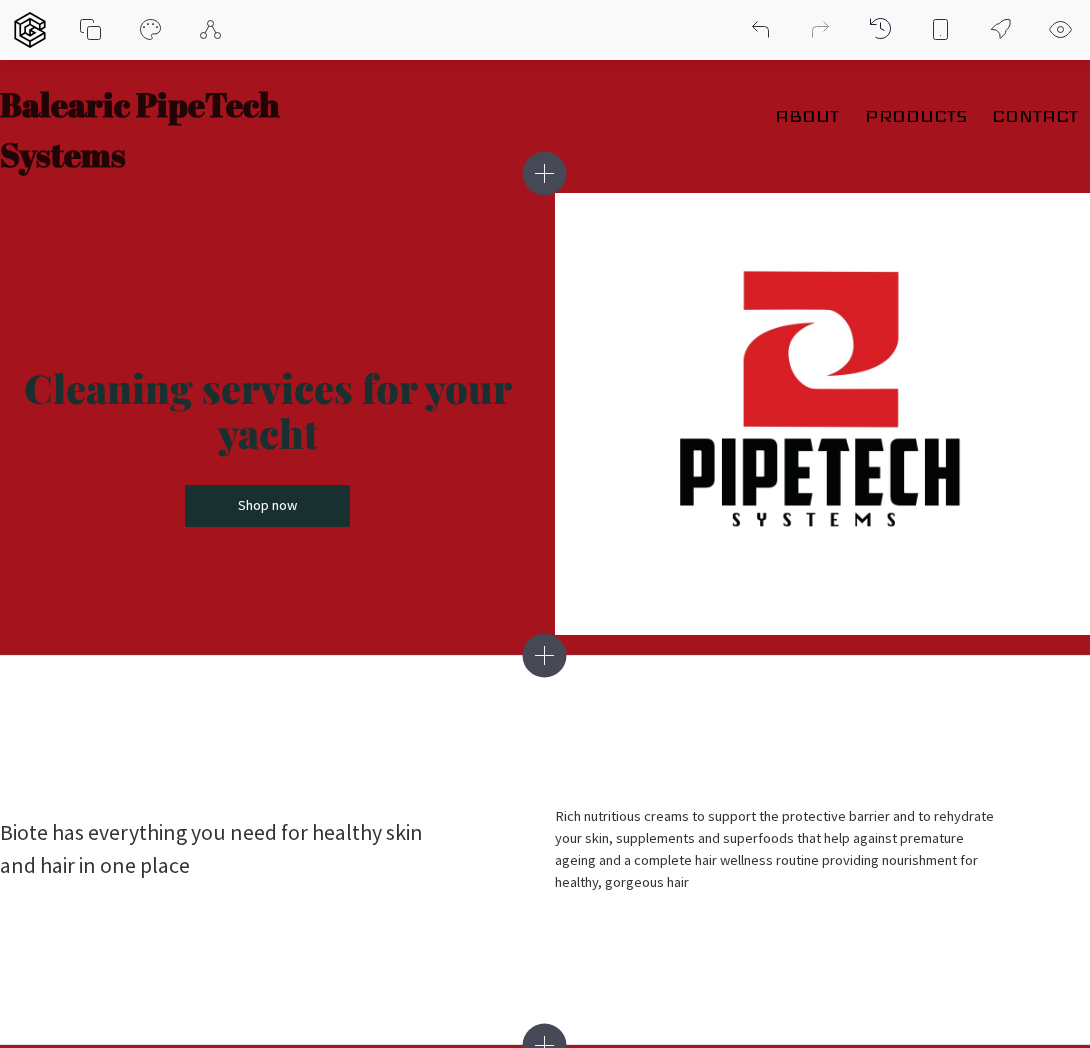click 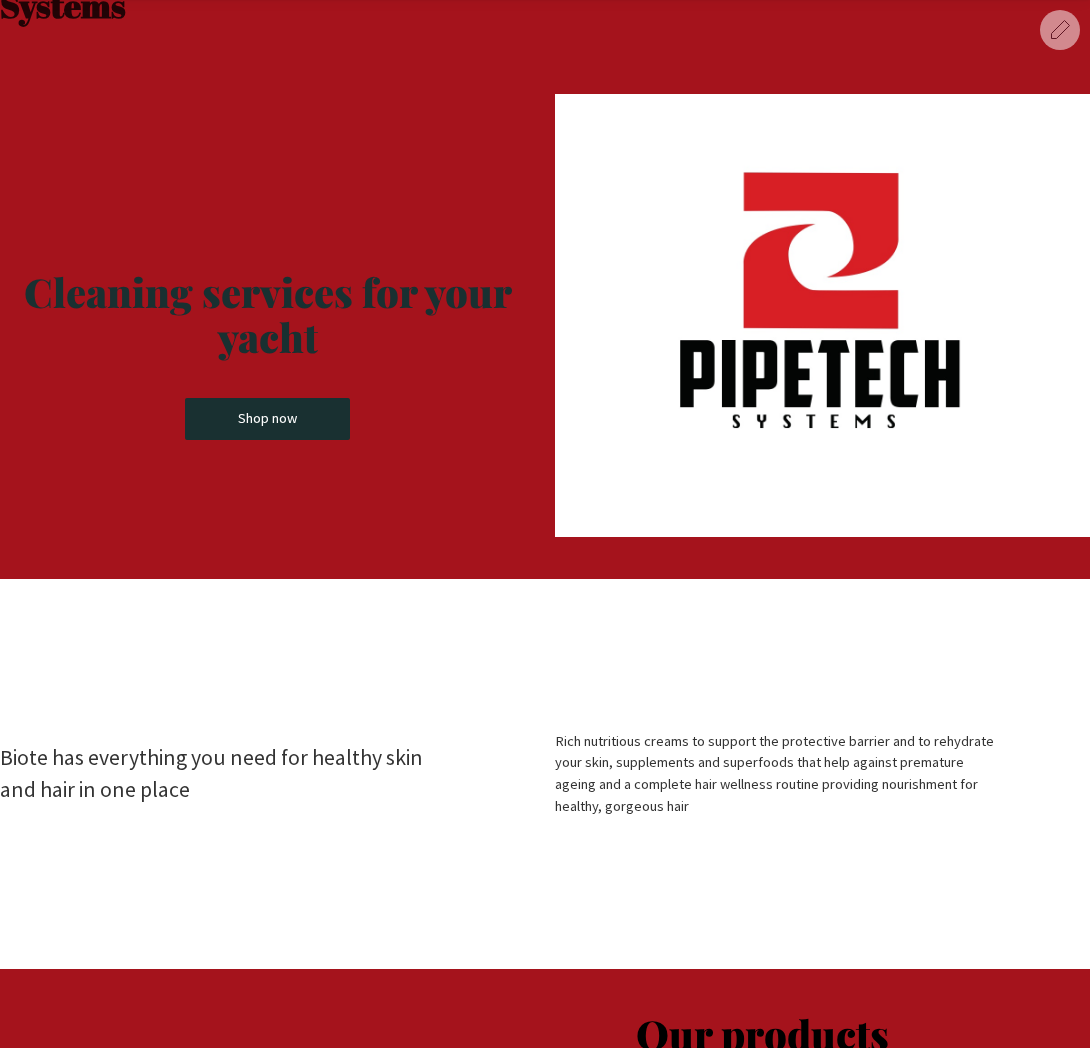 scroll, scrollTop: 0, scrollLeft: 0, axis: both 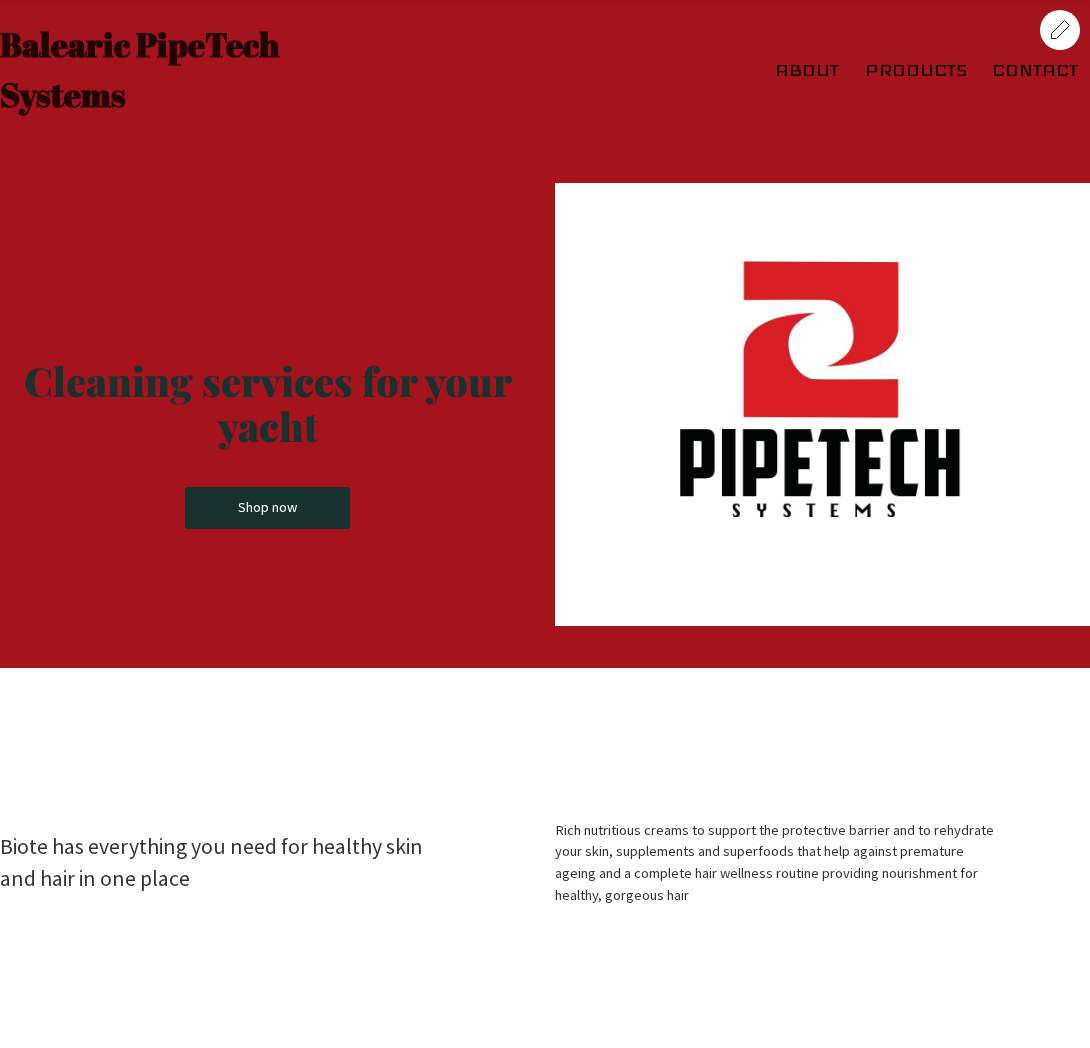 click 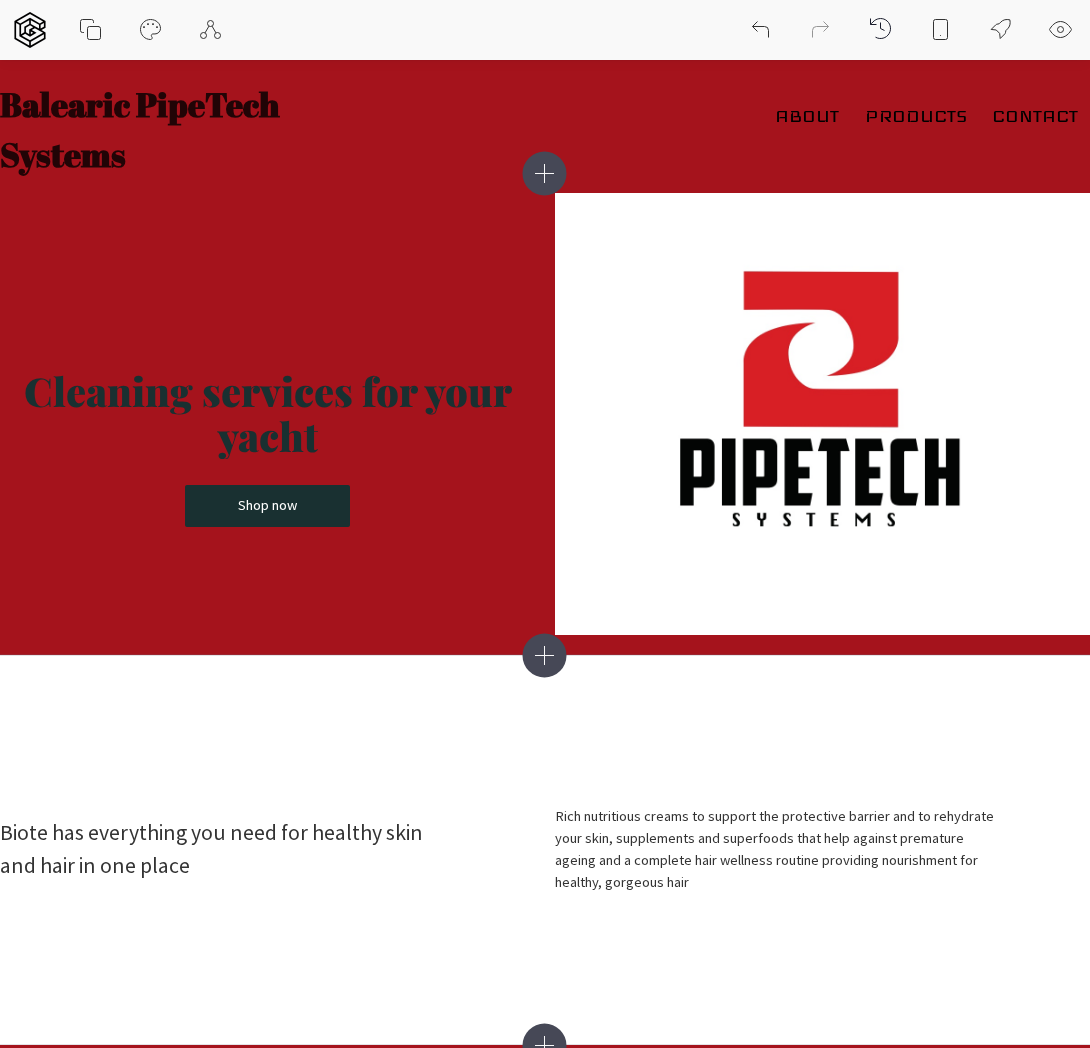 click 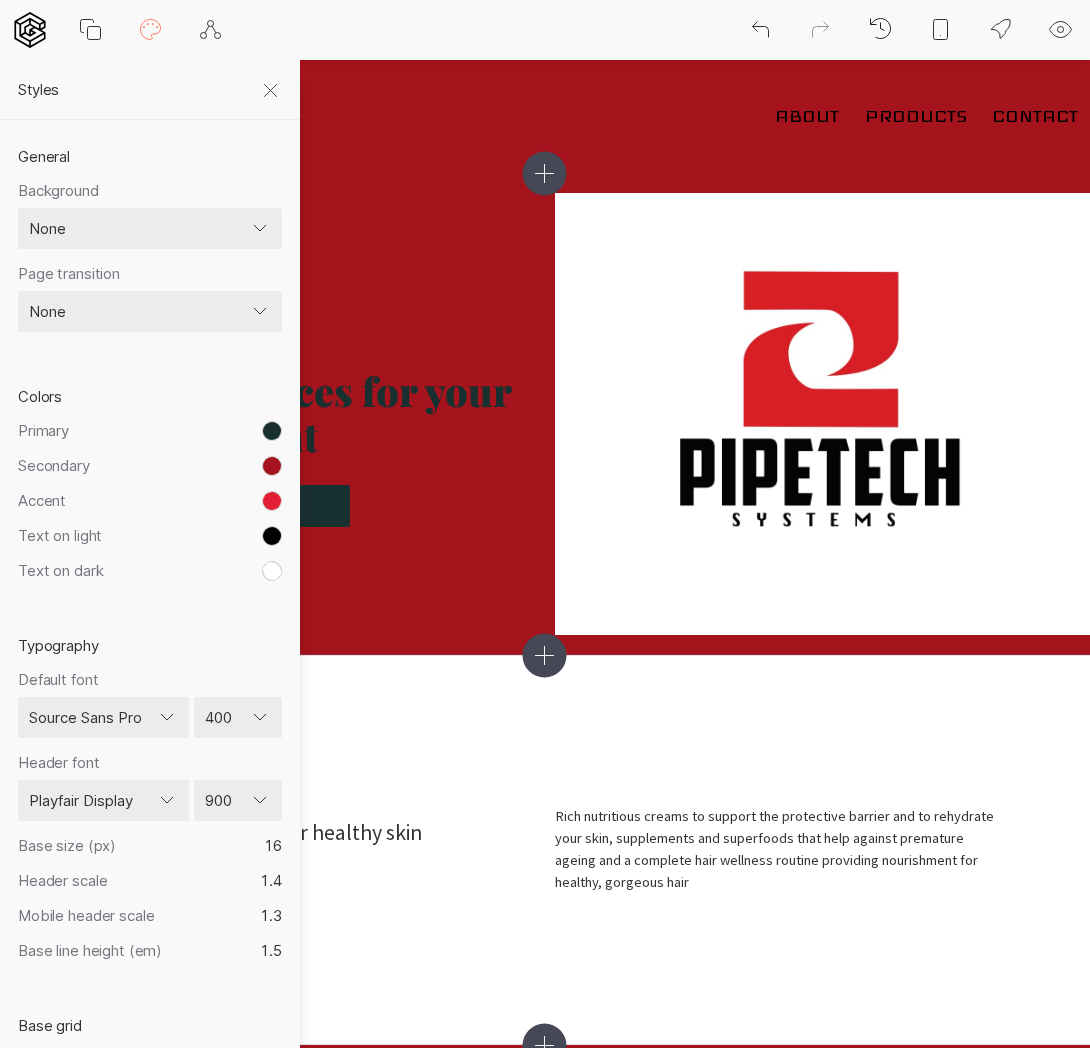 click on "styles" at bounding box center (159, 90) 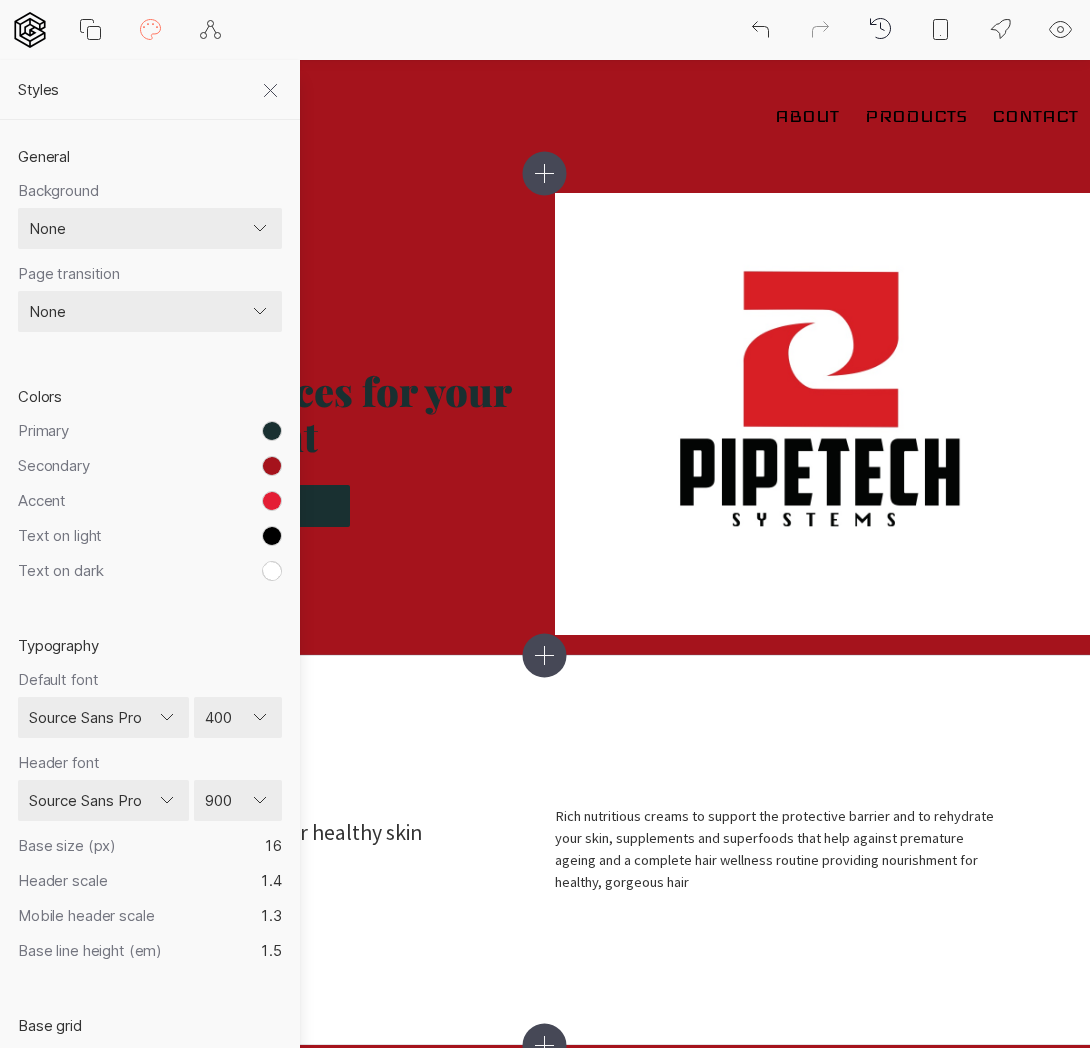 select on "400" 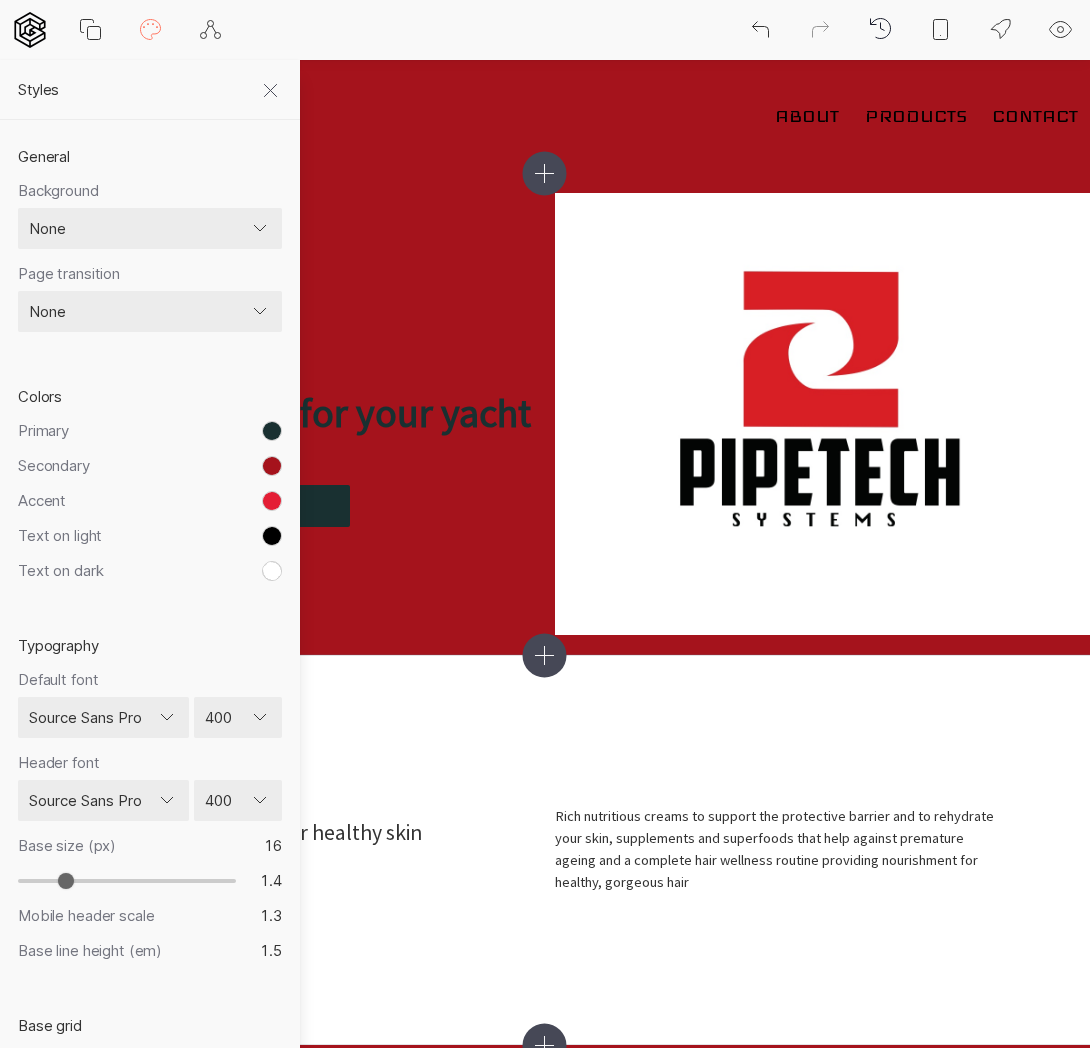 select on "Playfair Display" 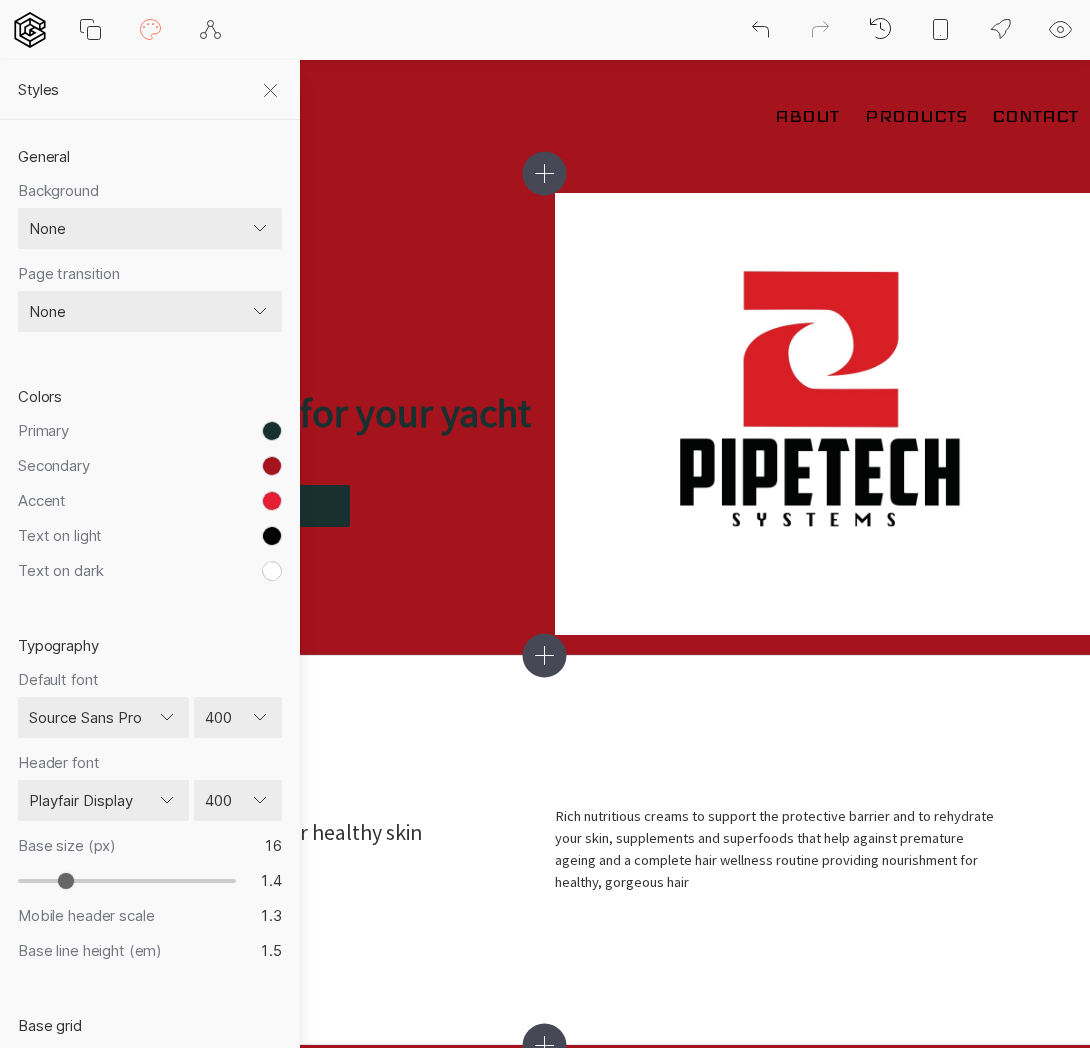 select on "900" 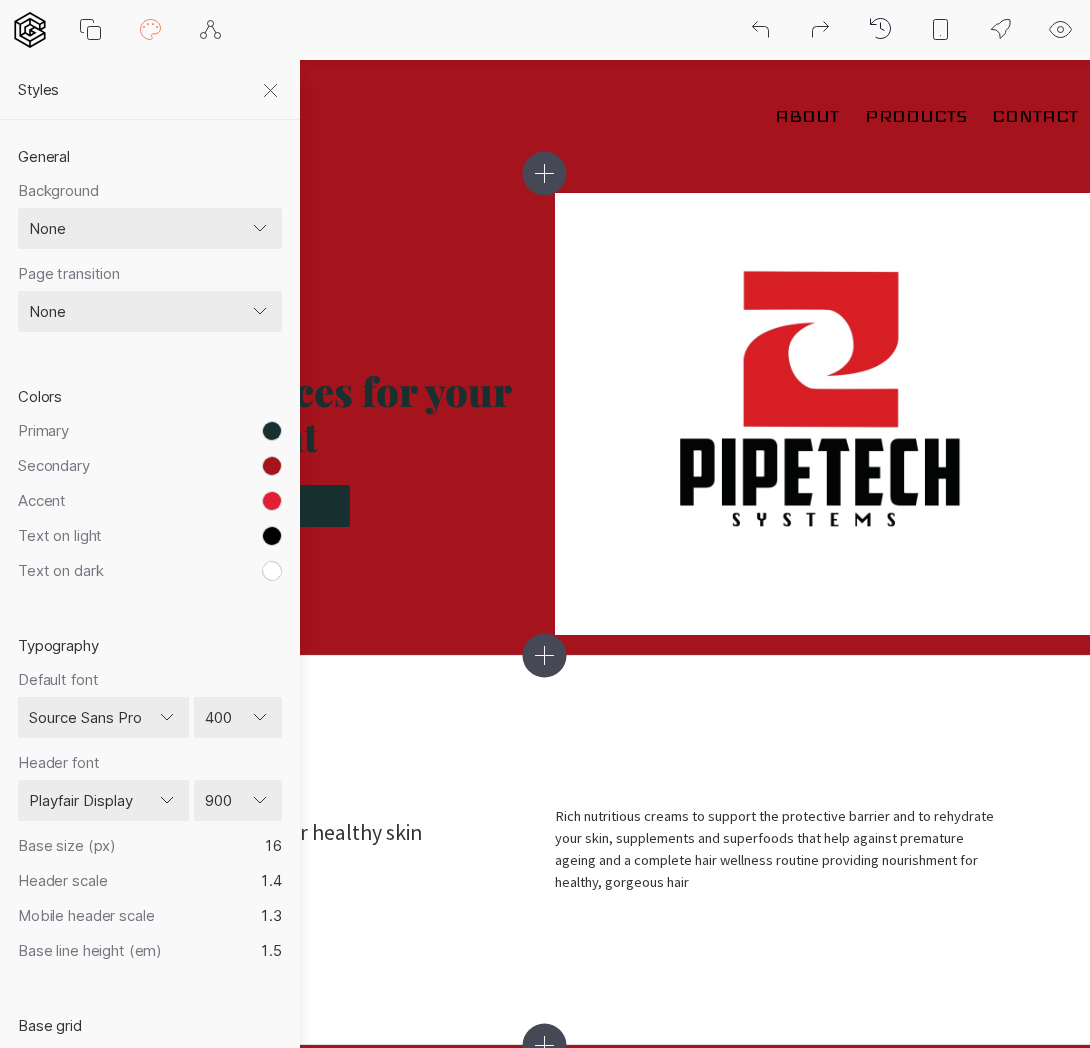 click on "Default ─── popular fonts Abril Fatface Alfa Slab One Bebas Neue Caveat Comfortaa Dancing Script IBM Plex Mono Inconsolata Indie Flower Lato Lobster [PERSON_NAME] Montserrat [PERSON_NAME] Sans [PERSON_NAME] Sans Mono Open Sans [PERSON_NAME] Display PT Serif Roboto Roboto Mono Roboto Slab Shadows Into Light Source Code Pro ─── all fonts ABeeZee [PERSON_NAME] Libre Aboreto Abril Fatface Abyssinica SIL Aclonica Acme Actor [PERSON_NAME] Advent Pro Aguafina Script Akaya Kanadaka Akaya Telivigala [PERSON_NAME] Alata Alatsi [PERSON_NAME] [PERSON_NAME] Alef Alegreya Alegreya Sans Alegreya Sans SC Alegreya SC [PERSON_NAME] Alfa Slab One [PERSON_NAME] Alike Angular Alkalami [PERSON_NAME] Allerta Allerta Stencil [PERSON_NAME] Almarai [PERSON_NAME] Display Almendra SC Alumni Sans Alumni Sans Collegiate One Alumni Sans Inline One Alumni Sans Pinstripe Amarante Amaranth Amatic SC Amethysta Amiko [PERSON_NAME] Quran [PERSON_NAME] Anaheim Andada Pro Andika Anek Bangla Anek Devanagari Anek [DEMOGRAPHIC_DATA] Anek Gurmukhi Anek Kannada Anek Latin Antic" at bounding box center [103, 718] 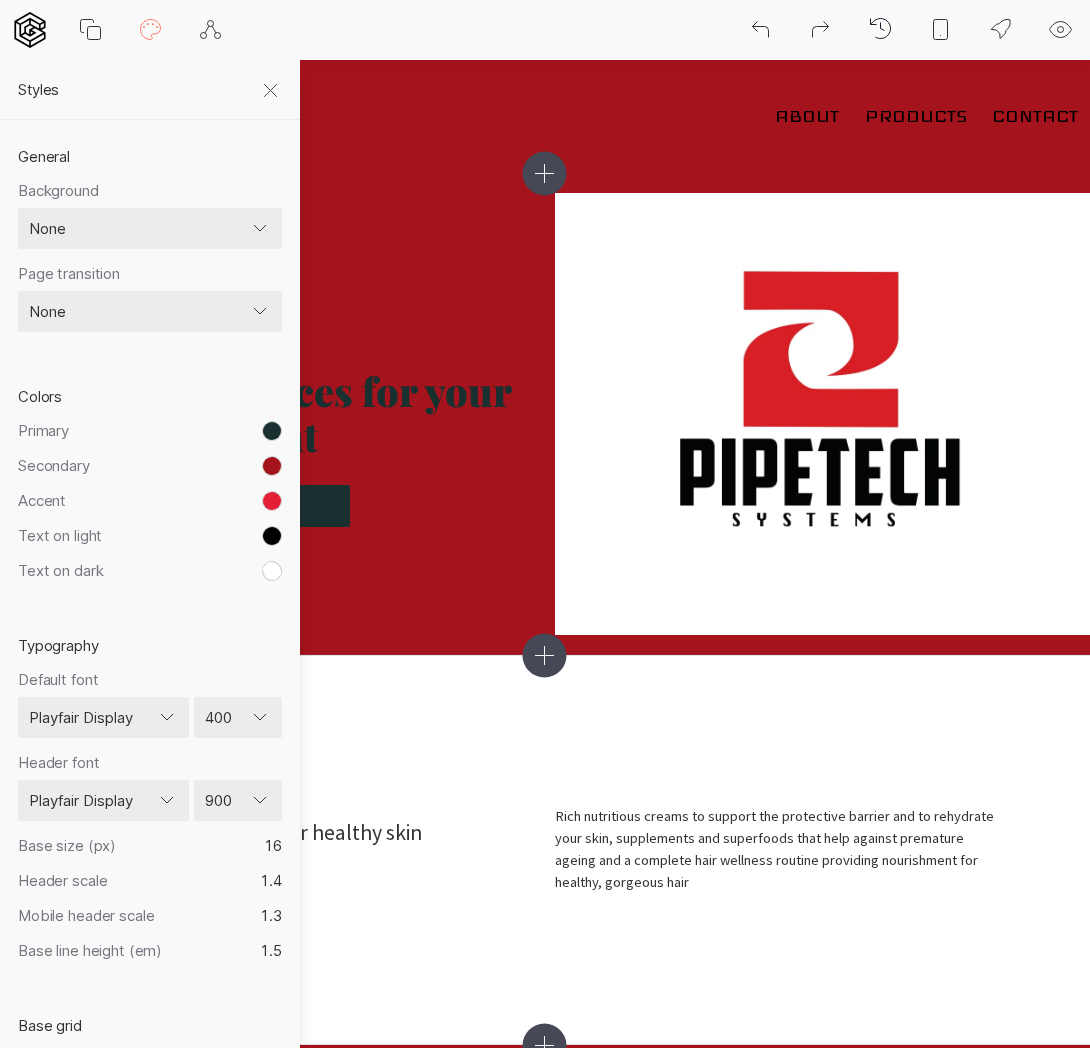 select on "Playfair Display" 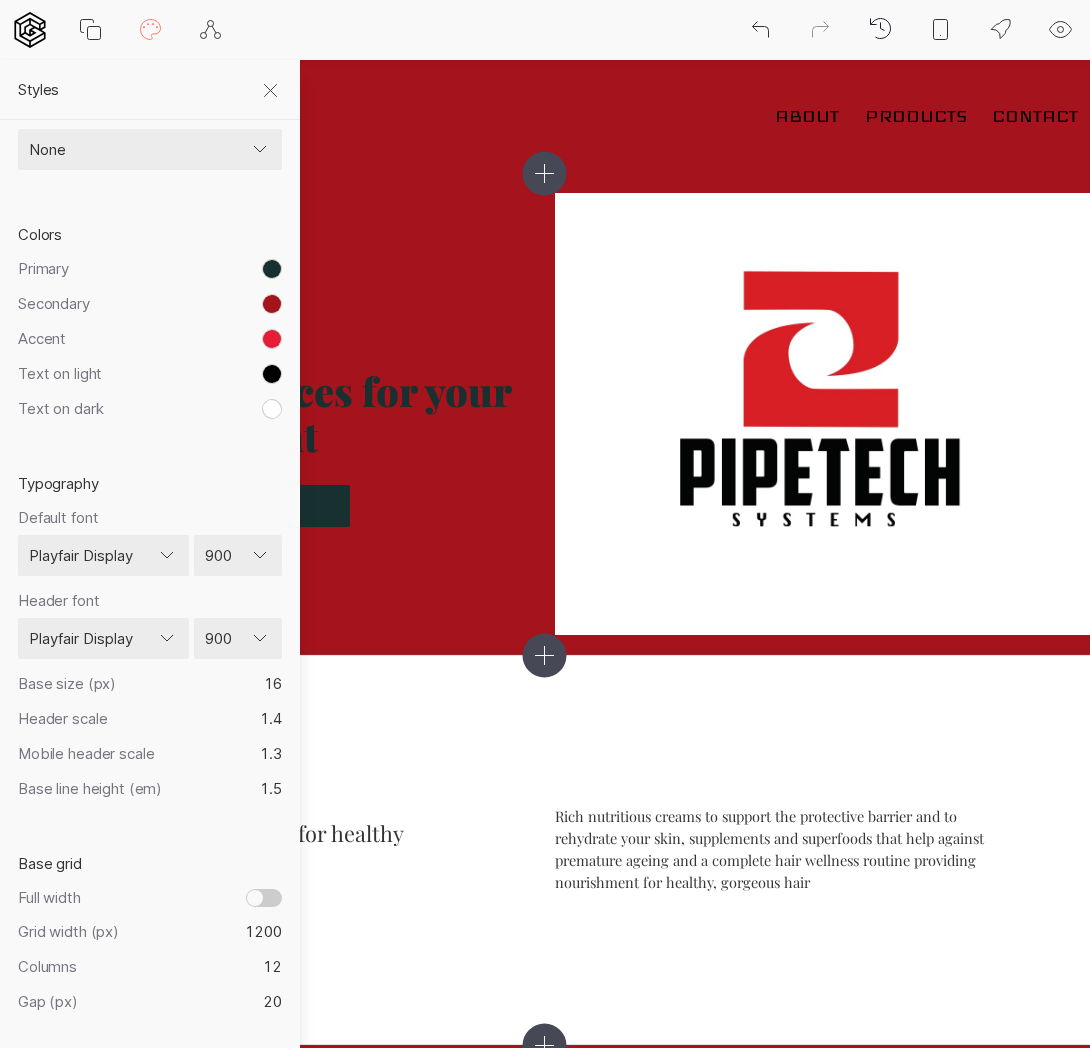 scroll, scrollTop: 0, scrollLeft: 0, axis: both 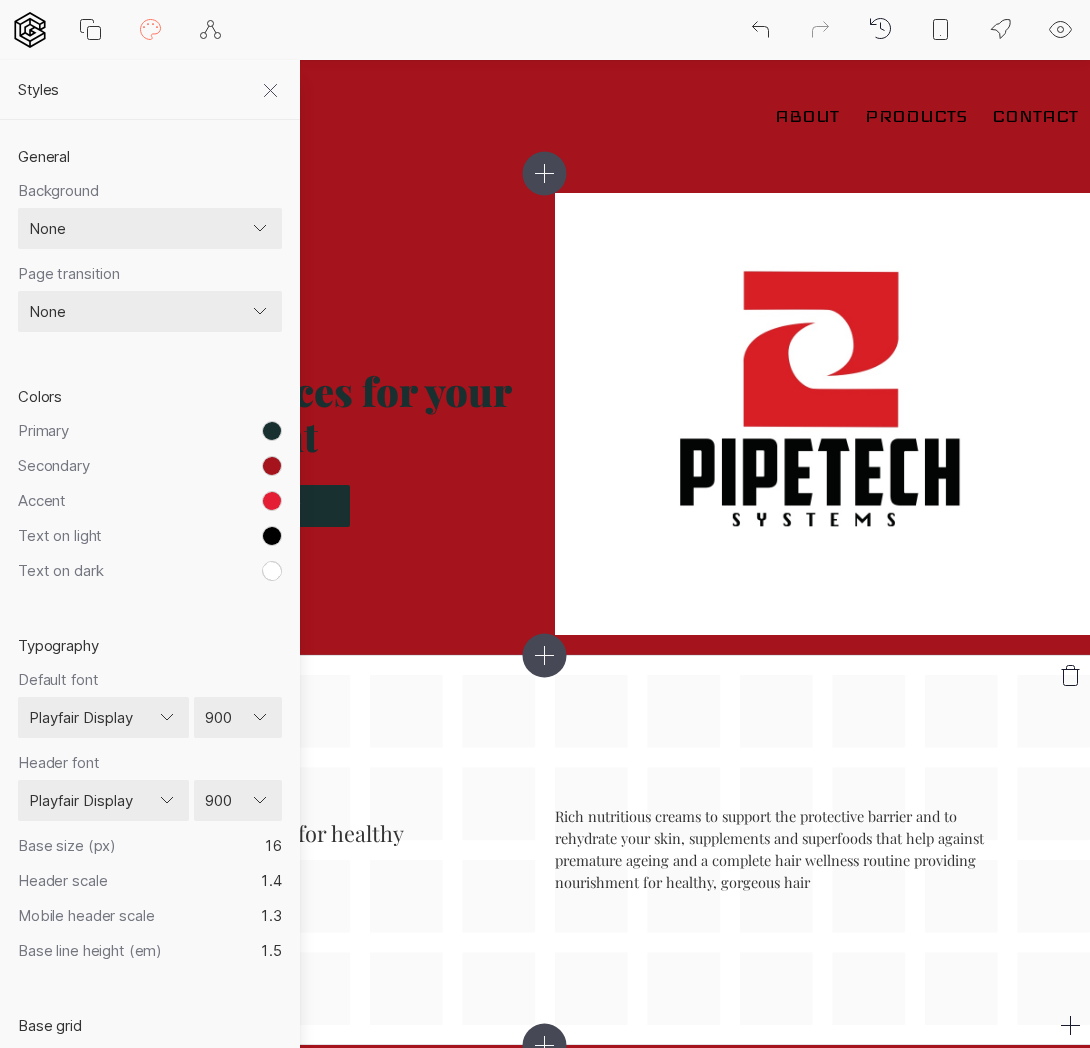 click on "Biote has everything you need for healthy skin and hair in one place Rich nutritious creams to support the protective barrier and to rehydrate your skin, supplements and superfoods that help against premature ageing and a complete hair wellness routine providing nourishment for healthy, gorgeous hair" at bounding box center [545, 850] 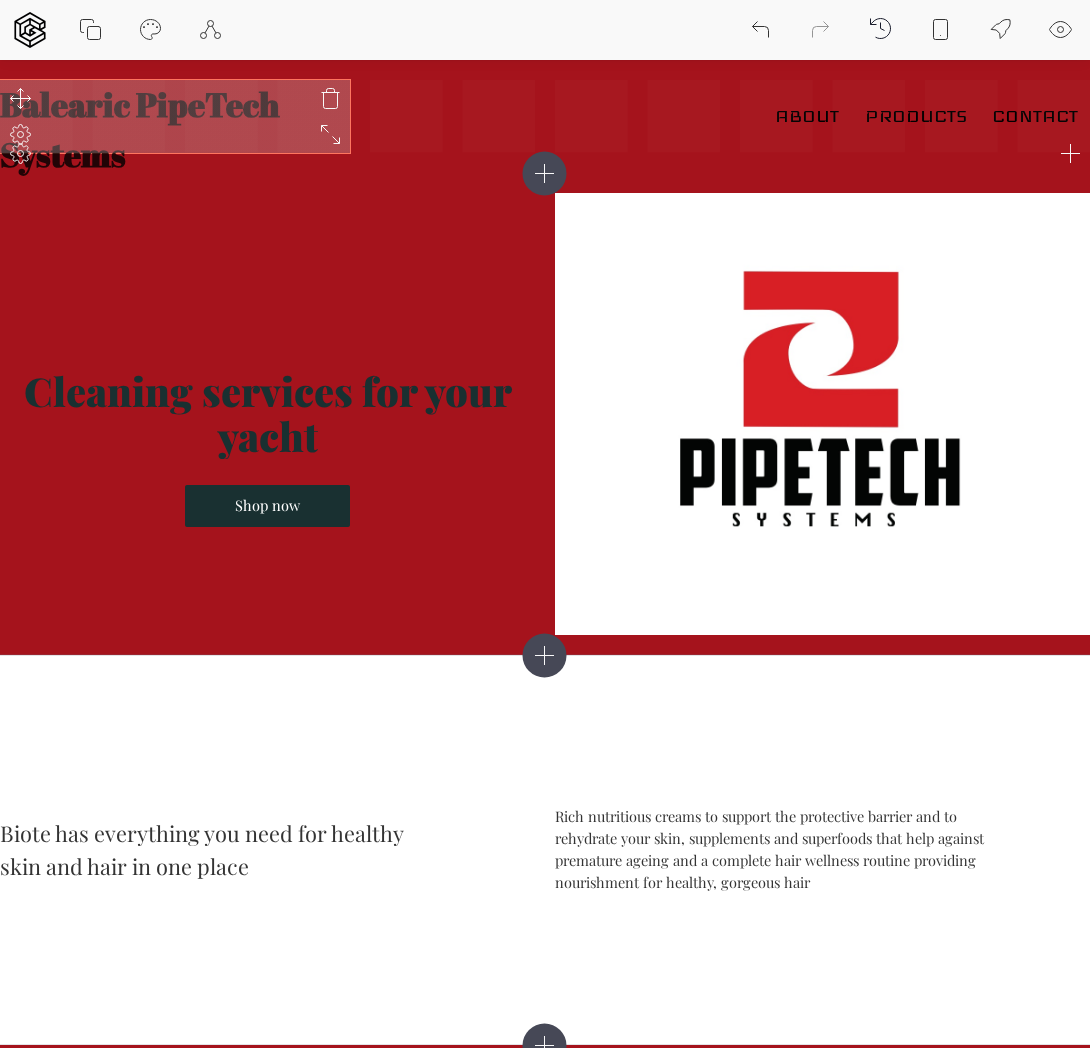 click 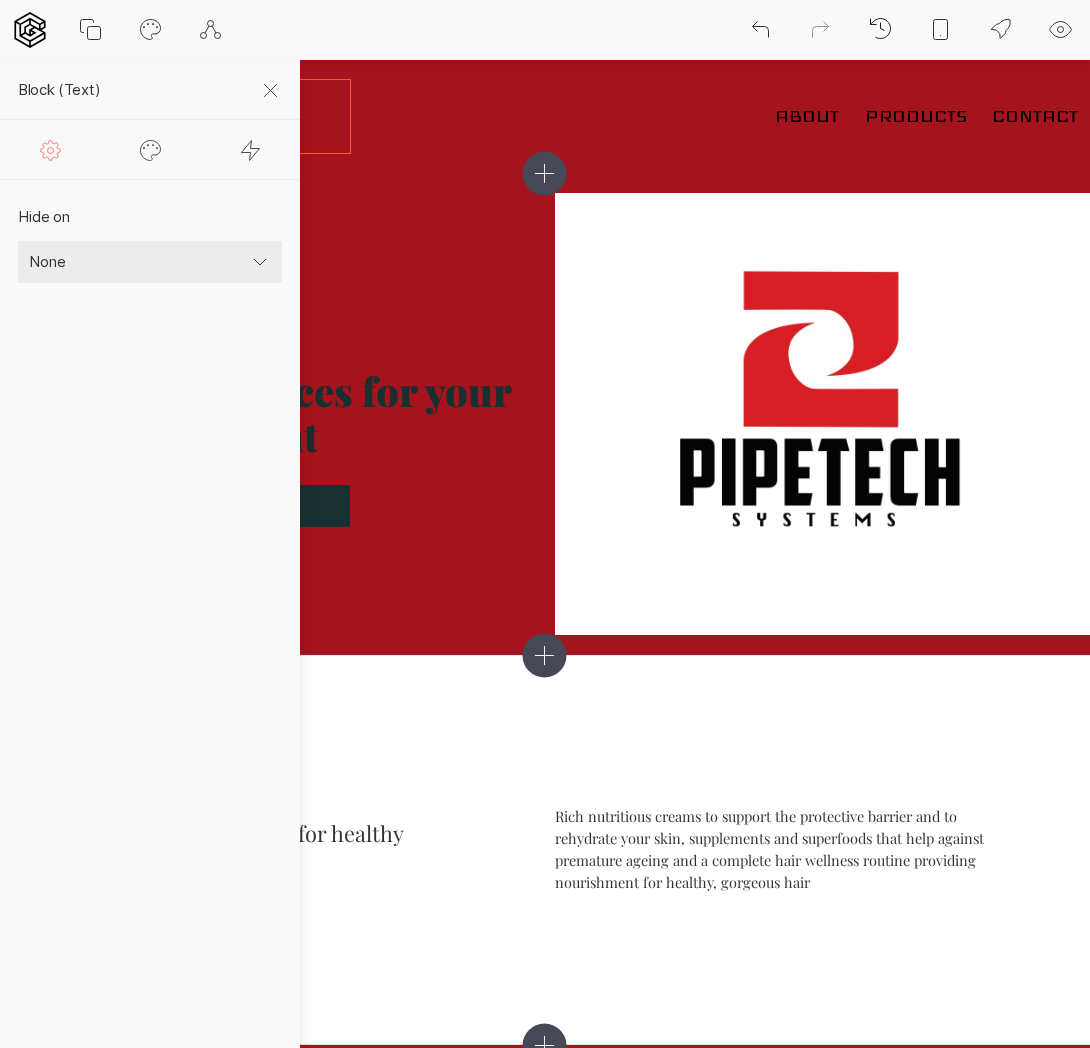 click 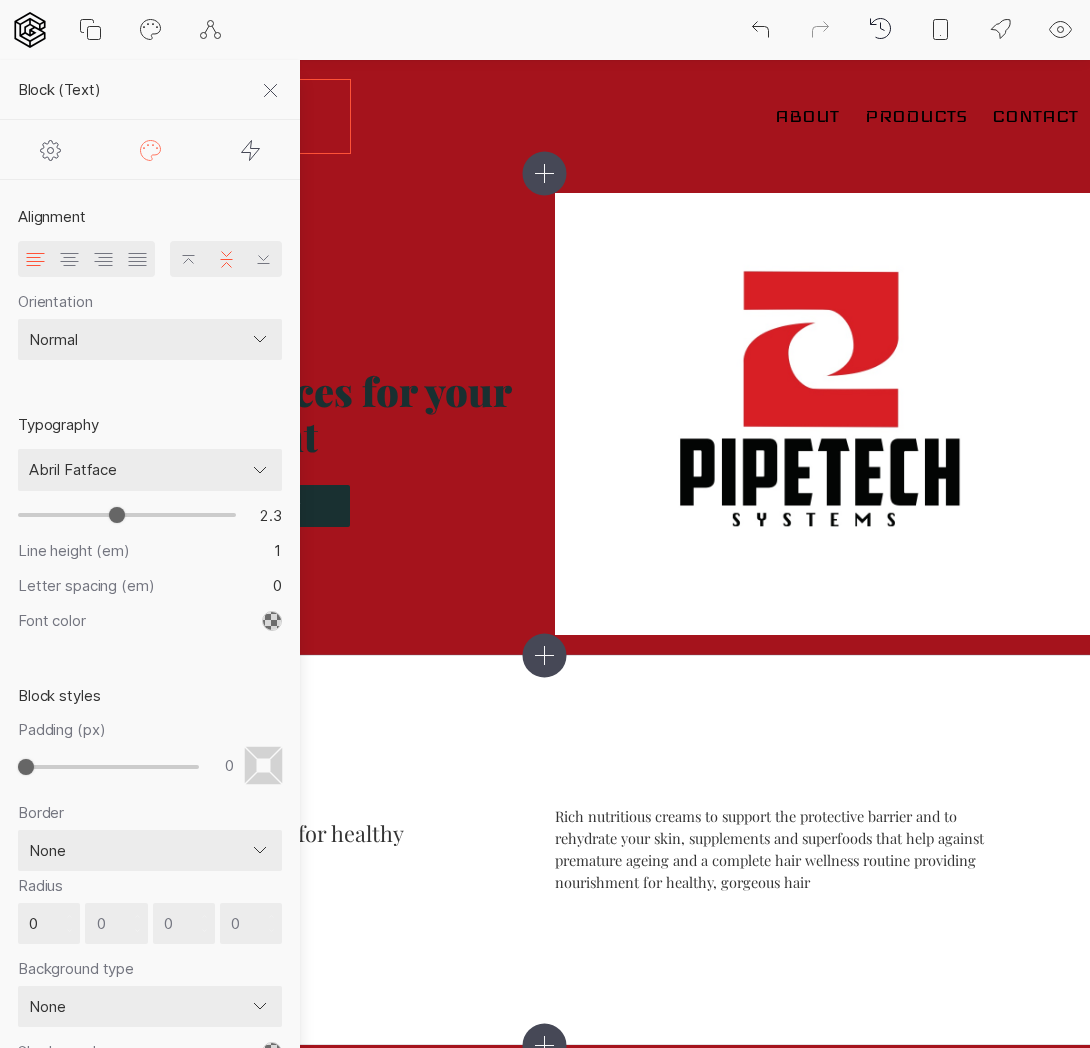 type on "2.2" 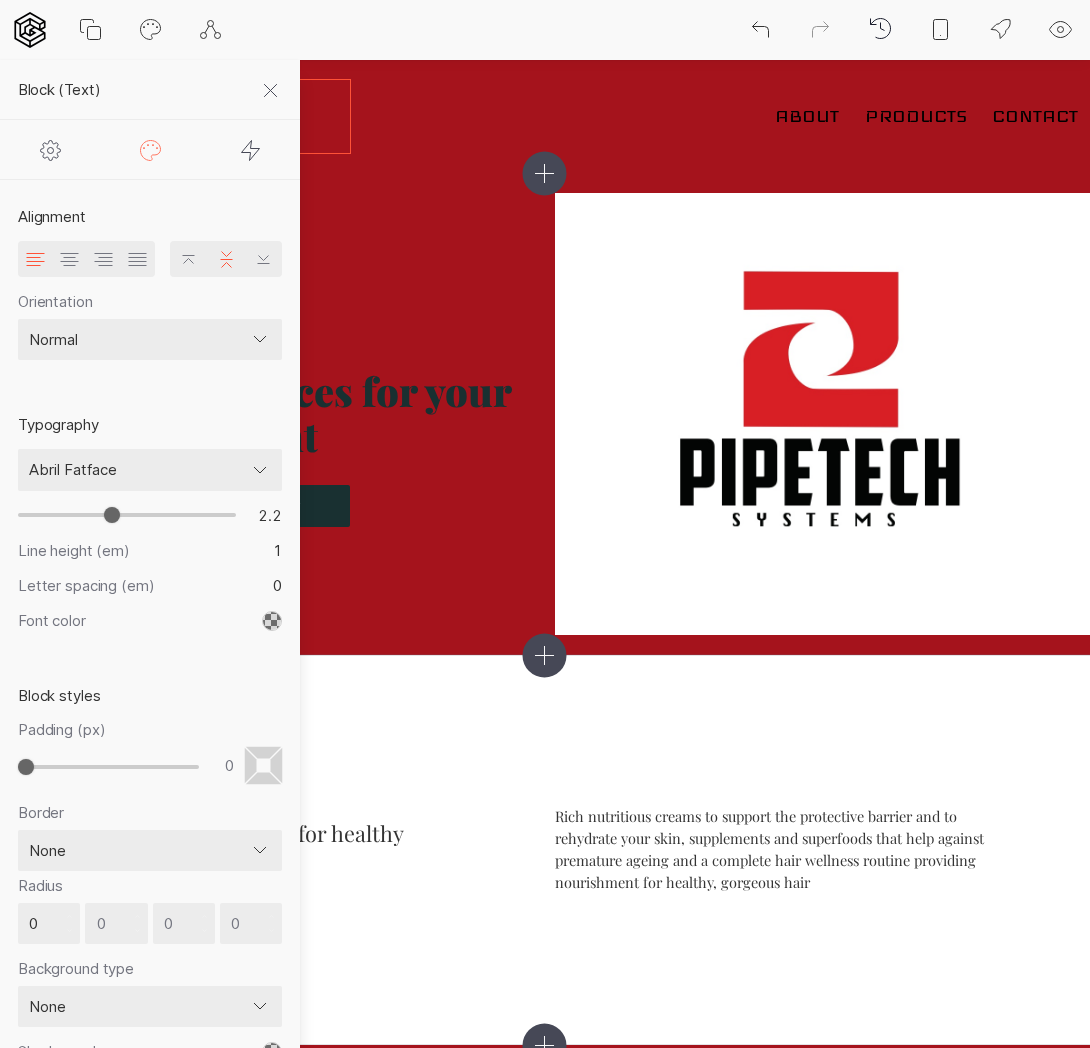 type on "2.1" 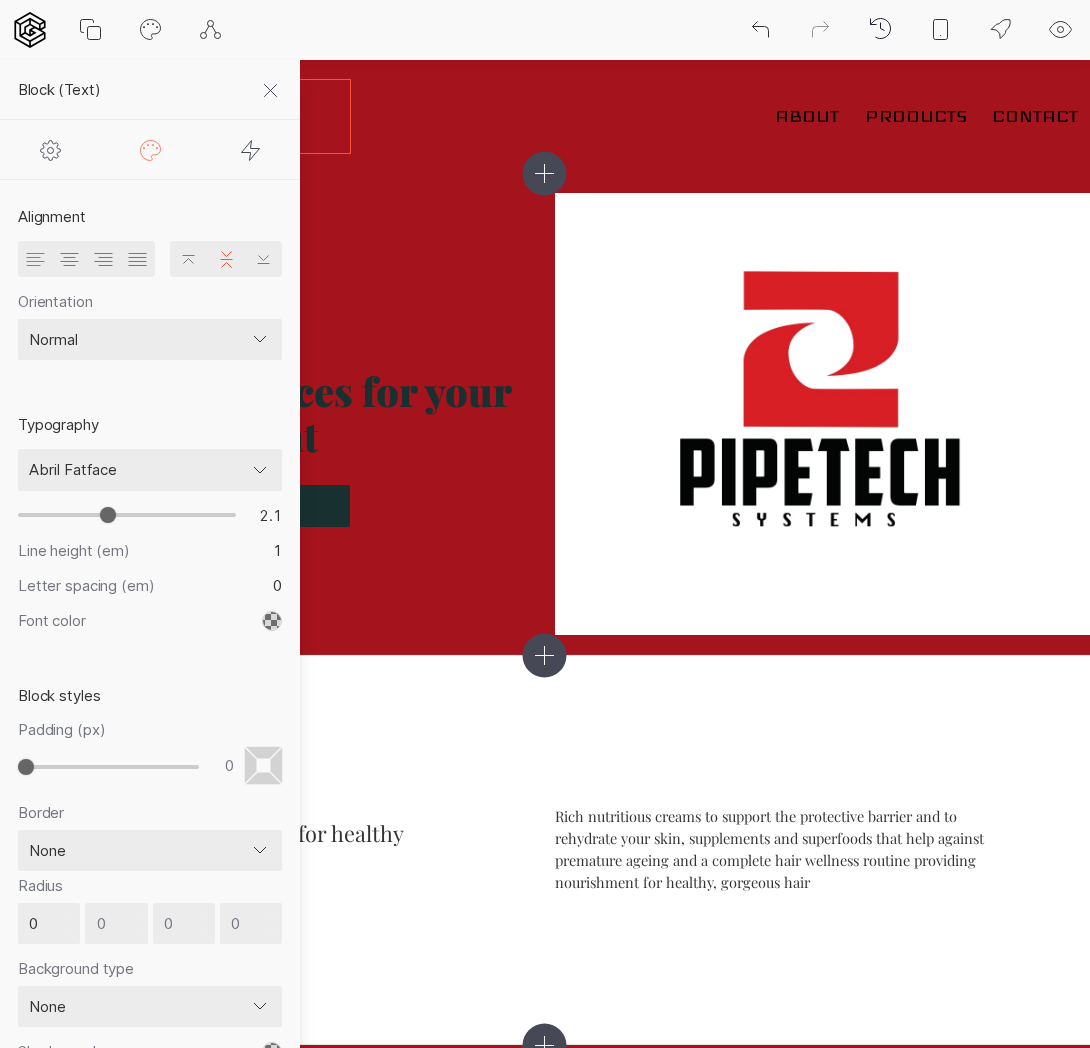 type on "2" 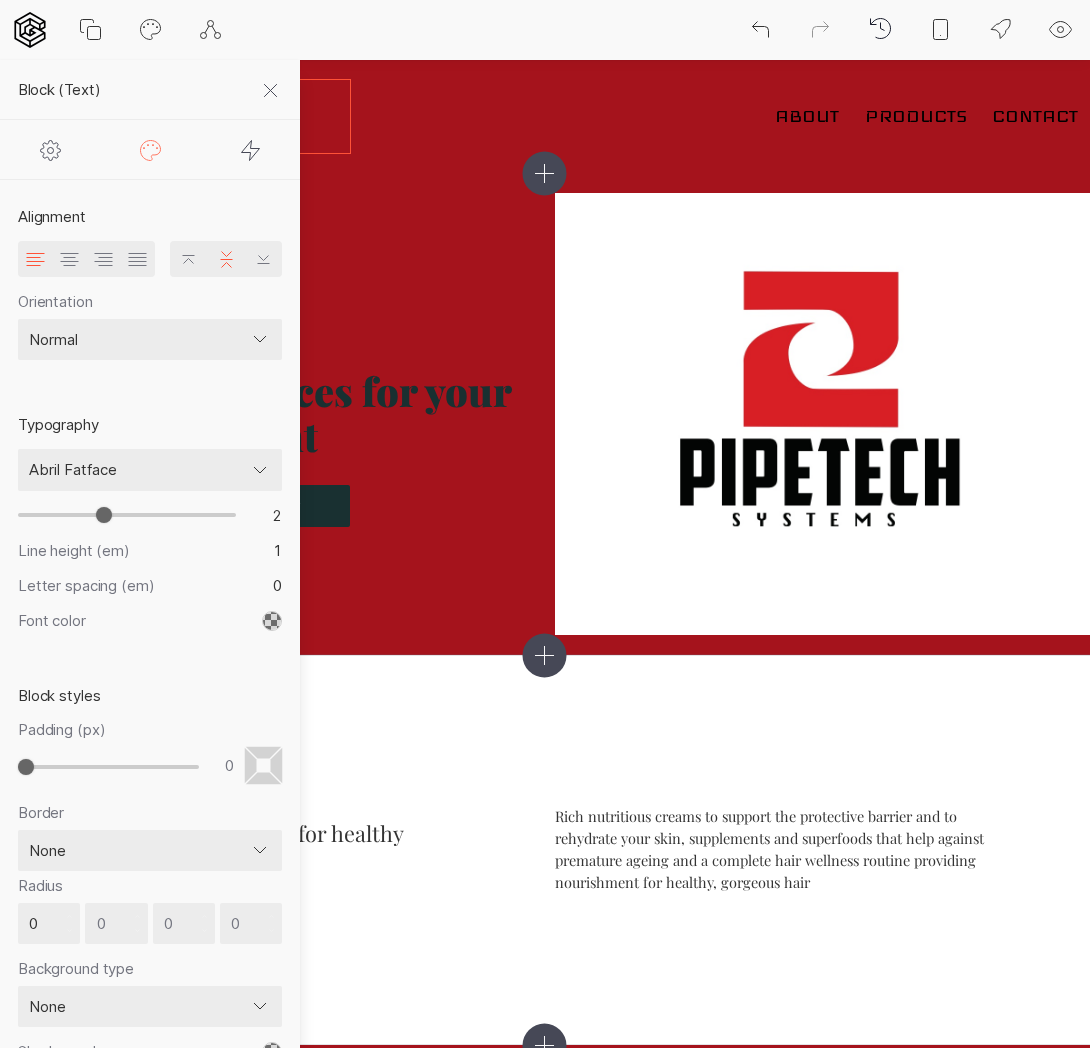 type on "1.9" 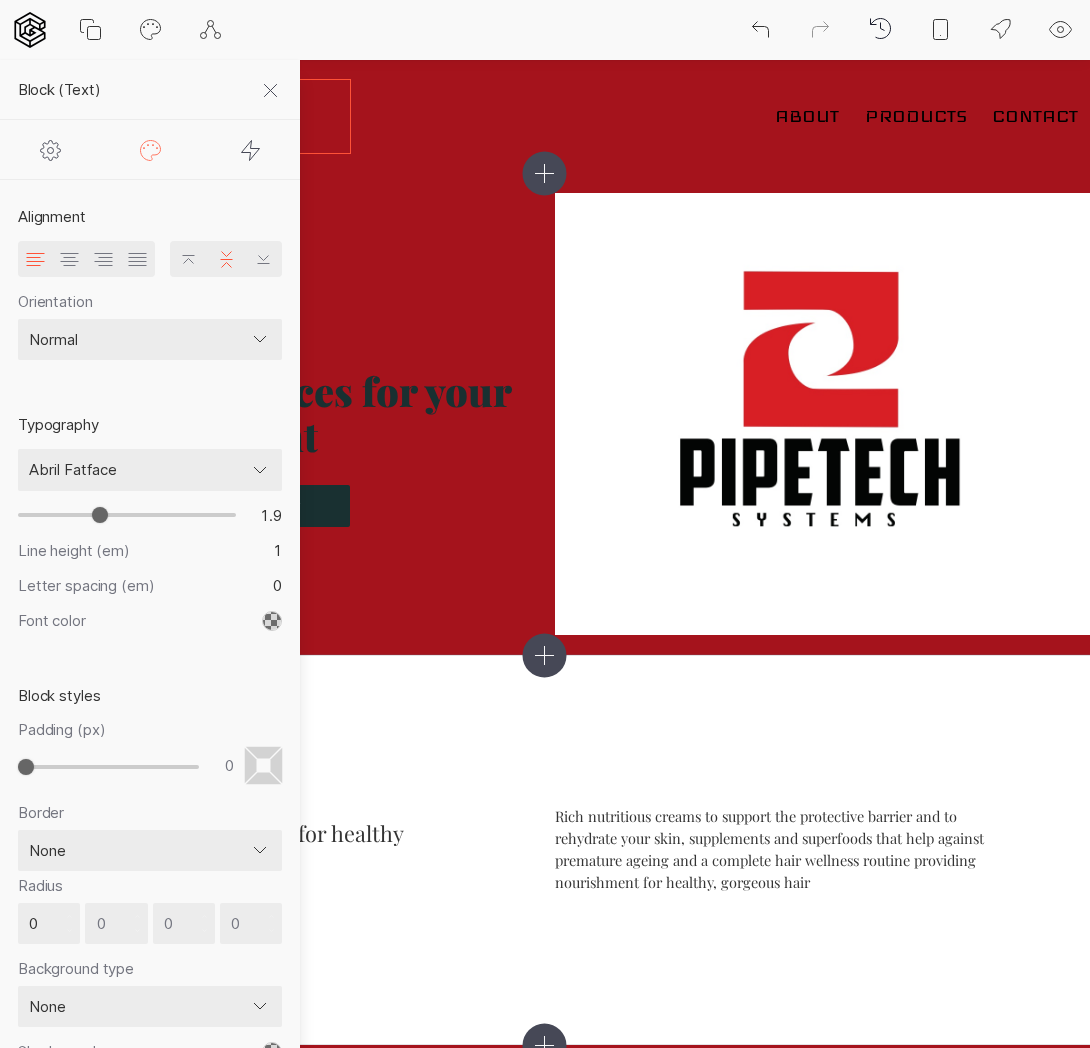 type on "1.8" 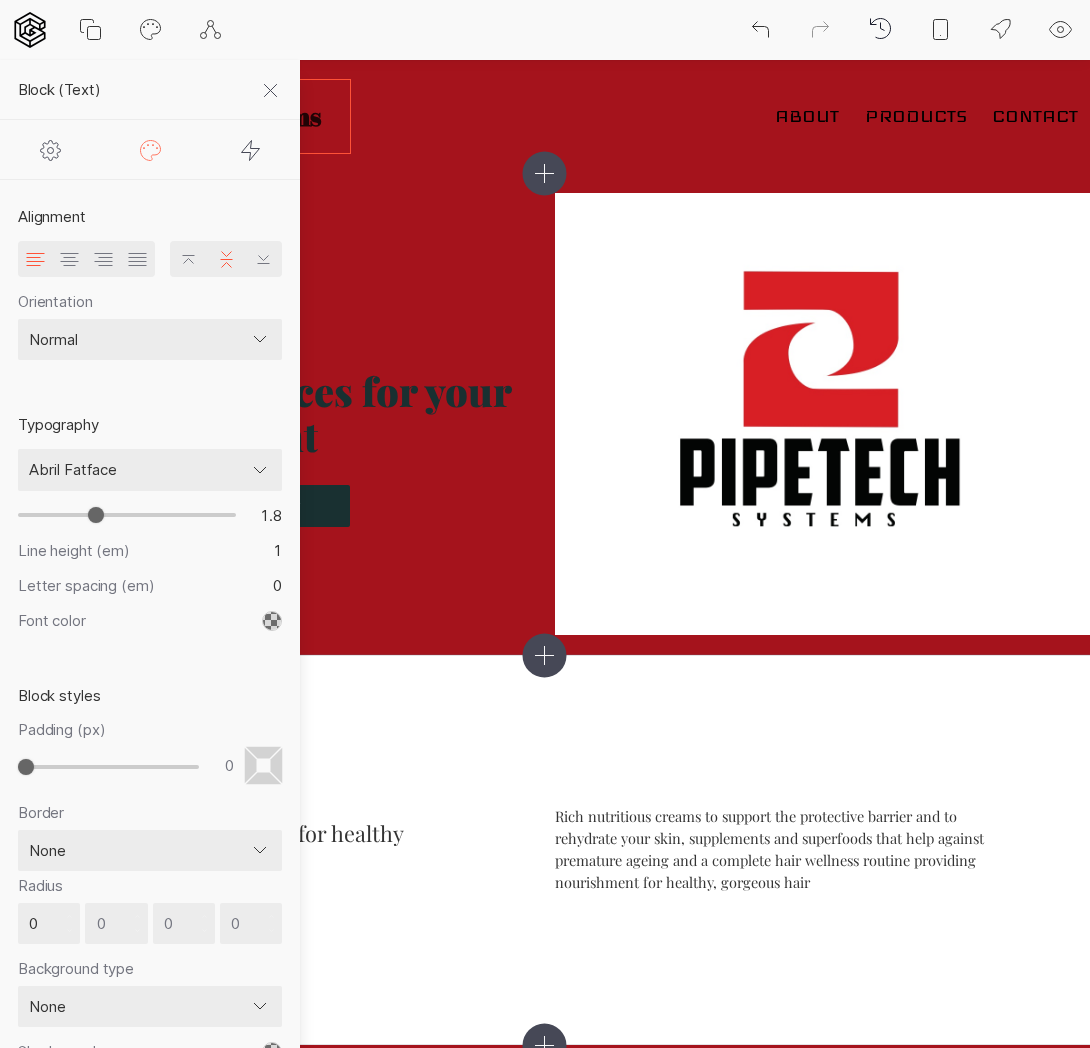 type on "1.7" 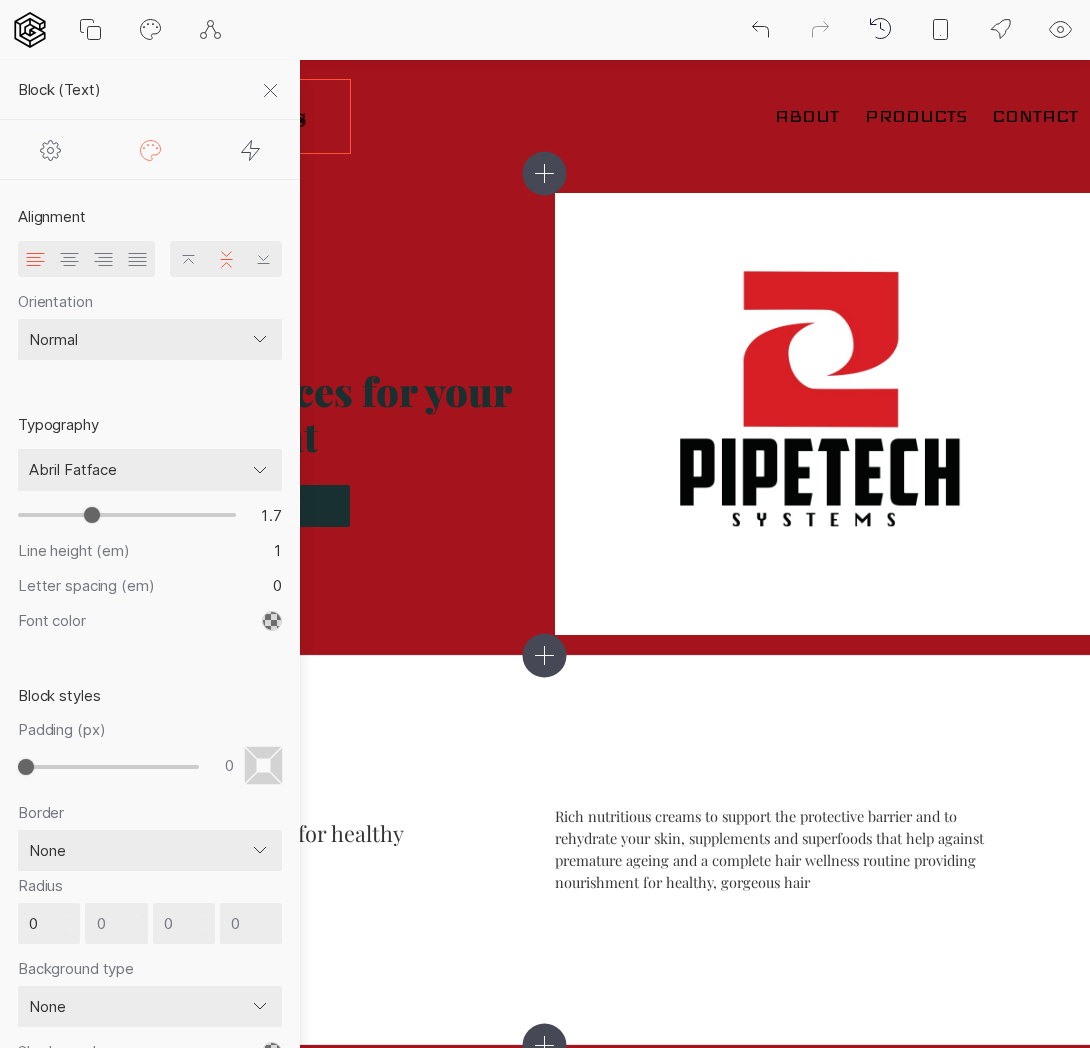 type on "1.8" 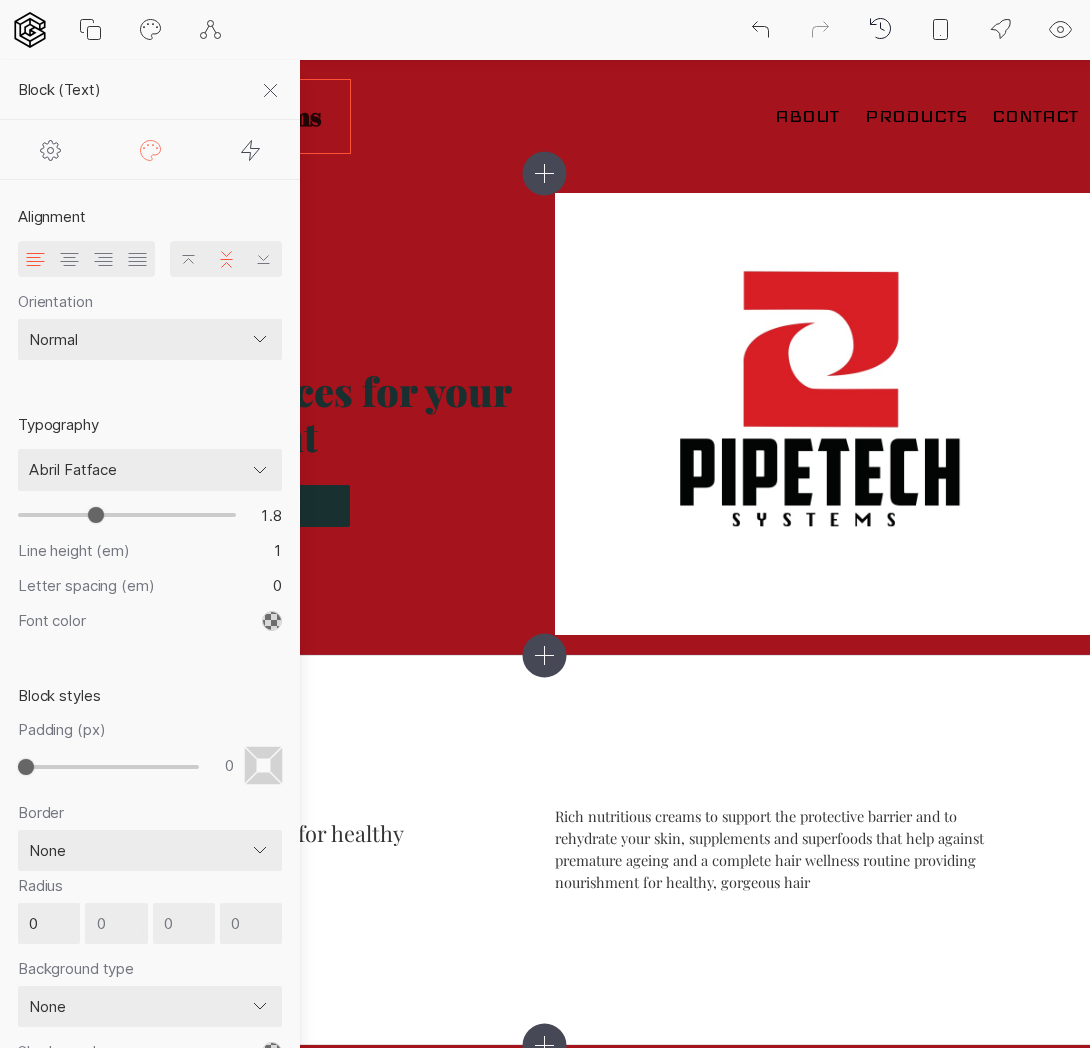 type on "1.9" 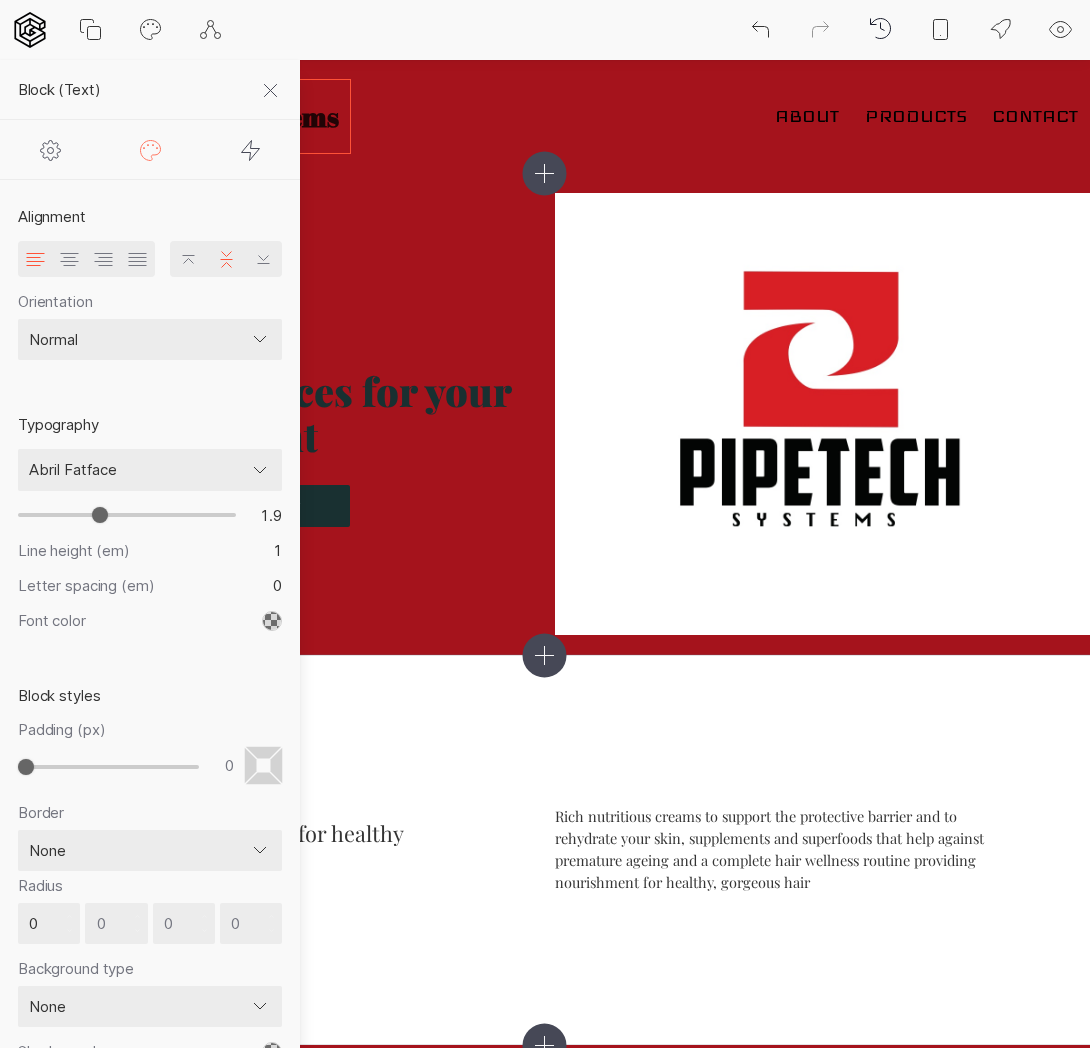 drag, startPoint x: 113, startPoint y: 510, endPoint x: 95, endPoint y: 508, distance: 18.110771 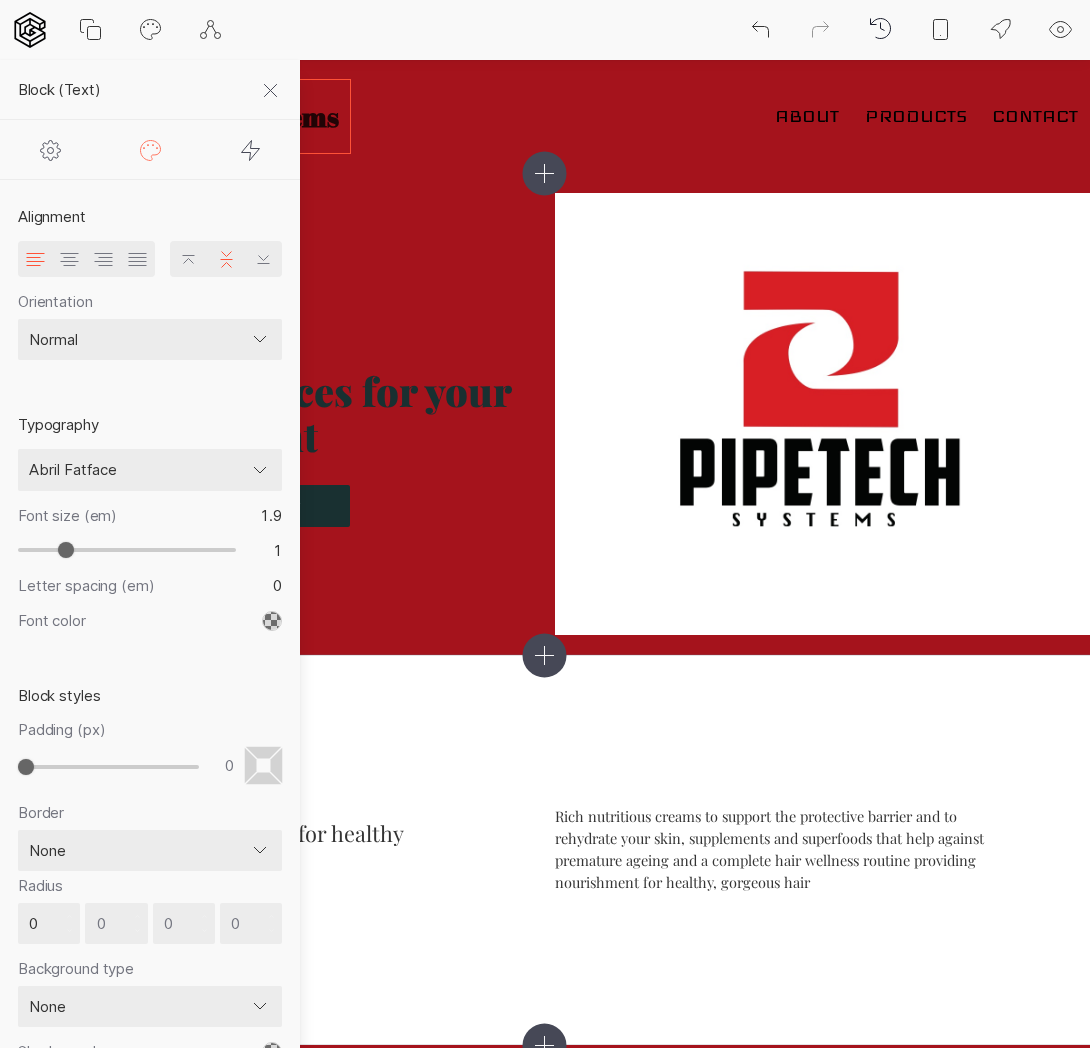 type on "1.1" 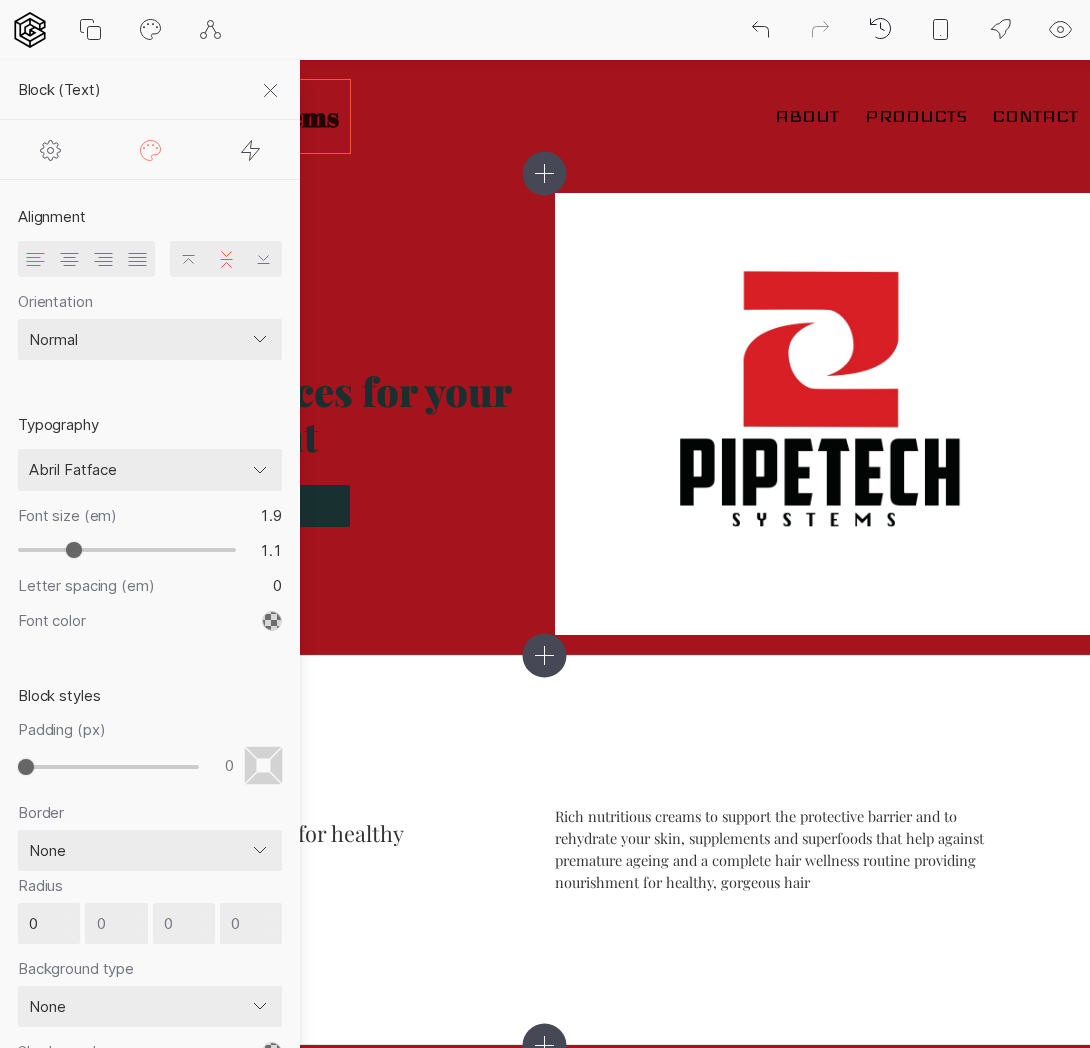 type on "1" 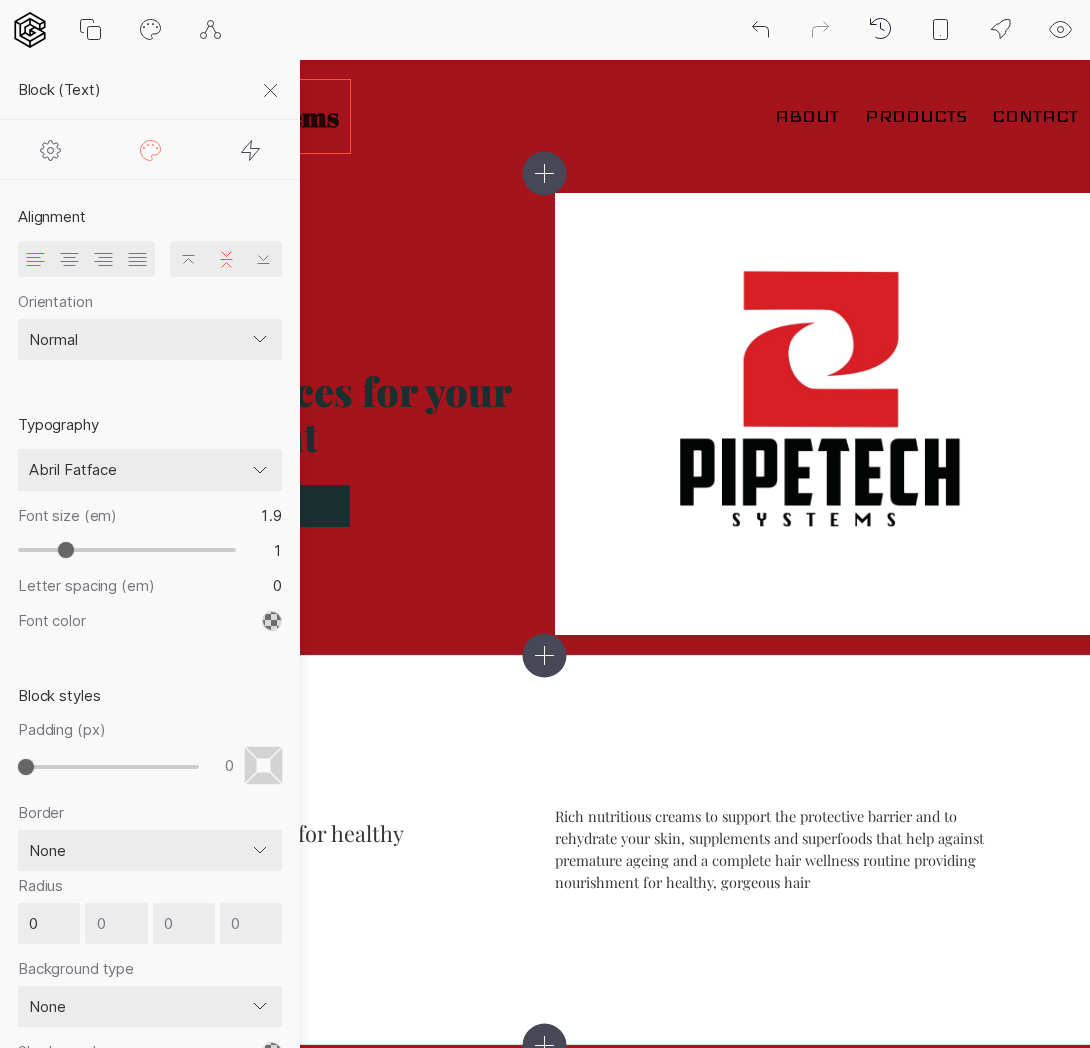 type on "0.9" 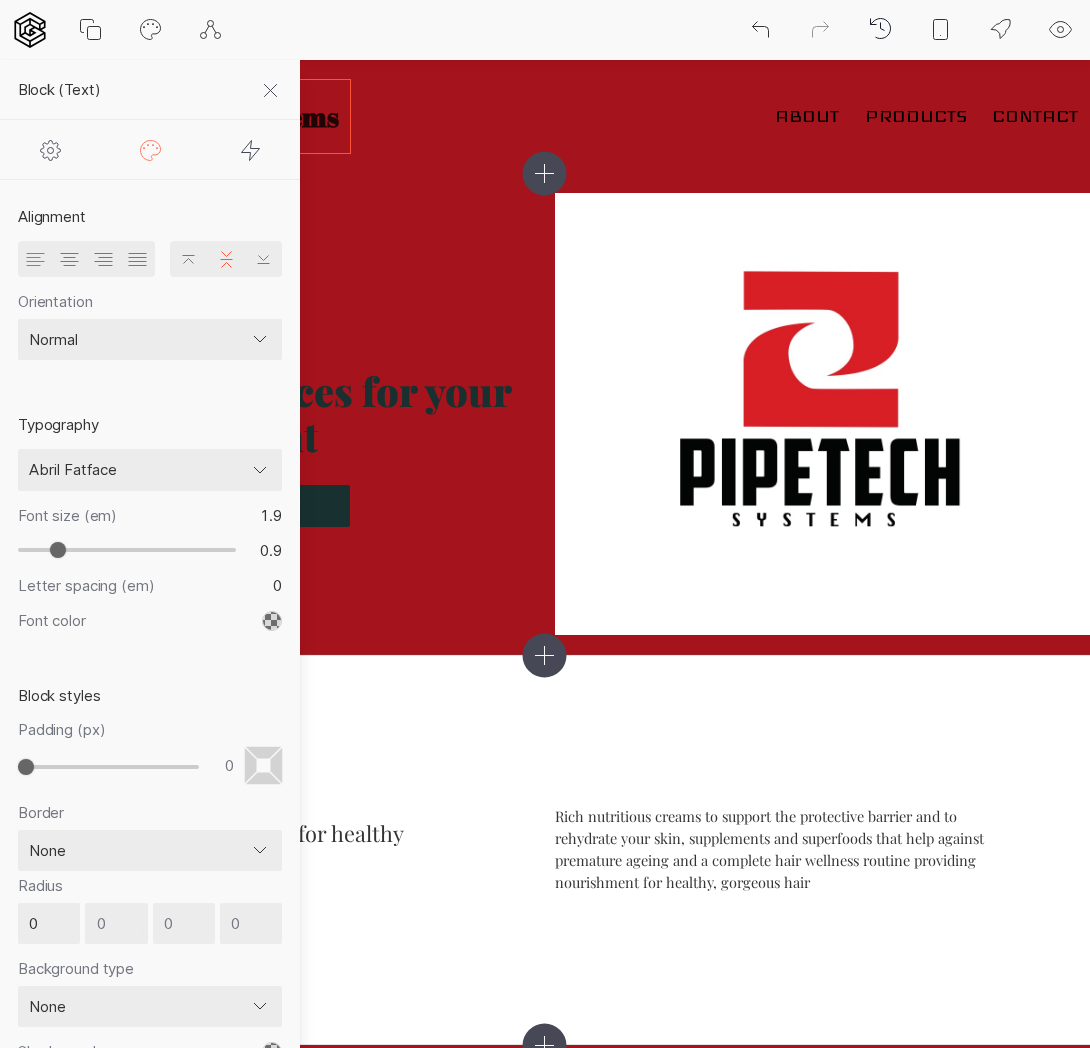 type on "0.8" 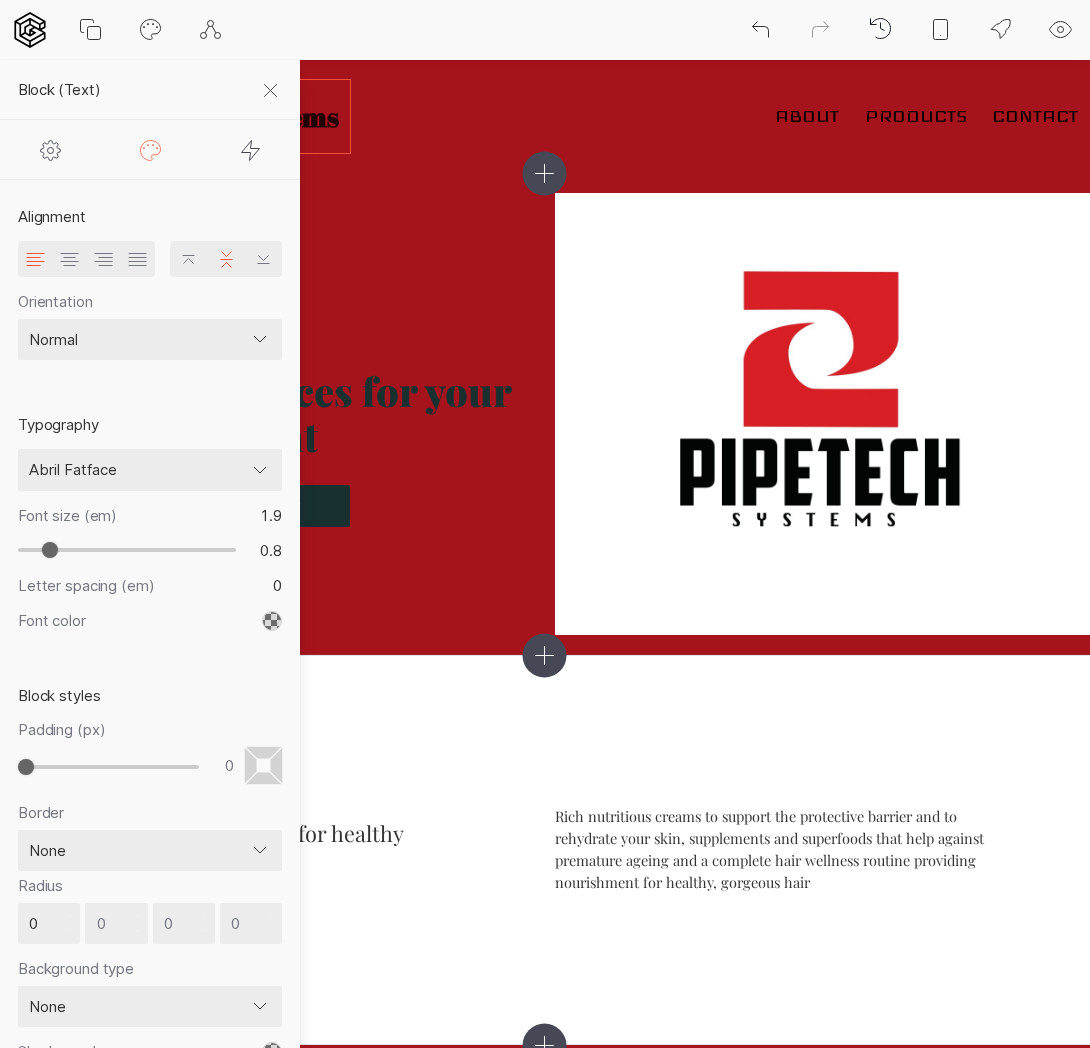 type on "0.7" 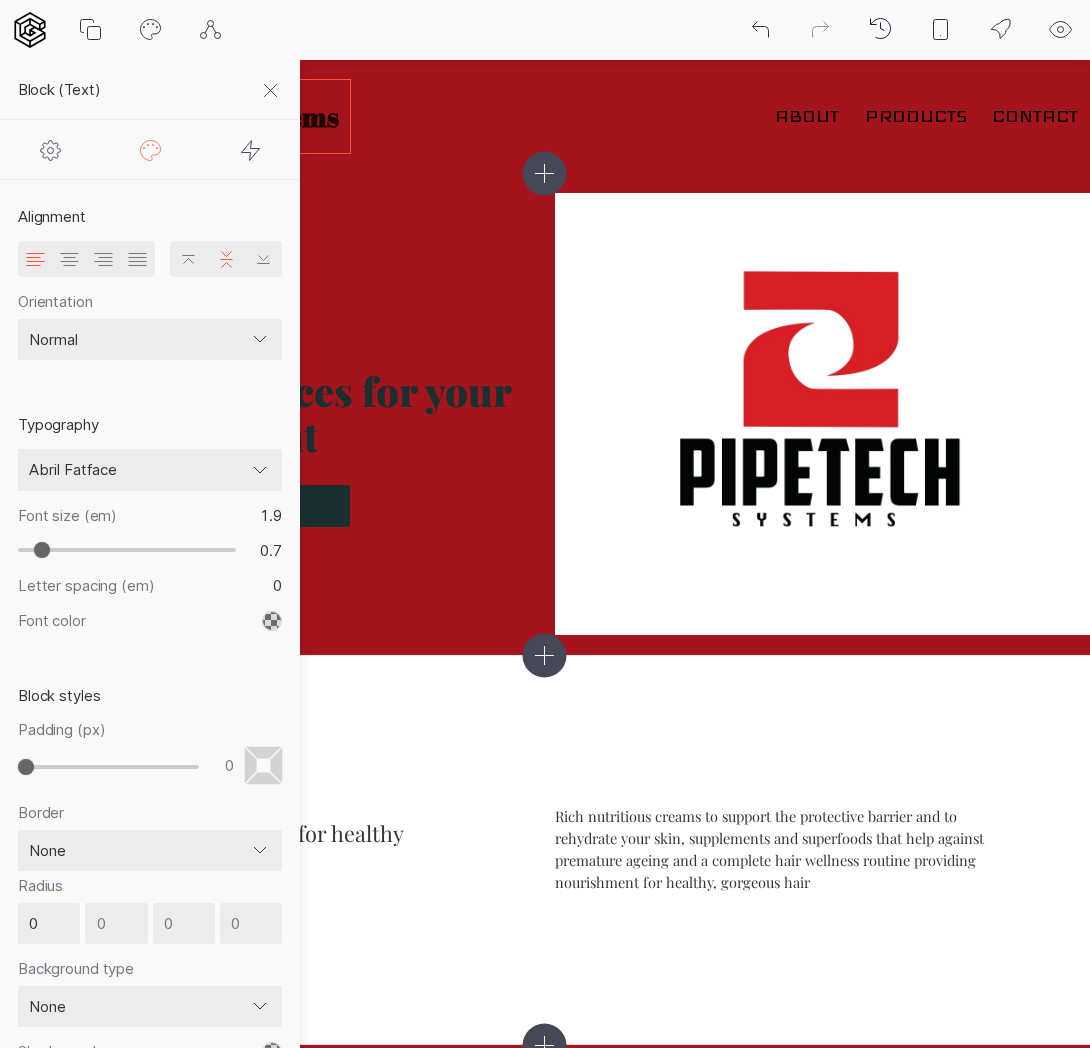 type on "0.6" 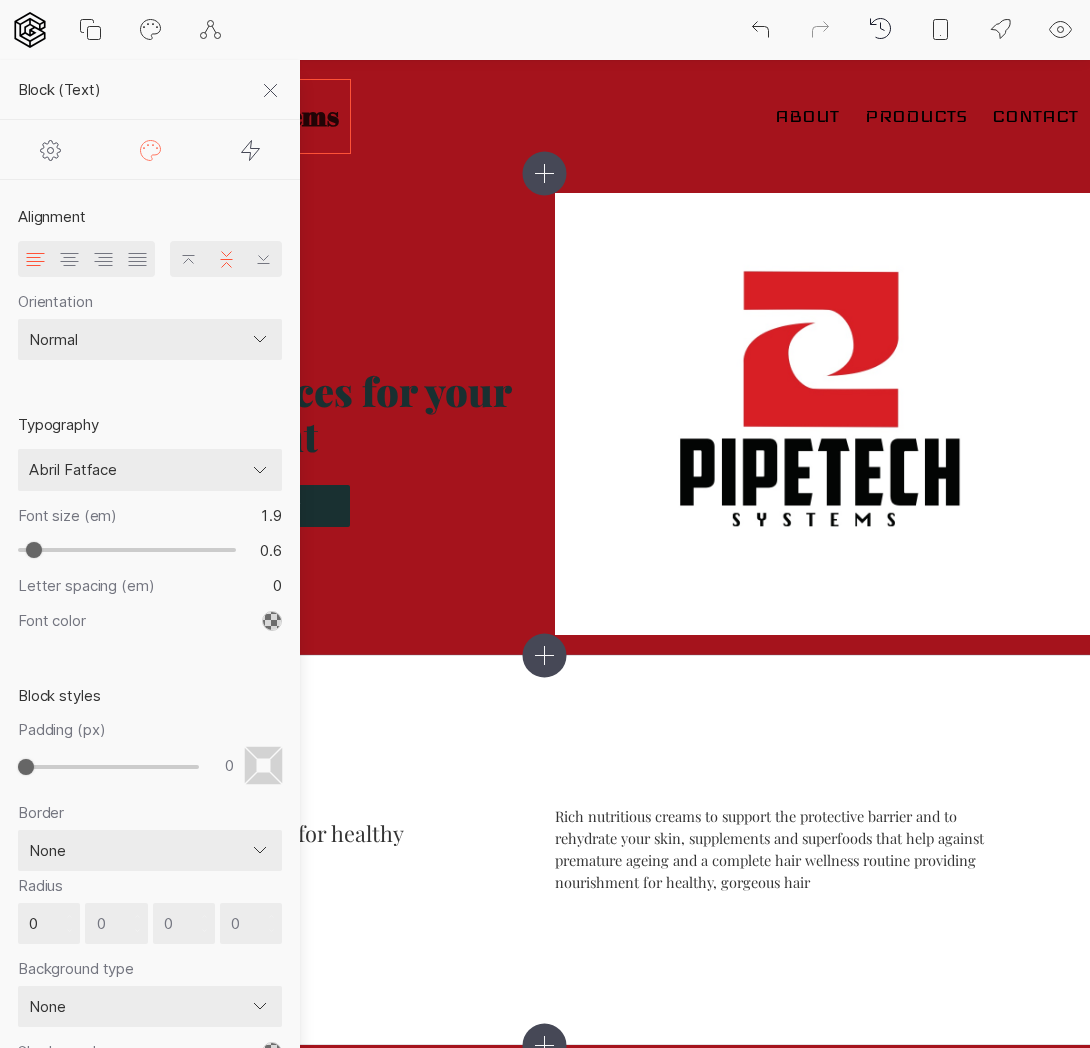 type on "0.5" 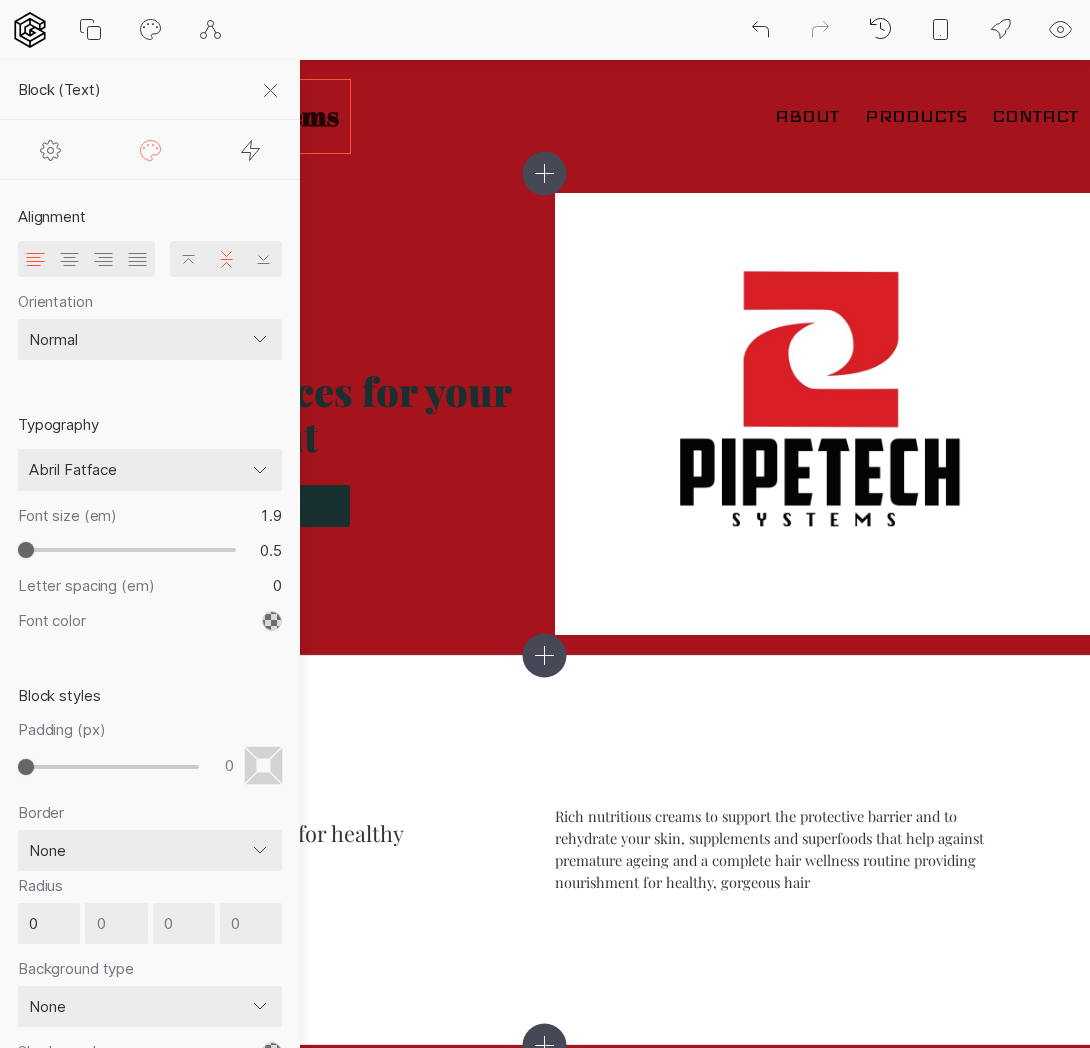 type on "0.6" 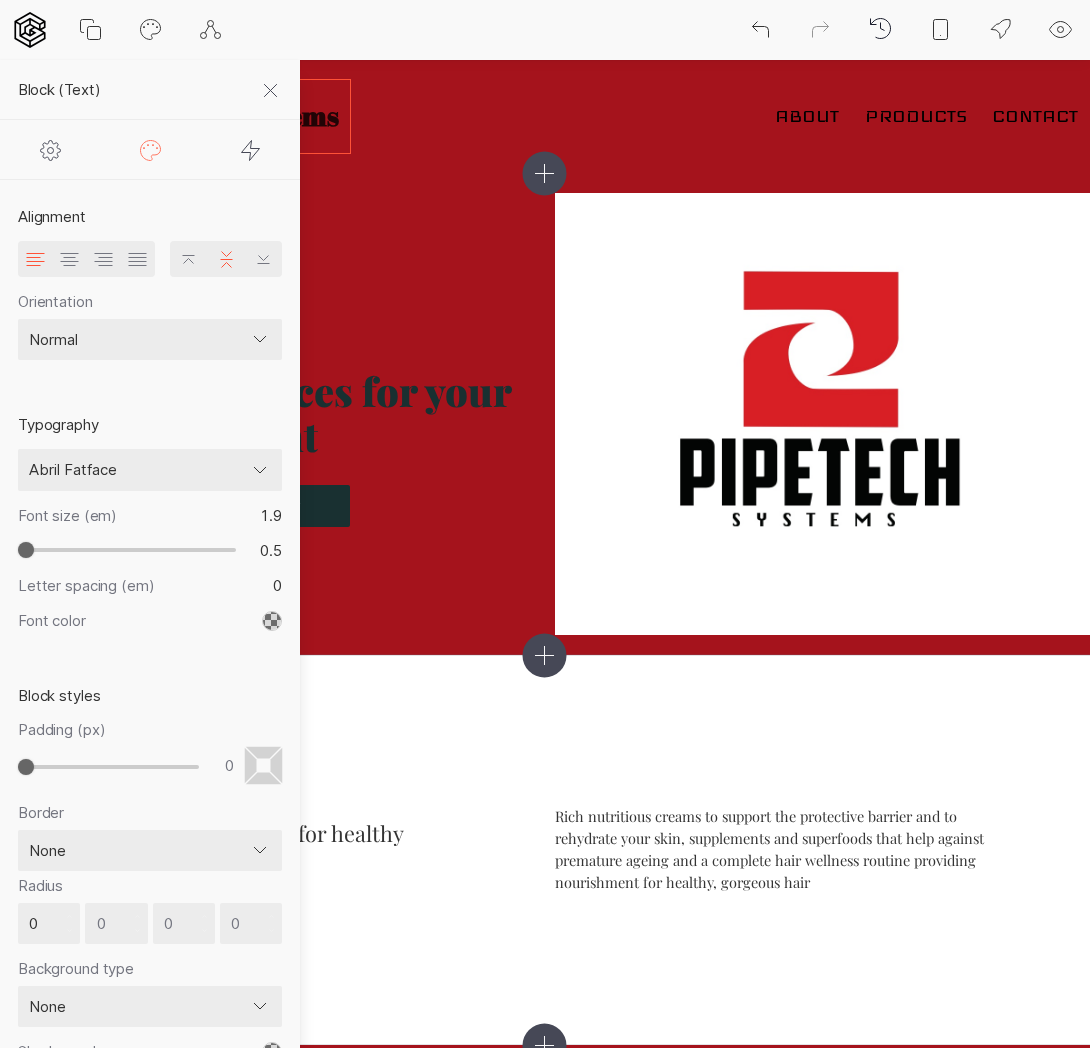 type on "0.6" 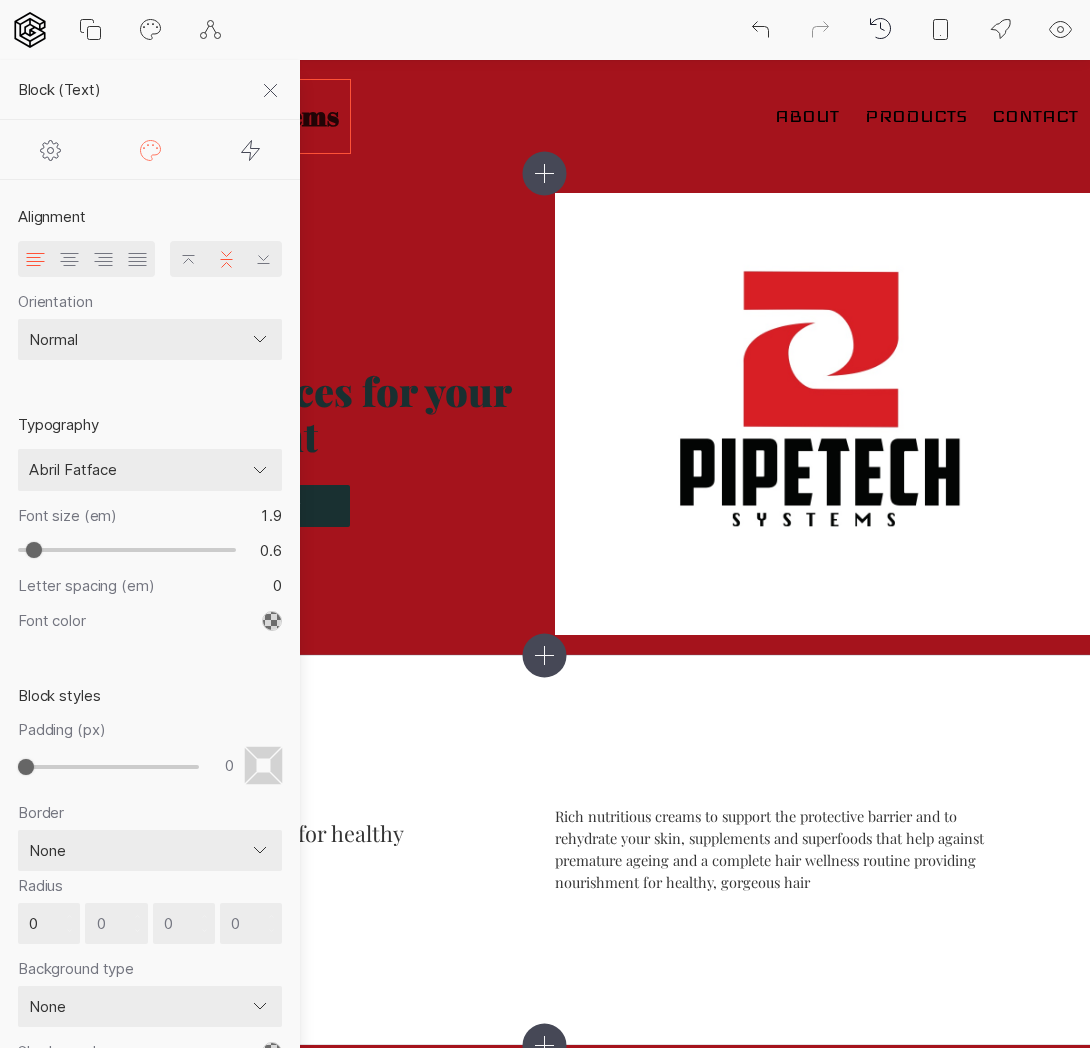 type on "0.7" 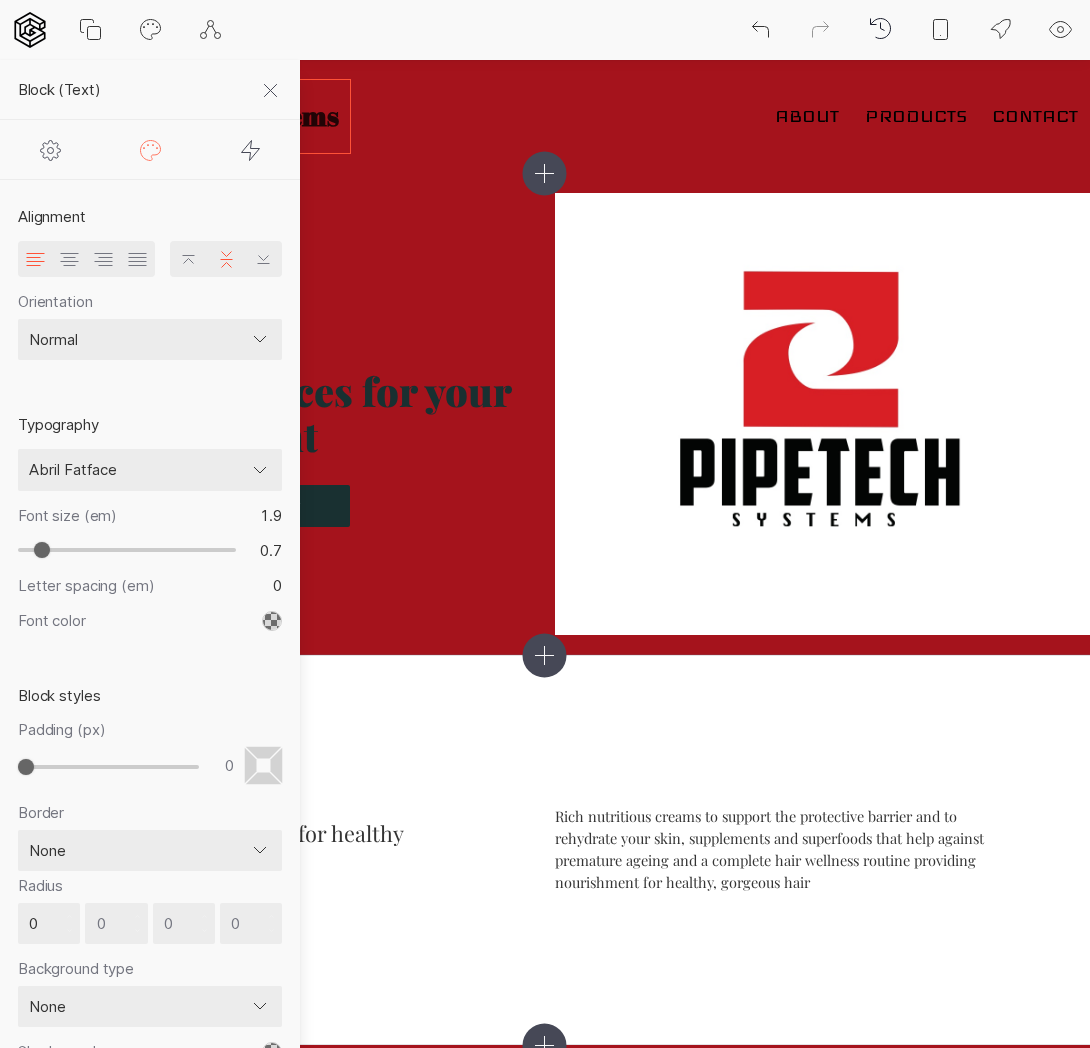 type on "0.8" 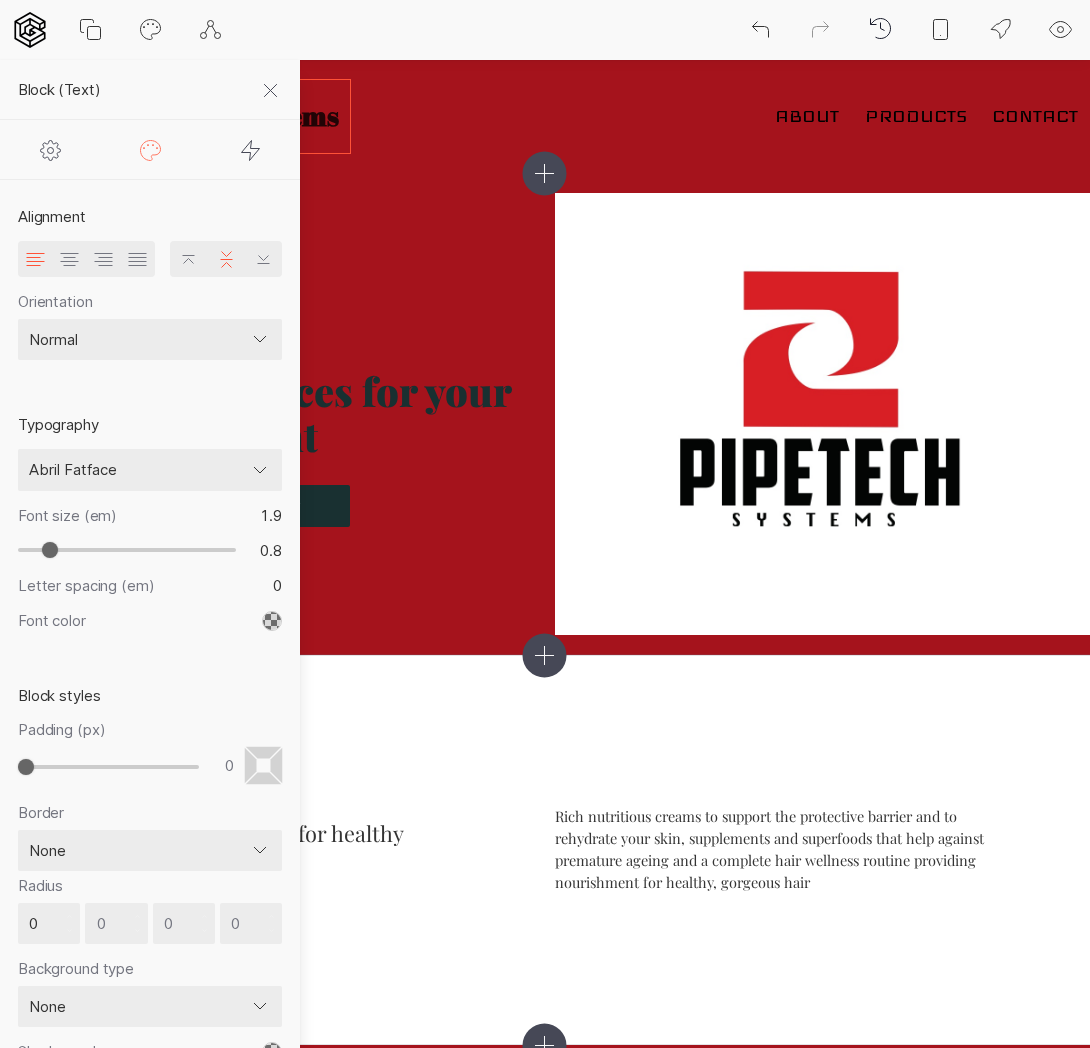 type on "0.9" 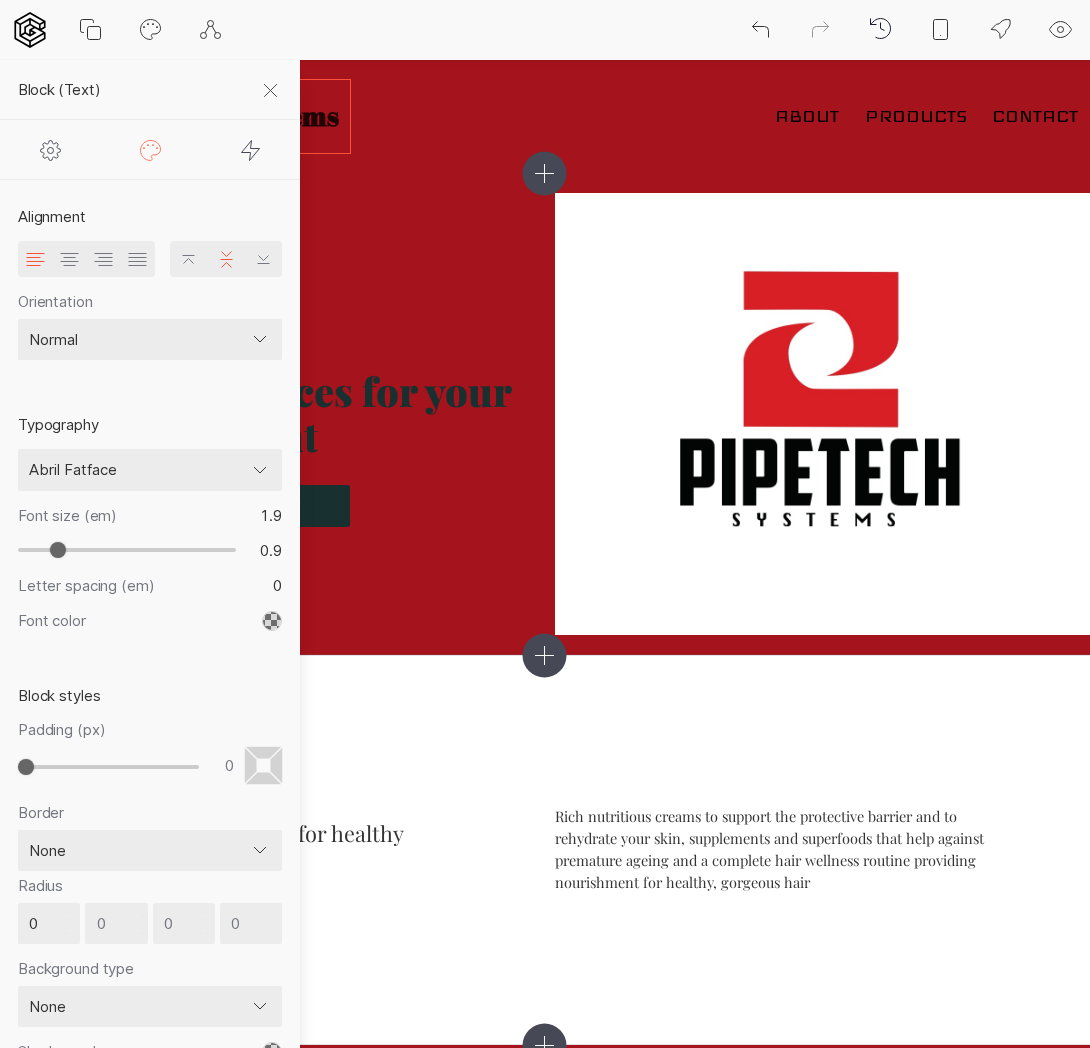type on "1" 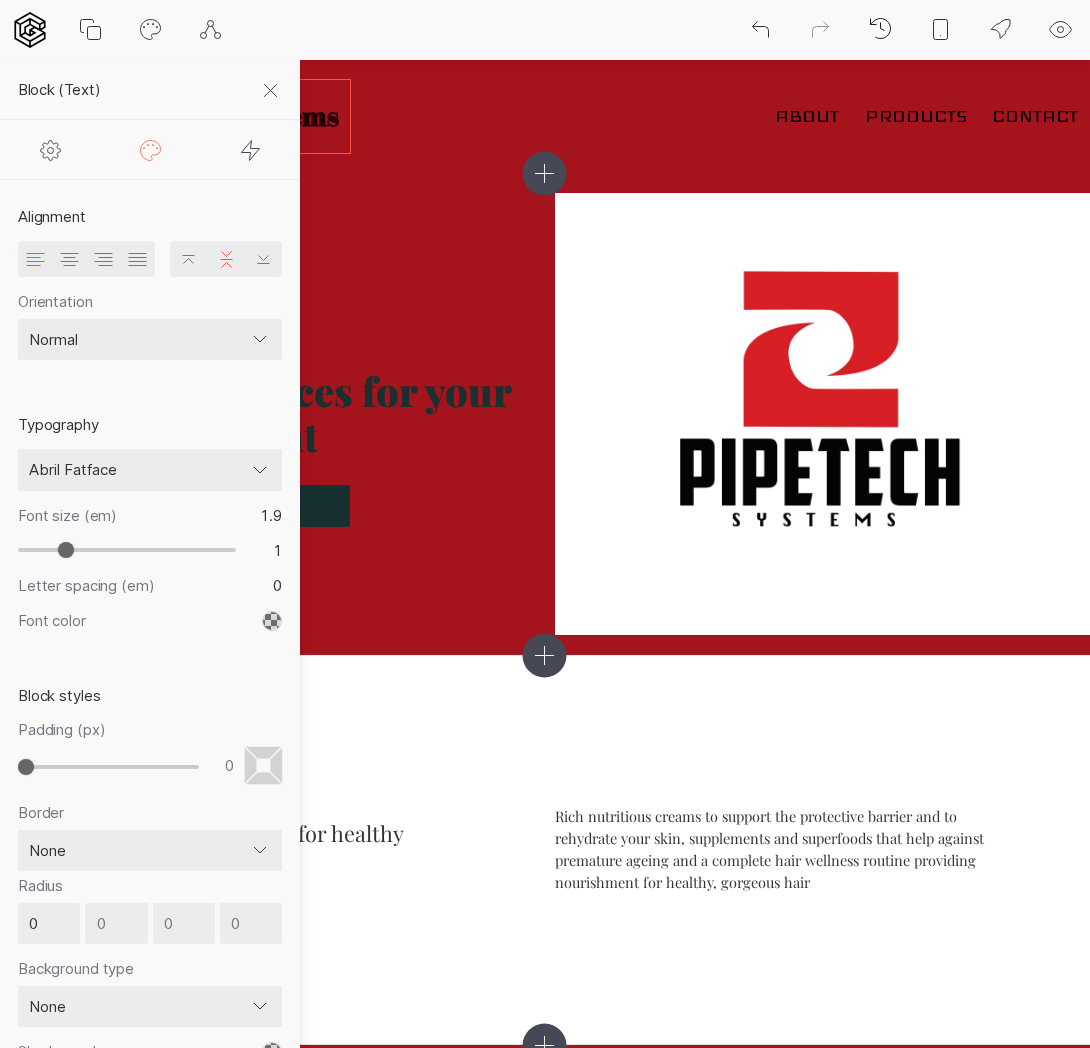 type on "1.1" 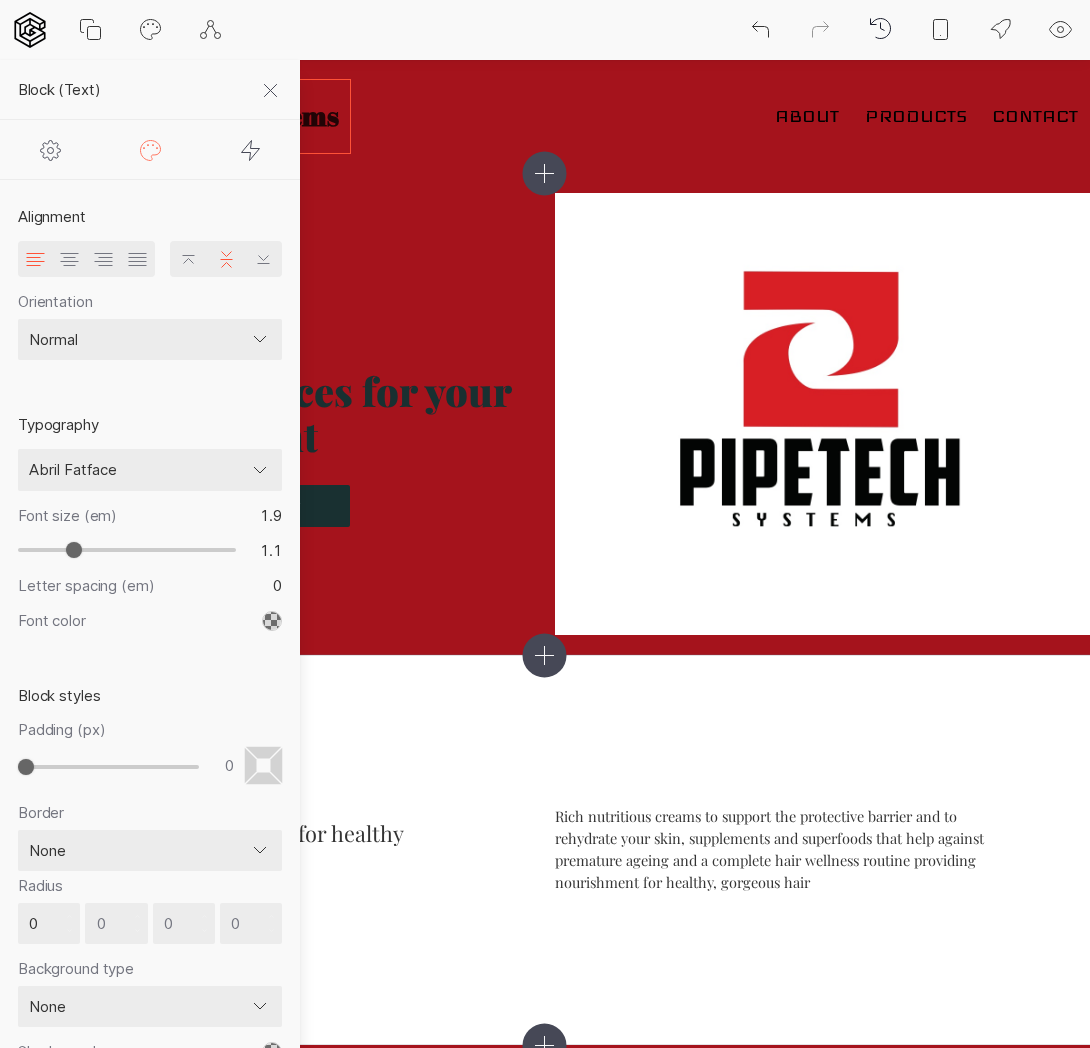 type on "1.2" 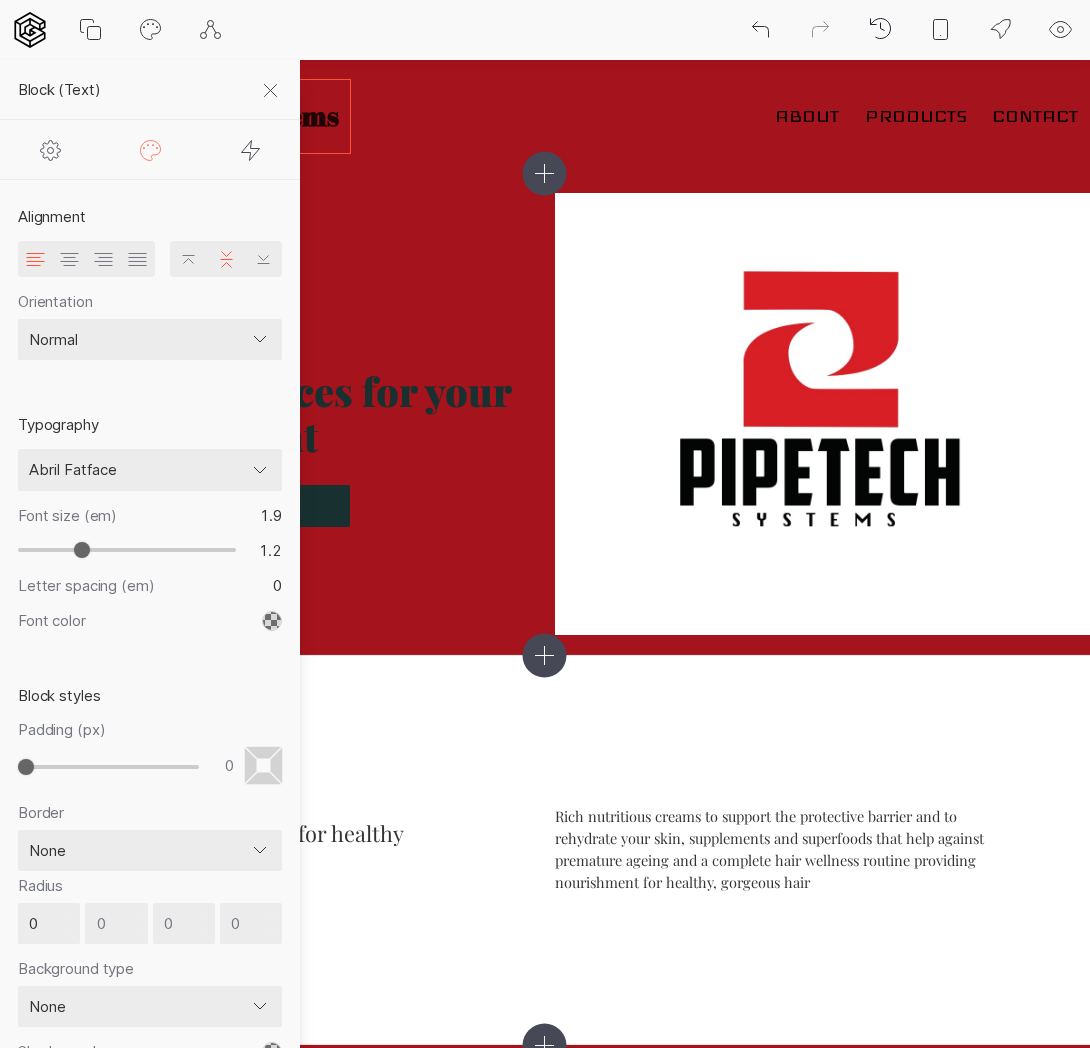 type on "1.3" 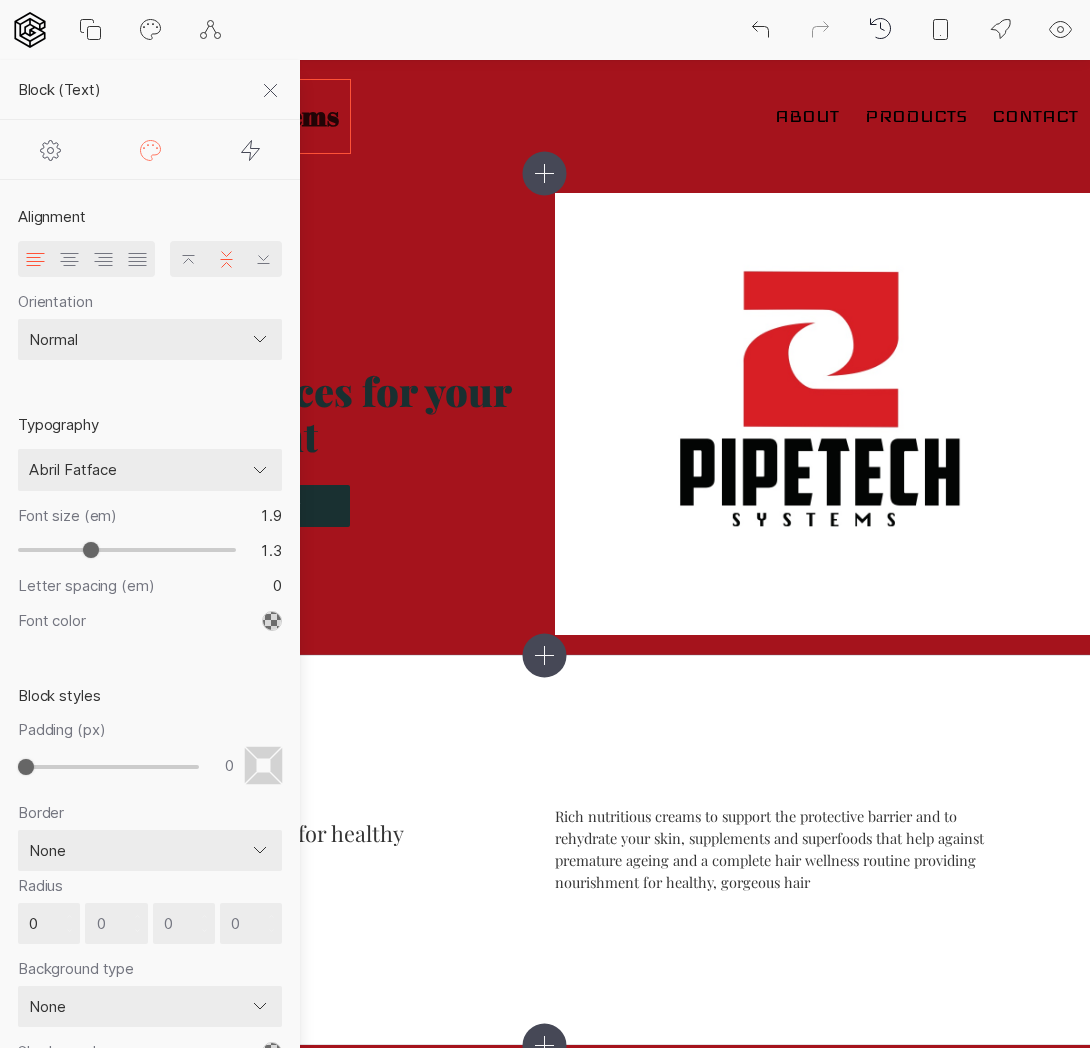 type on "1.4" 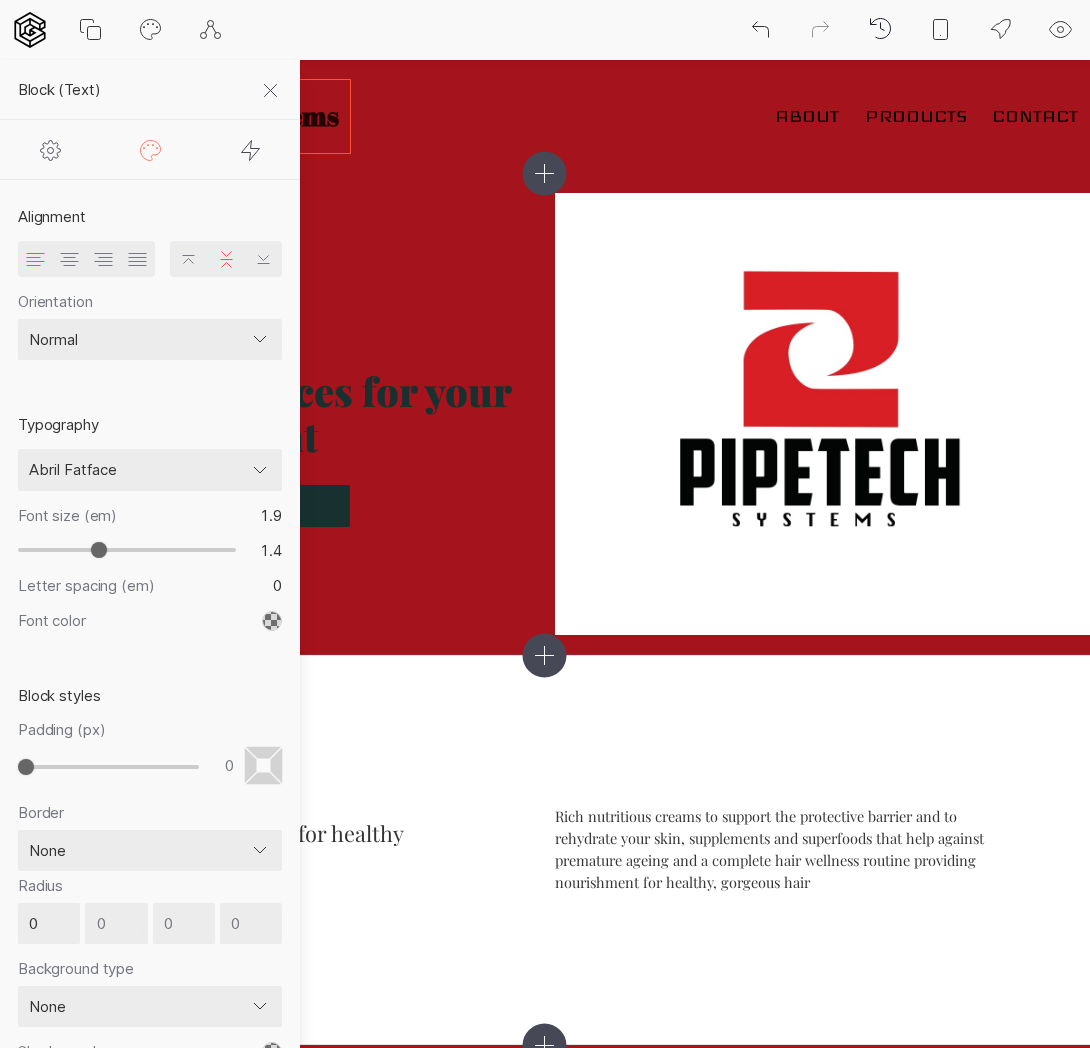 type on "1.5" 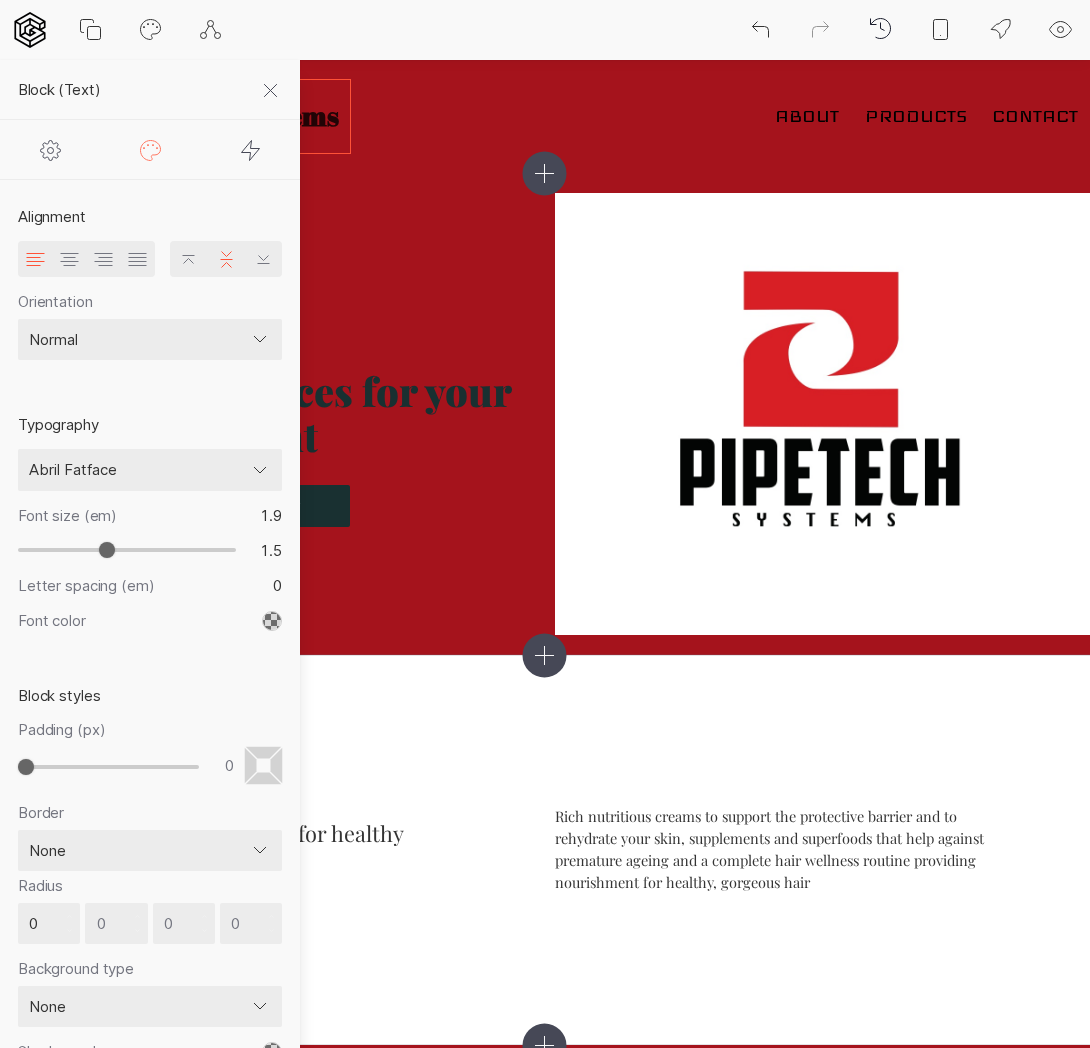 type on "1.6" 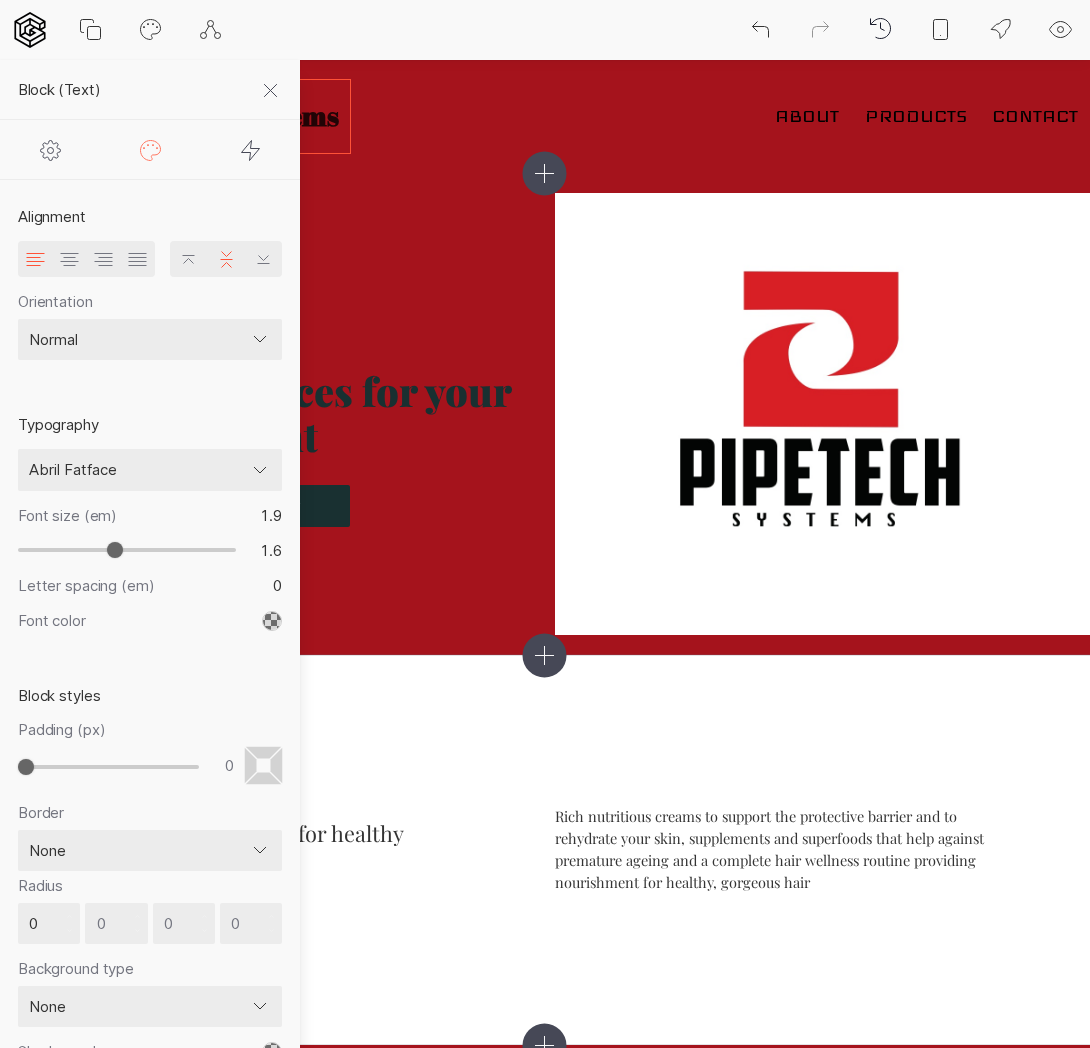type on "1.7" 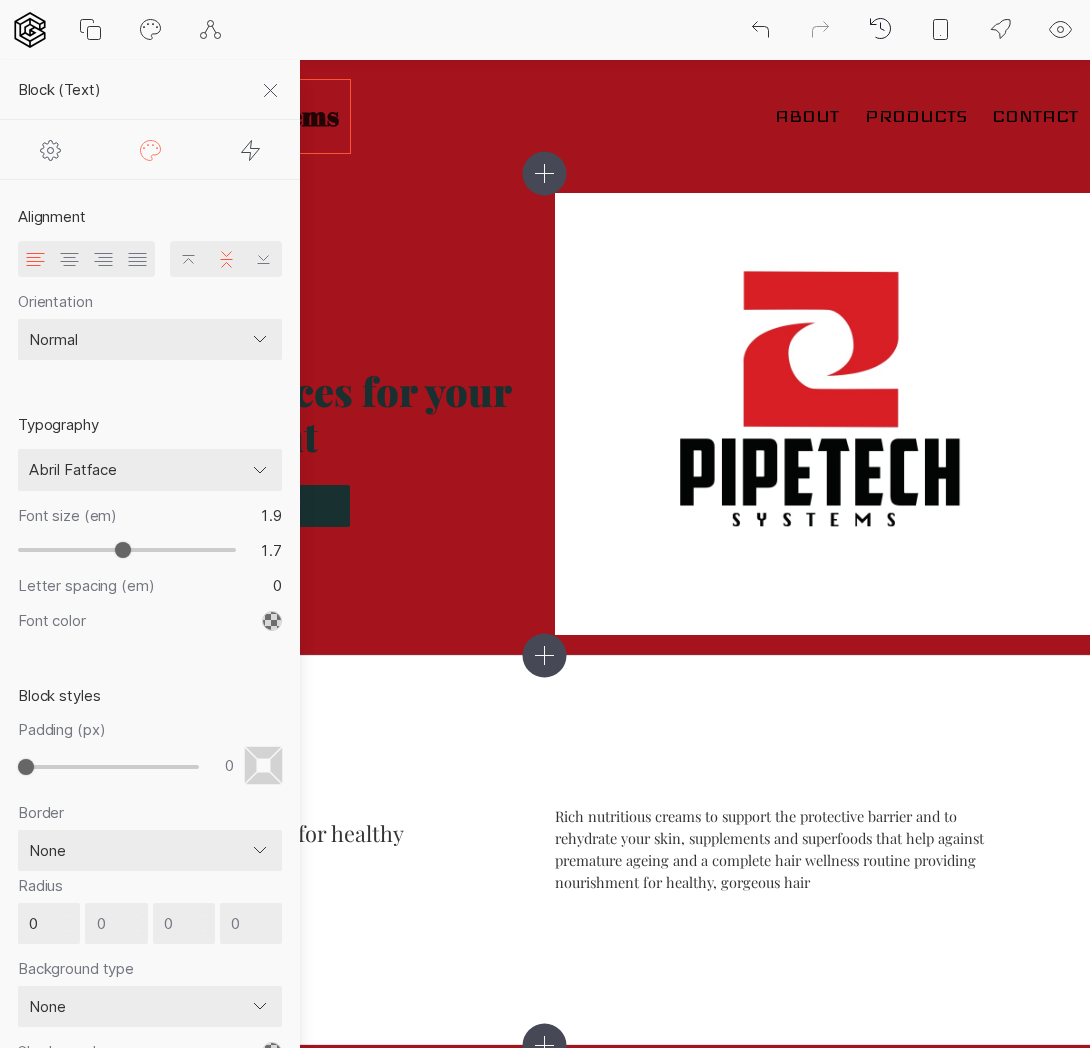 type on "1.8" 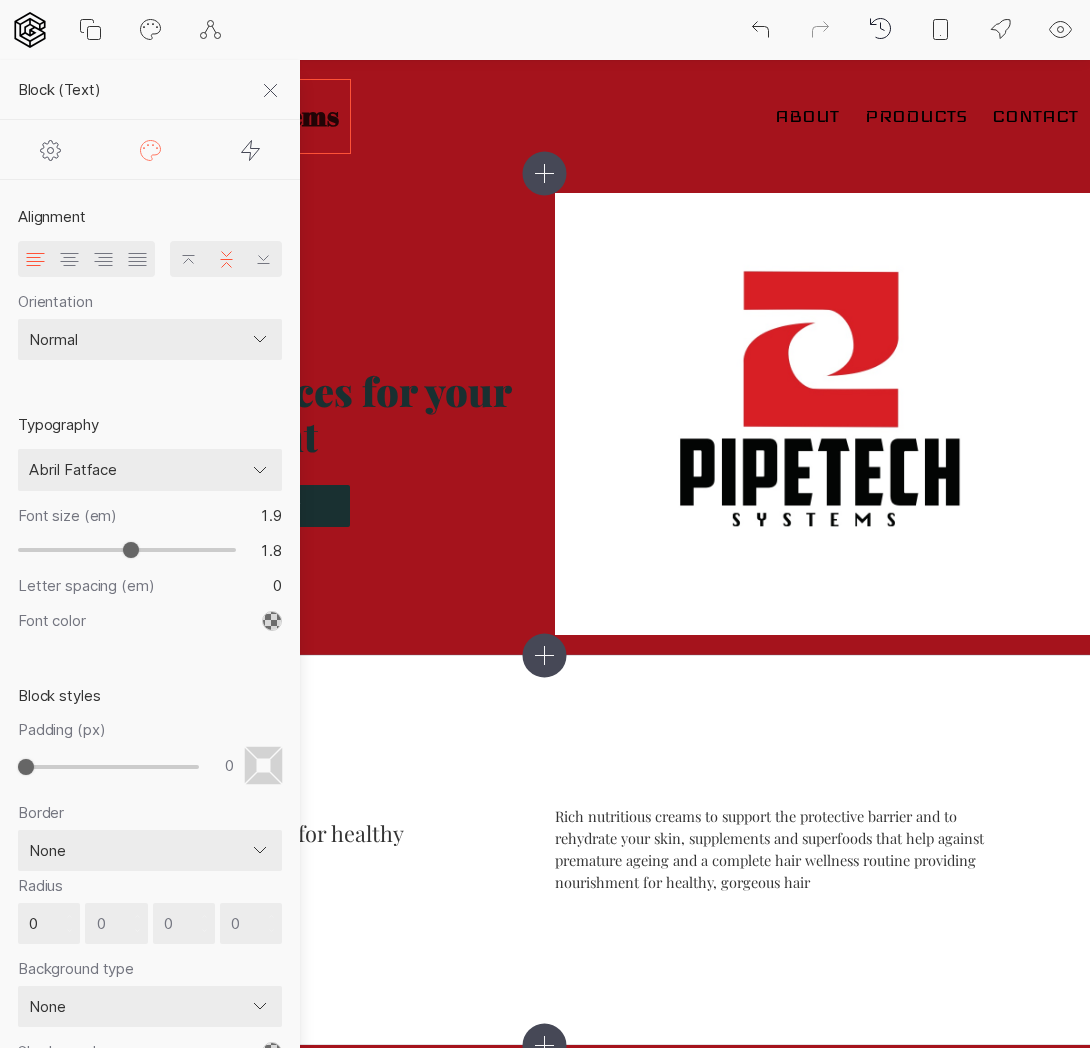 type on "1.9" 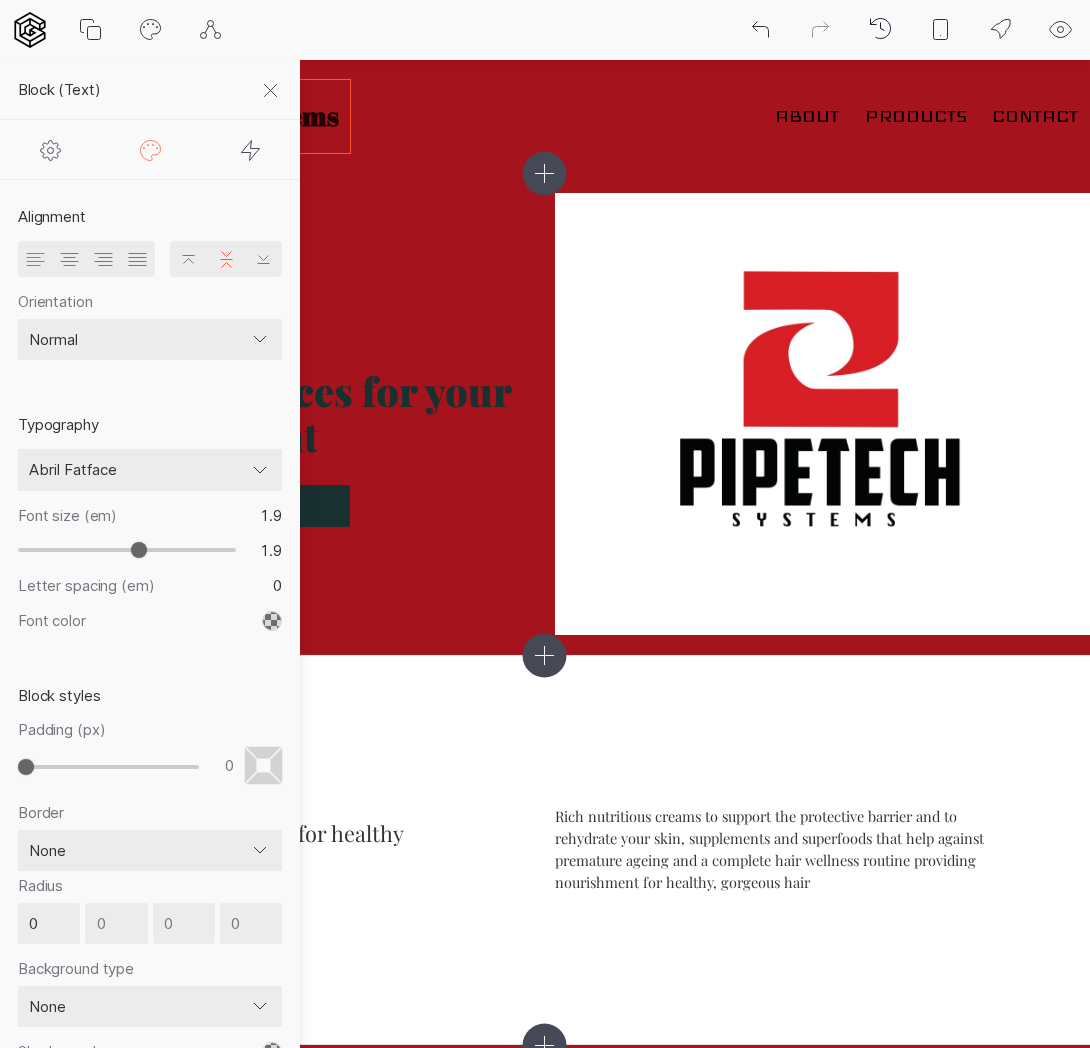 type on "2" 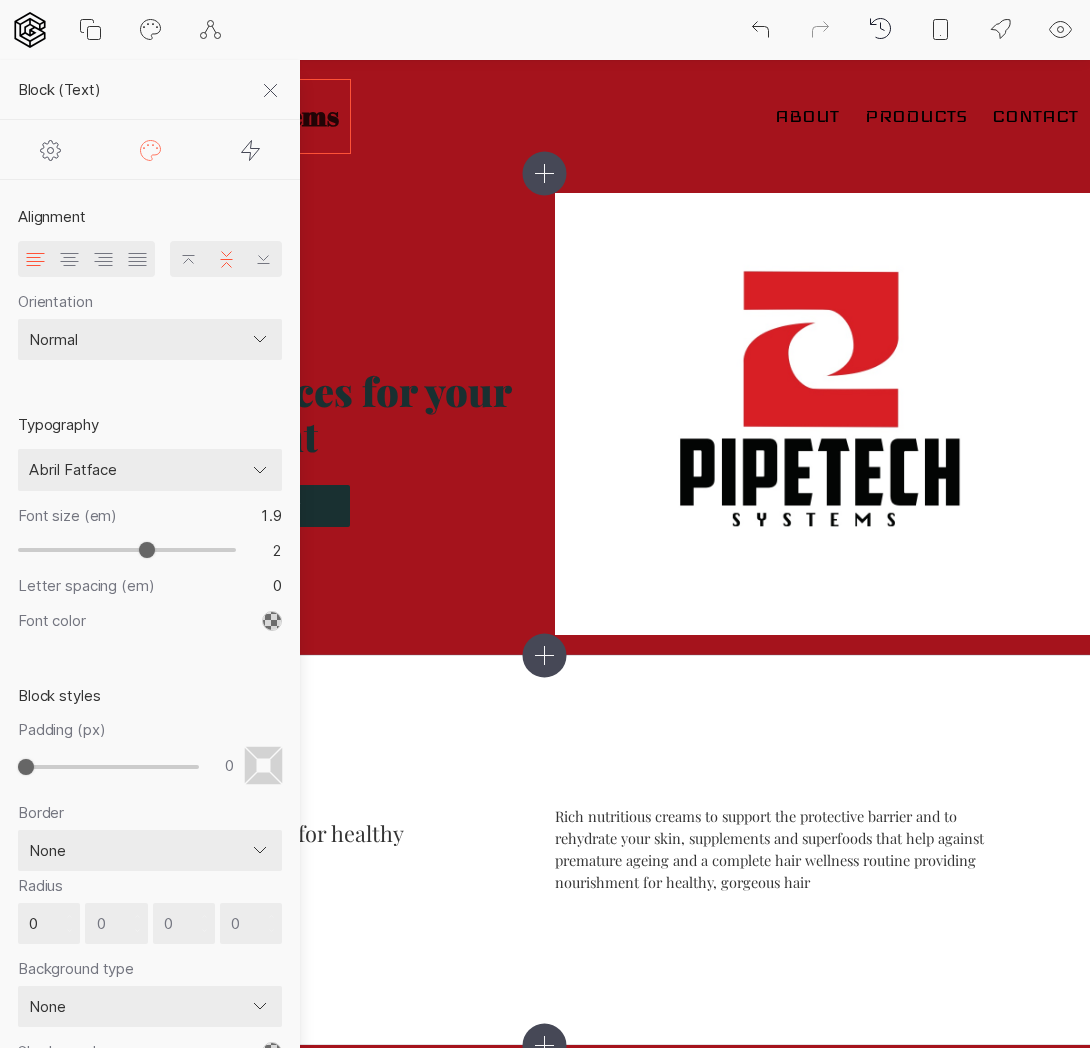 type on "2.1" 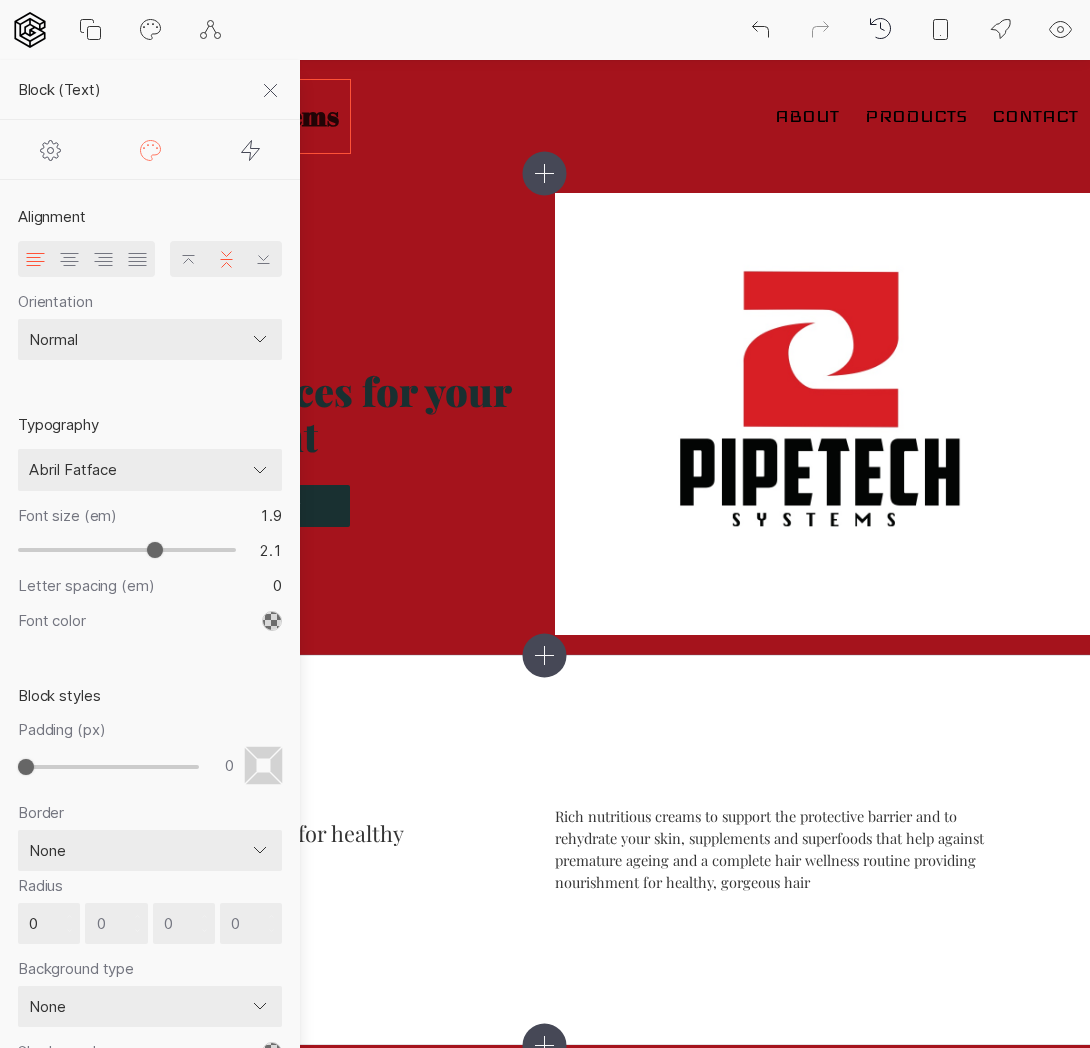 type on "2.2" 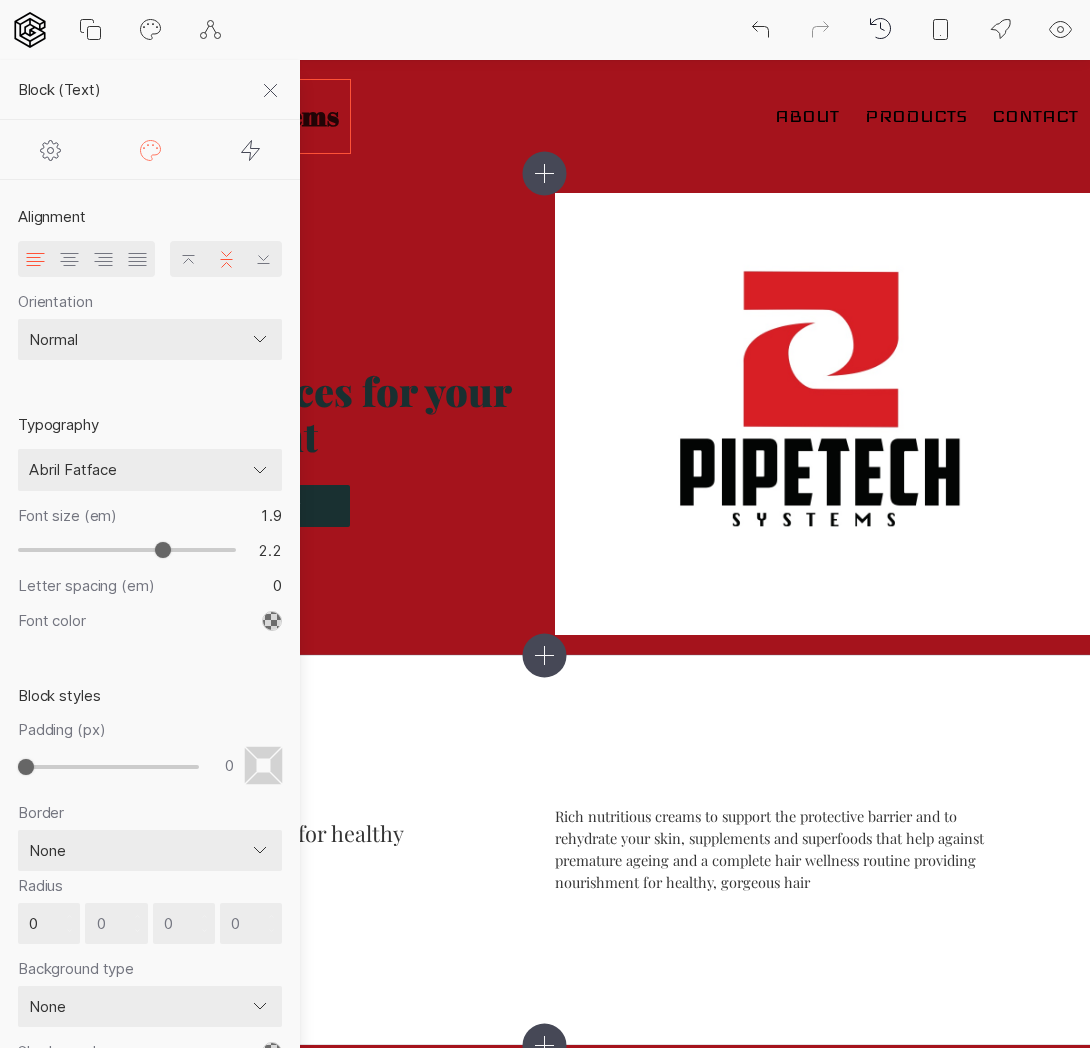 type on "2.3" 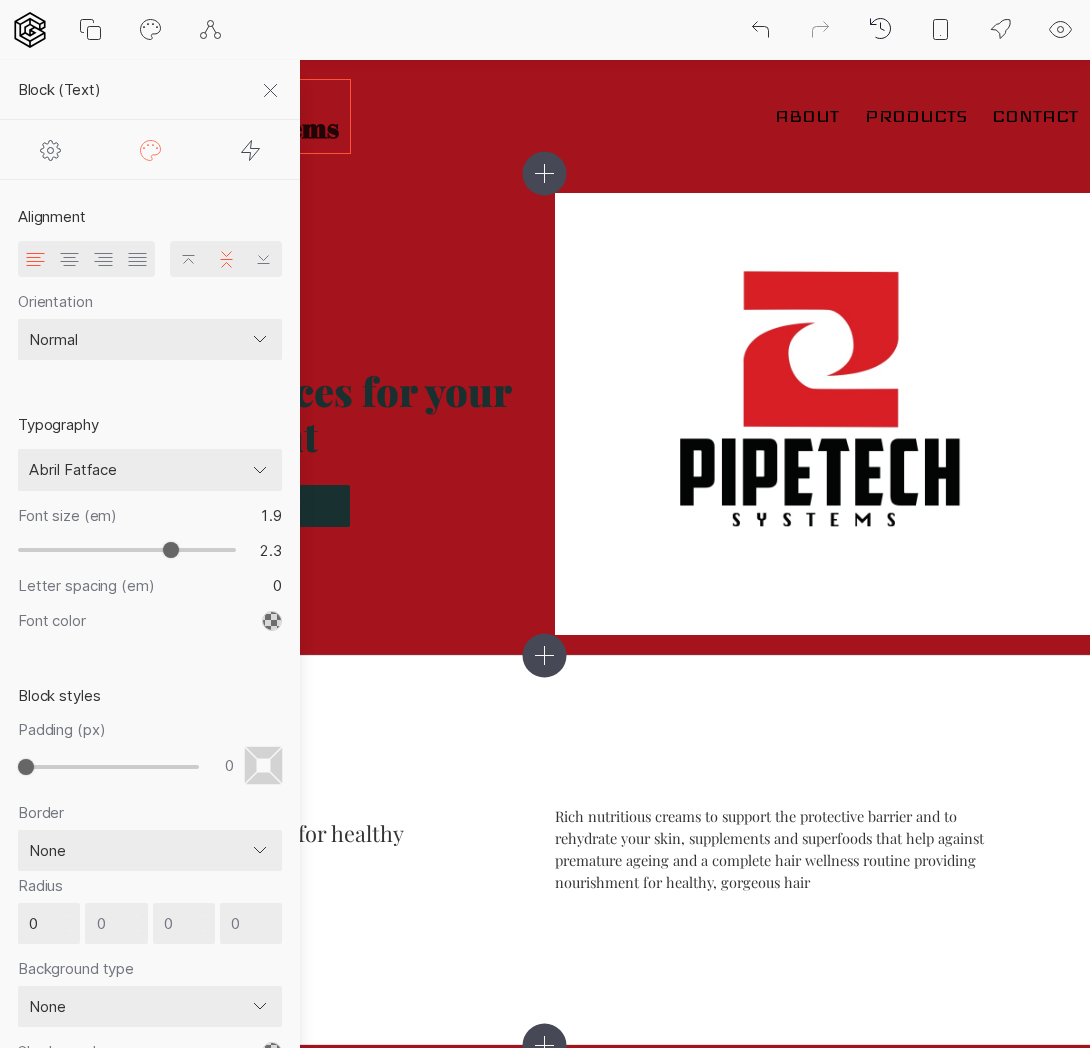 type on "2.4" 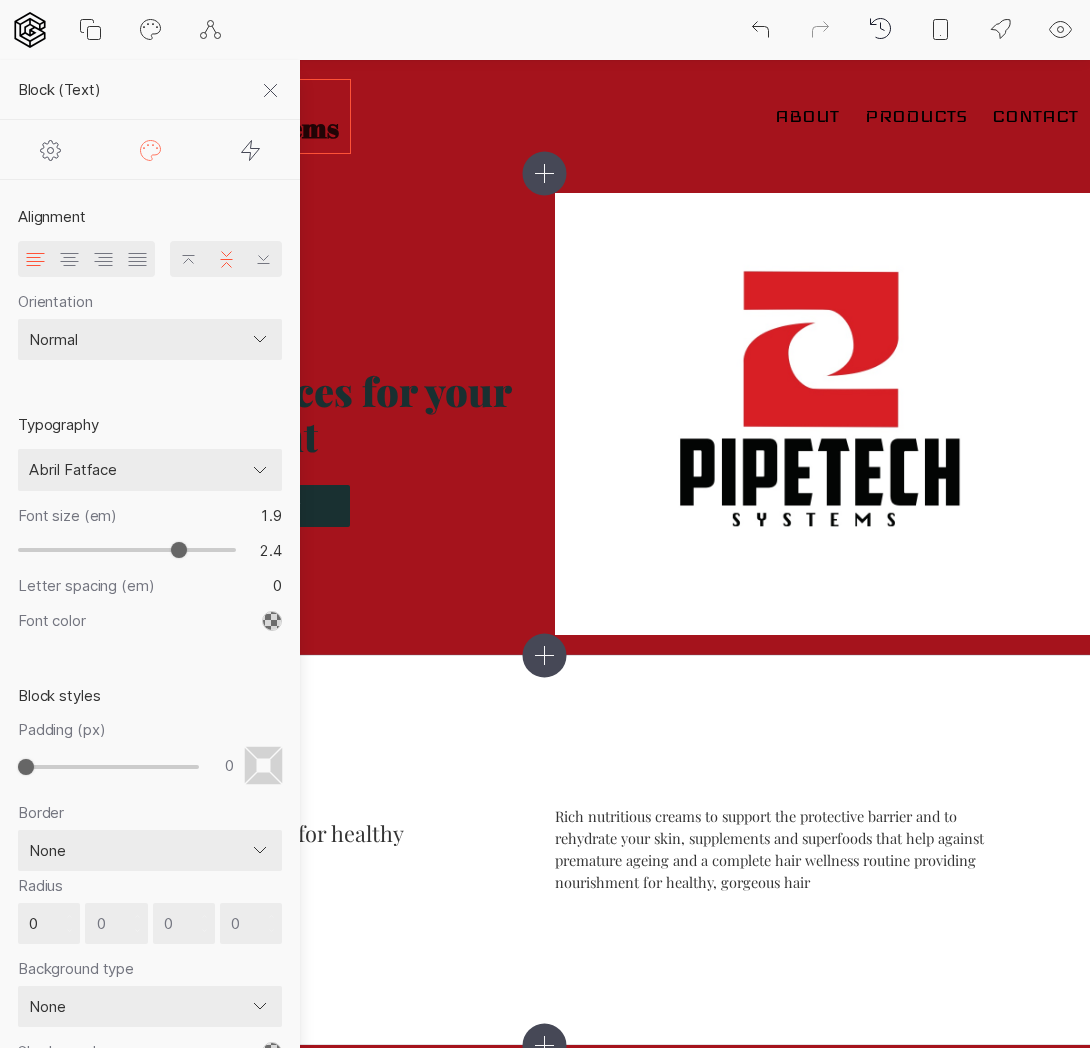 type on "2.5" 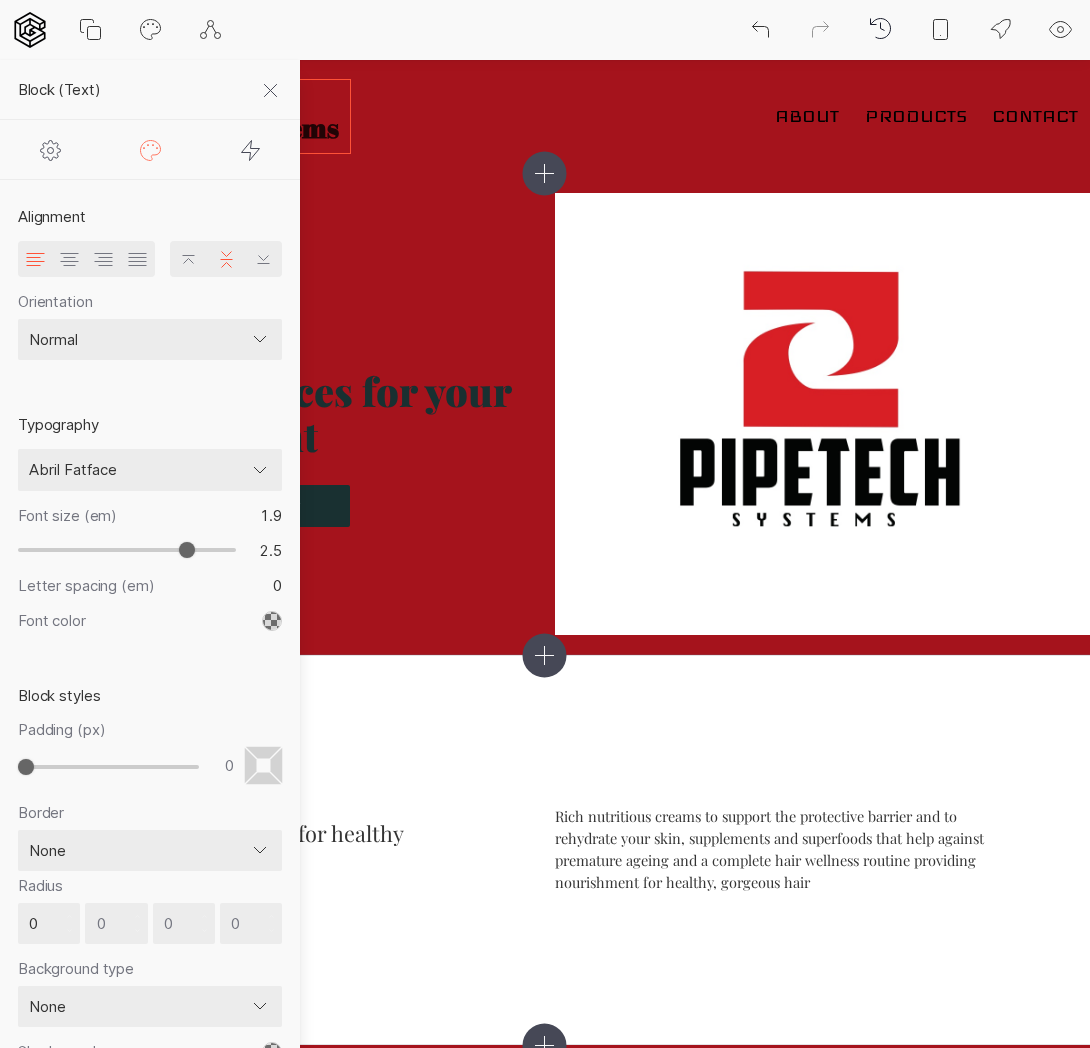 type on "2.6" 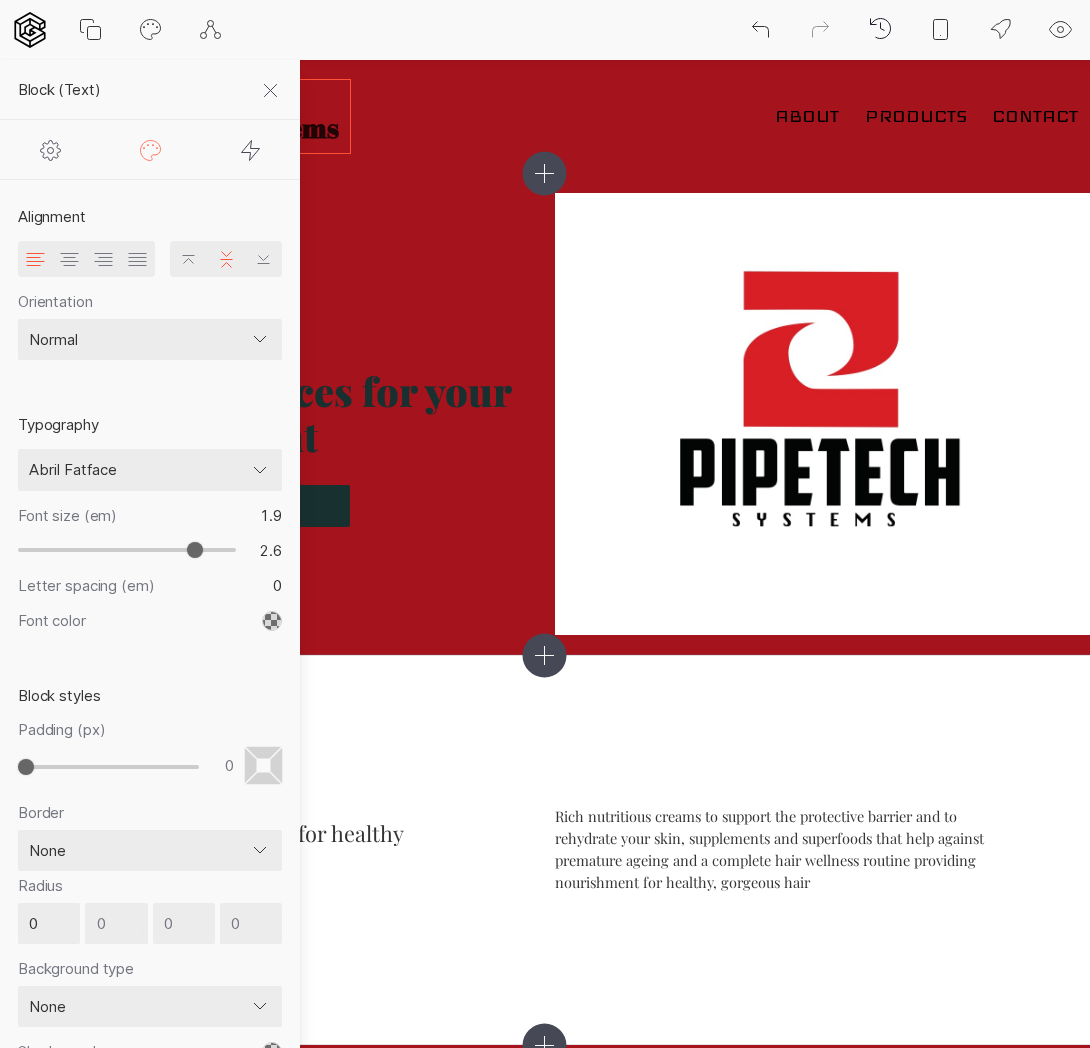 type on "2.7" 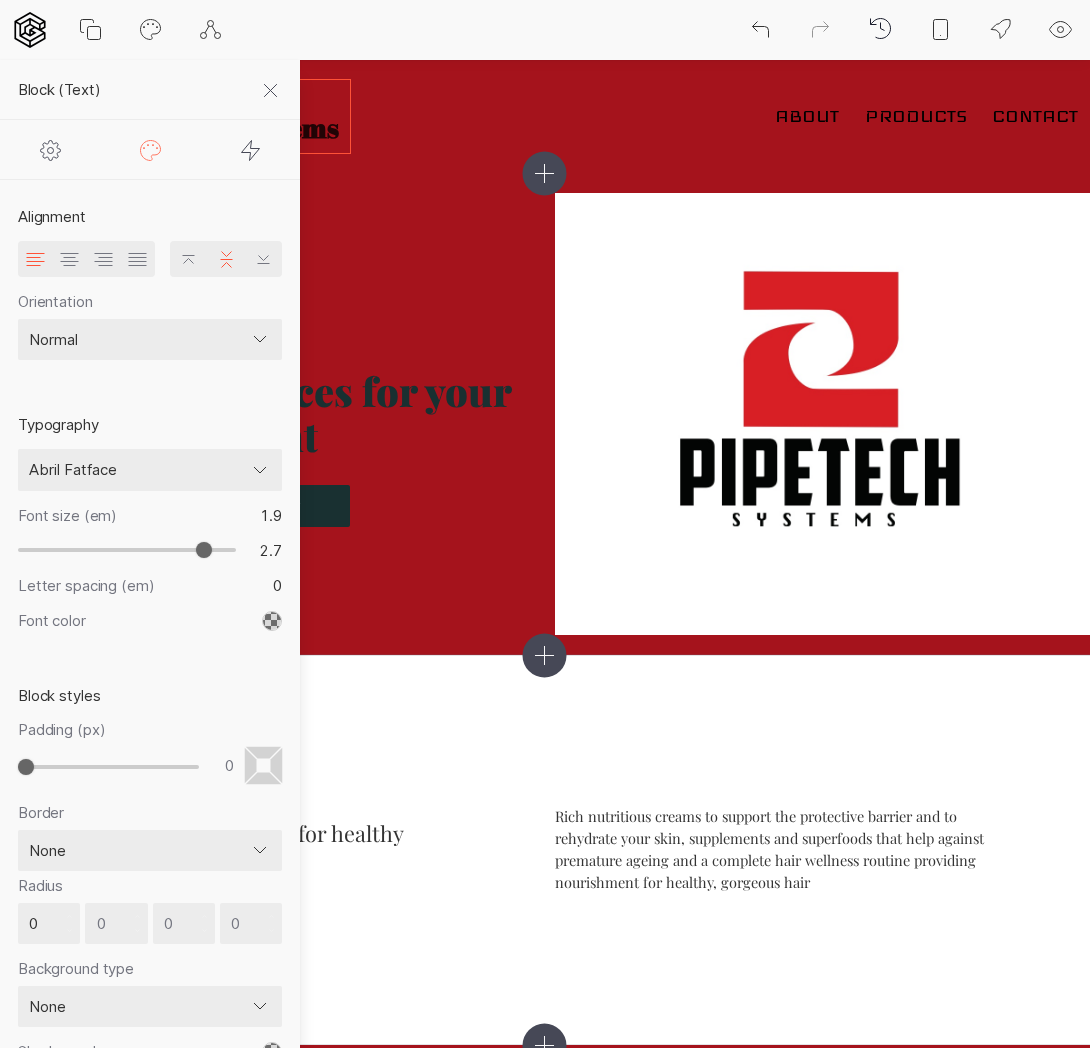type on "2.8" 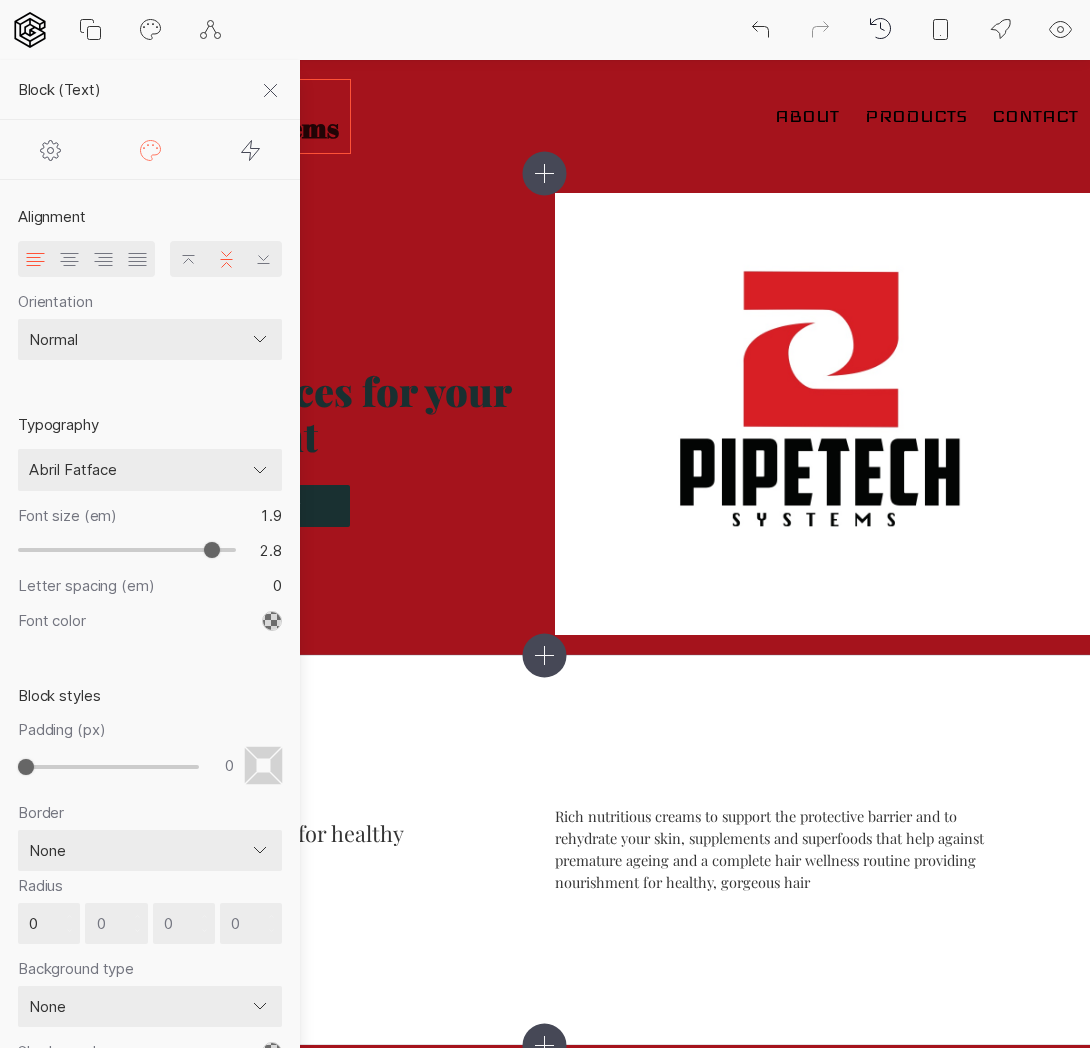 type on "2.9" 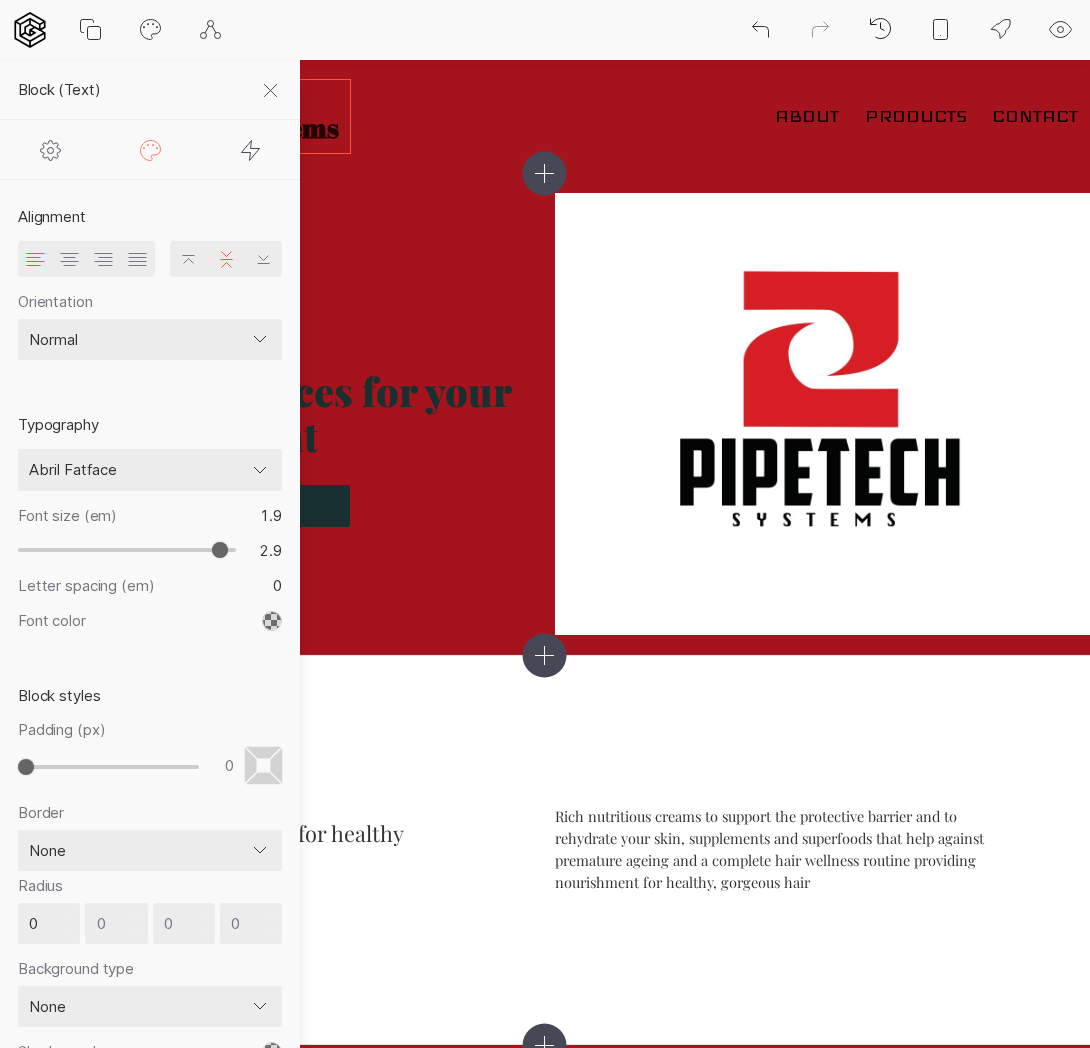 type on "3" 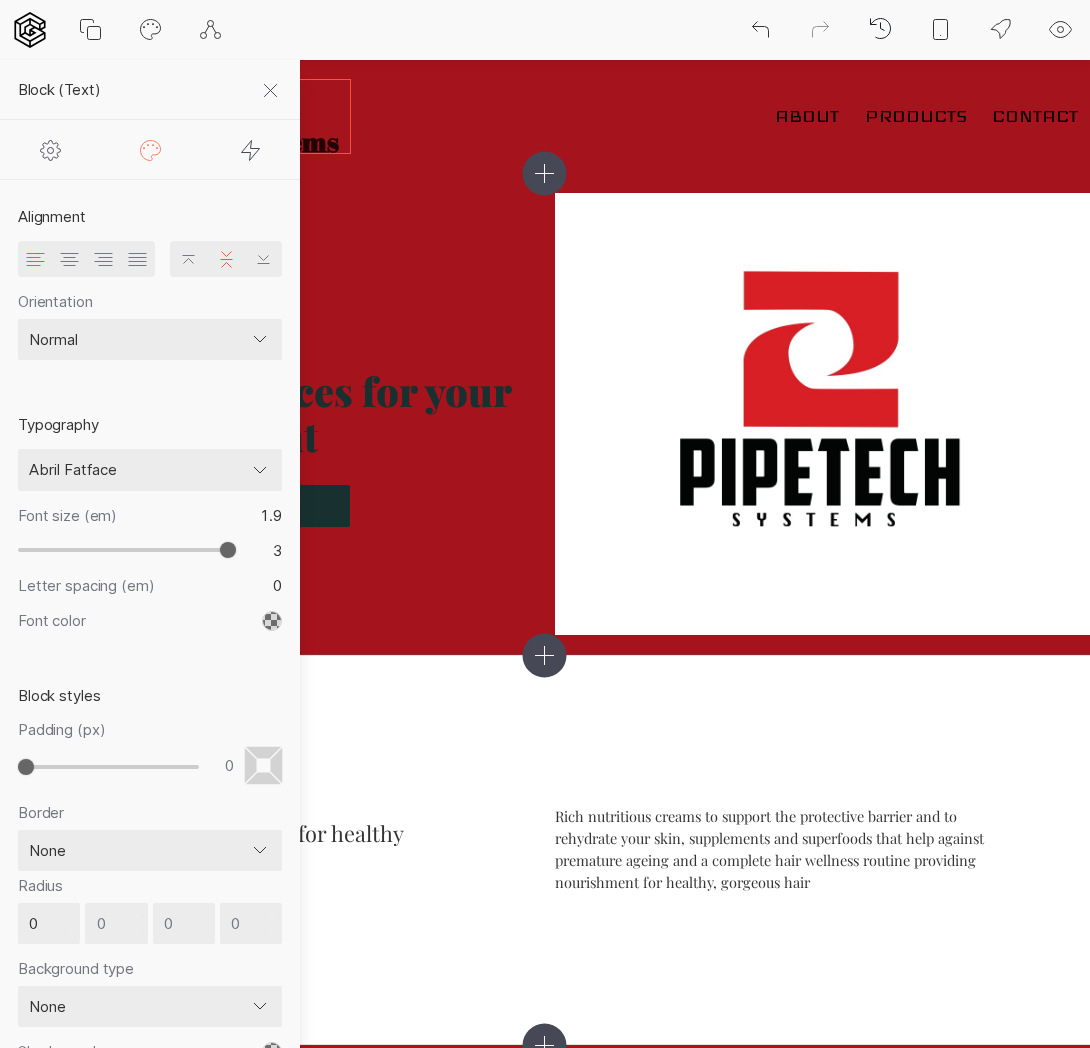 type on "2.9" 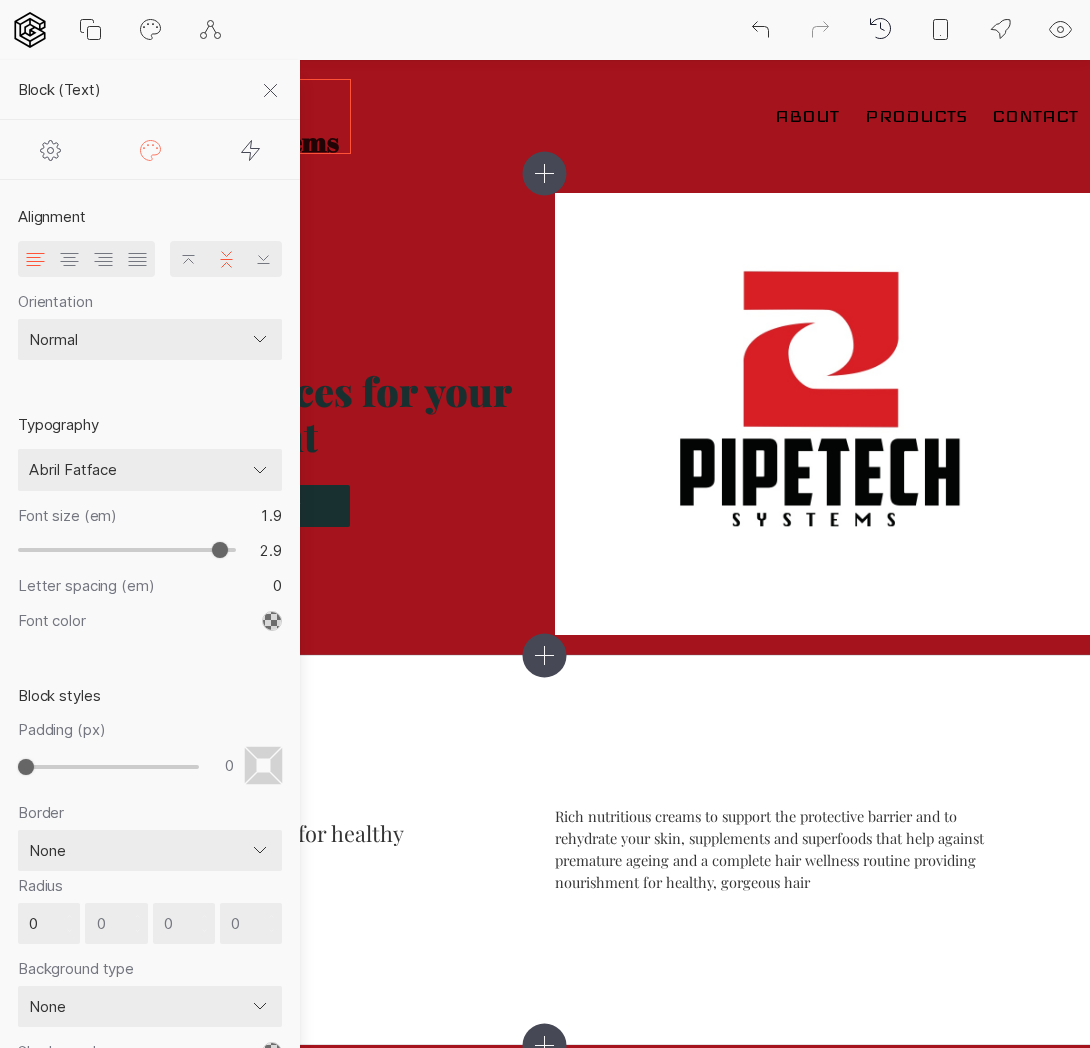 type on "2.8" 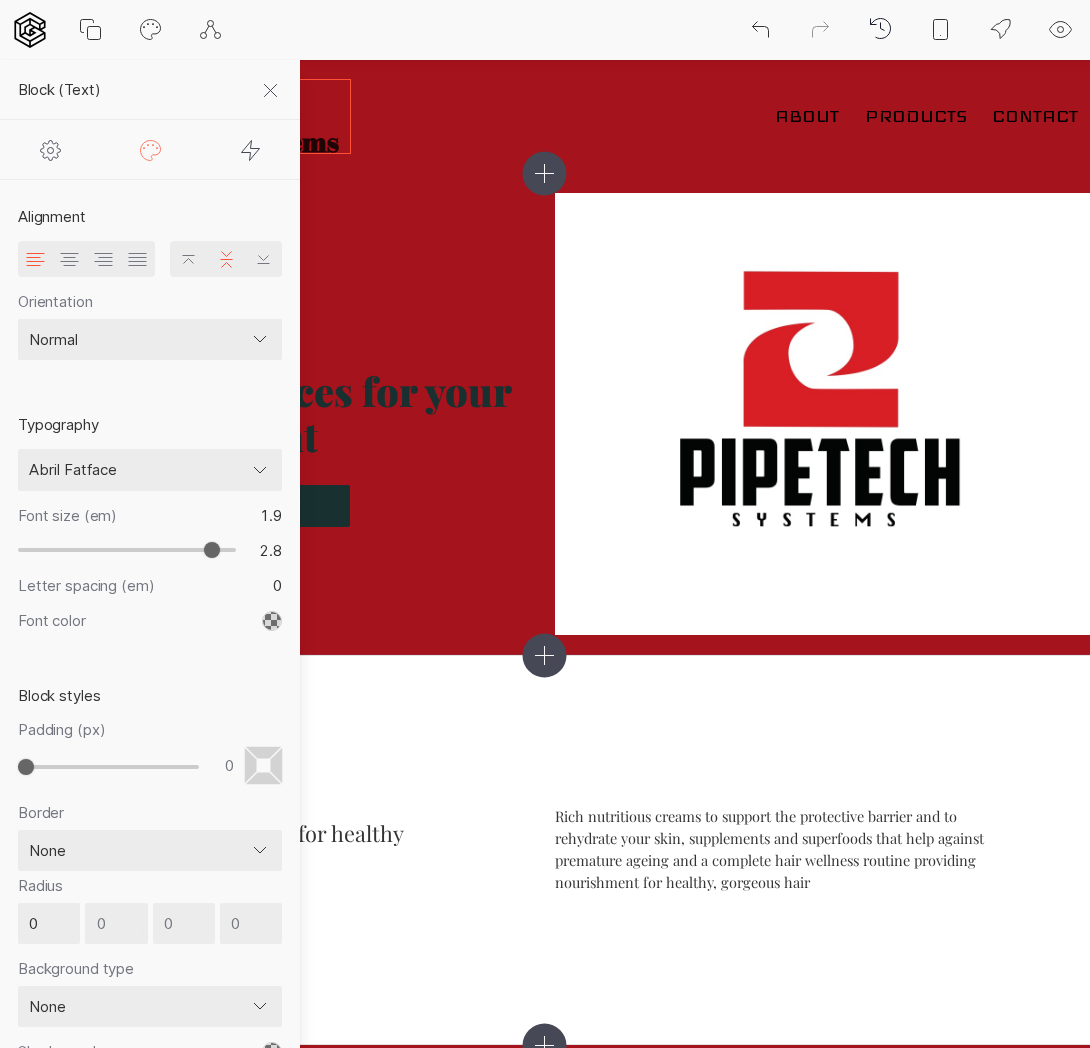 type on "2.7" 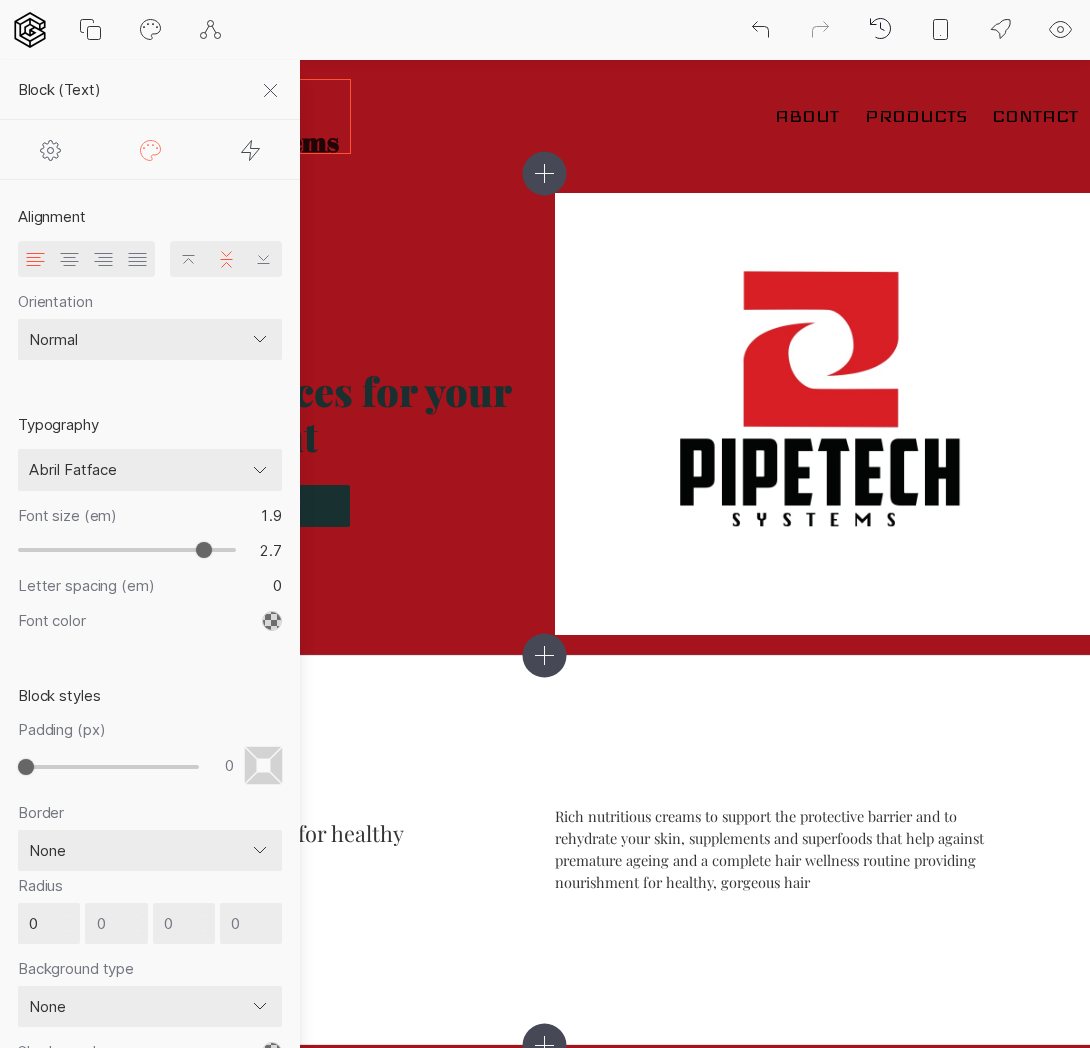 type on "2.6" 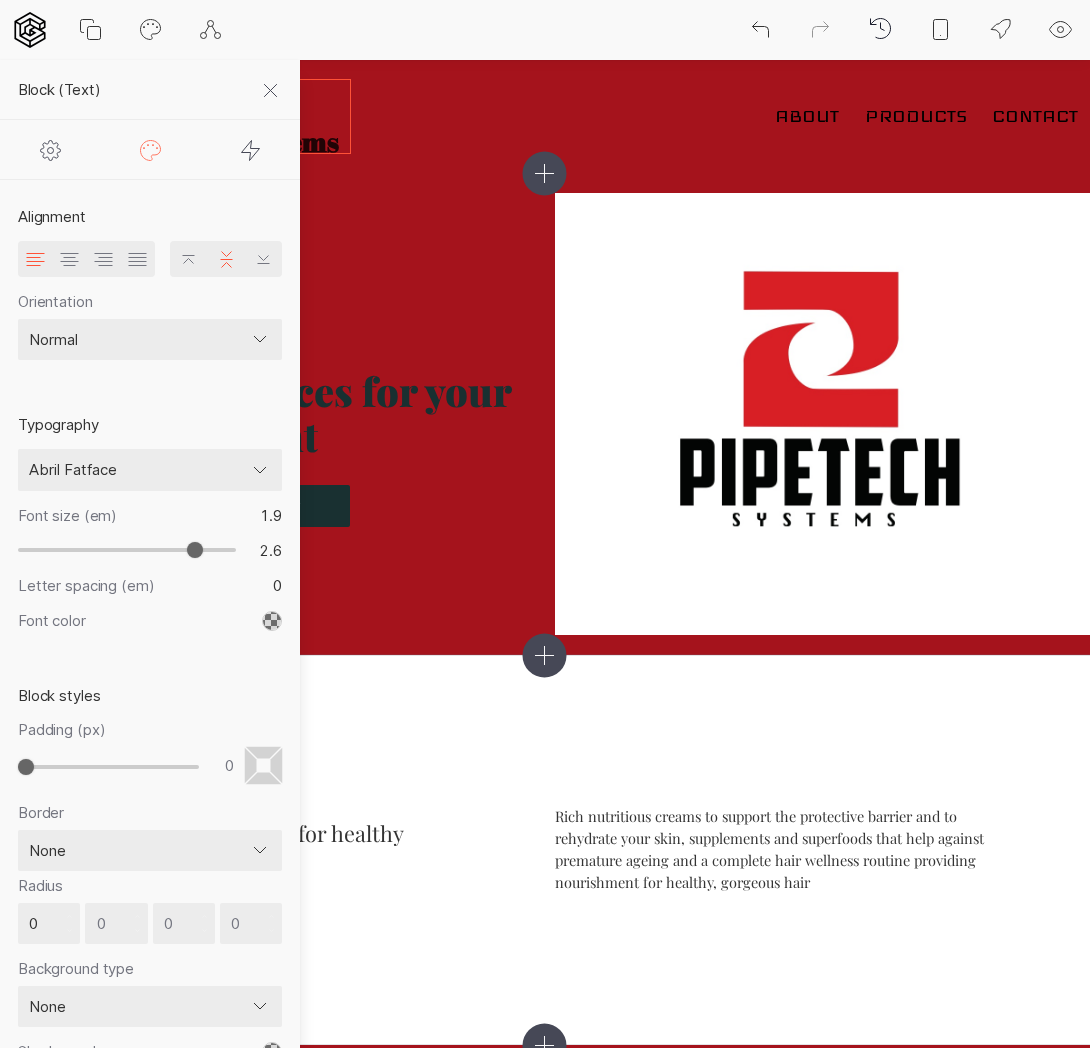 type on "2.5" 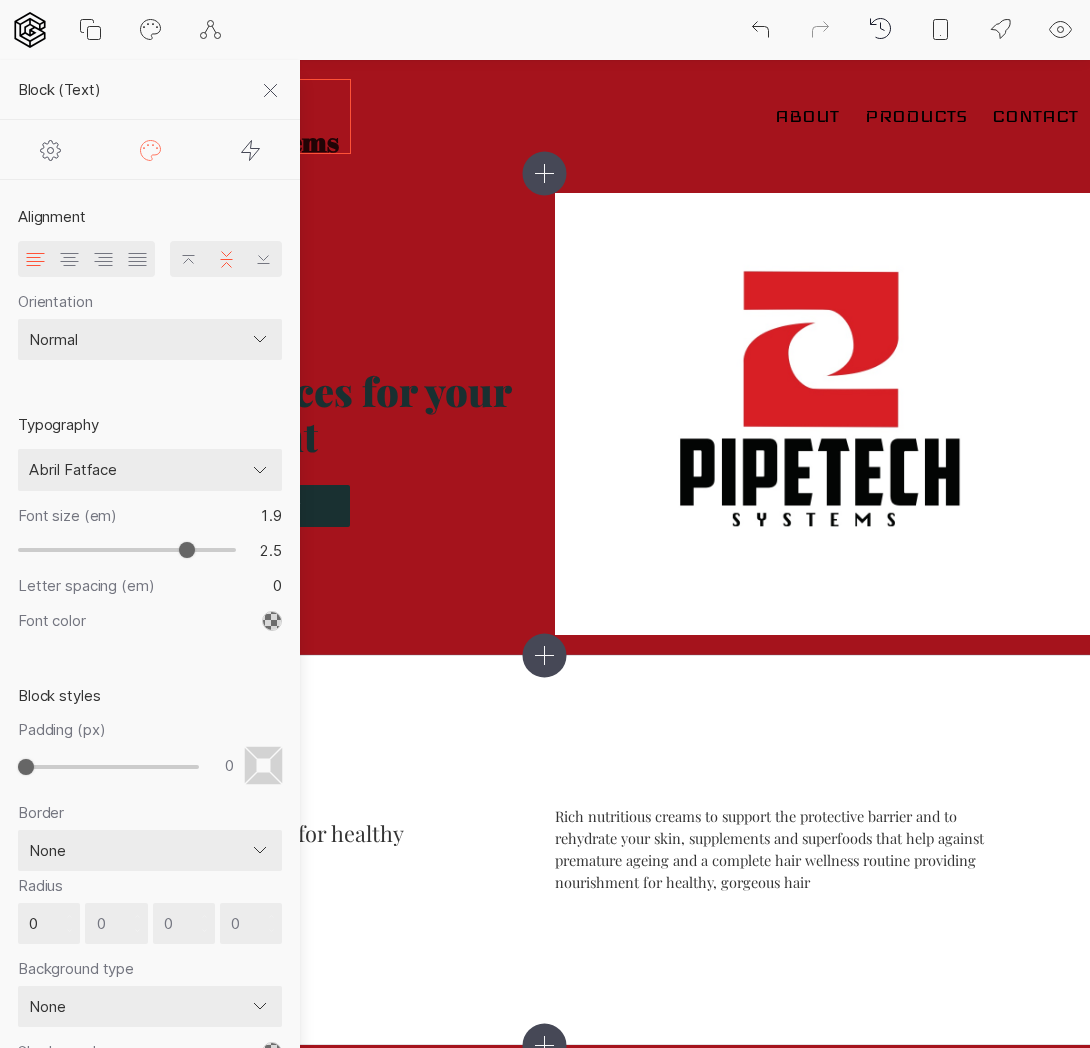 type on "2.4" 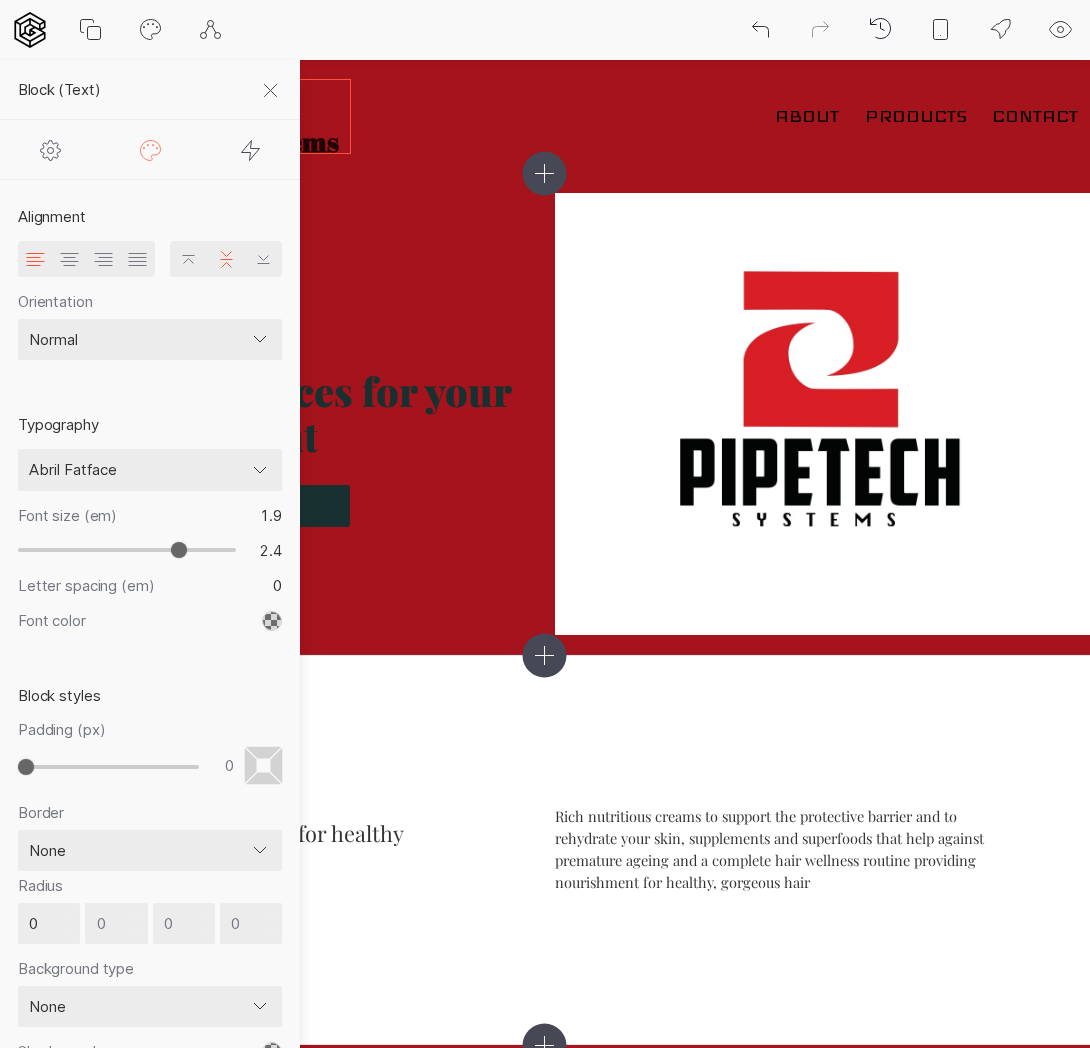 type on "2.3" 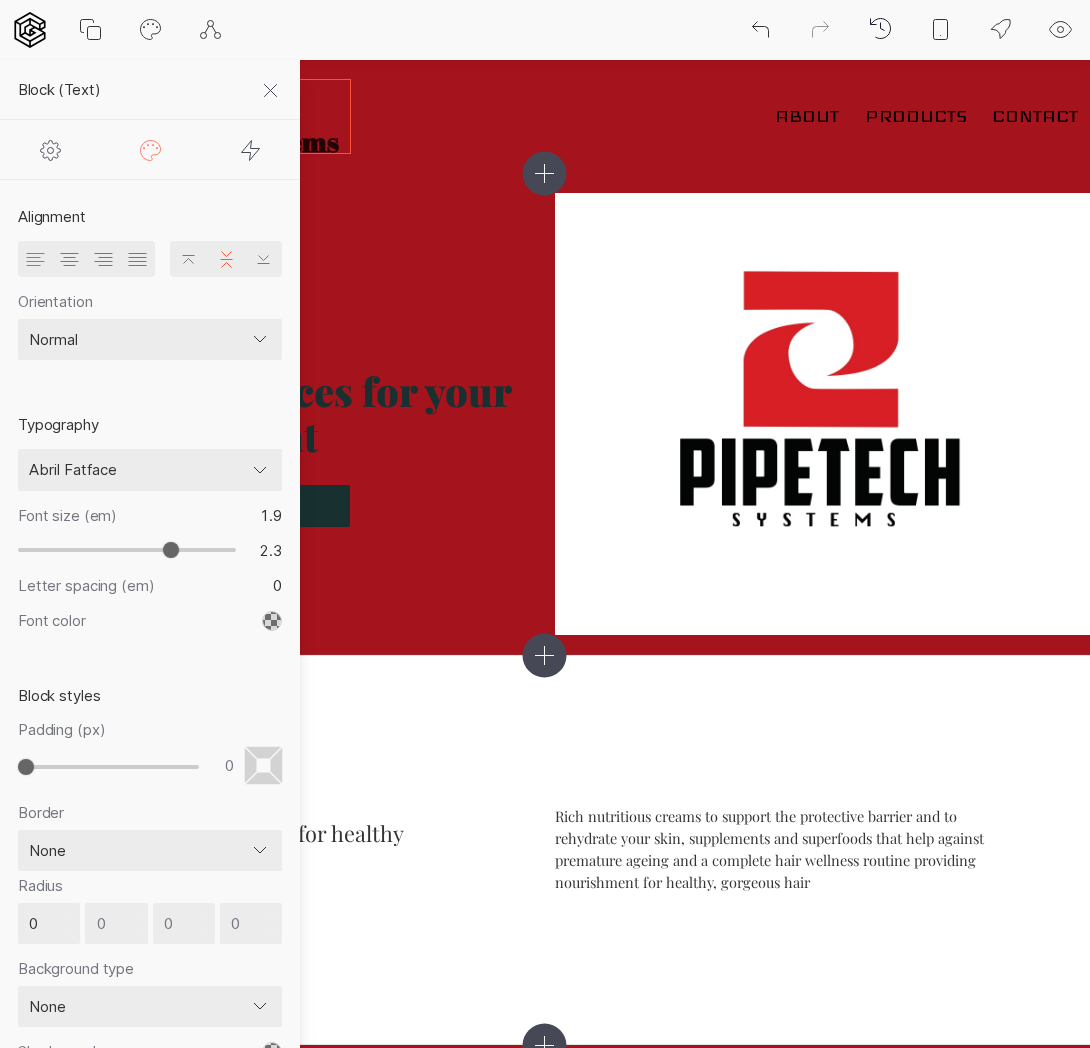 type on "2.2" 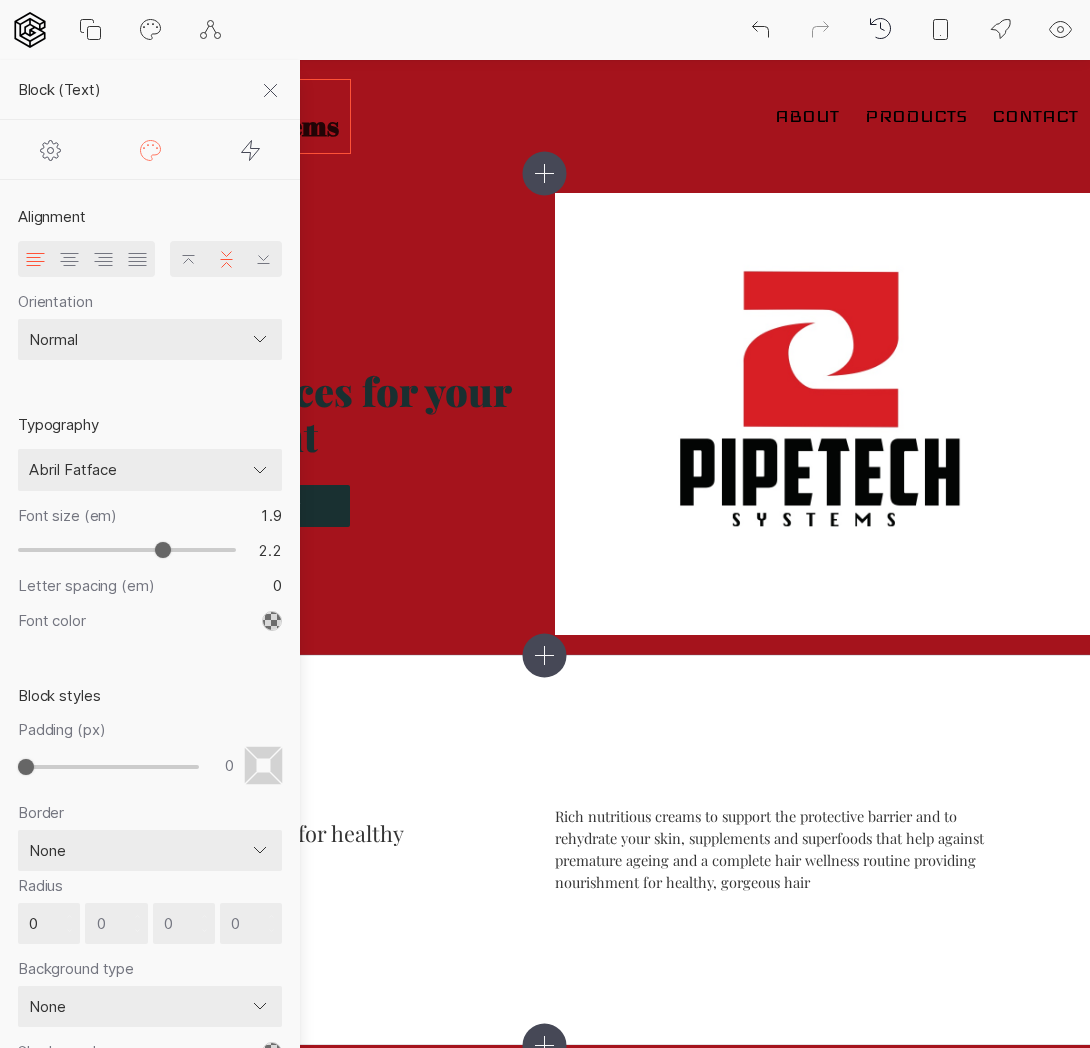 type on "2.1" 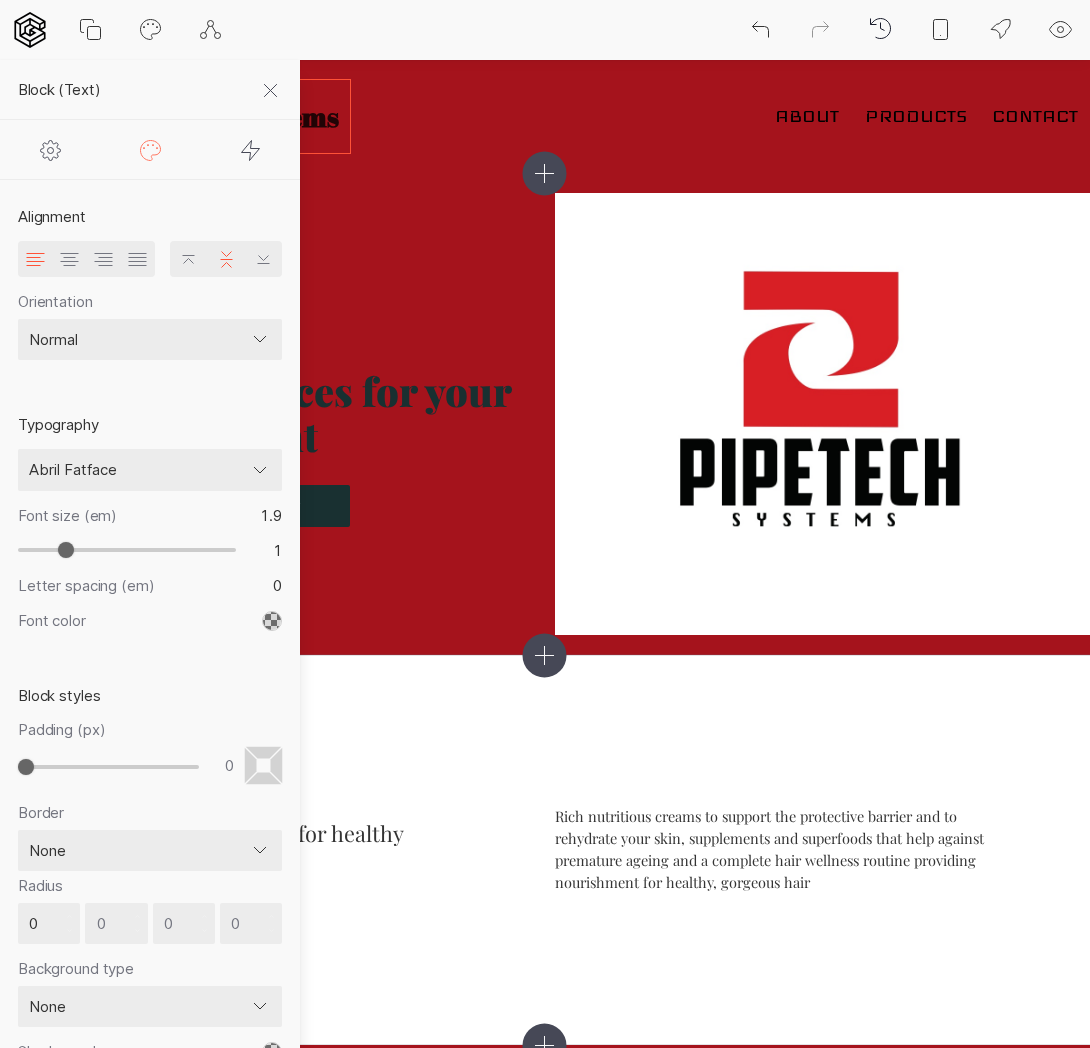 click at bounding box center (127, 550) 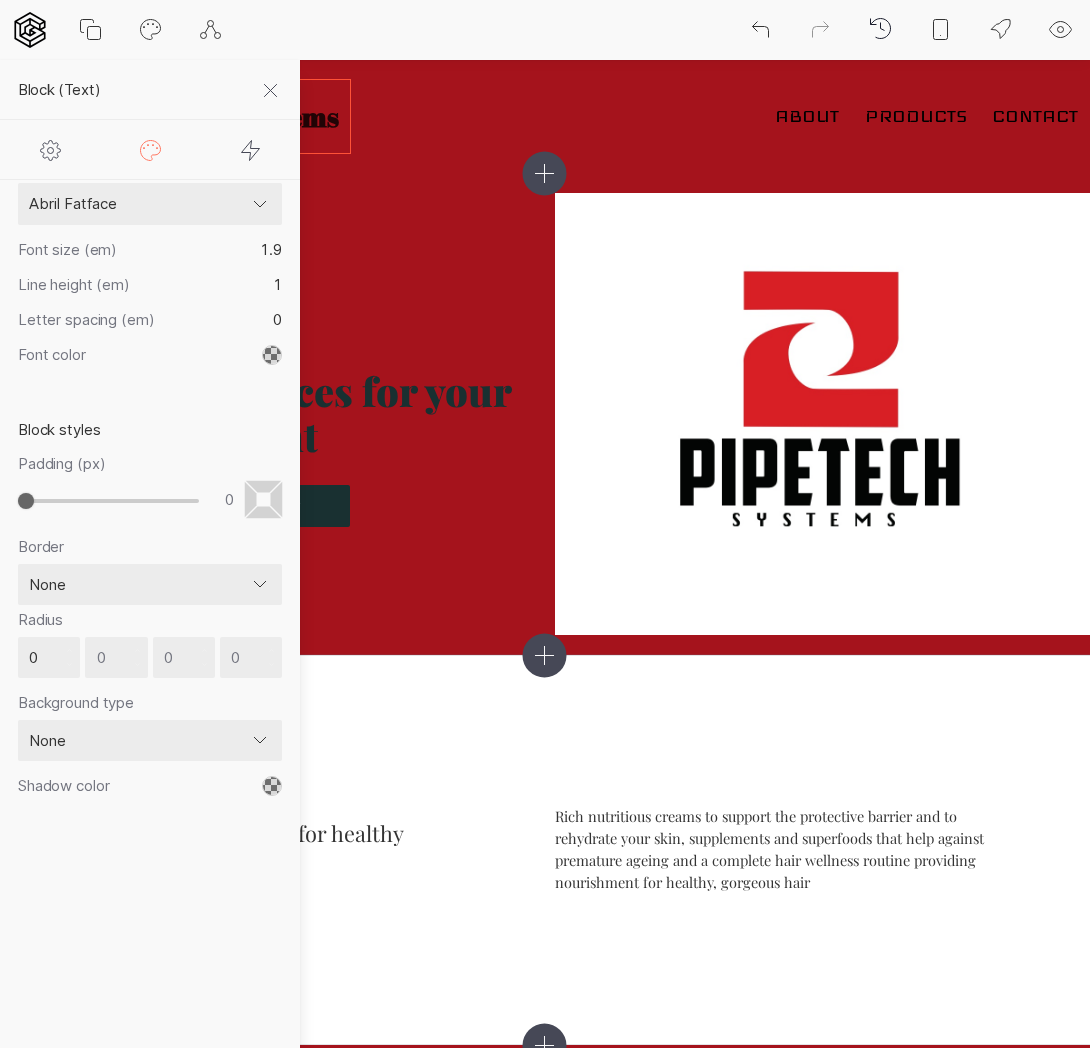 scroll, scrollTop: 0, scrollLeft: 0, axis: both 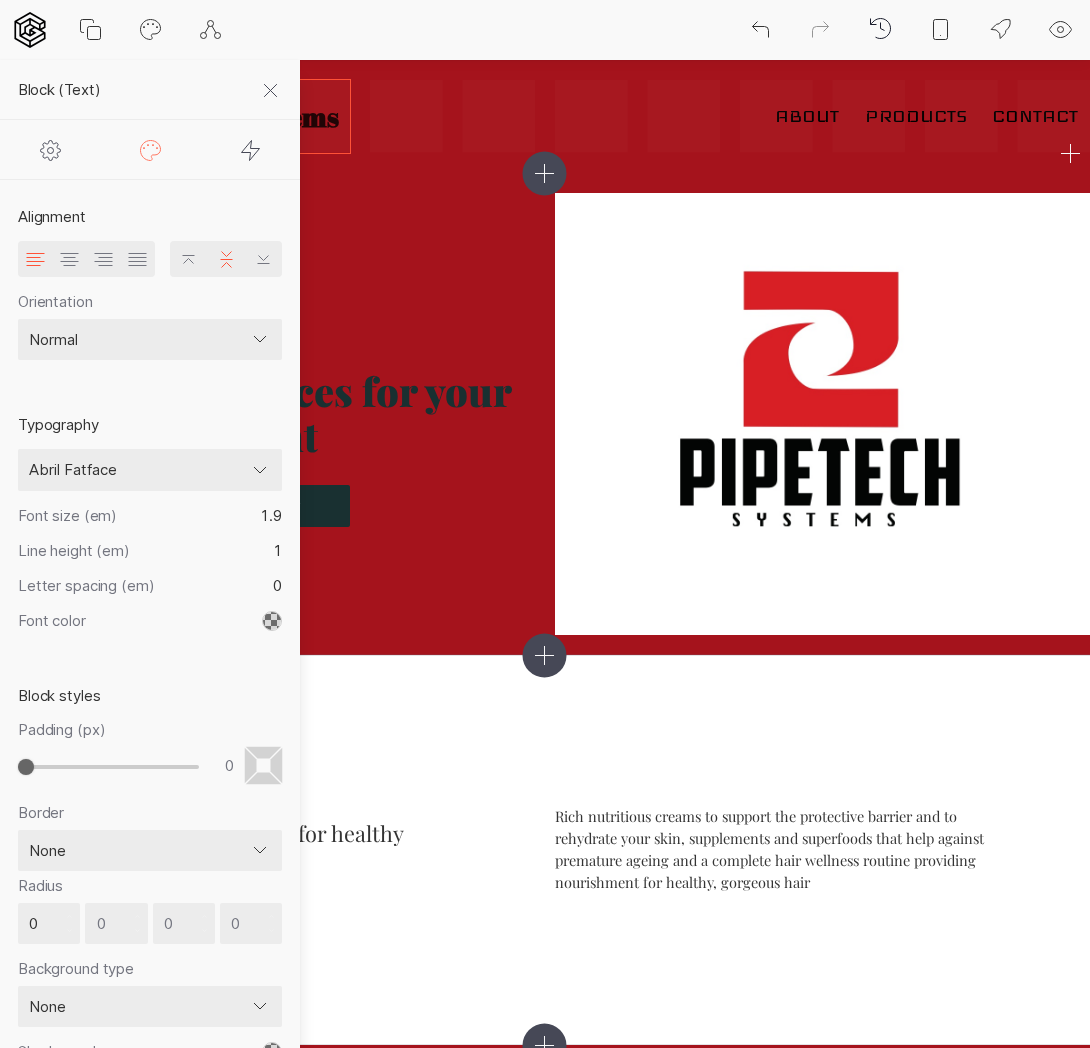 click on "About Products Contact Balearic PipeTech Systems" at bounding box center [545, 116] 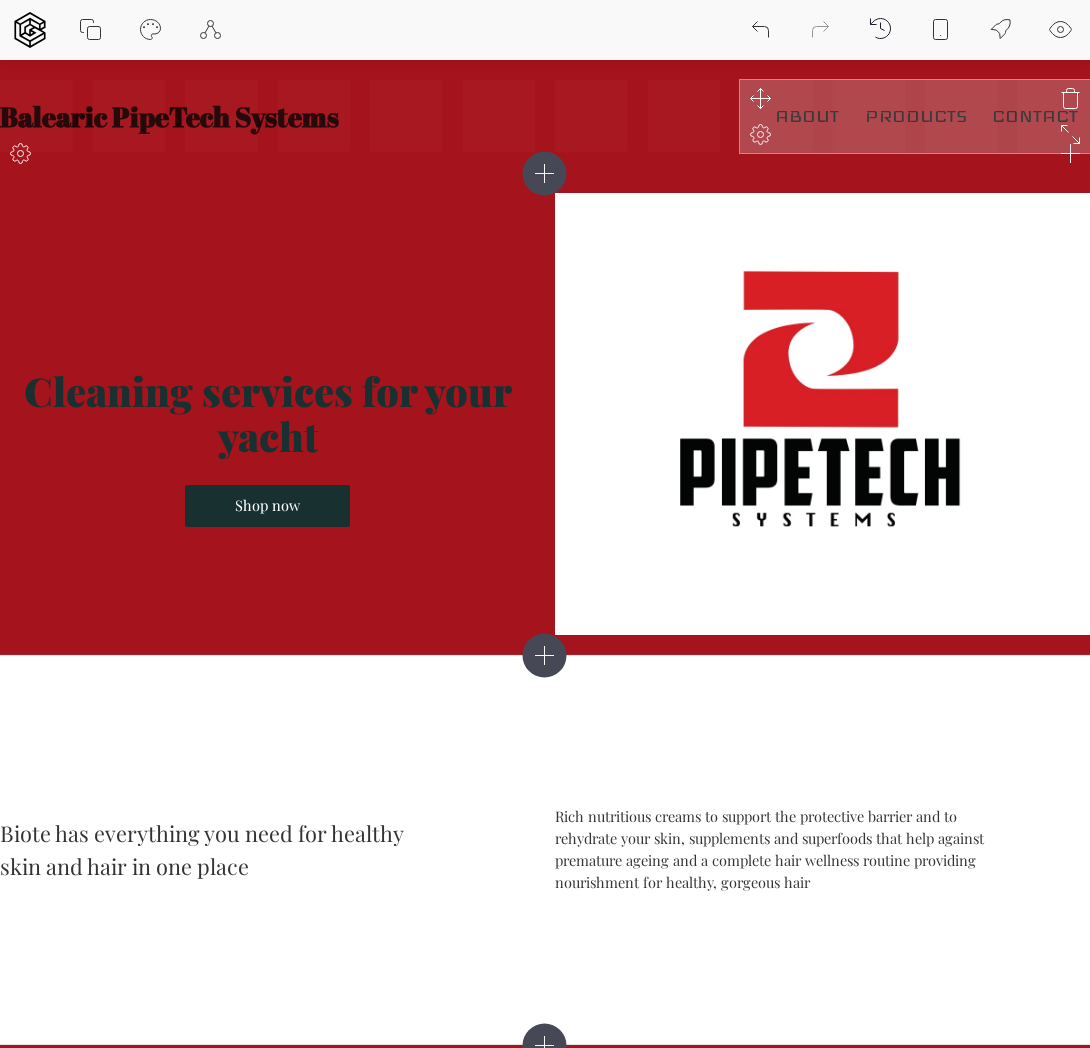 scroll, scrollTop: 2, scrollLeft: 0, axis: vertical 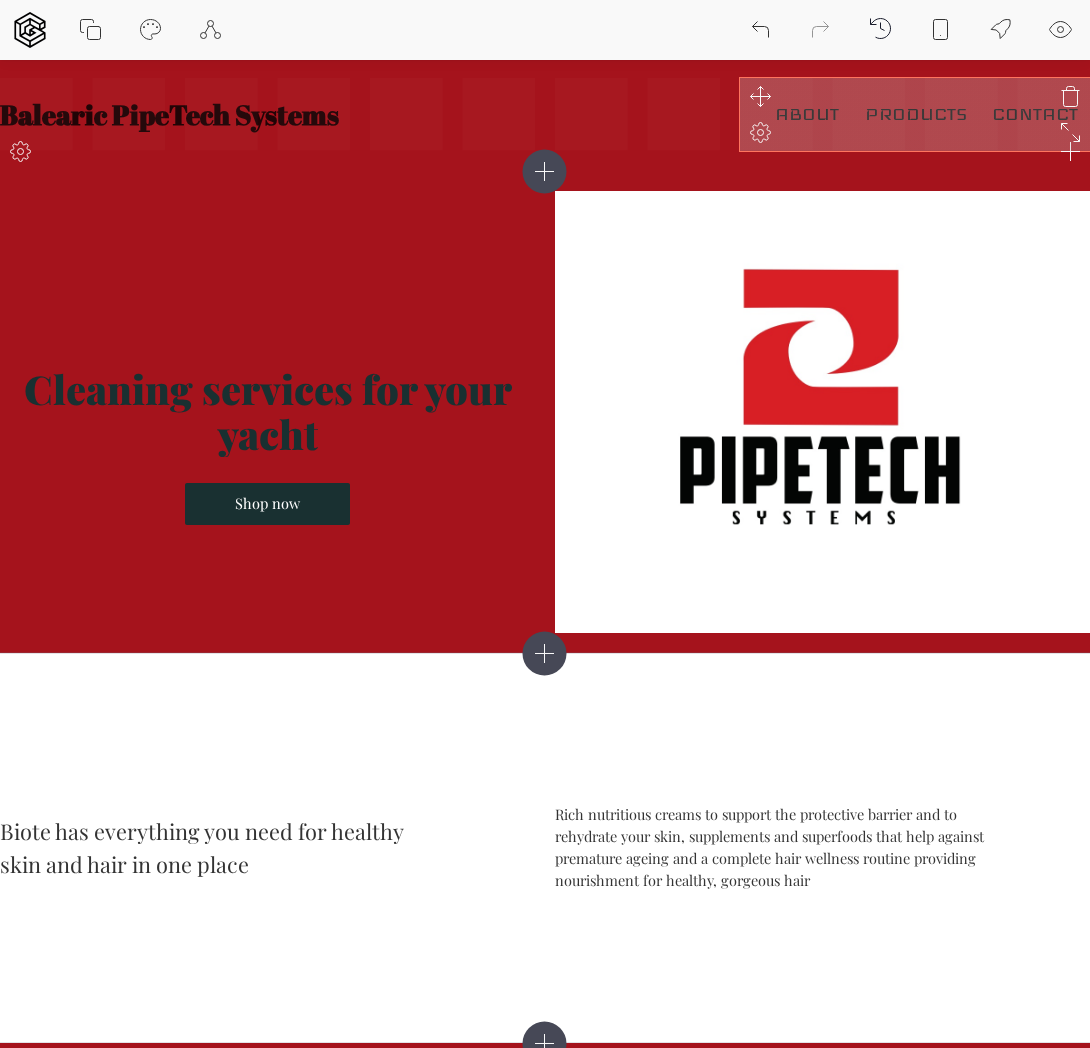 click 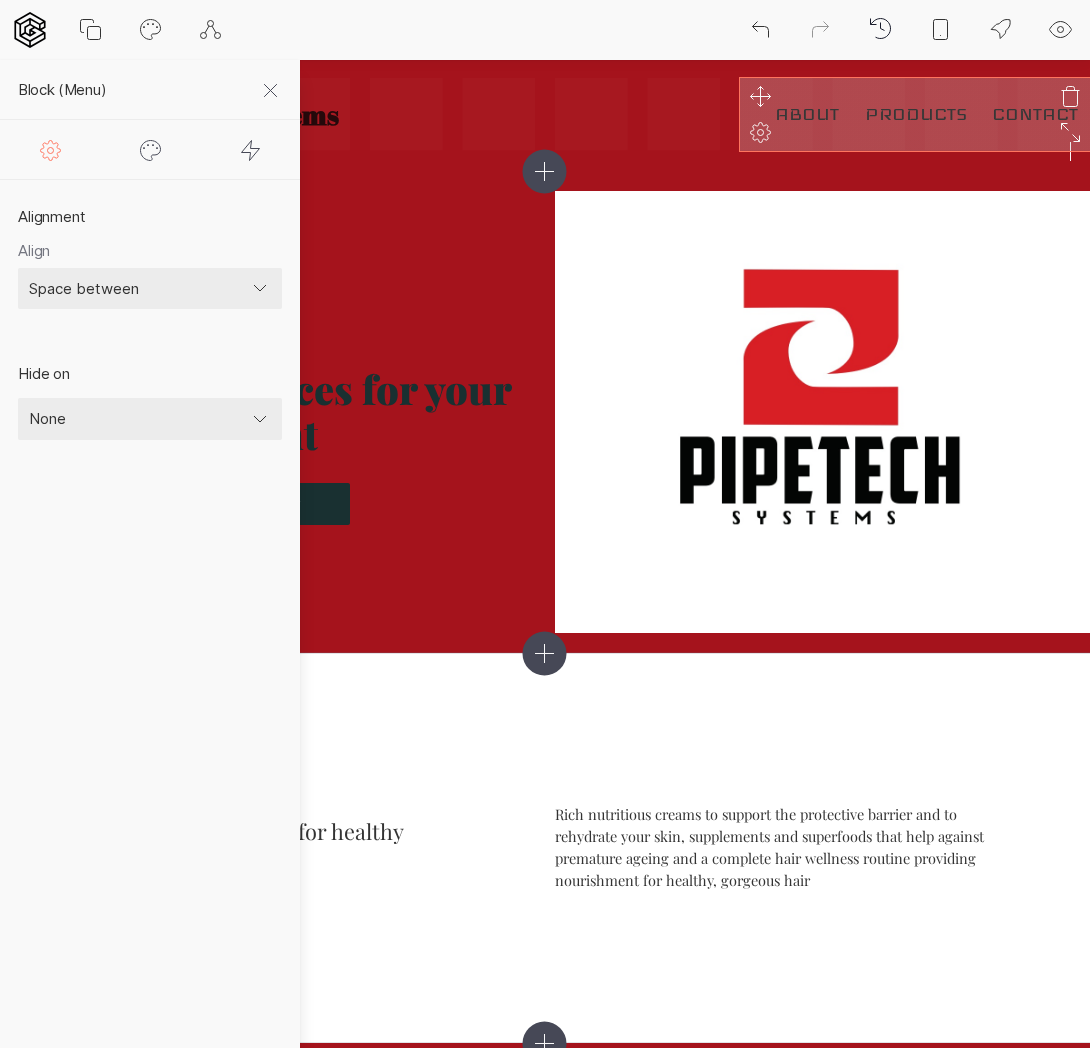 scroll, scrollTop: 0, scrollLeft: 0, axis: both 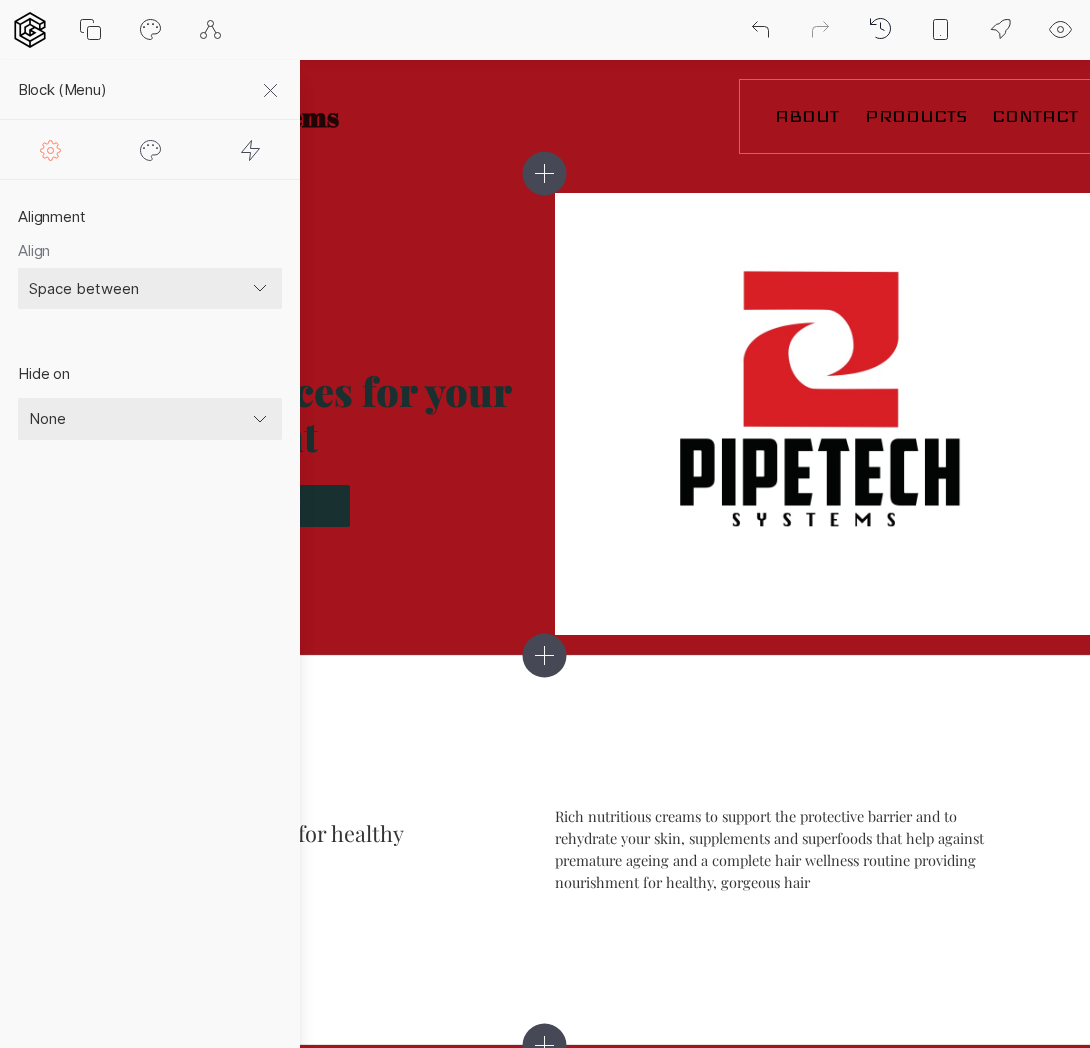 click on "Left Center Right Space between Space around Space evenly" at bounding box center (150, 289) 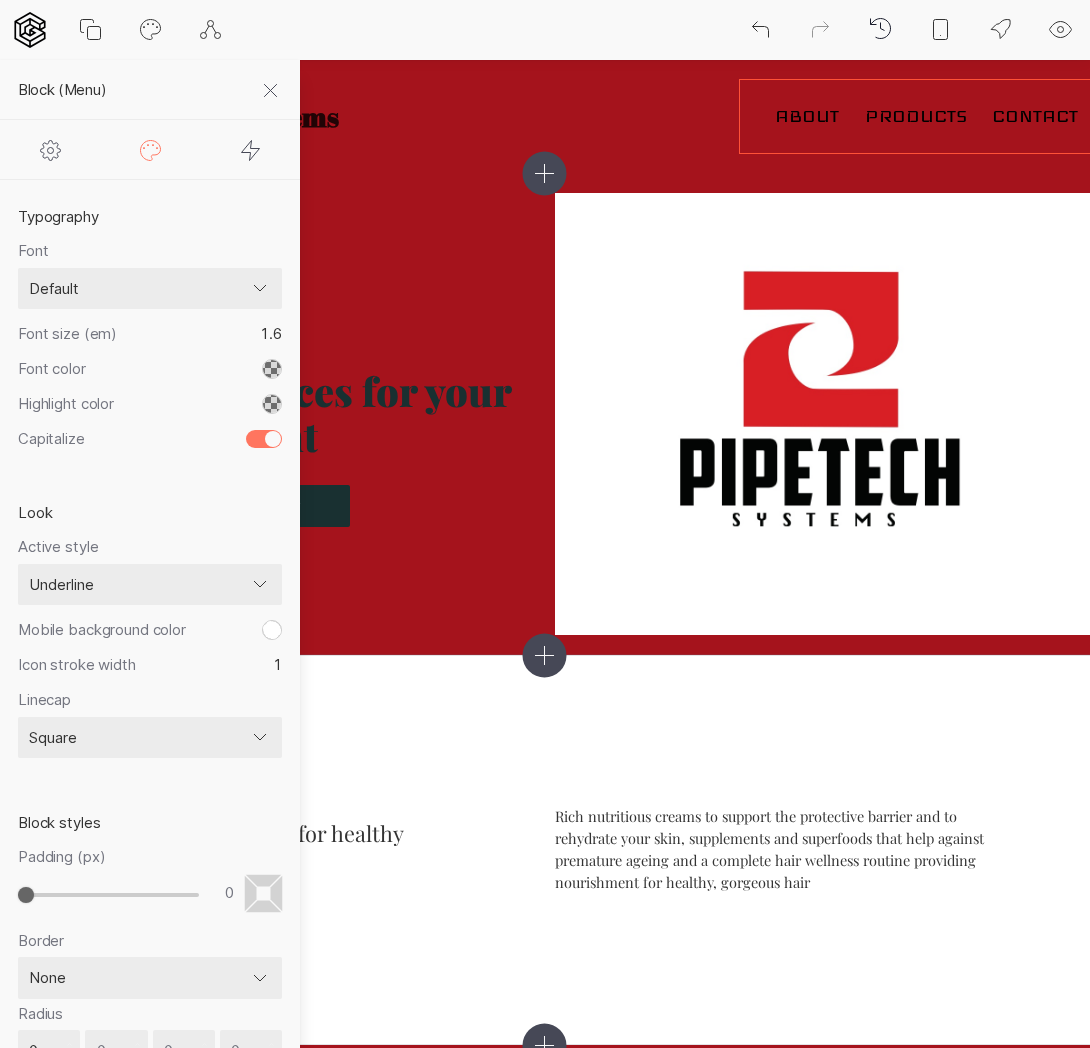 click on "Default ─── popular fonts Abril Fatface Alfa Slab One Bebas Neue Caveat Comfortaa Dancing Script IBM Plex Mono Inconsolata Indie Flower Lato Lobster [PERSON_NAME] Montserrat [PERSON_NAME] Sans [PERSON_NAME] Sans Mono Open Sans [PERSON_NAME] Display PT Serif Roboto Roboto Mono Roboto Slab Shadows Into Light Source Code Pro ─── all fonts ABeeZee [PERSON_NAME] Libre Aboreto Abril Fatface Abyssinica SIL Aclonica Acme Actor [PERSON_NAME] Advent Pro Aguafina Script Akaya Kanadaka Akaya Telivigala [PERSON_NAME] Alata Alatsi [PERSON_NAME] [PERSON_NAME] Alef Alegreya Alegreya Sans Alegreya Sans SC Alegreya SC [PERSON_NAME] Alfa Slab One [PERSON_NAME] Alike Angular Alkalami [PERSON_NAME] Allerta Allerta Stencil [PERSON_NAME] Almarai [PERSON_NAME] Display Almendra SC Alumni Sans Alumni Sans Collegiate One Alumni Sans Inline One Alumni Sans Pinstripe Amarante Amaranth Amatic SC Amethysta Amiko [PERSON_NAME] Quran [PERSON_NAME] Anaheim Andada Pro Andika Anek Bangla Anek Devanagari Anek [DEMOGRAPHIC_DATA] Anek Gurmukhi Anek Kannada Anek Latin Antic" at bounding box center [150, 289] 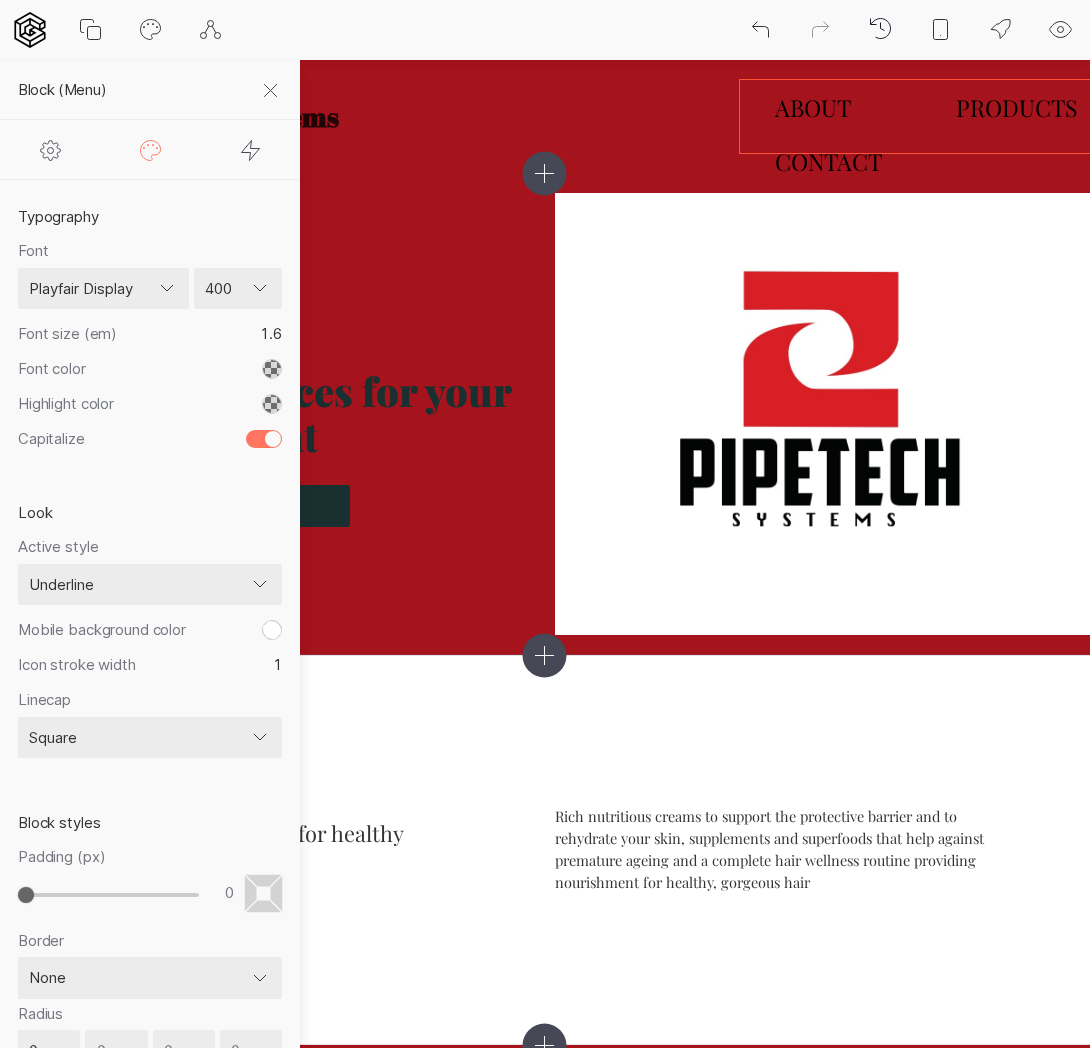 click on "400 500 600 700 800 900" at bounding box center (238, 289) 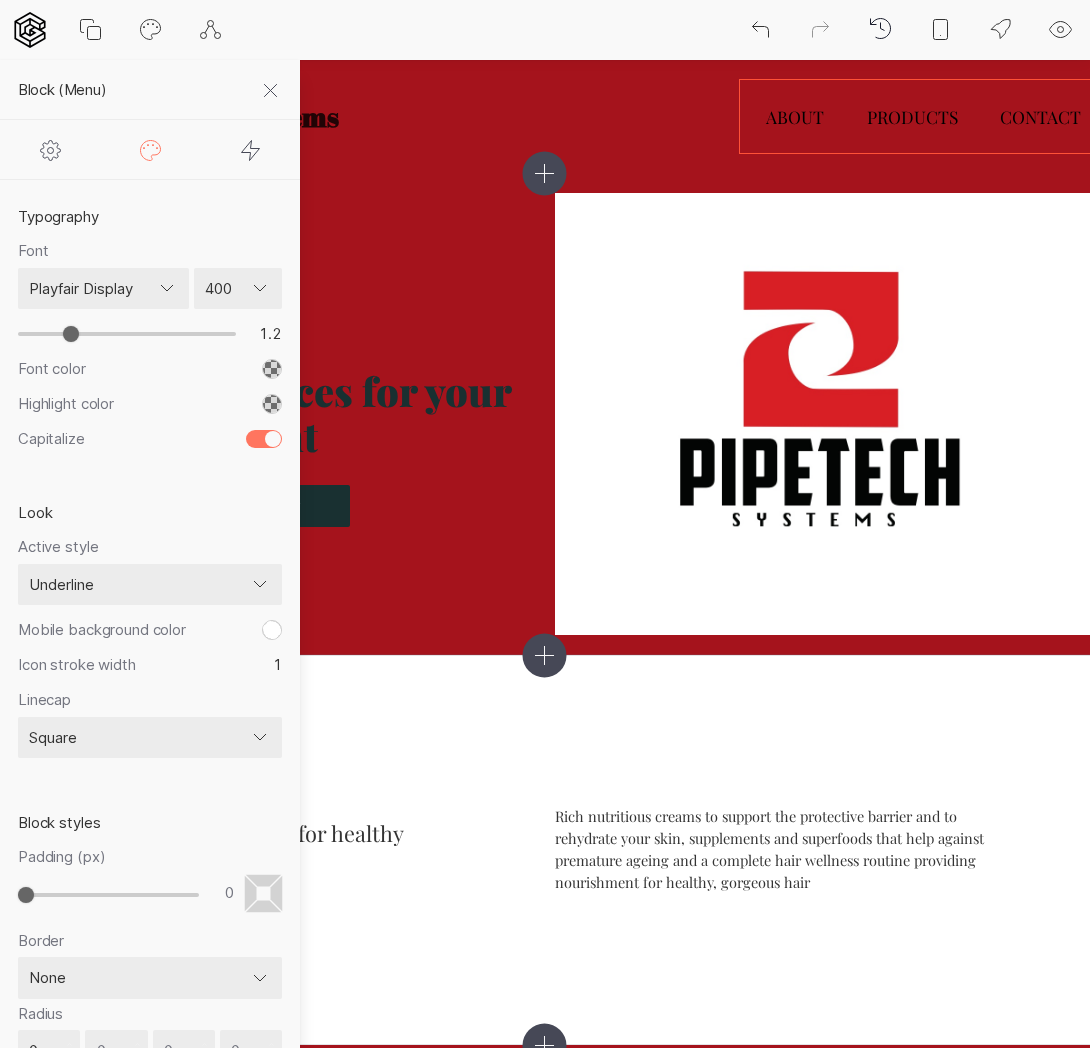 drag, startPoint x: 86, startPoint y: 331, endPoint x: 71, endPoint y: 330, distance: 15.033297 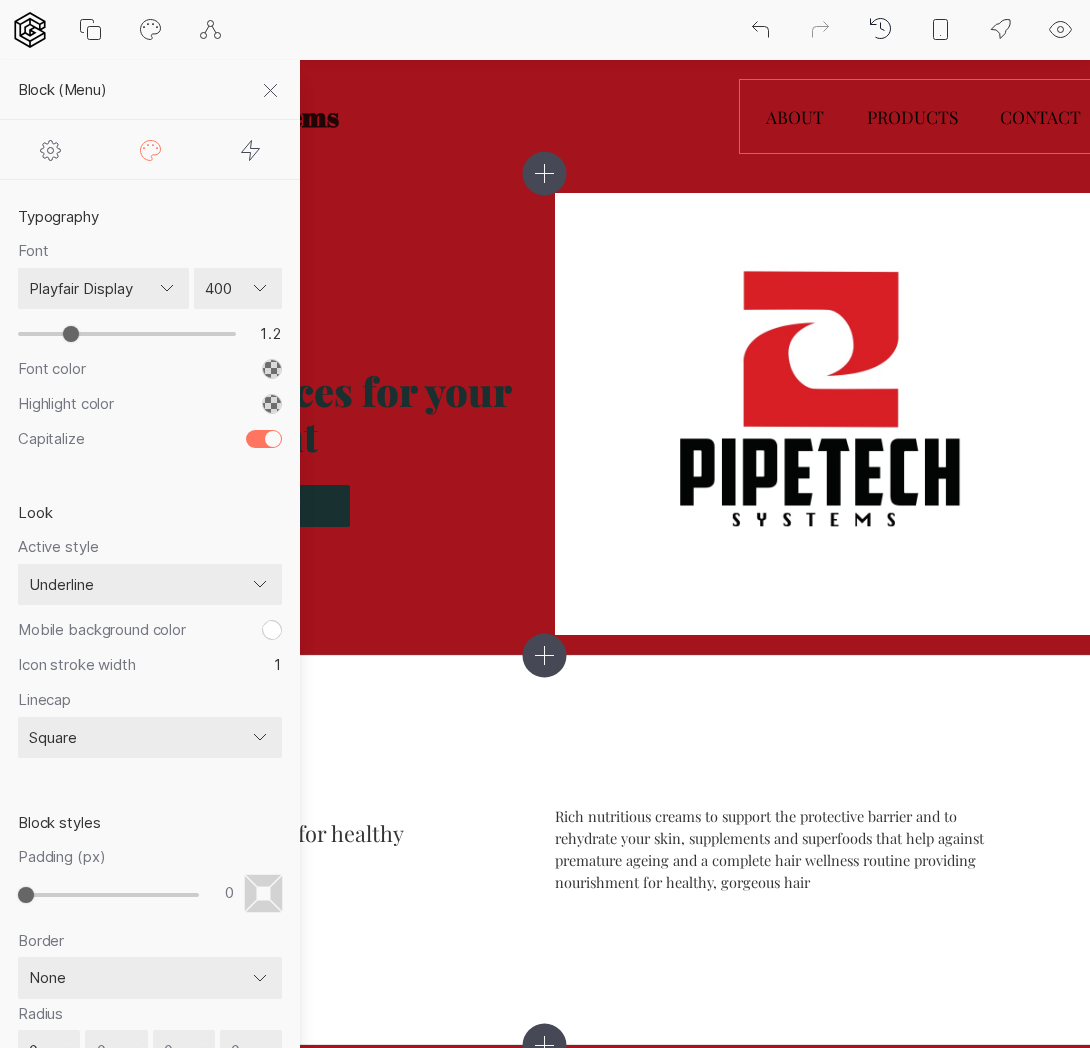 click at bounding box center [127, 333] 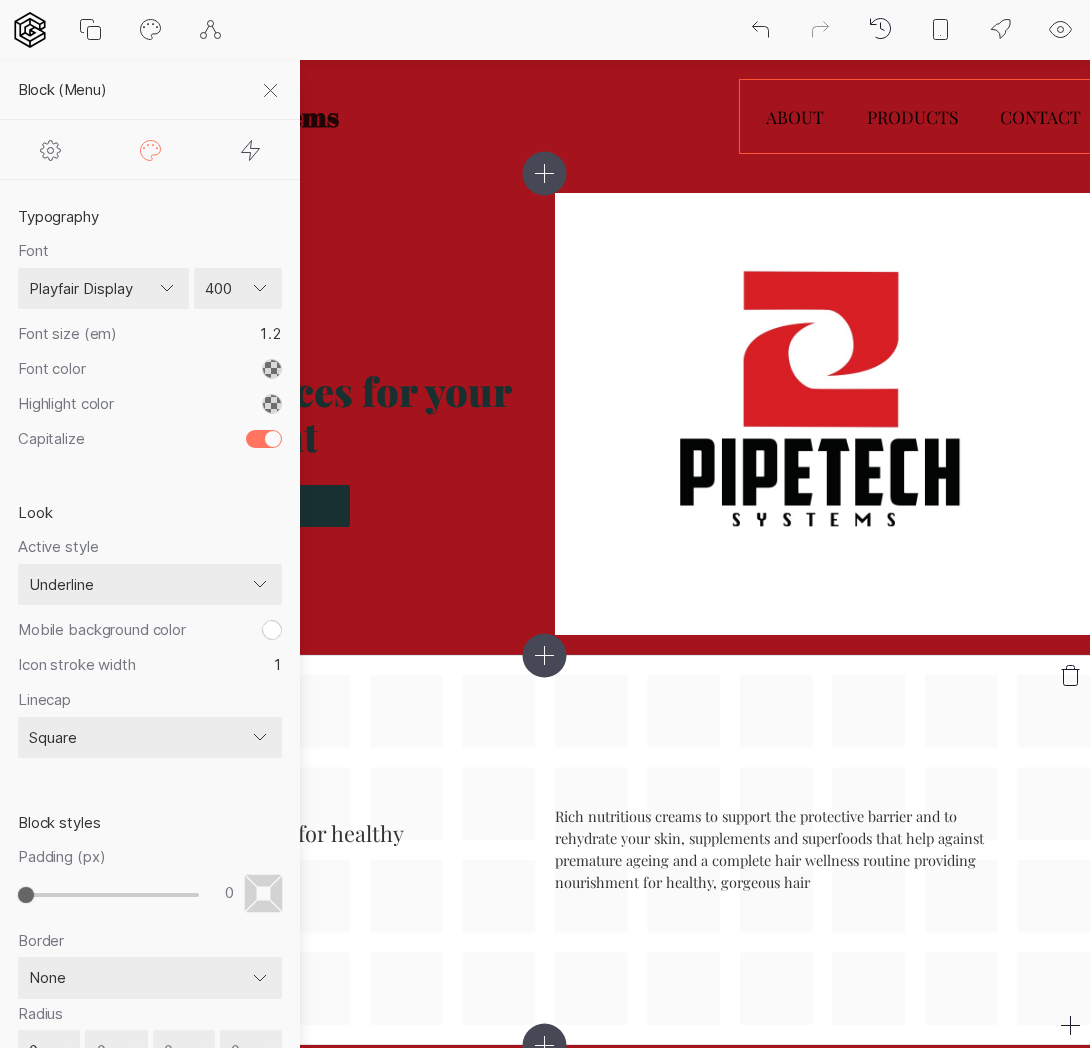 click on "Biote has everything you need for healthy skin and hair in one place Rich nutritious creams to support the protective barrier and to rehydrate your skin, supplements and superfoods that help against premature ageing and a complete hair wellness routine providing nourishment for healthy, gorgeous hair" at bounding box center [545, 850] 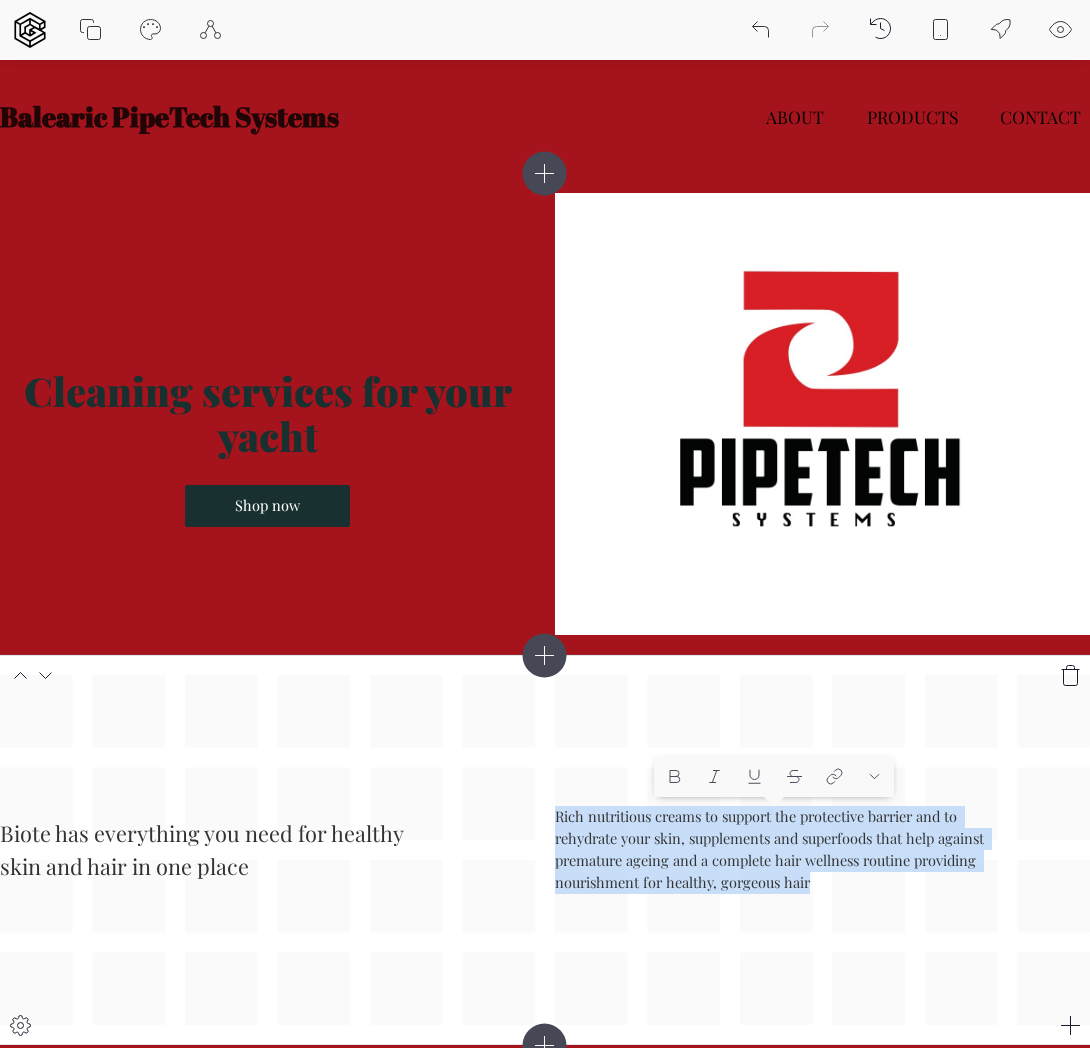 drag, startPoint x: 810, startPoint y: 887, endPoint x: 509, endPoint y: 821, distance: 308.15094 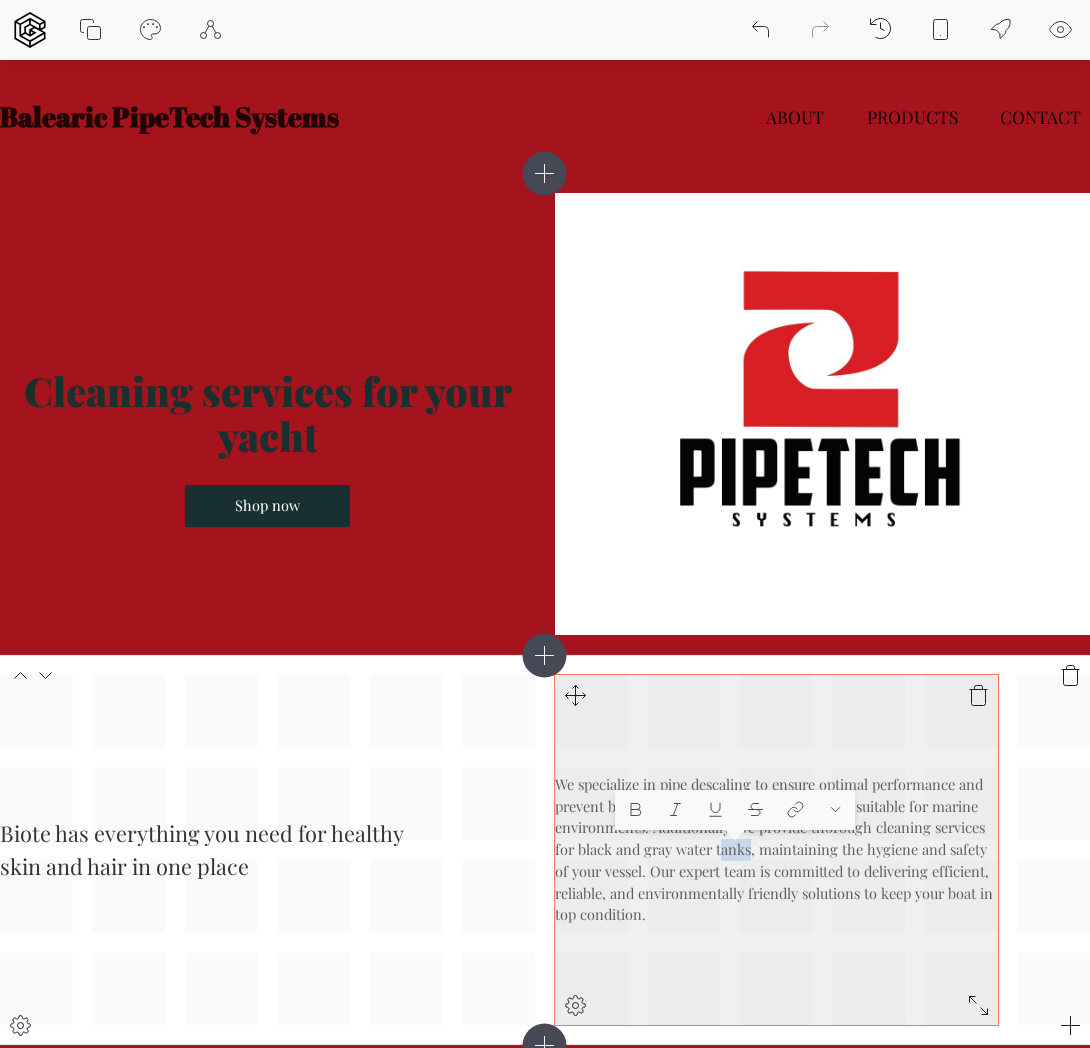 drag, startPoint x: 750, startPoint y: 850, endPoint x: 718, endPoint y: 848, distance: 32.06244 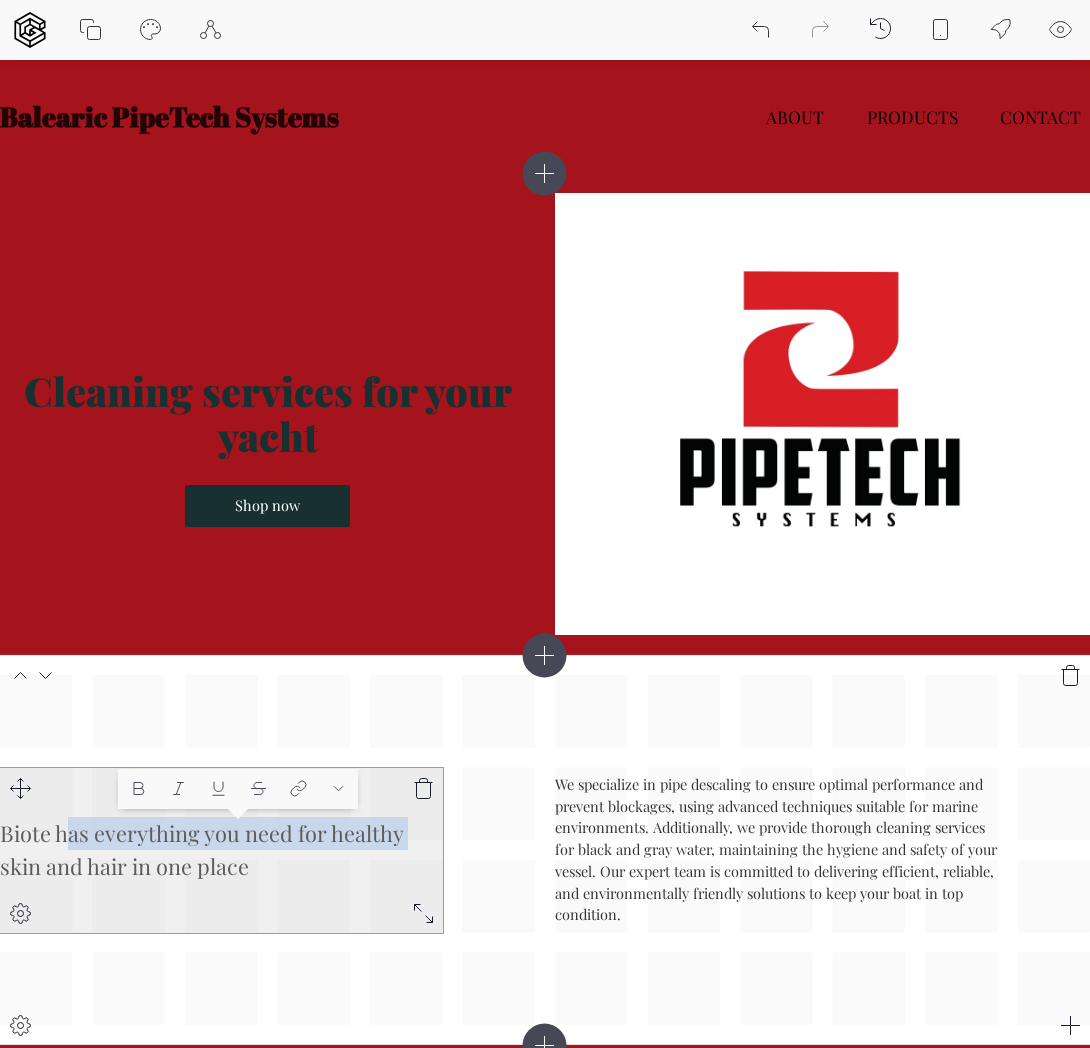 drag, startPoint x: 256, startPoint y: 870, endPoint x: 169, endPoint y: 870, distance: 87 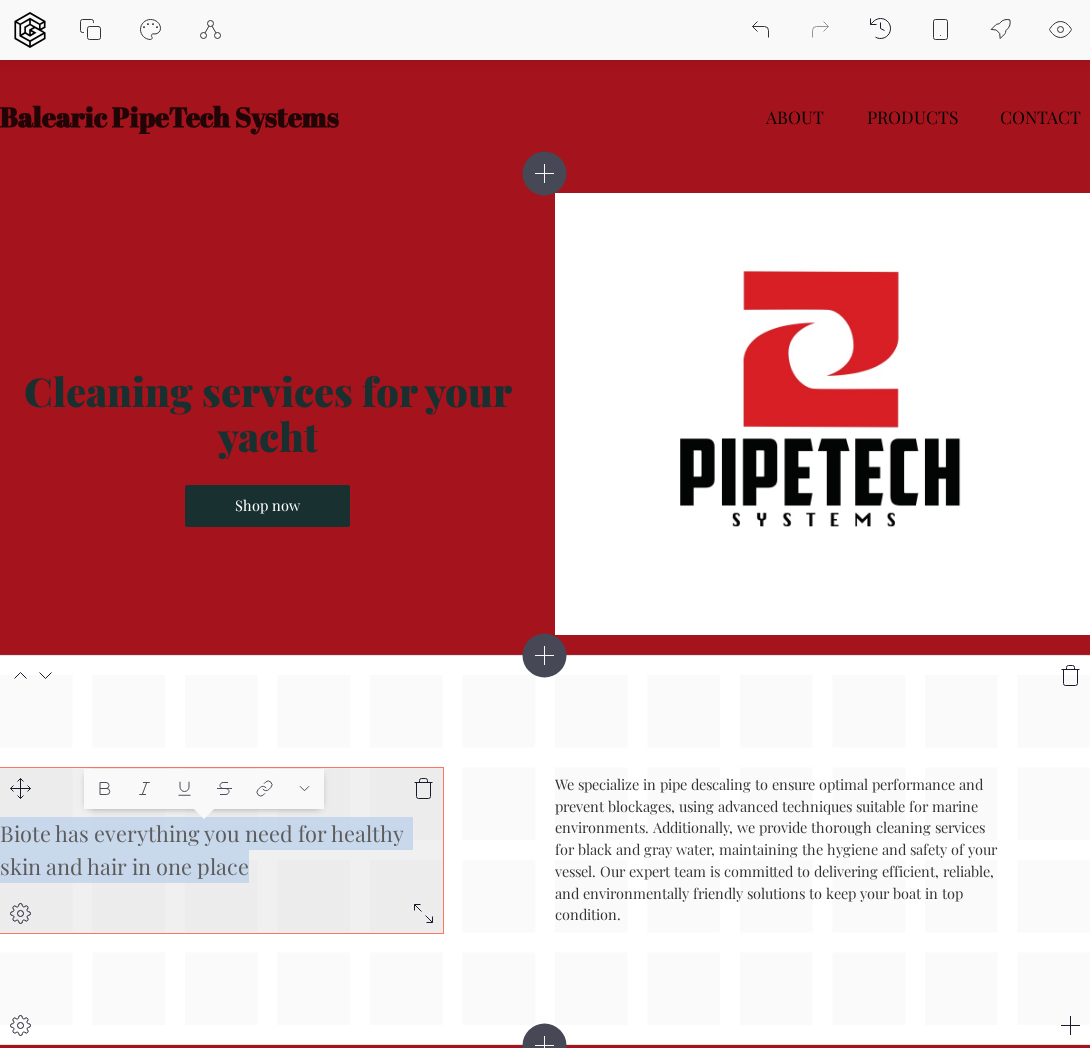 drag, startPoint x: 278, startPoint y: 877, endPoint x: 4, endPoint y: 829, distance: 278.1726 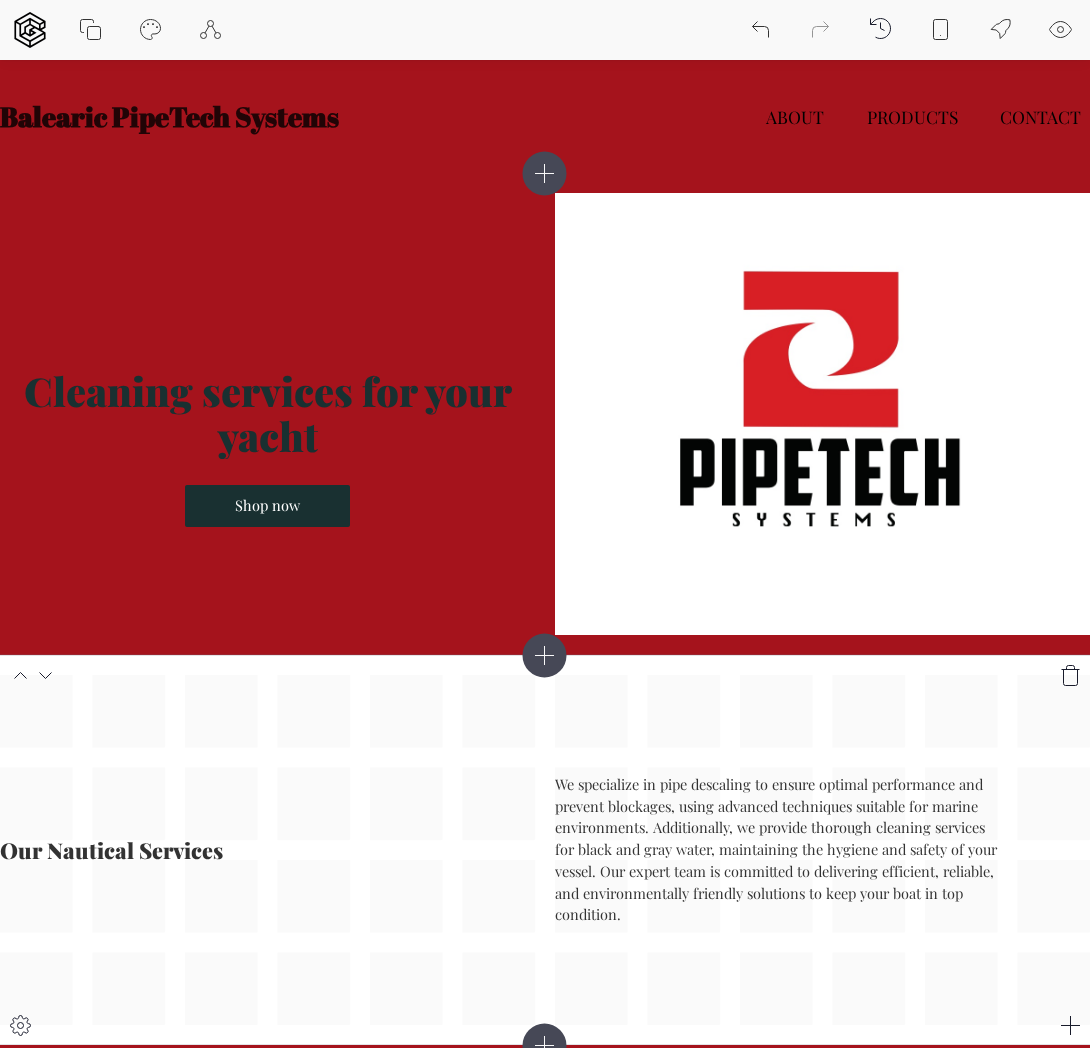 click on "Our Nautical Services We specialize in pipe descaling to ensure optimal performance and prevent blockages, using advanced techniques suitable for marine environments. Additionally, we provide thorough cleaning services for black and gray water, maintaining the hygiene and safety of your vessel. Our expert team is committed to delivering efficient, reliable, and environmentally friendly solutions to keep your boat in top condition." at bounding box center [545, 850] 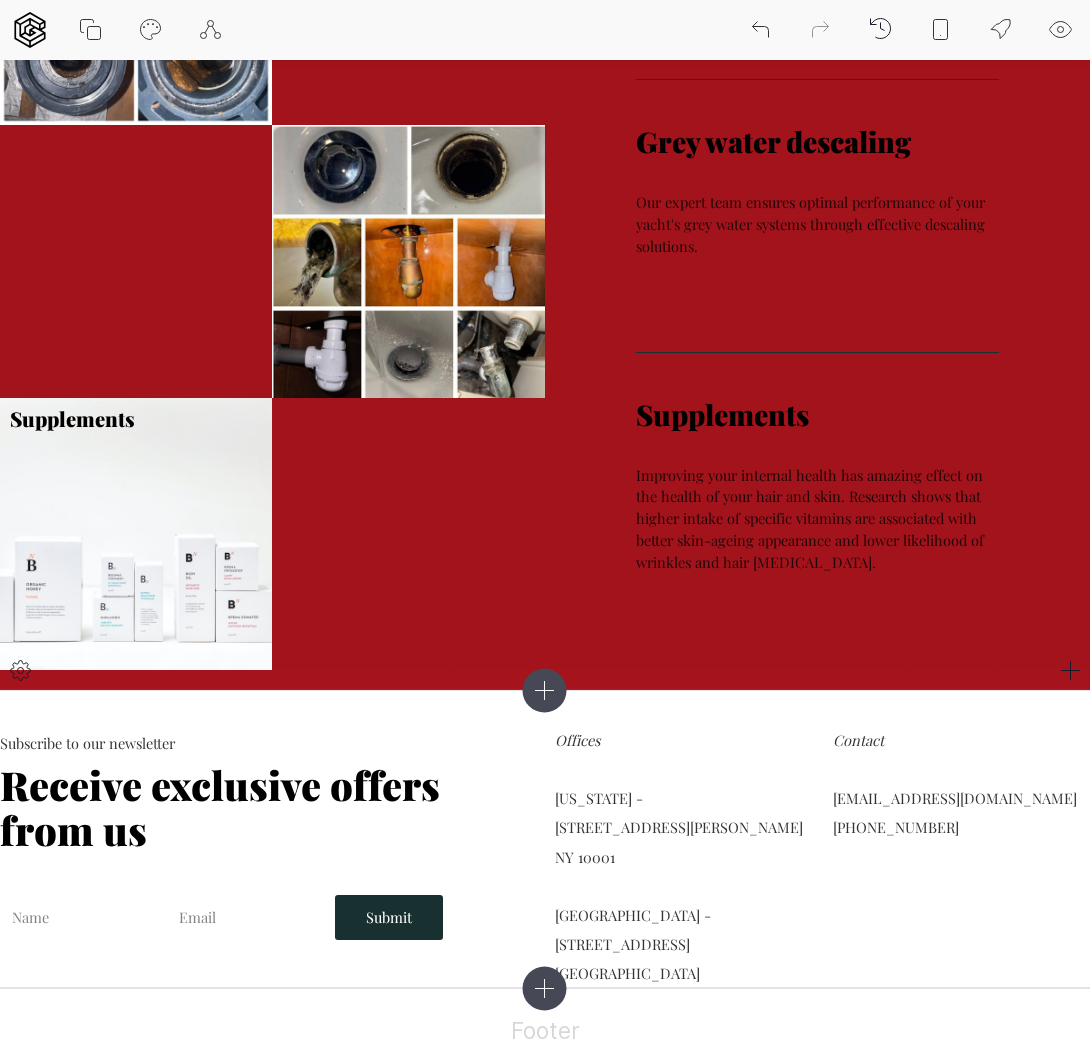 scroll, scrollTop: 1355, scrollLeft: 0, axis: vertical 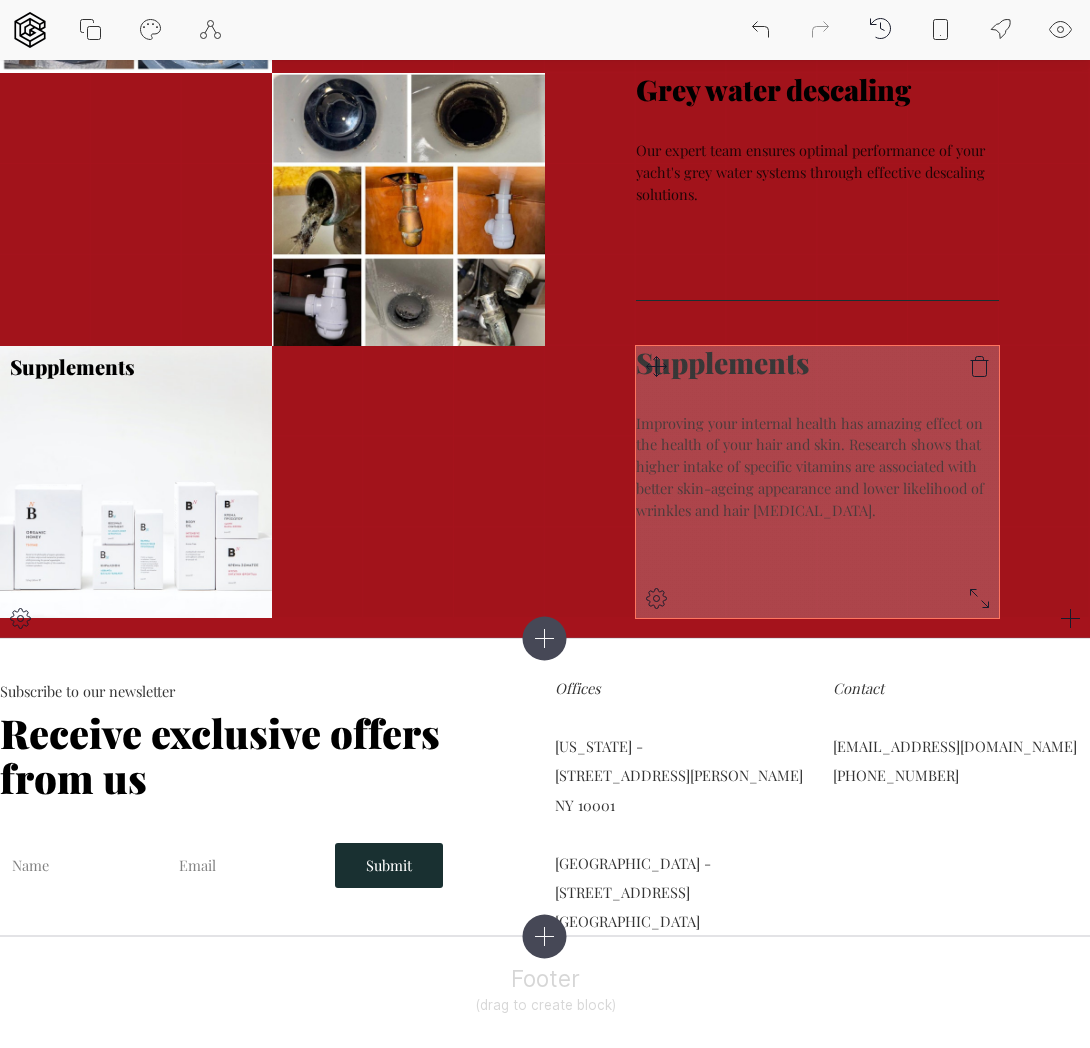click on "Supplements" at bounding box center [817, 362] 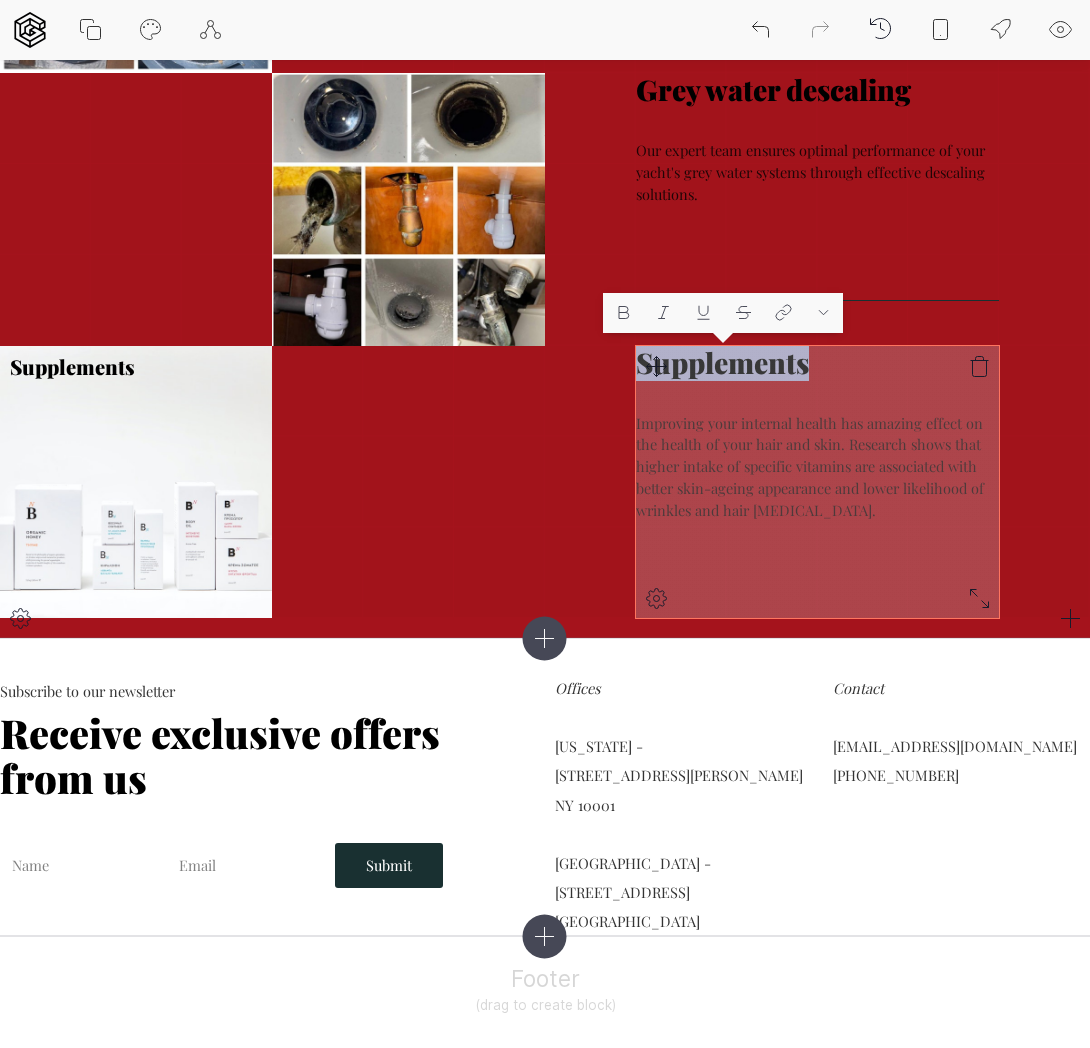 drag, startPoint x: 816, startPoint y: 367, endPoint x: 645, endPoint y: 366, distance: 171.00293 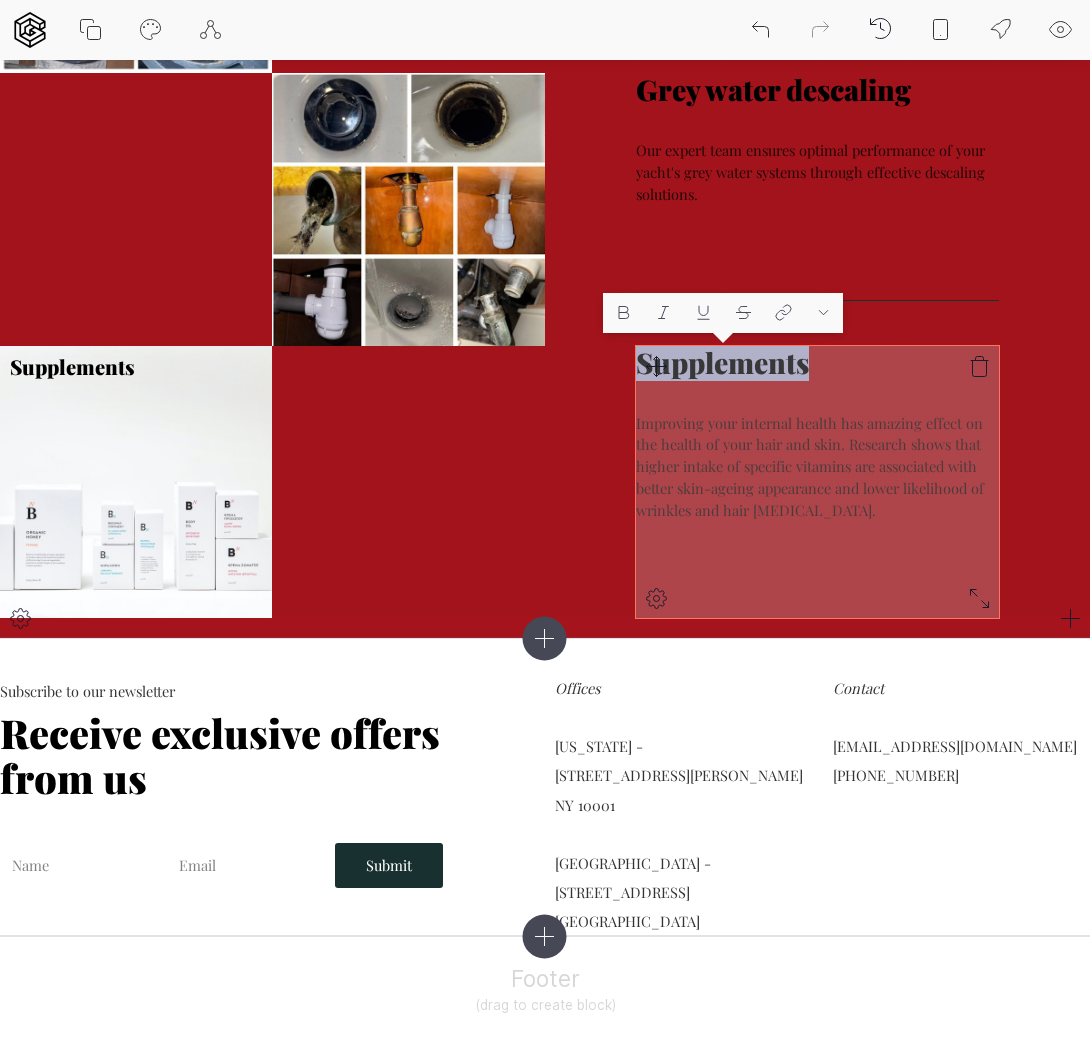 click on "Supplements Improving your internal health has amazing effect on the health of your hair and skin. Research shows that higher intake of specific vitamins are associated with better skin-ageing appearance and lower likelihood of wrinkles and hair [MEDICAL_DATA]." at bounding box center [817, 482] 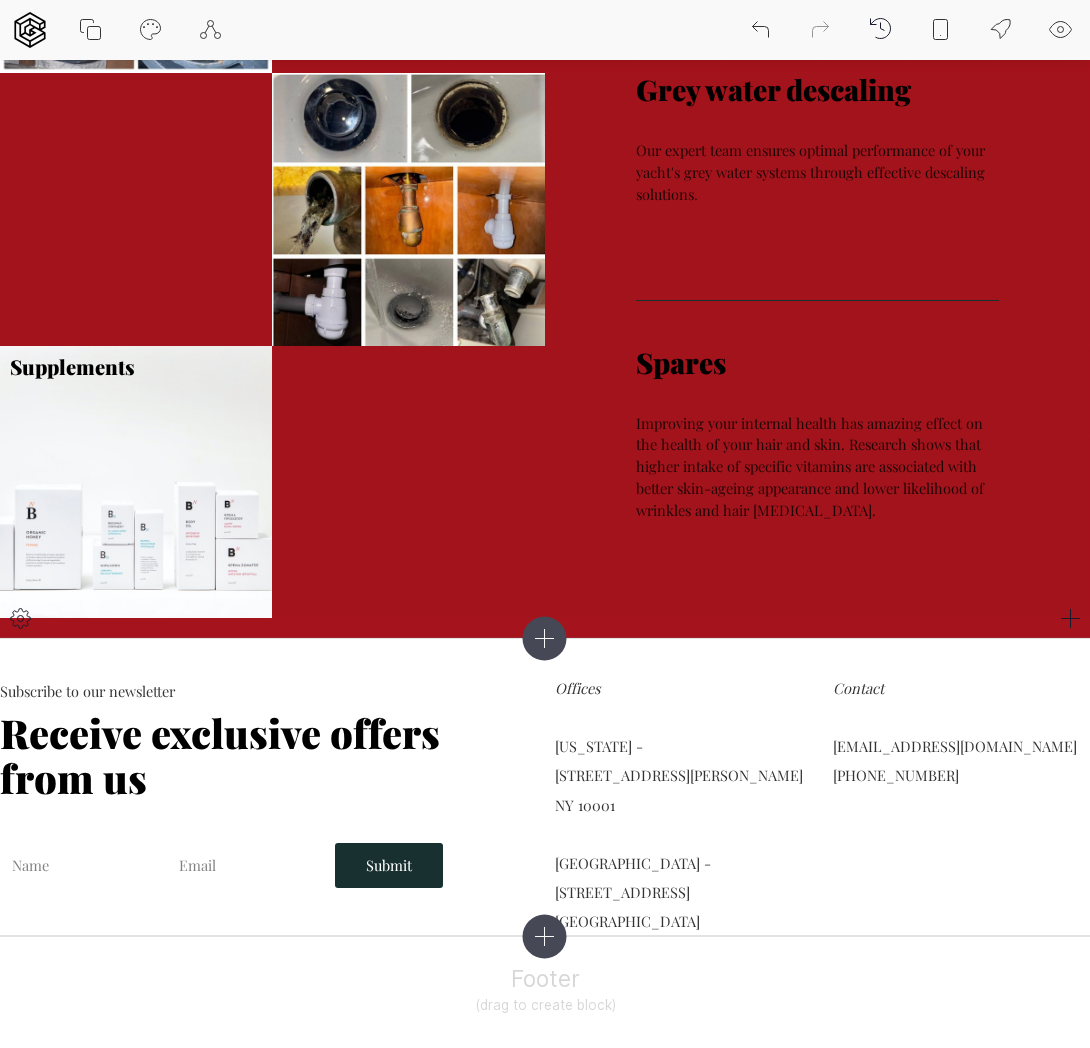 click on "Our products Supplements Black water descaling Our expert team ensures optimal performance of your yacht's black water systems through meticulous descaling. Key points: system operative not disturbing crew, one way vortex no recirculation, doesn't affect STP Grey water descaling Our expert team ensures optimal performance of your yacht's grey water systems through effective descaling solutions. Spares Improving your internal health has amazing effect on the health of your hair and skin. Research shows that higher intake of specific vitamins are associated with better skin-ageing appearance and lower likelihood of wrinkles and hair [MEDICAL_DATA]." at bounding box center (545, 164) 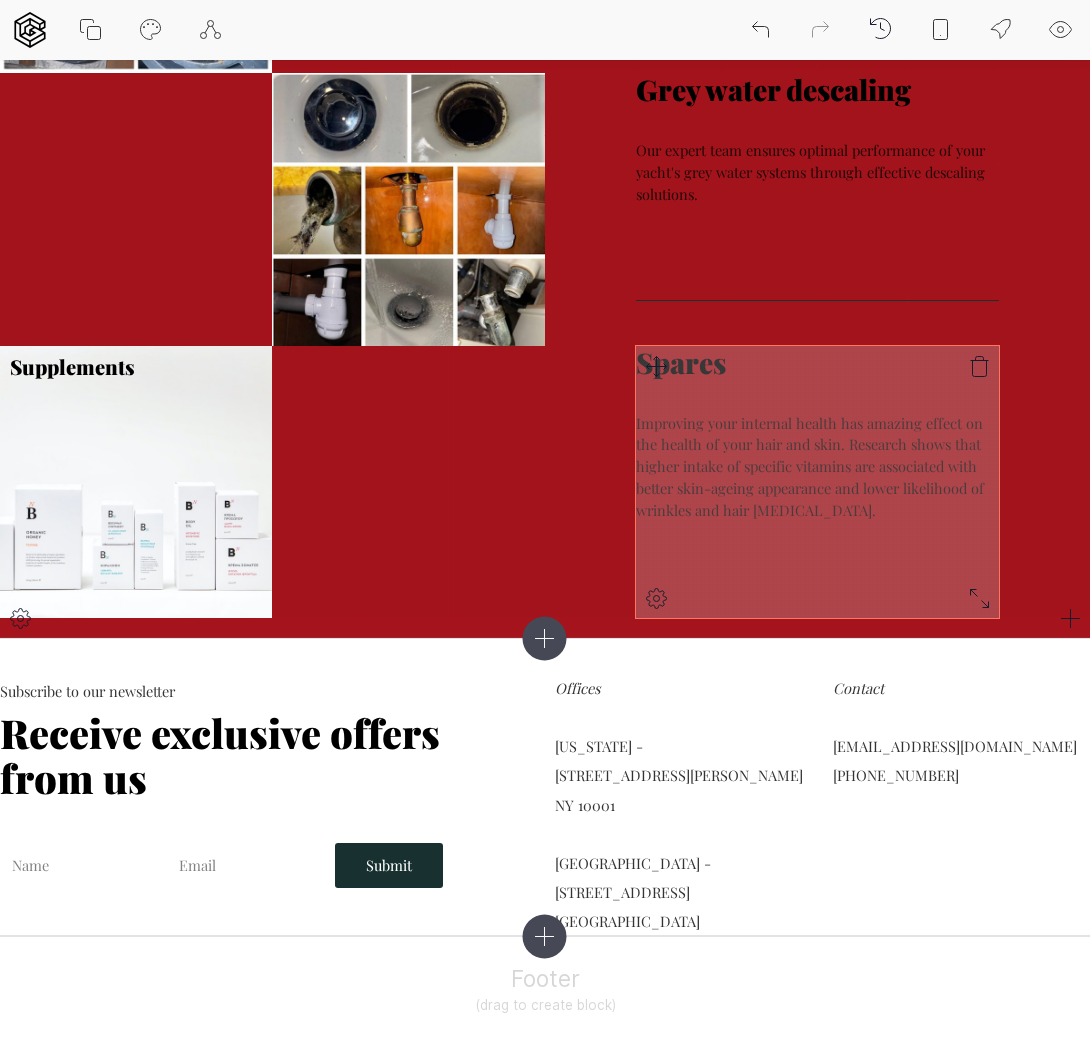 click on "Spares" at bounding box center (817, 362) 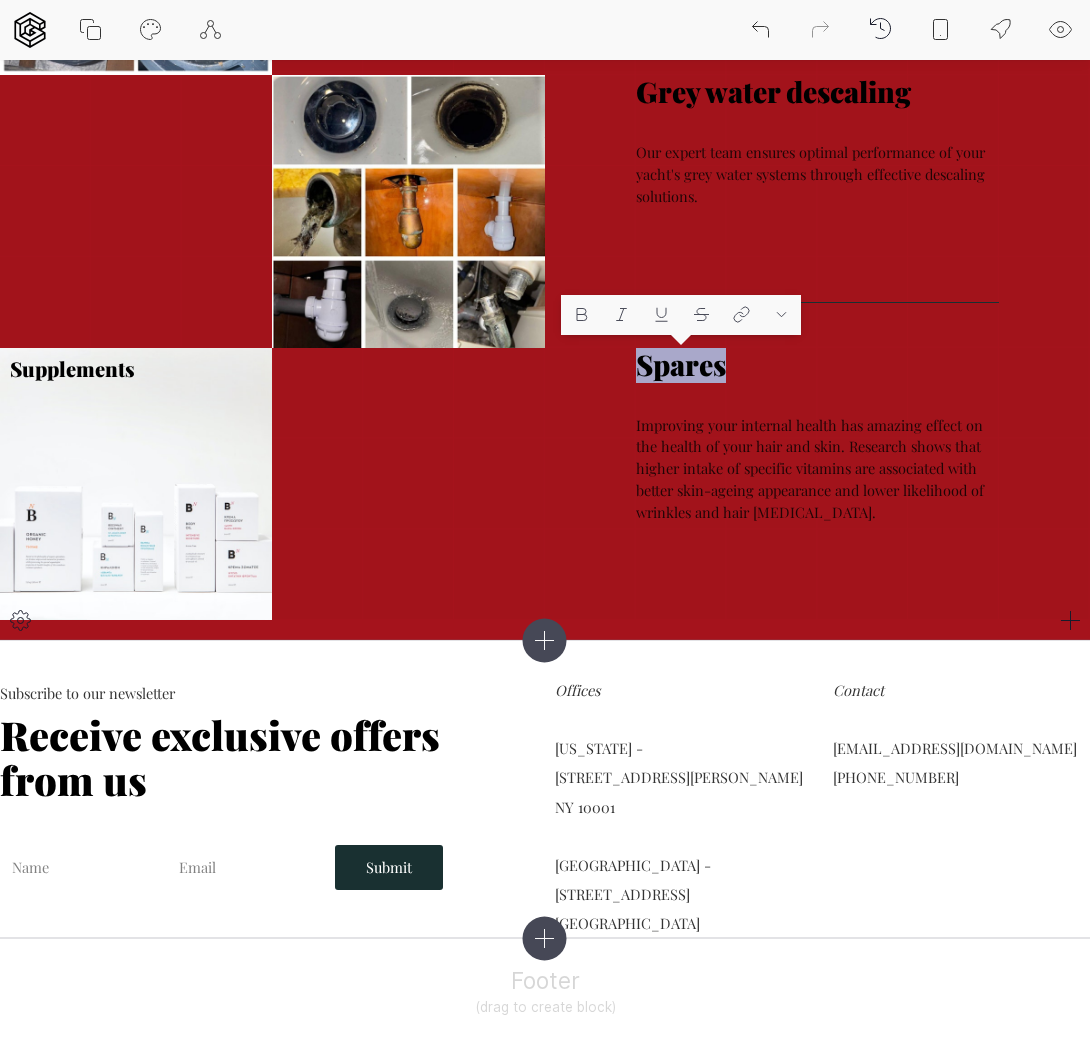 scroll, scrollTop: 1347, scrollLeft: 0, axis: vertical 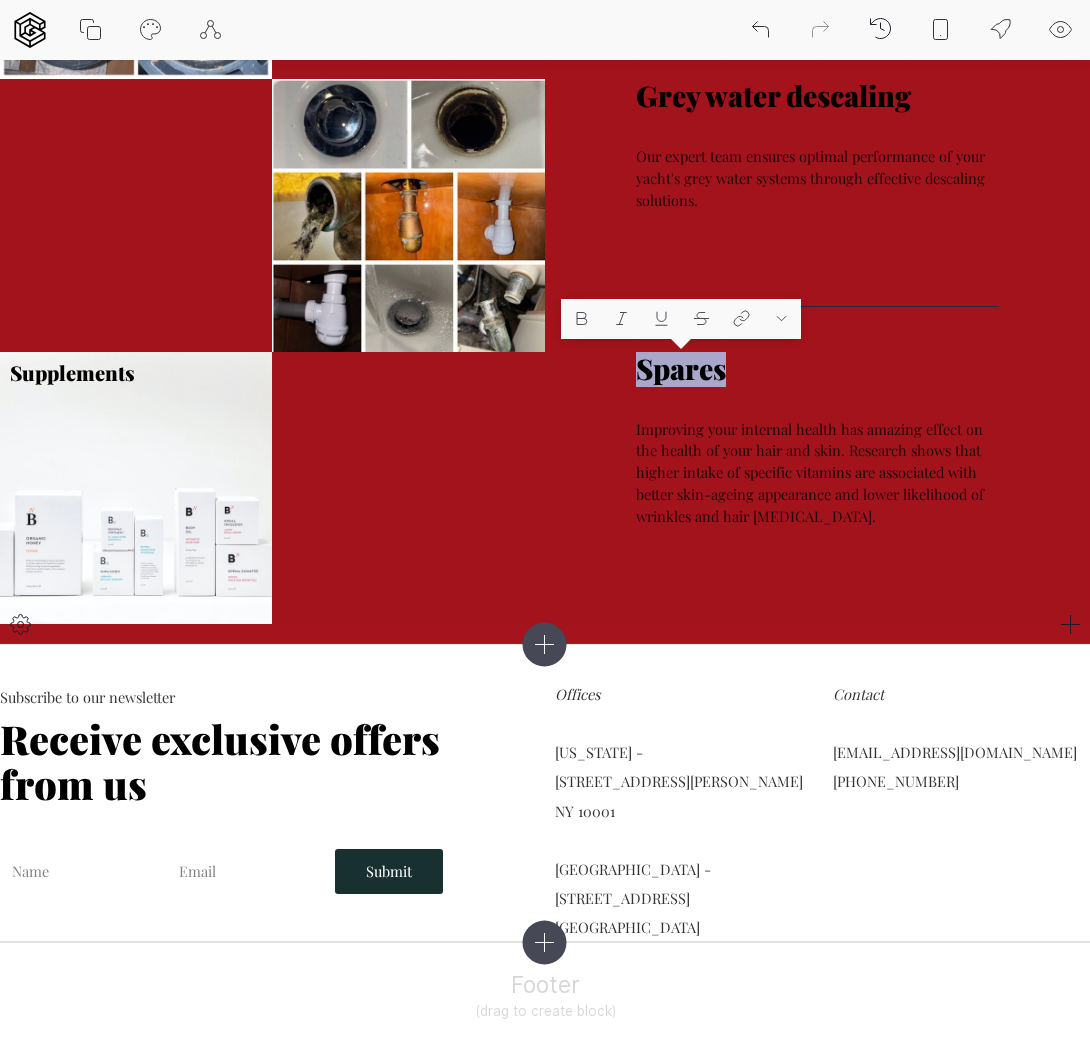 drag, startPoint x: 741, startPoint y: 366, endPoint x: 632, endPoint y: 363, distance: 109.041275 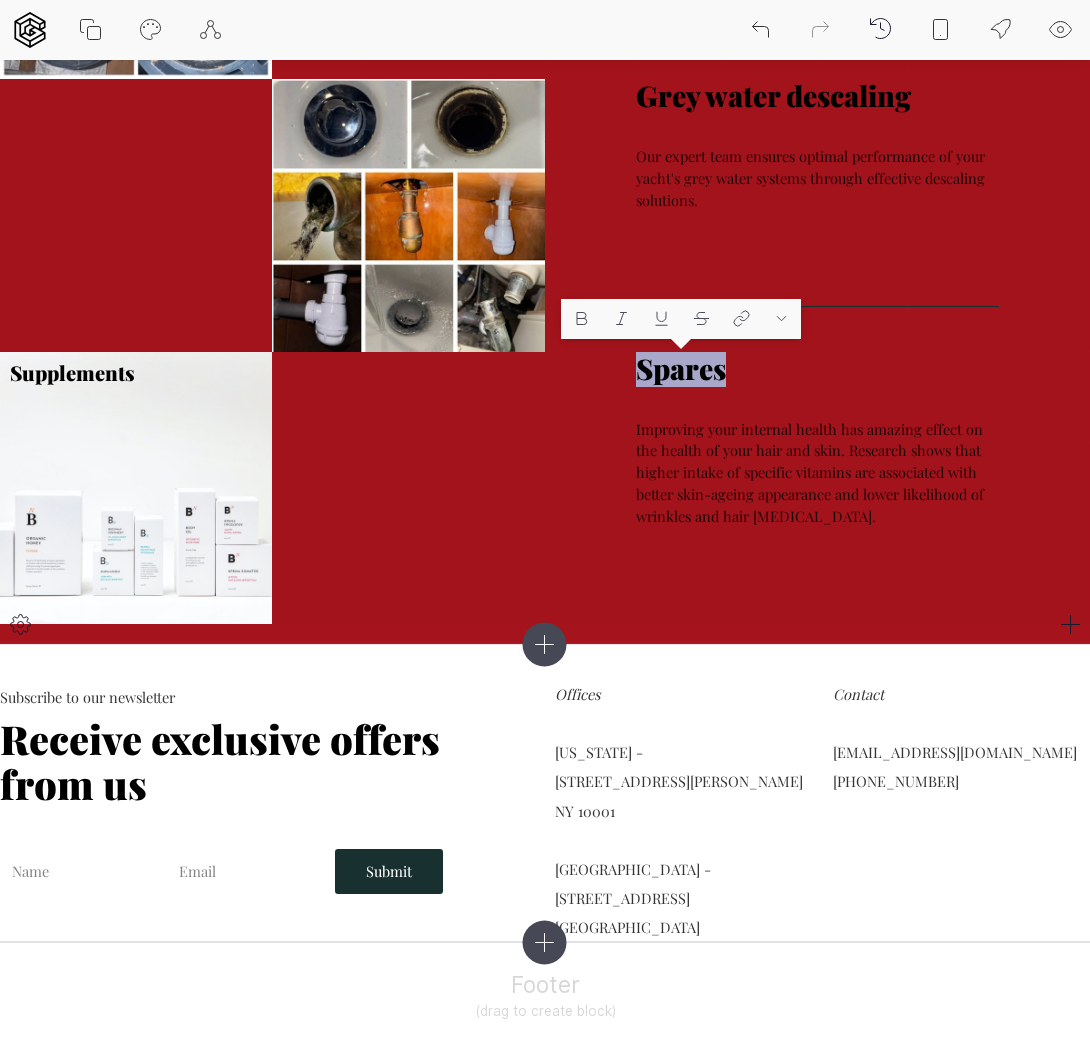click on "Our products Supplements Black water descaling Our expert team ensures optimal performance of your yacht's black water systems through meticulous descaling. Key points: system operative not disturbing crew, one way vortex no recirculation, doesn't affect STP Grey water descaling Our expert team ensures optimal performance of your yacht's grey water systems through effective descaling solutions. Spares Improving your internal health has amazing effect on the health of your hair and skin. Research shows that higher intake of specific vitamins are associated with better skin-ageing appearance and lower likelihood of wrinkles and hair [MEDICAL_DATA]." at bounding box center [545, 170] 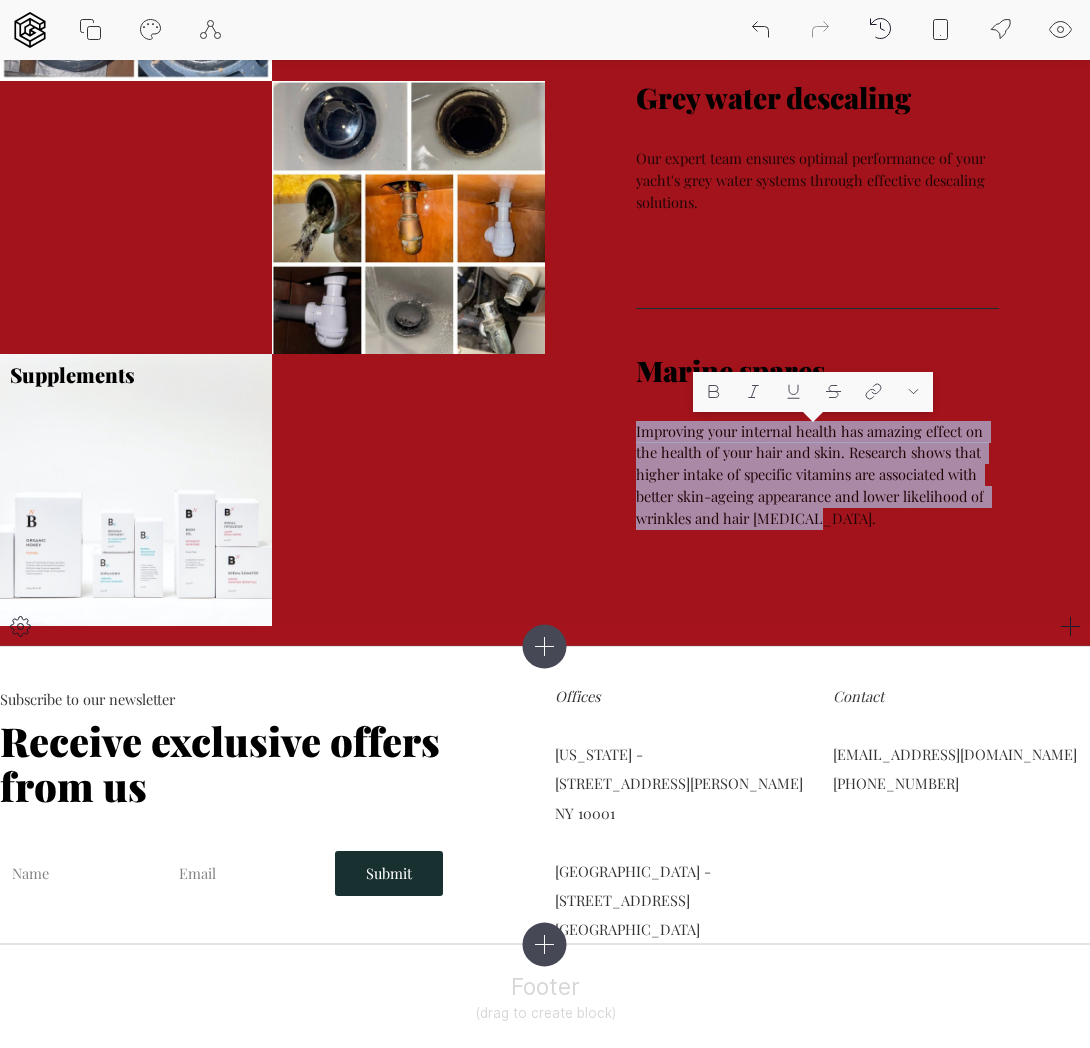 drag, startPoint x: 830, startPoint y: 521, endPoint x: 619, endPoint y: 427, distance: 230.99135 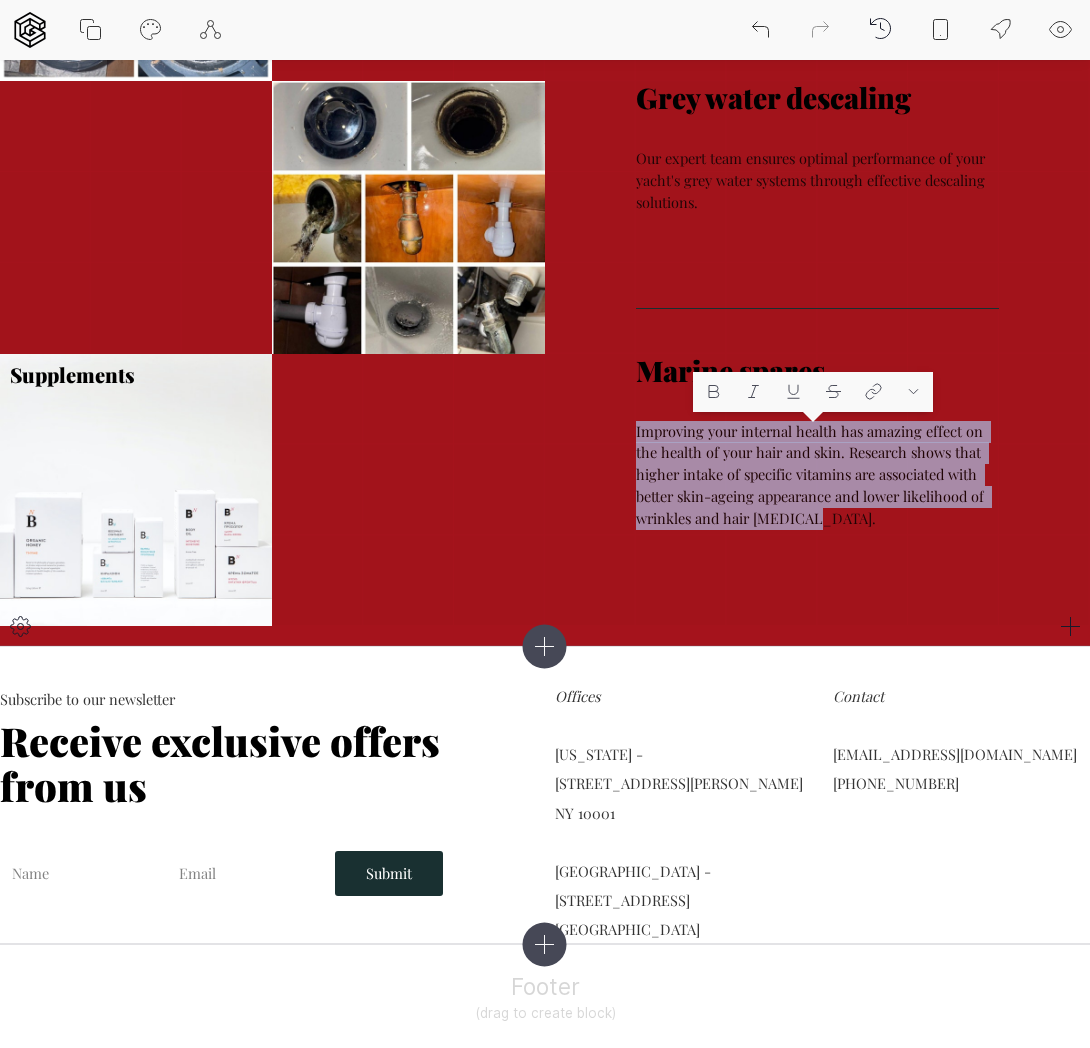 click on "Our products Supplements Black water descaling Our expert team ensures optimal performance of your yacht's black water systems through meticulous descaling. Key points: system operative not disturbing crew, one way vortex no recirculation, doesn't affect STP Grey water descaling Our expert team ensures optimal performance of your yacht's grey water systems through effective descaling solutions. Marine spares Improving your internal health has amazing effect on the health of your hair and skin. Research shows that higher intake of specific vitamins are associated with better skin-ageing appearance and lower likelihood of wrinkles and hair [MEDICAL_DATA]." at bounding box center [545, 172] 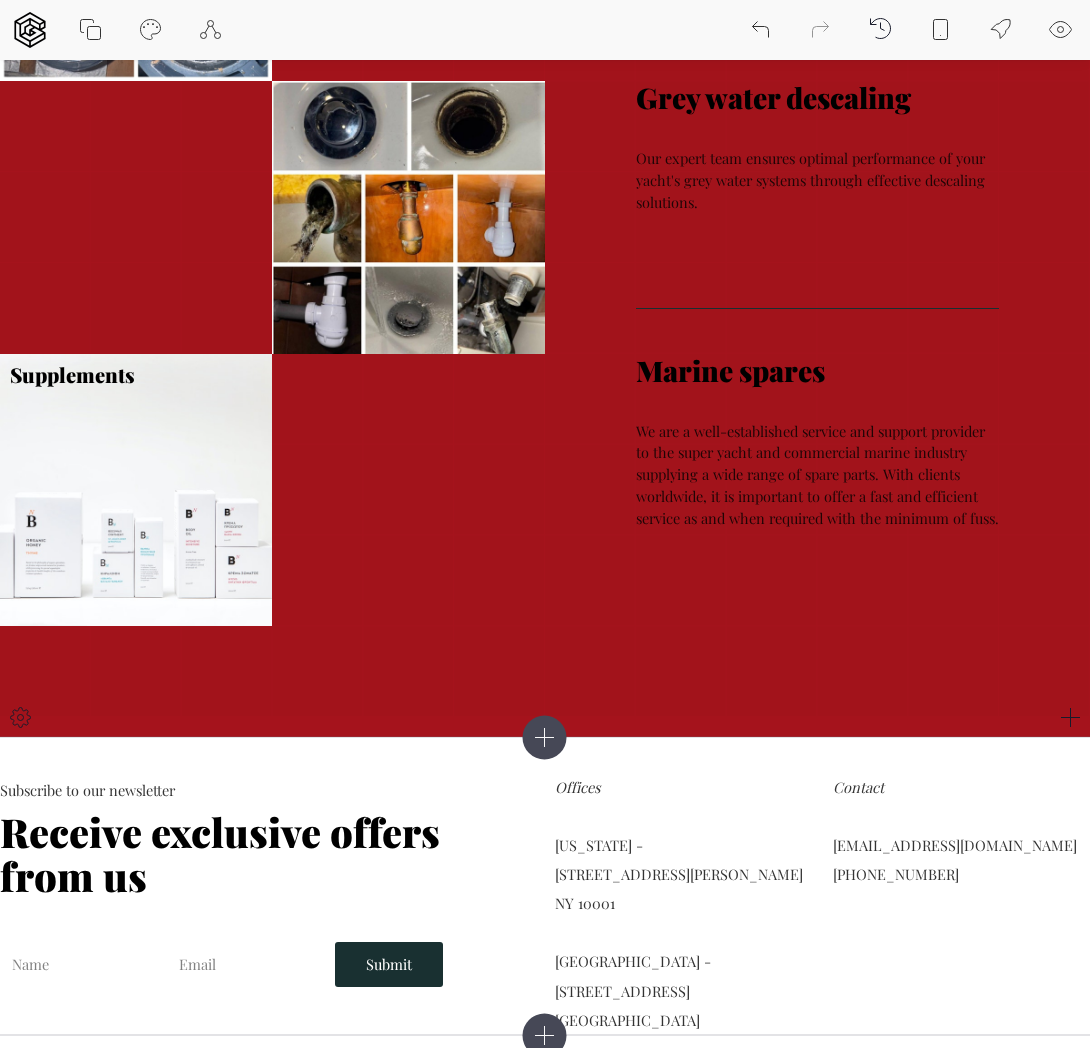 click on "Our products Supplements Black water descaling Our expert team ensures optimal performance of your yacht's black water systems through meticulous descaling. Key points: system operative not disturbing crew, one way vortex no recirculation, doesn't affect STP Grey water descaling Our expert team ensures optimal performance of your yacht's grey water systems through effective descaling solutions. Marine spares We are a well-established service and support provider to the super yacht and commercial marine industry supplying a wide range of spare parts. With clients worldwide, it is important to offer a fast and efficient service as and when required with the minimum of fuss." at bounding box center (545, 217) 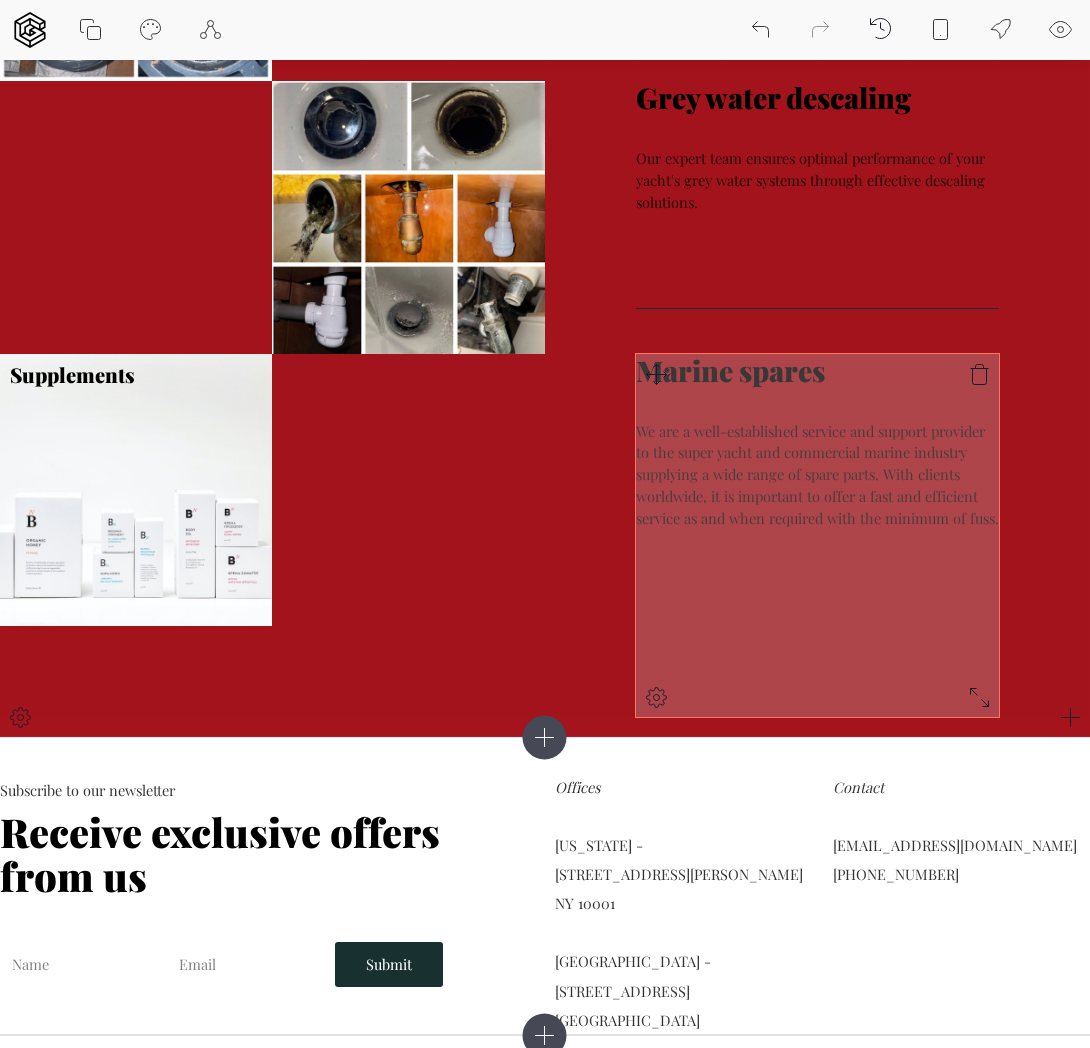 scroll, scrollTop: 1446, scrollLeft: 0, axis: vertical 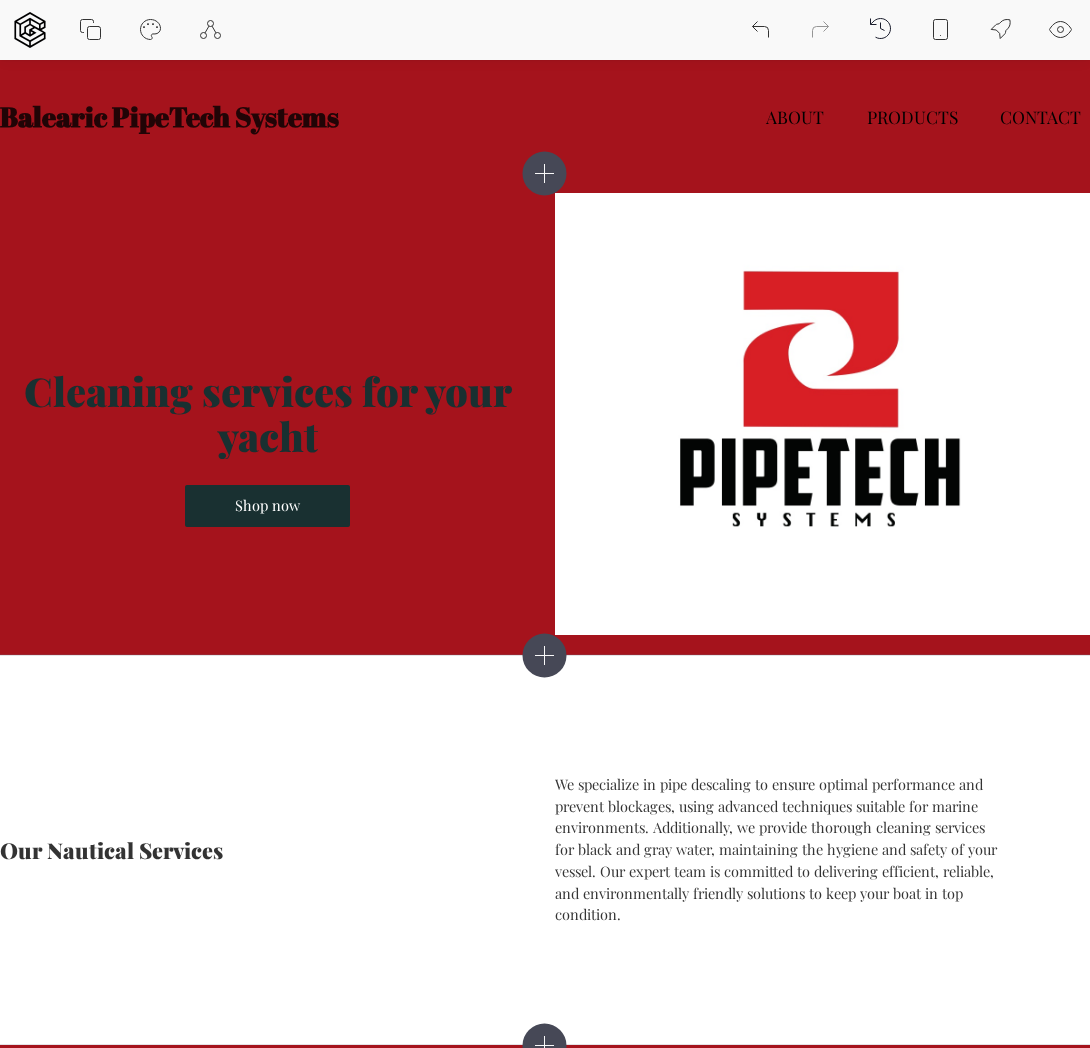 click 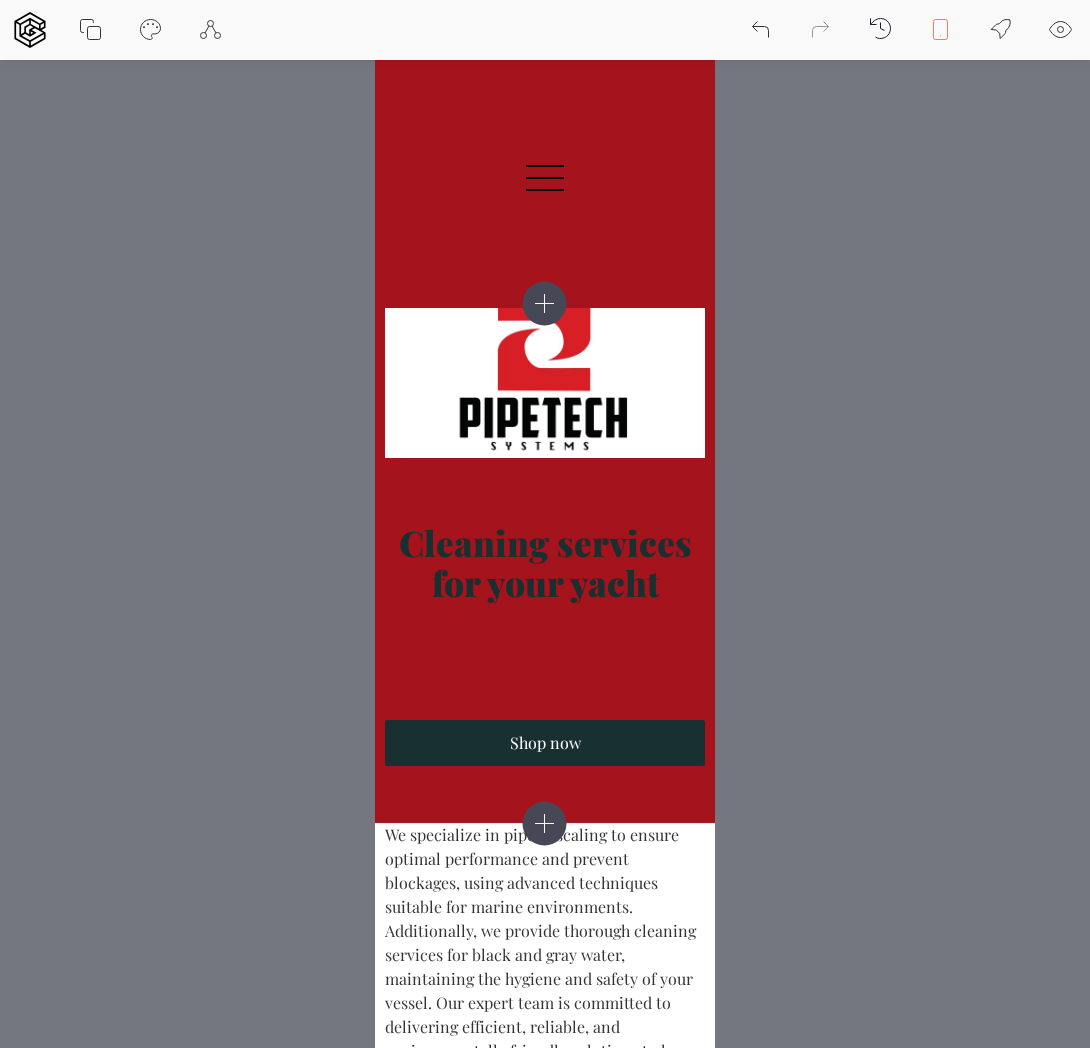 scroll, scrollTop: 0, scrollLeft: 0, axis: both 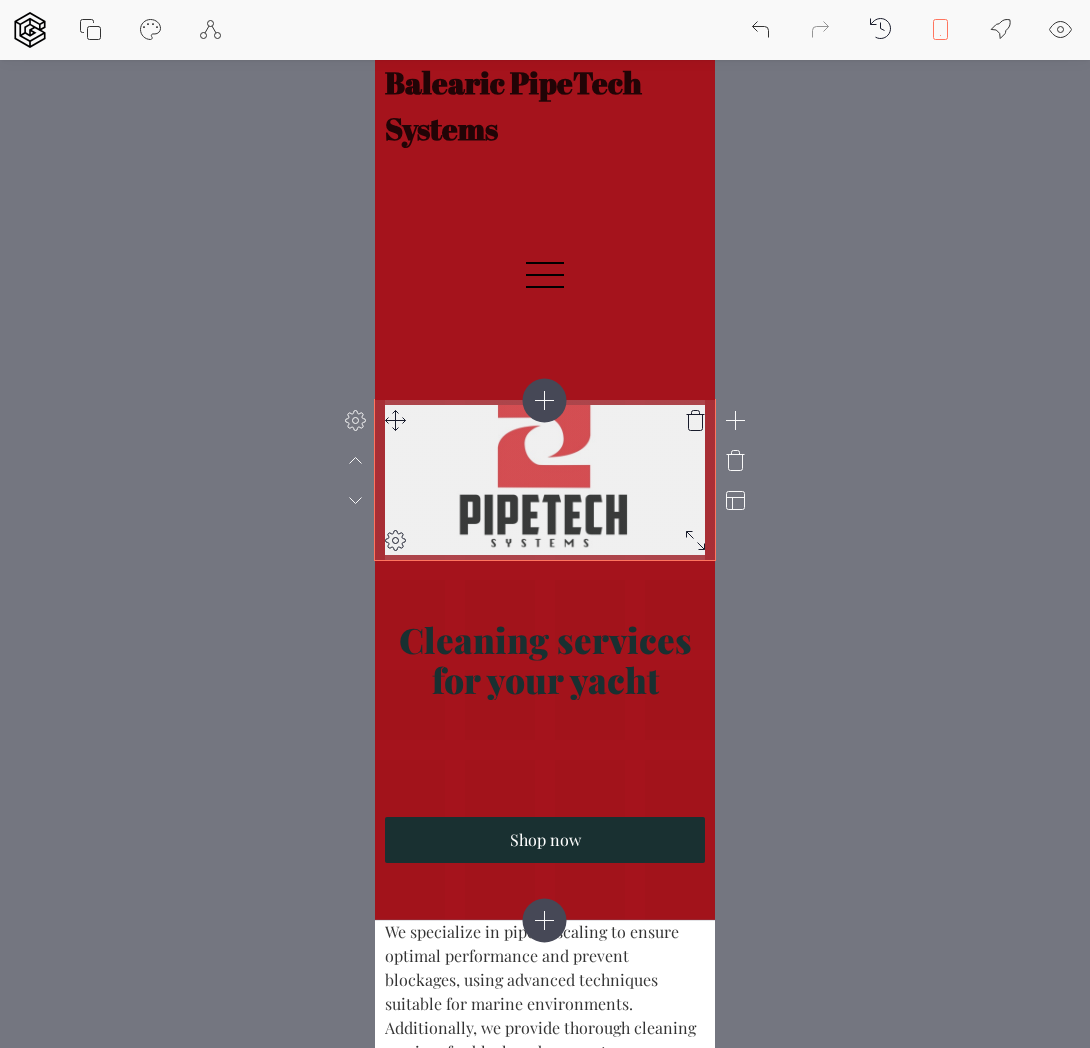 click 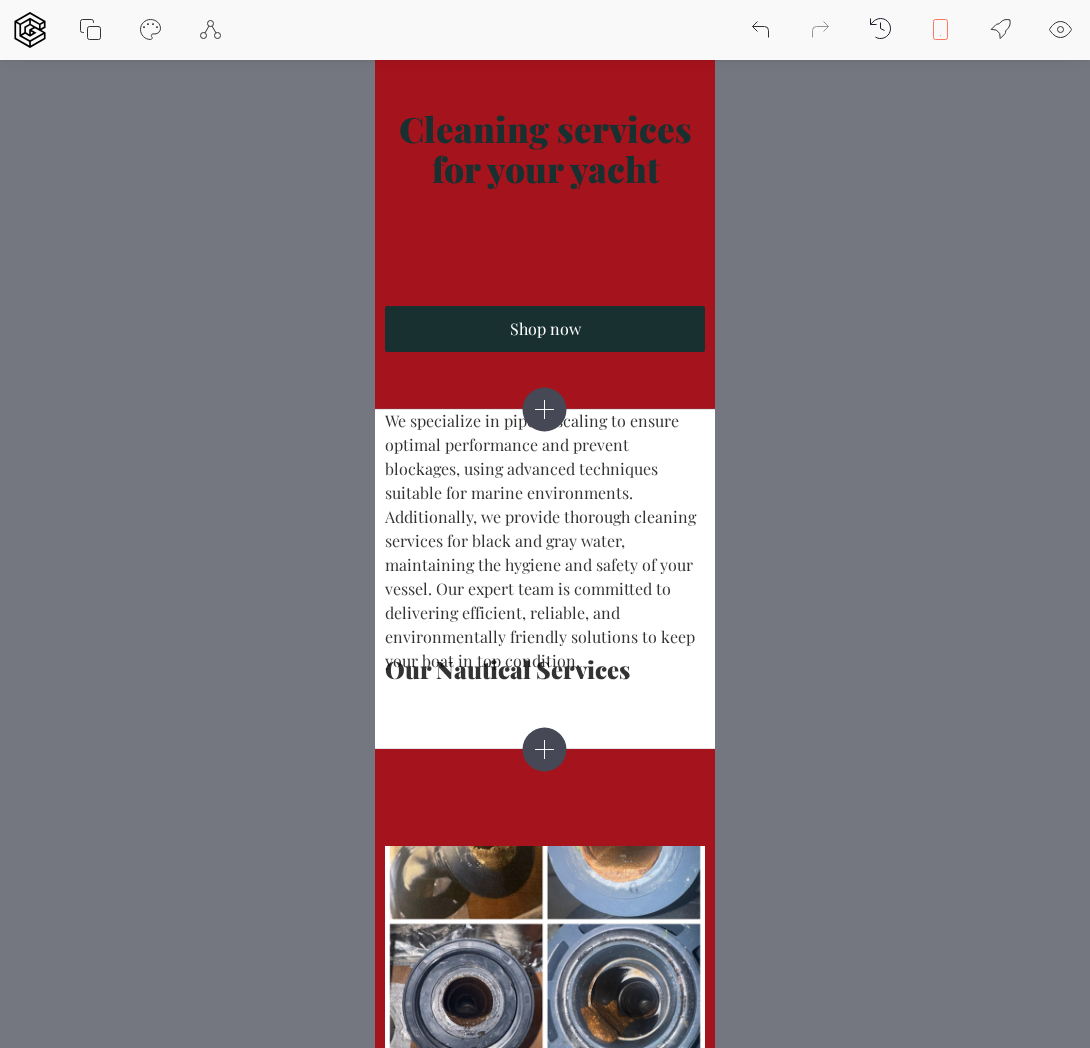 scroll, scrollTop: 0, scrollLeft: 0, axis: both 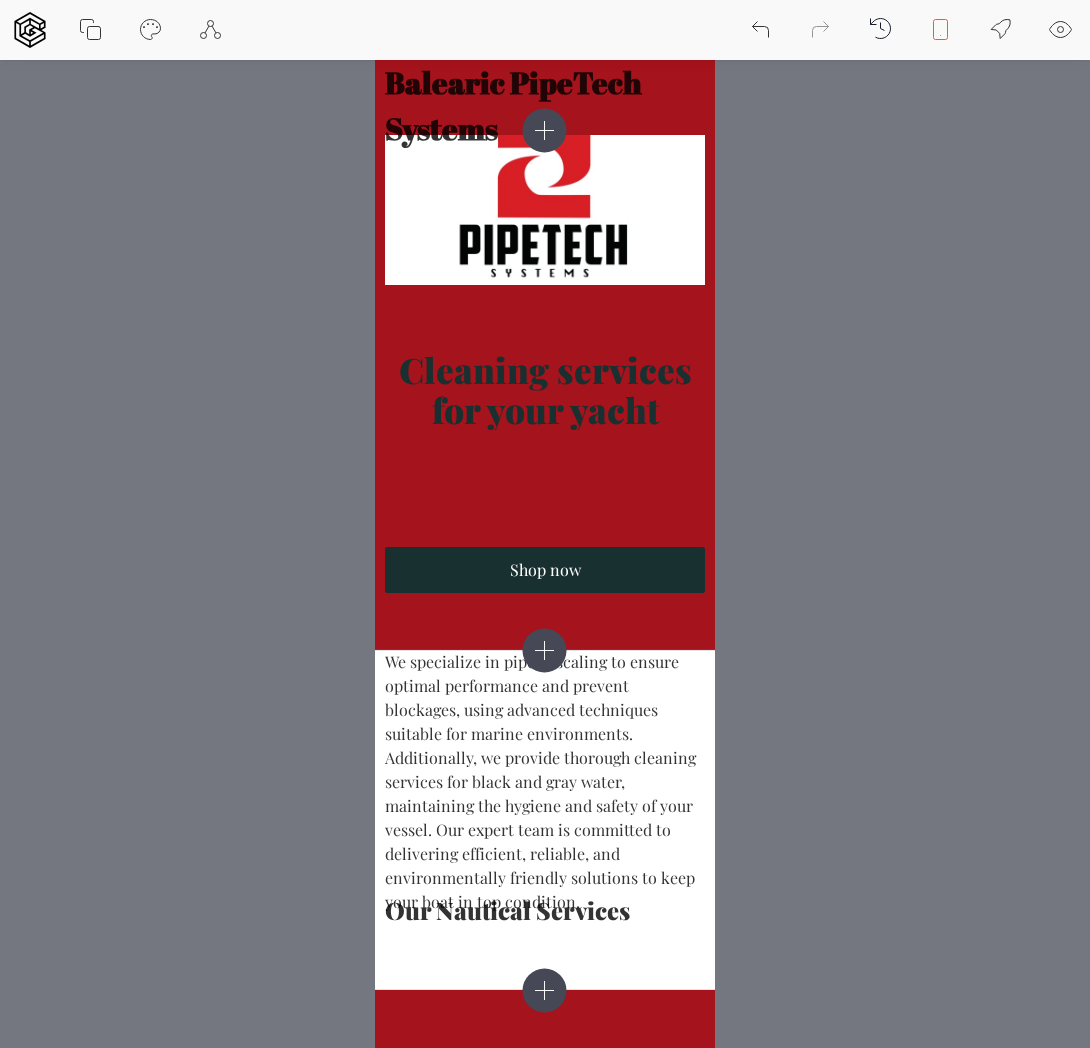 click 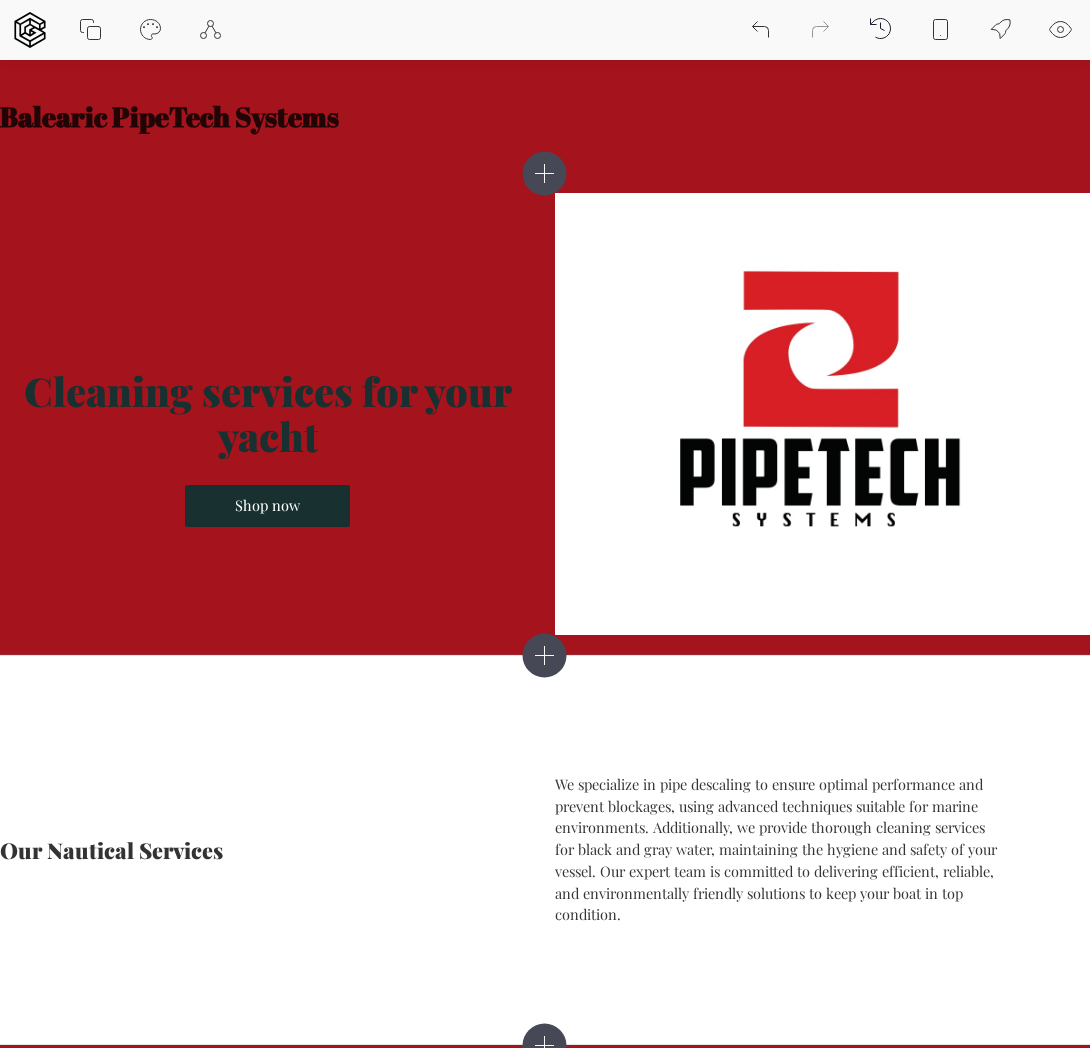 click 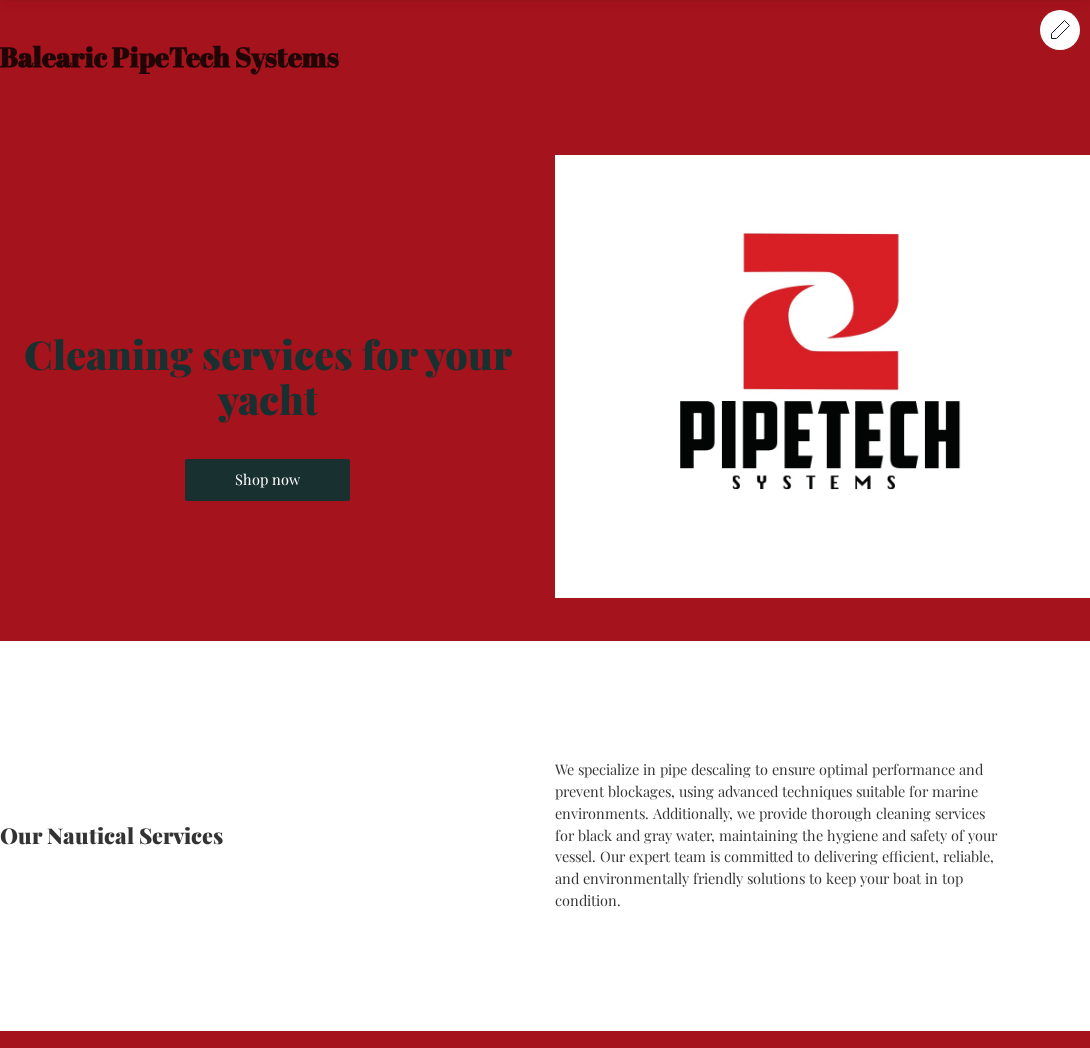 click 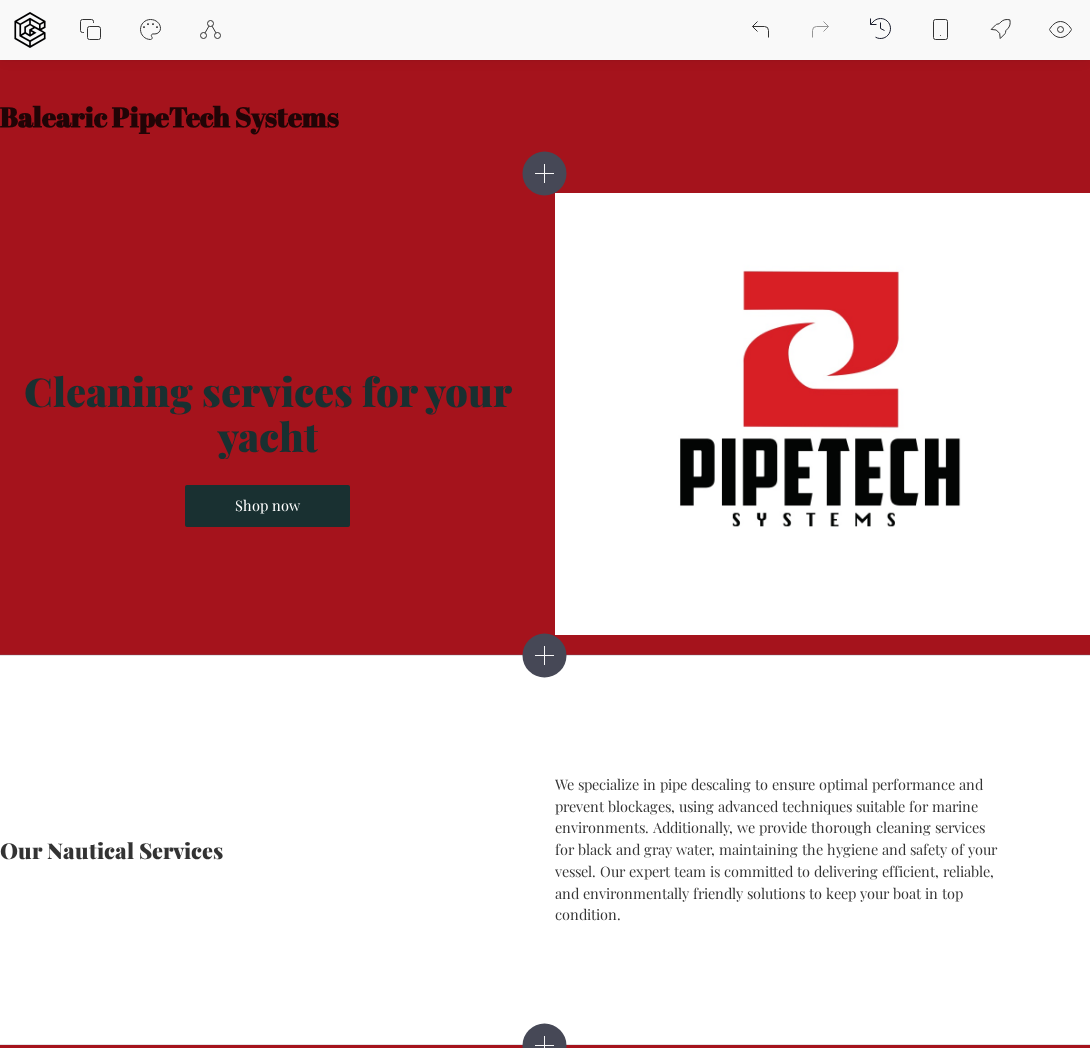click 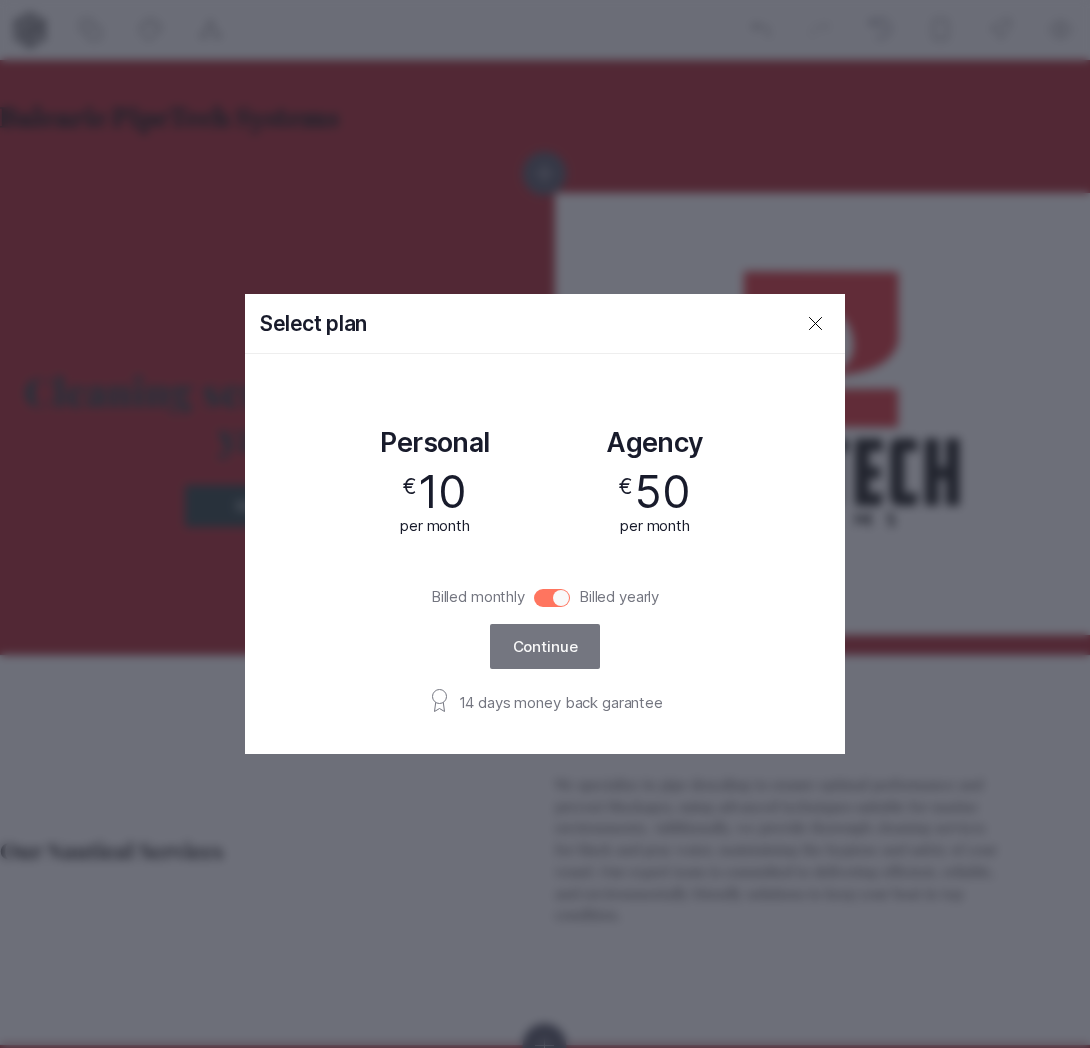 click on "Billed monthly" at bounding box center [552, 598] 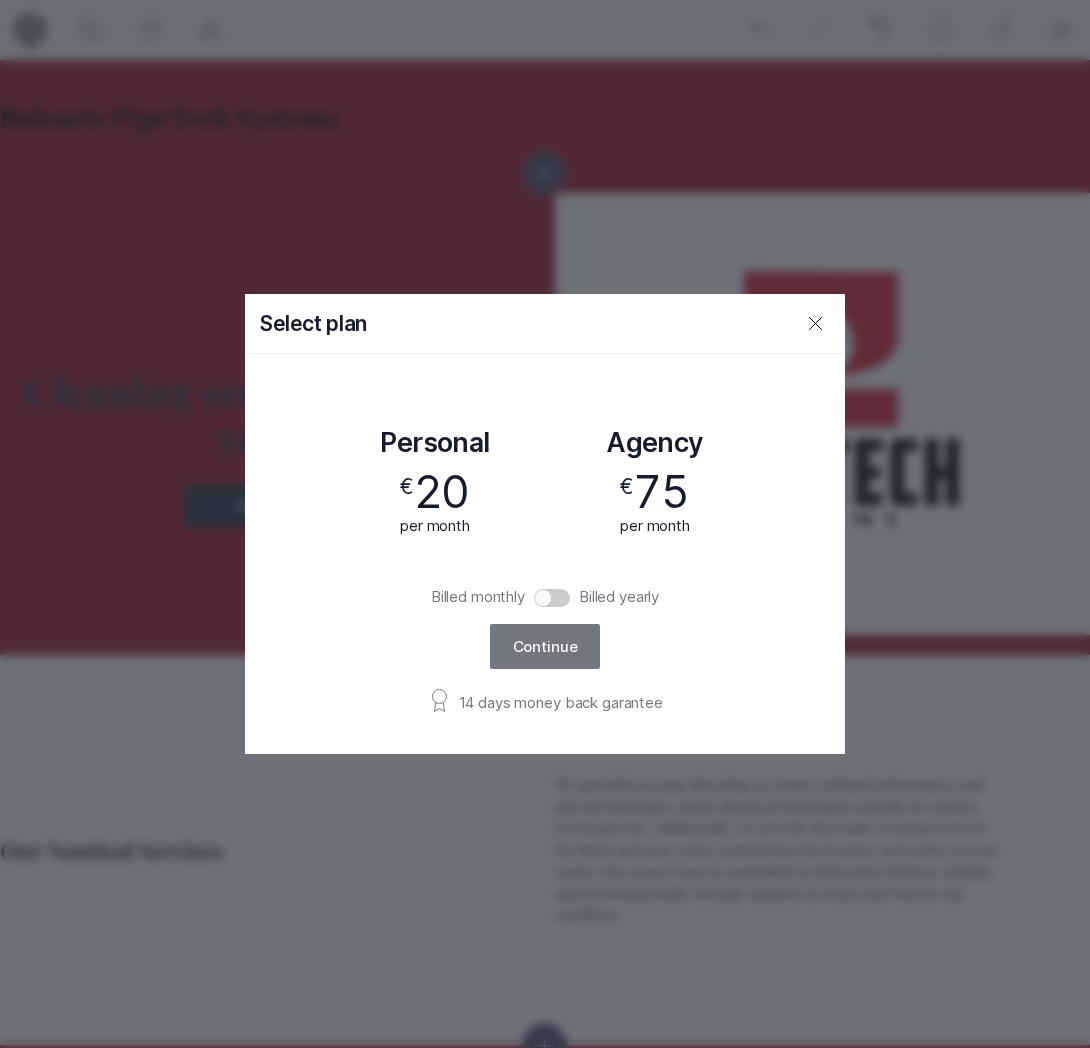 click on "Billed monthly" at bounding box center [552, 598] 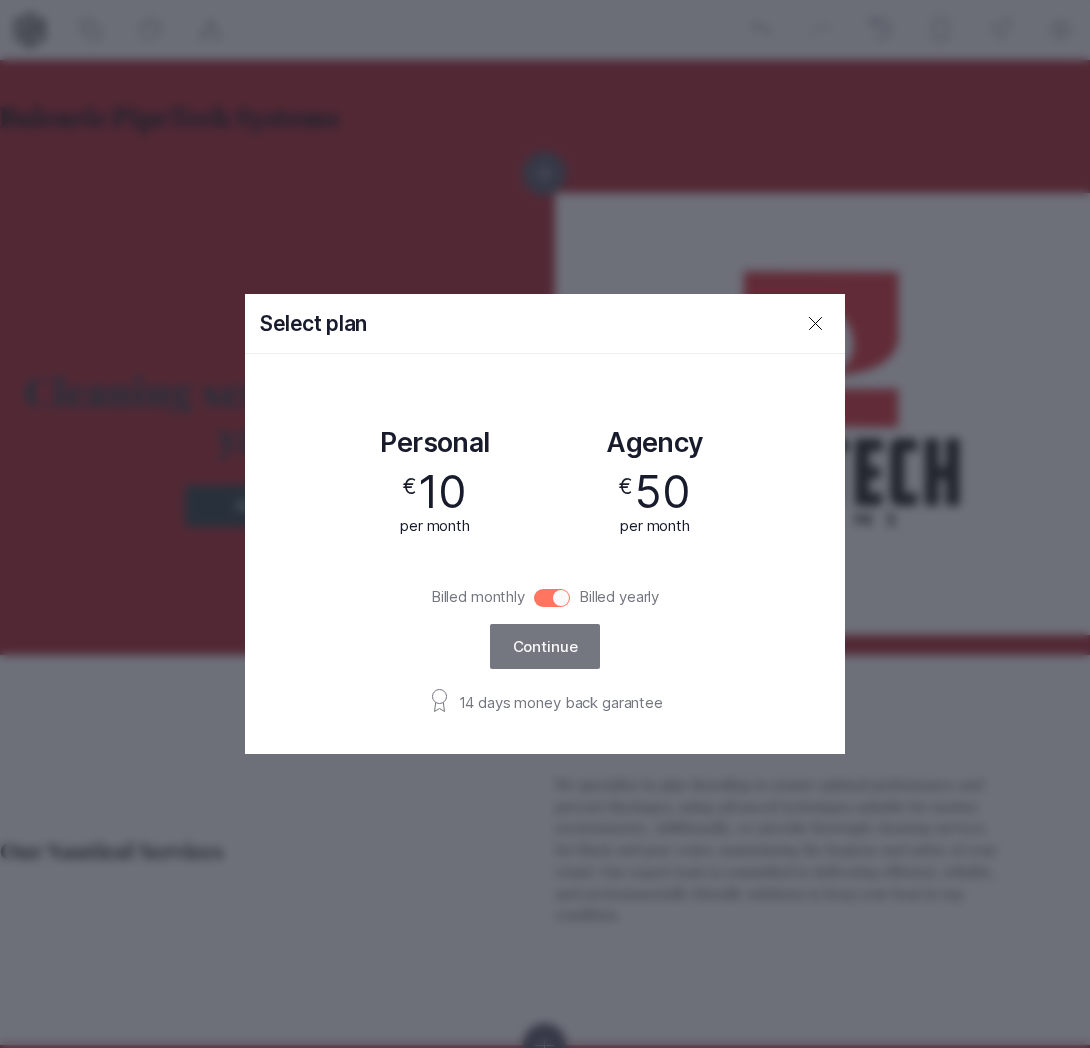 click on "Billed monthly" at bounding box center (552, 598) 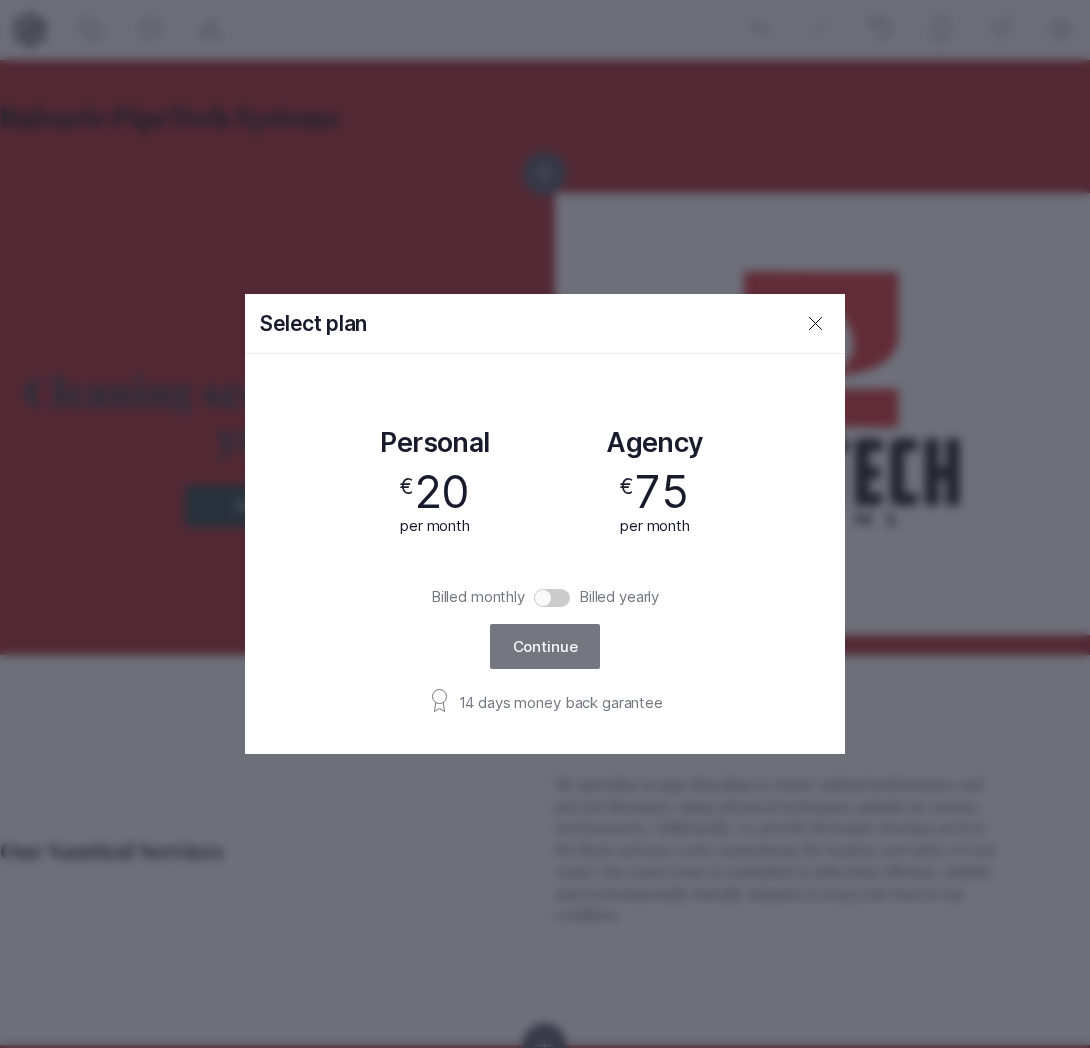 click 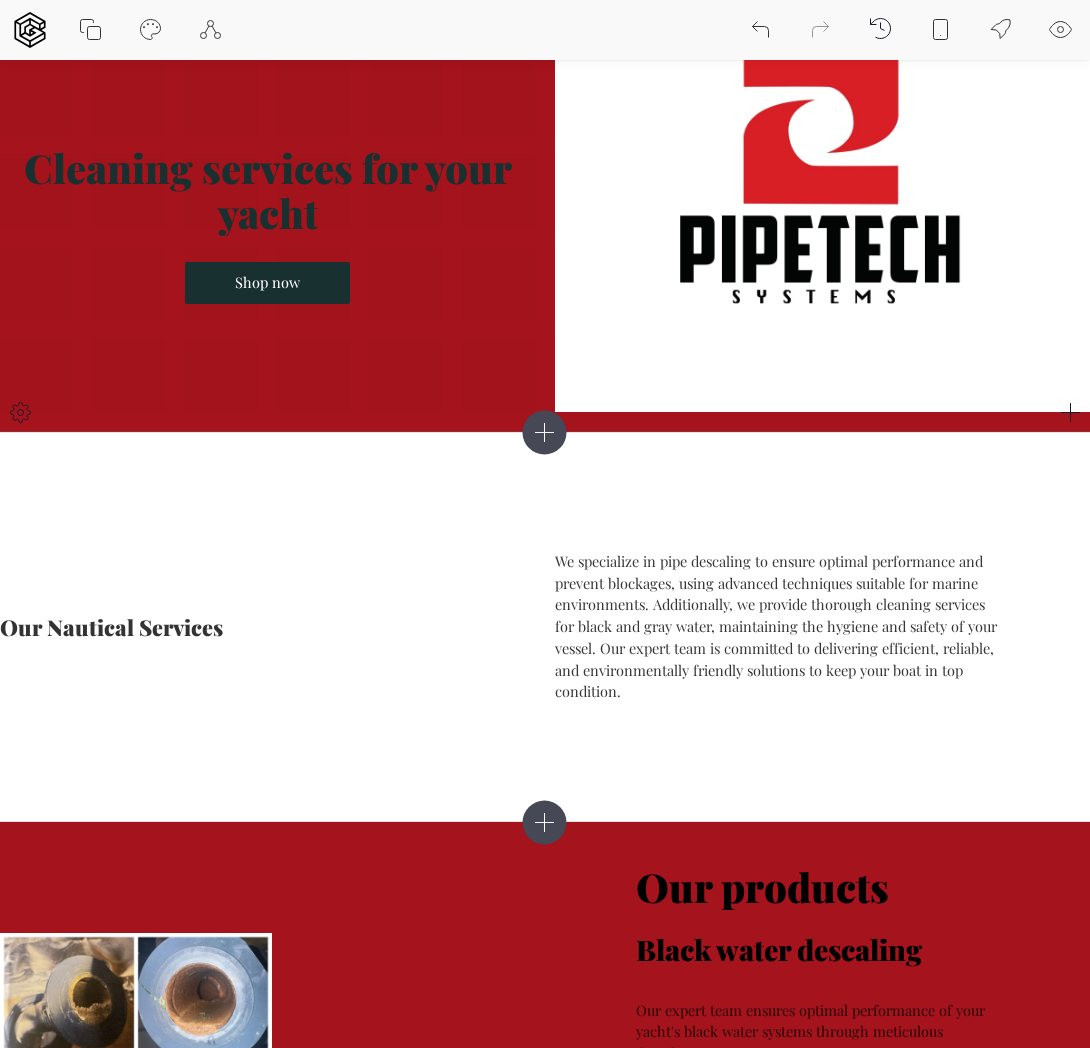 scroll, scrollTop: 232, scrollLeft: 0, axis: vertical 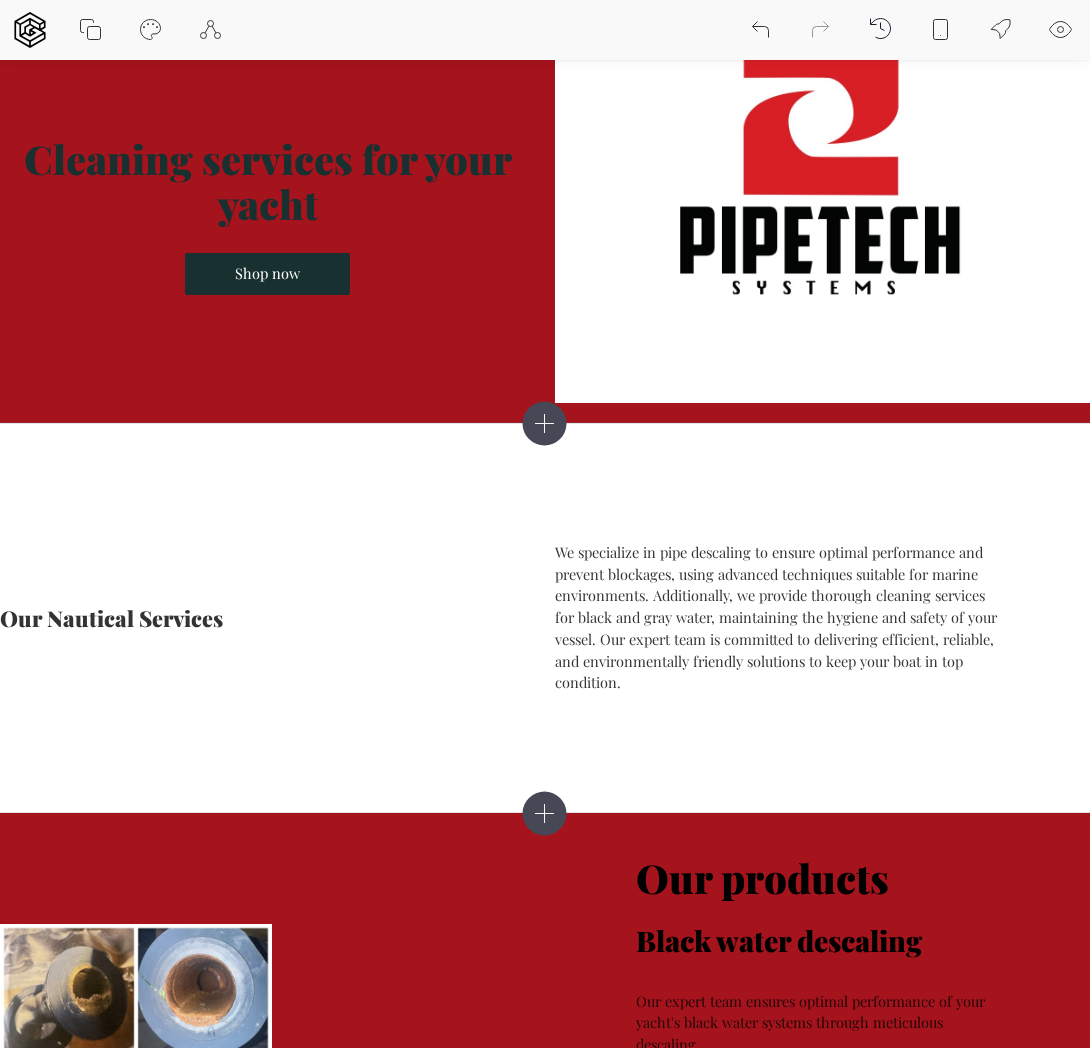 click 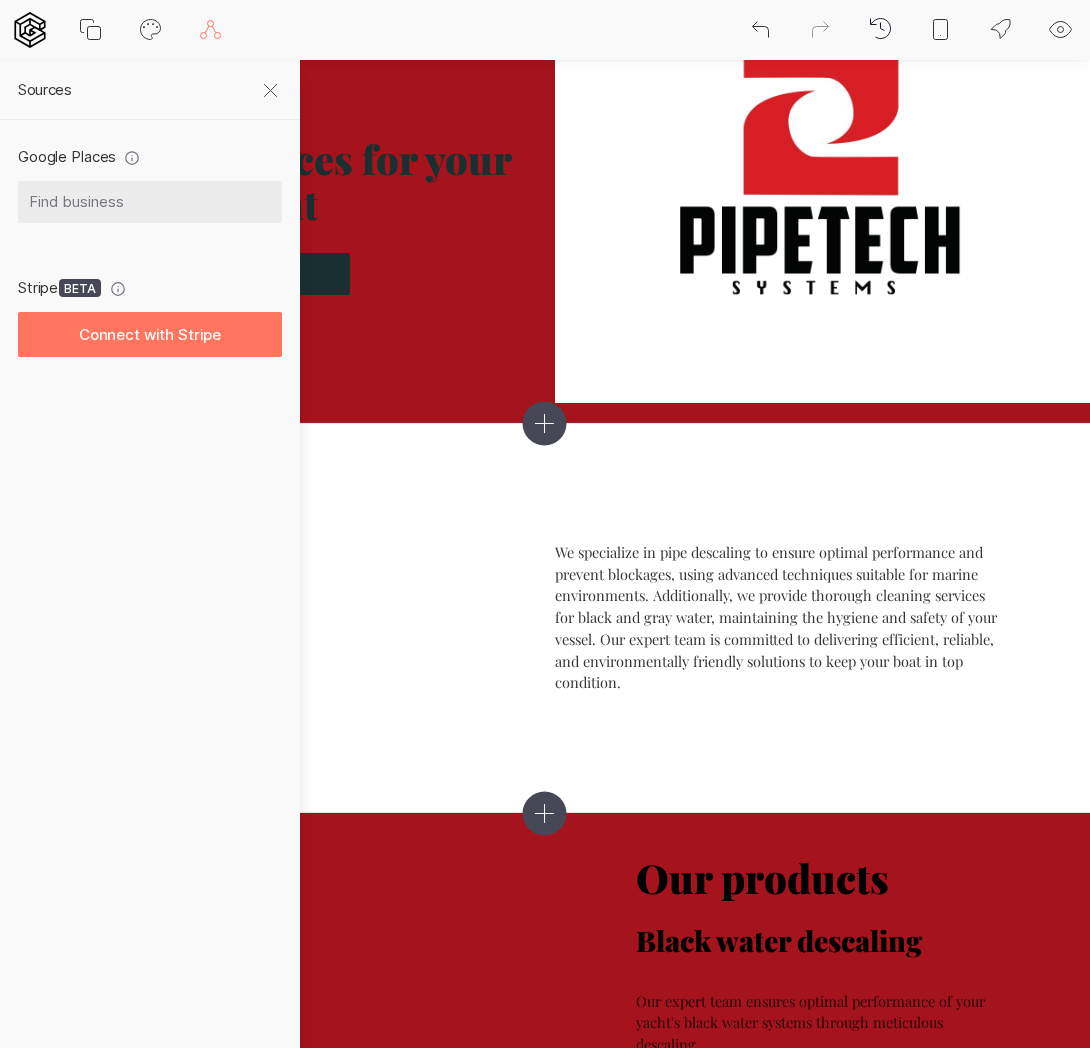 click on "Stripe  BETA  By connecting a Stripe account, you gain access to new blocks for selling products and subscriptions.  Check docs Connect with Stripe" at bounding box center [150, 318] 